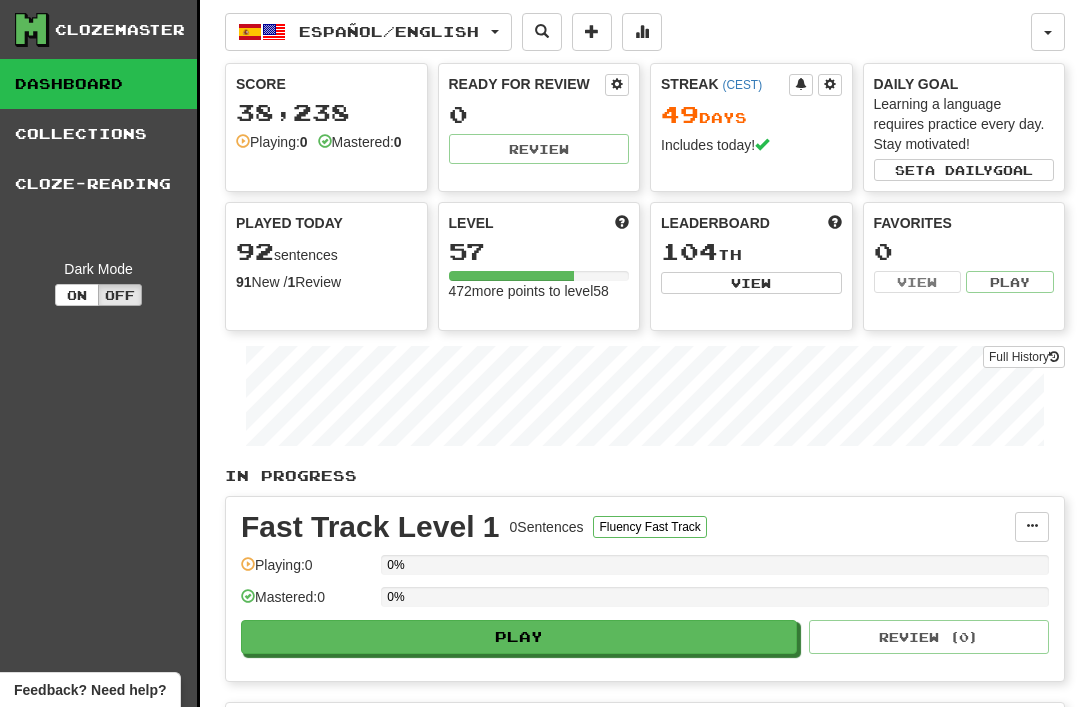 scroll, scrollTop: 0, scrollLeft: 0, axis: both 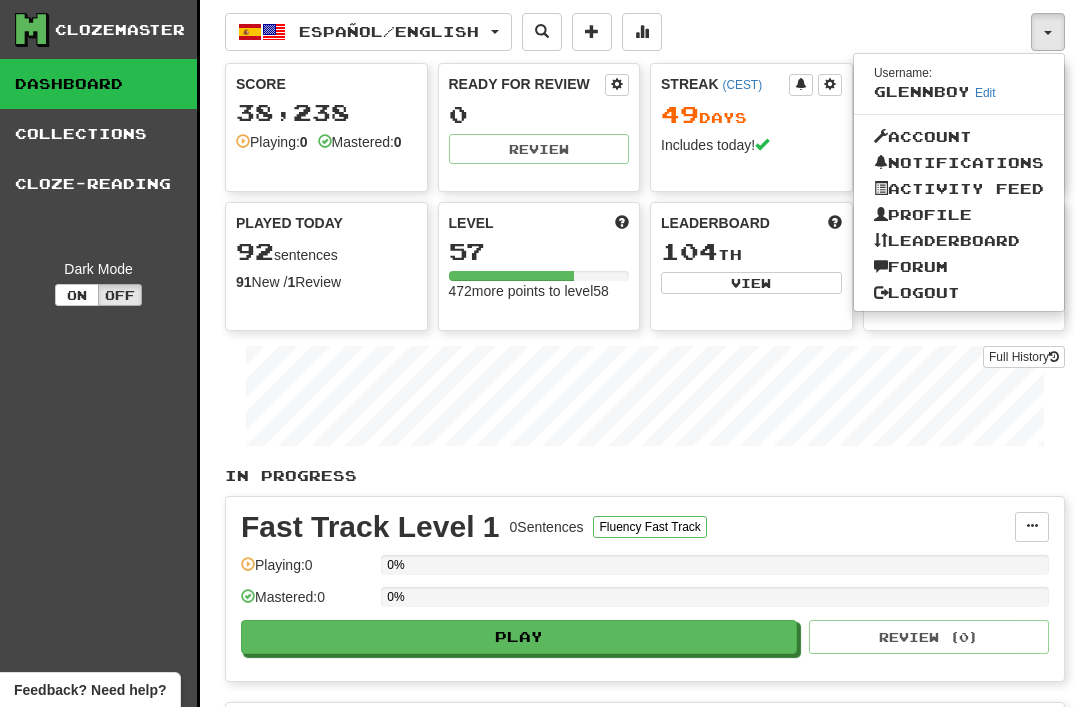 click on "Logout" at bounding box center [959, 293] 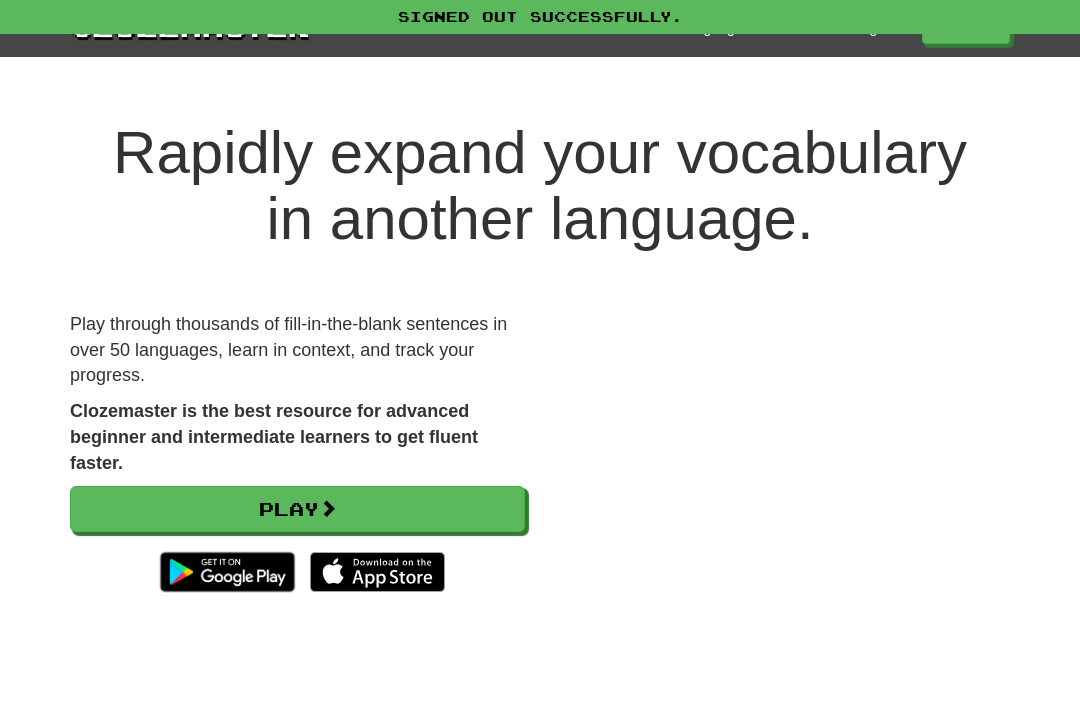 scroll, scrollTop: 0, scrollLeft: 0, axis: both 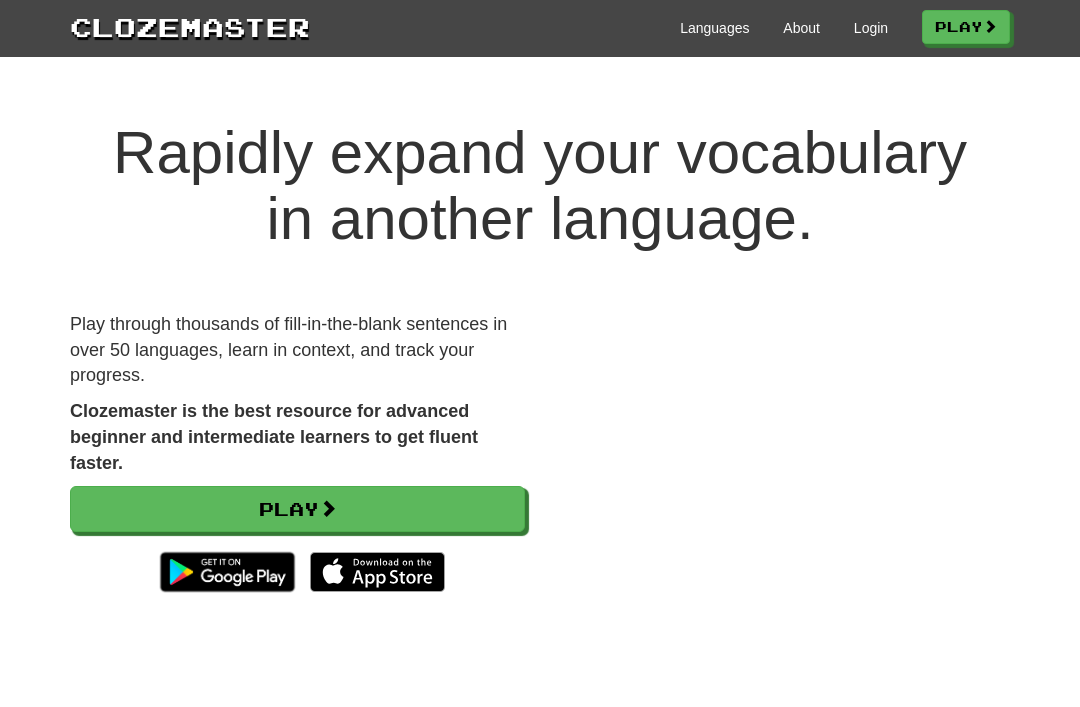 click on "Login" at bounding box center [871, 28] 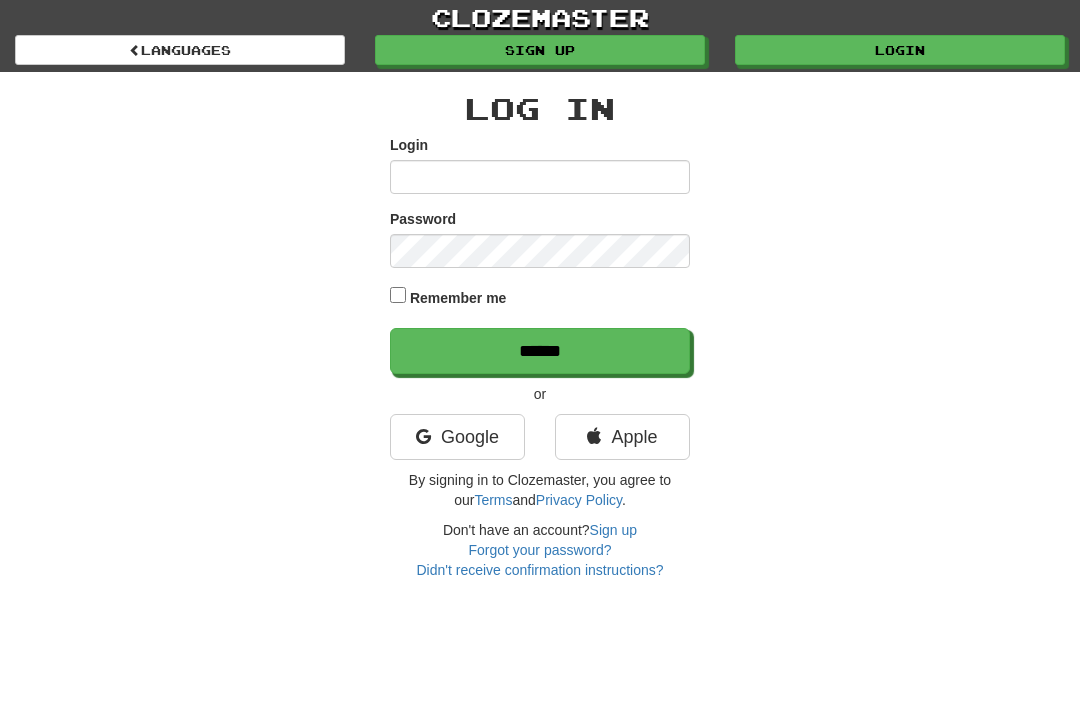 scroll, scrollTop: 0, scrollLeft: 0, axis: both 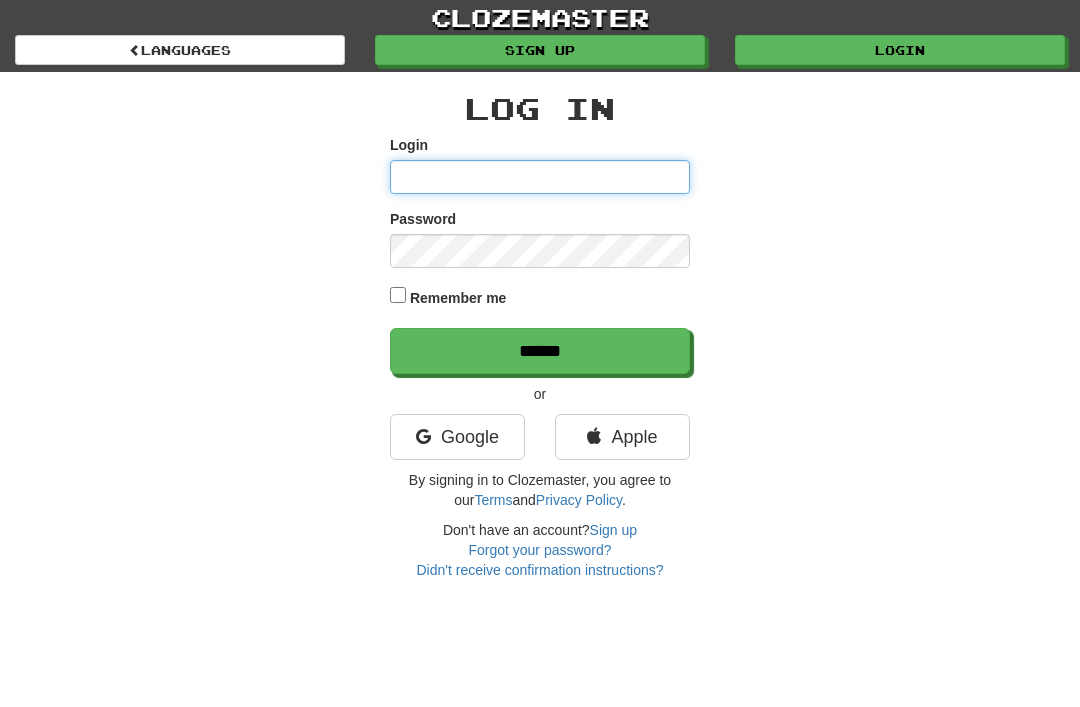 type on "********" 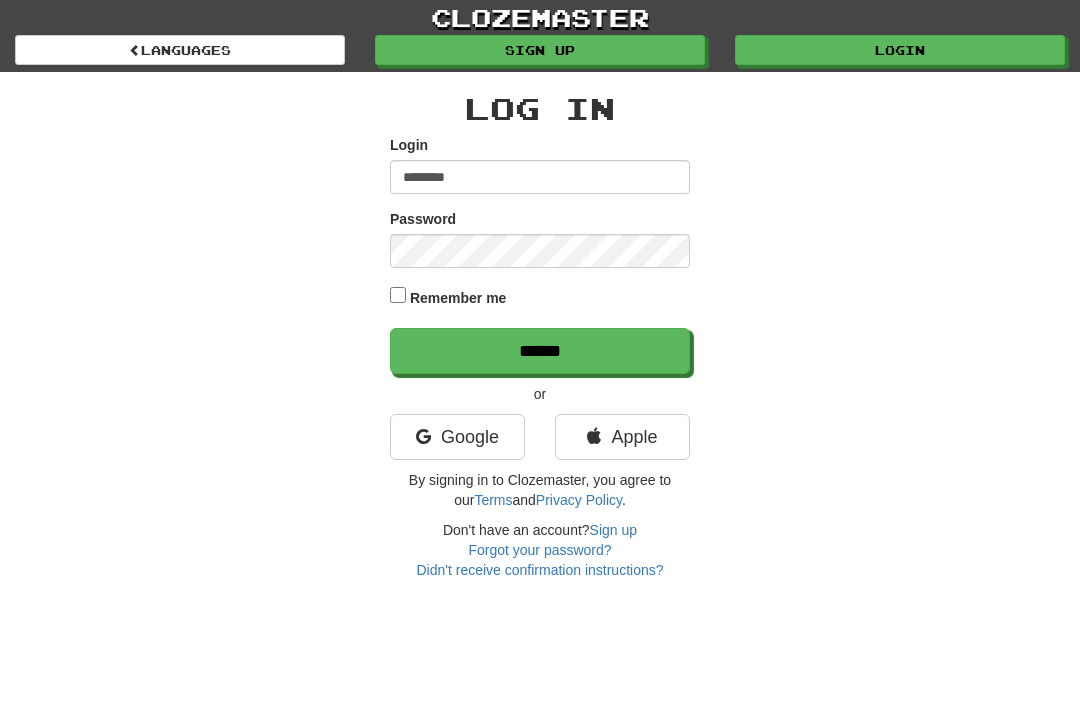 click on "******" at bounding box center (540, 351) 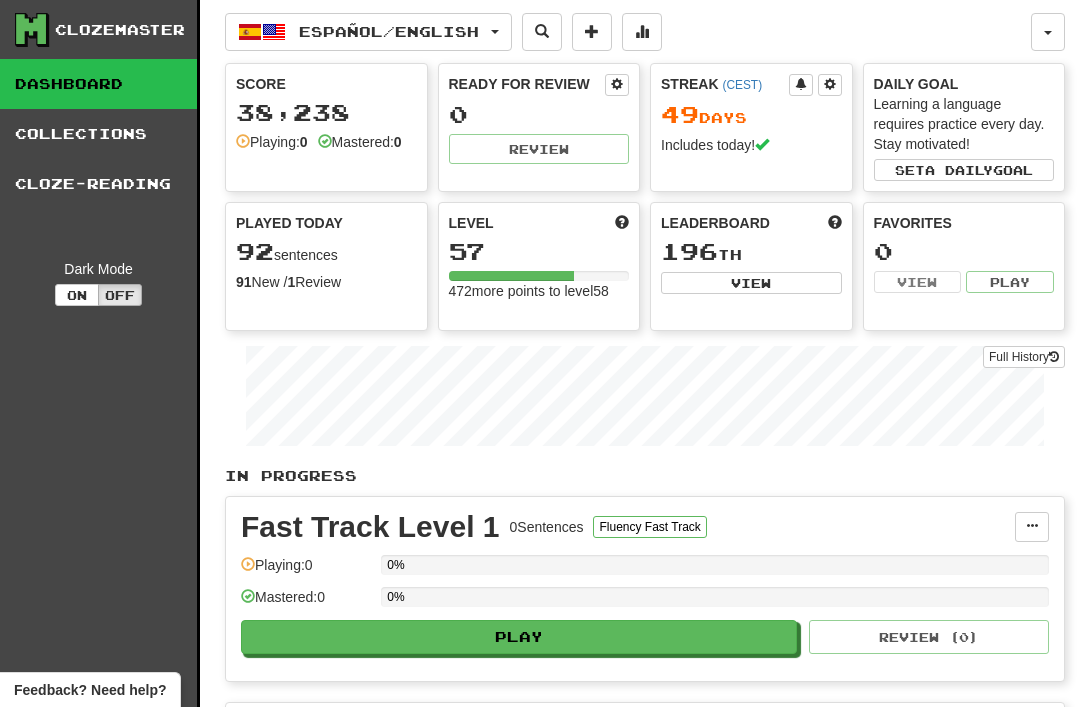 scroll, scrollTop: 0, scrollLeft: 0, axis: both 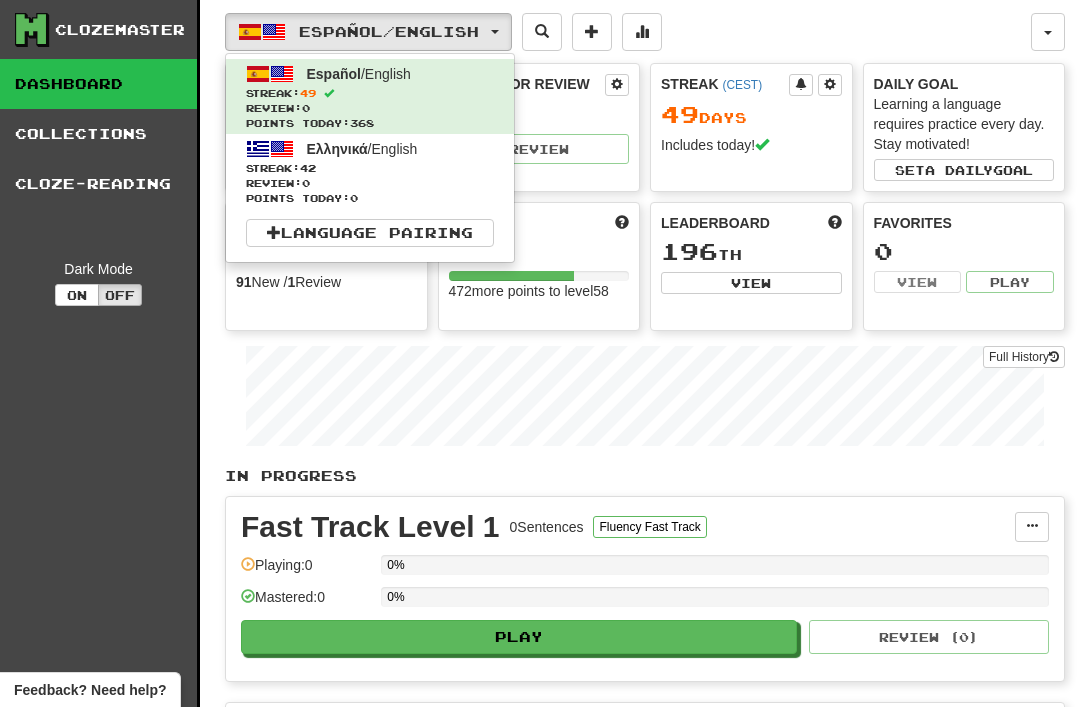 click on "Review:  0" at bounding box center [370, 183] 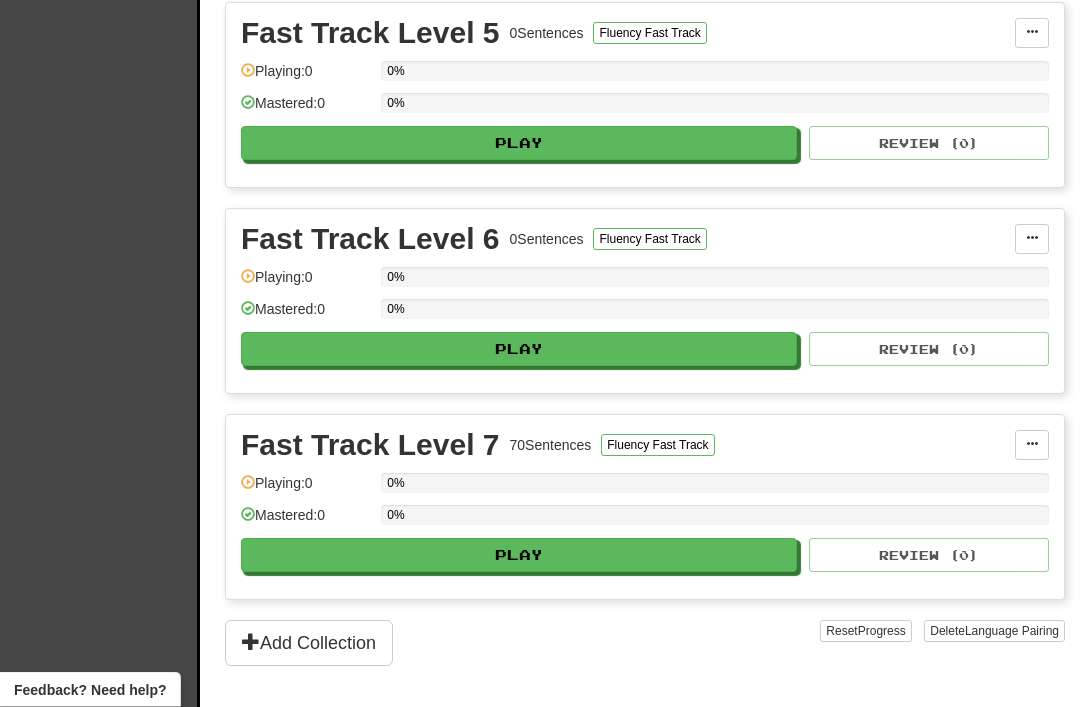 scroll, scrollTop: 1318, scrollLeft: 0, axis: vertical 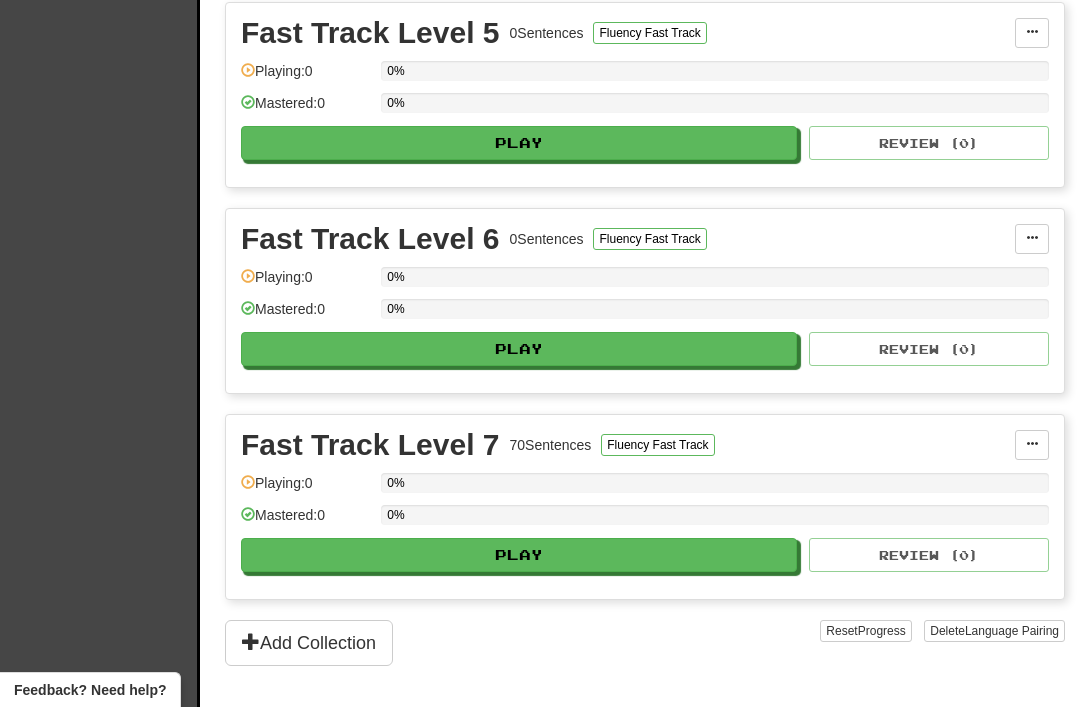click on "Play" at bounding box center (519, 555) 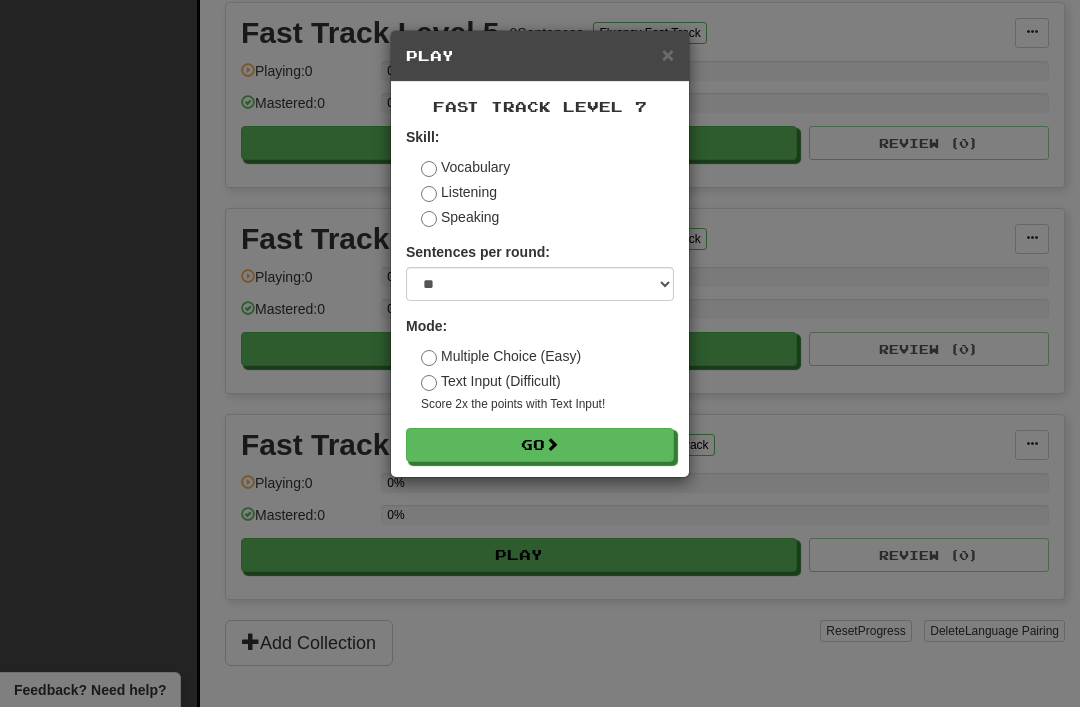 click on "Go" at bounding box center [540, 445] 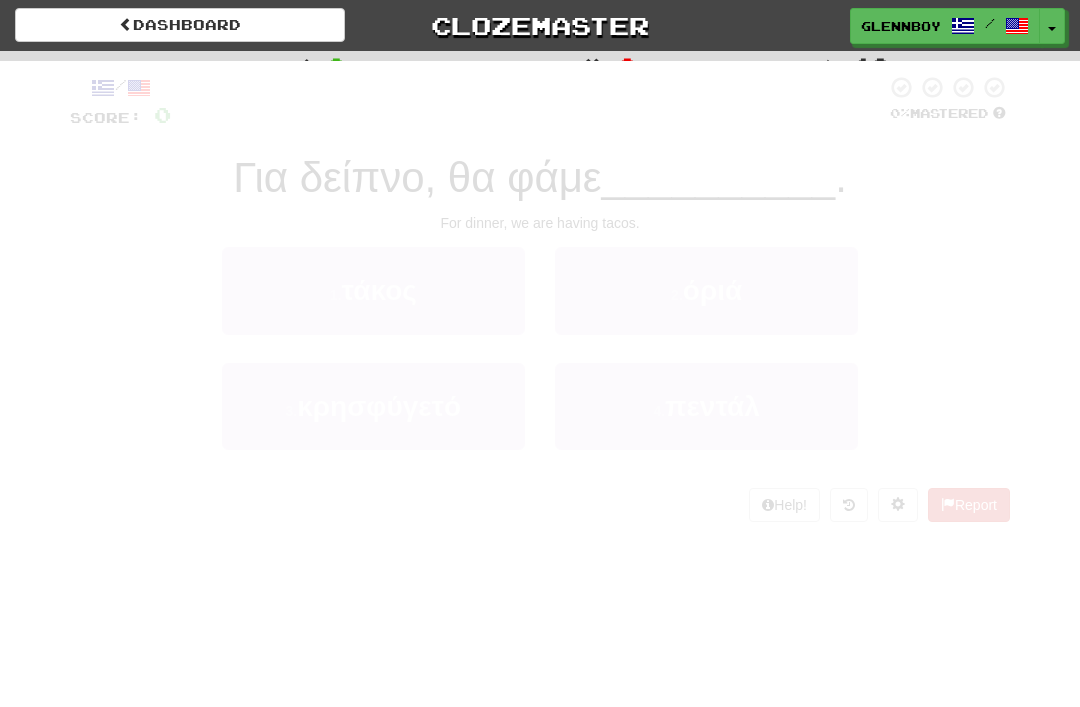 scroll, scrollTop: 0, scrollLeft: 0, axis: both 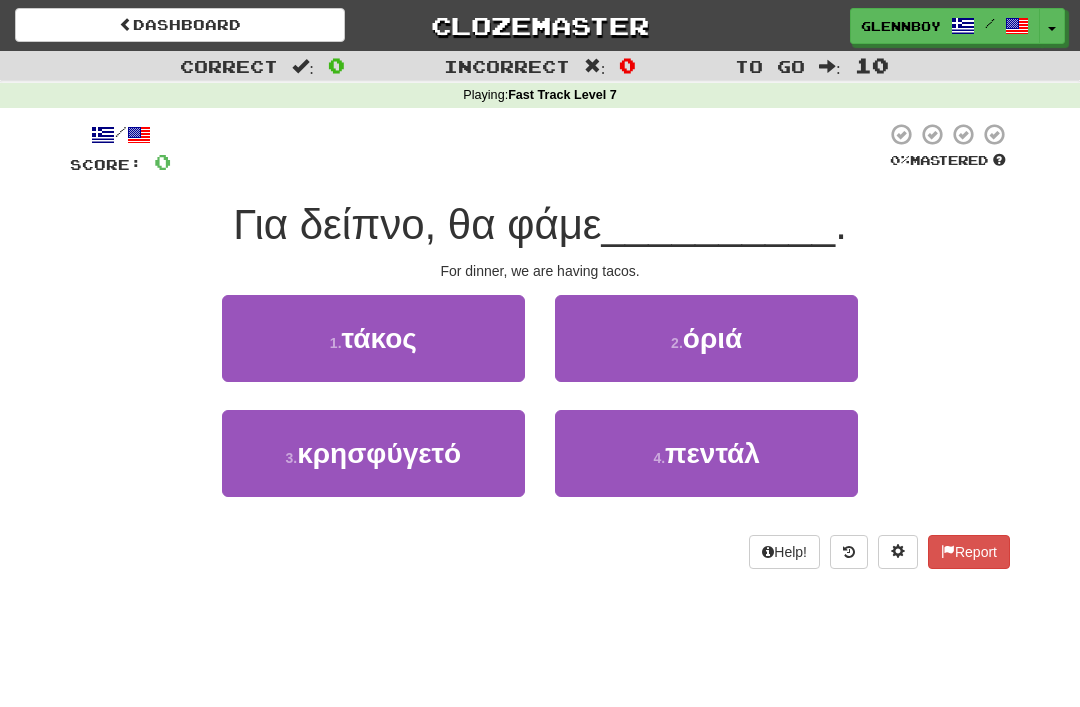 click on "1 . τάκος" at bounding box center (373, 338) 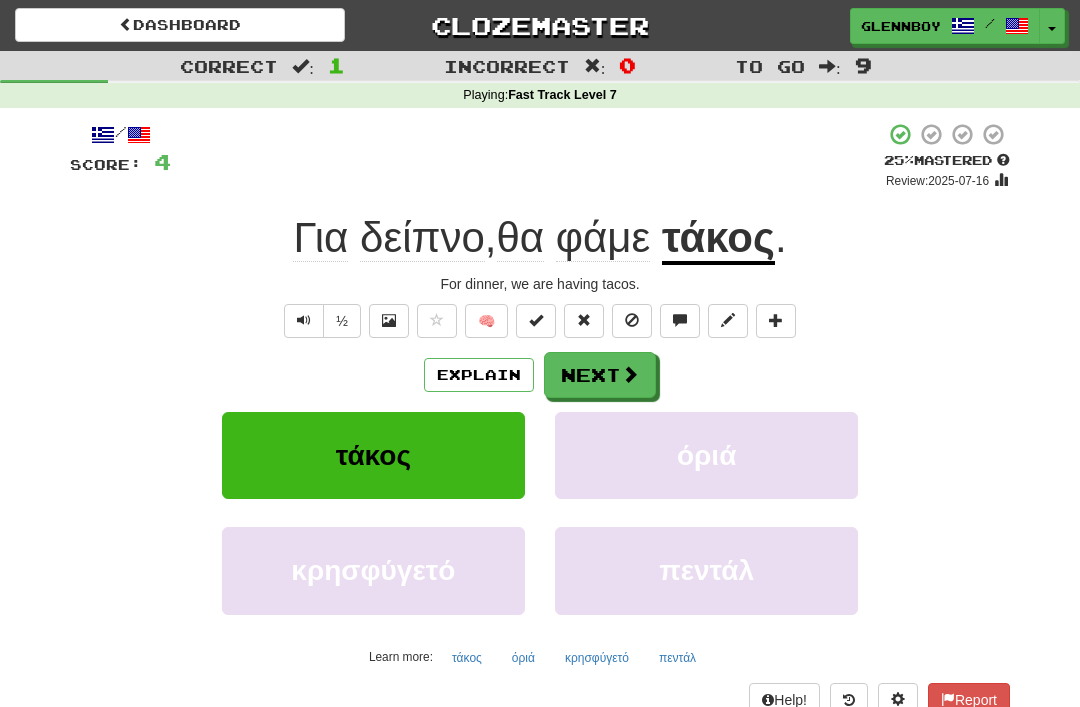 click at bounding box center (632, 320) 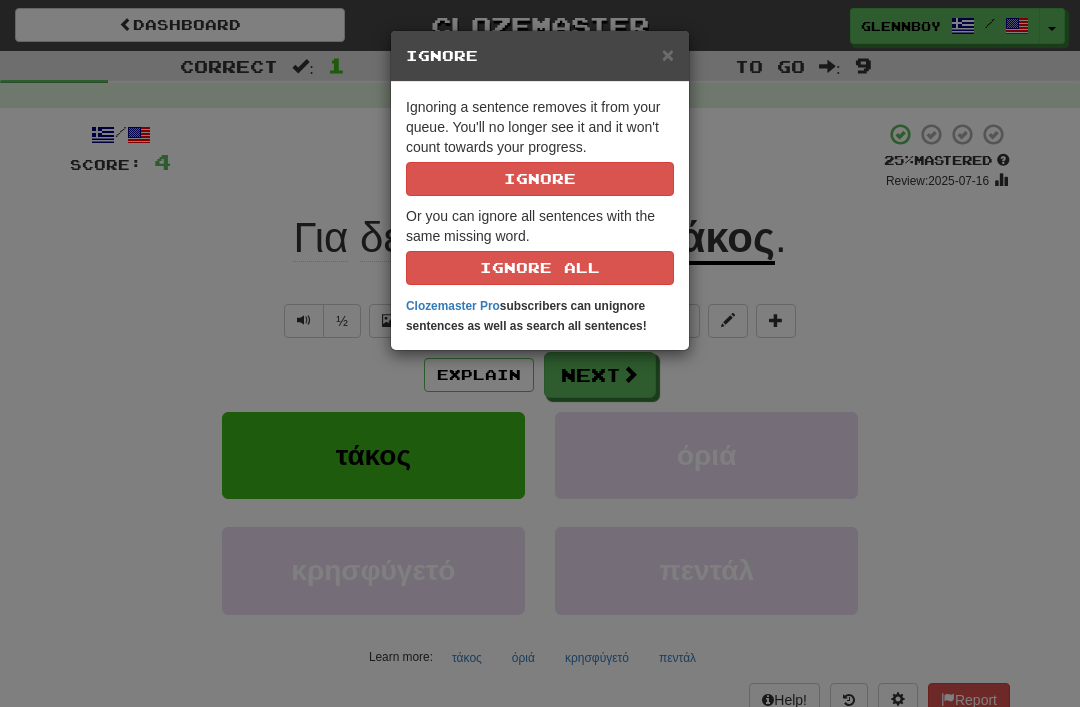 click on "Ignore" at bounding box center (540, 179) 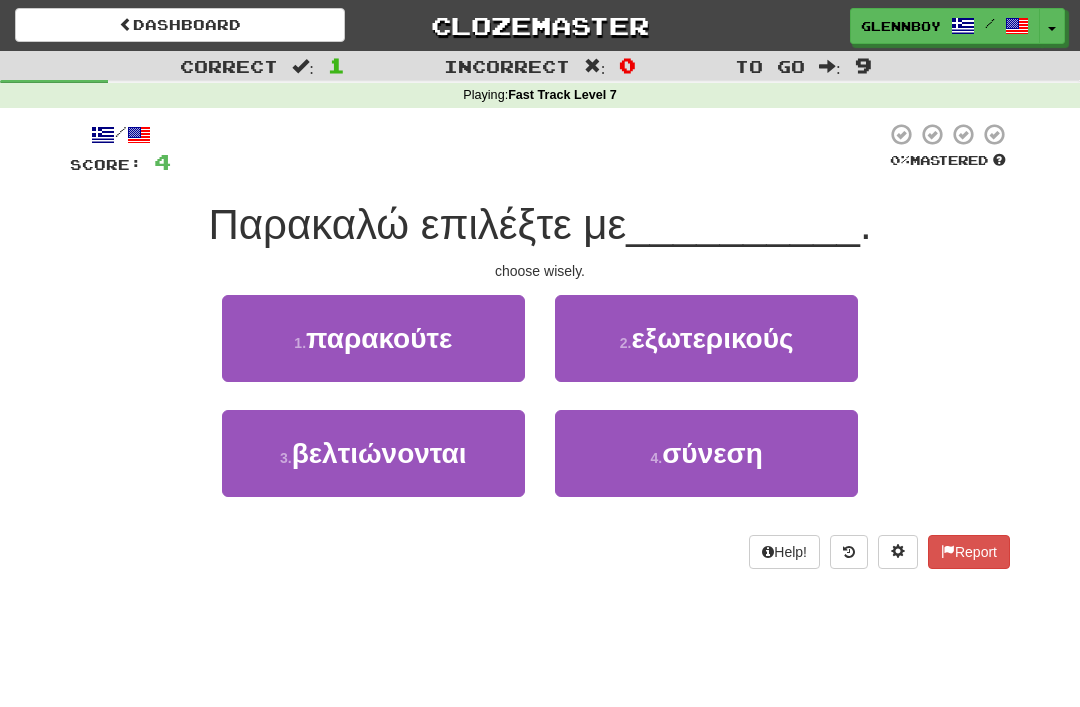 click on "σύνεση" at bounding box center (712, 453) 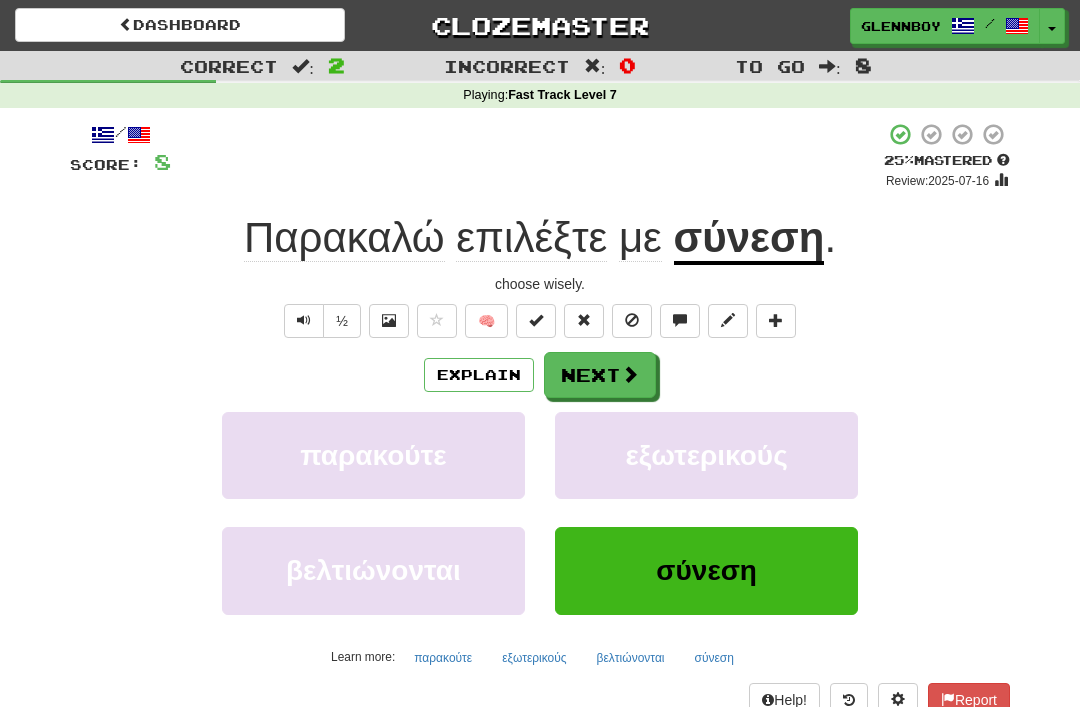 click on "Explain" at bounding box center (479, 375) 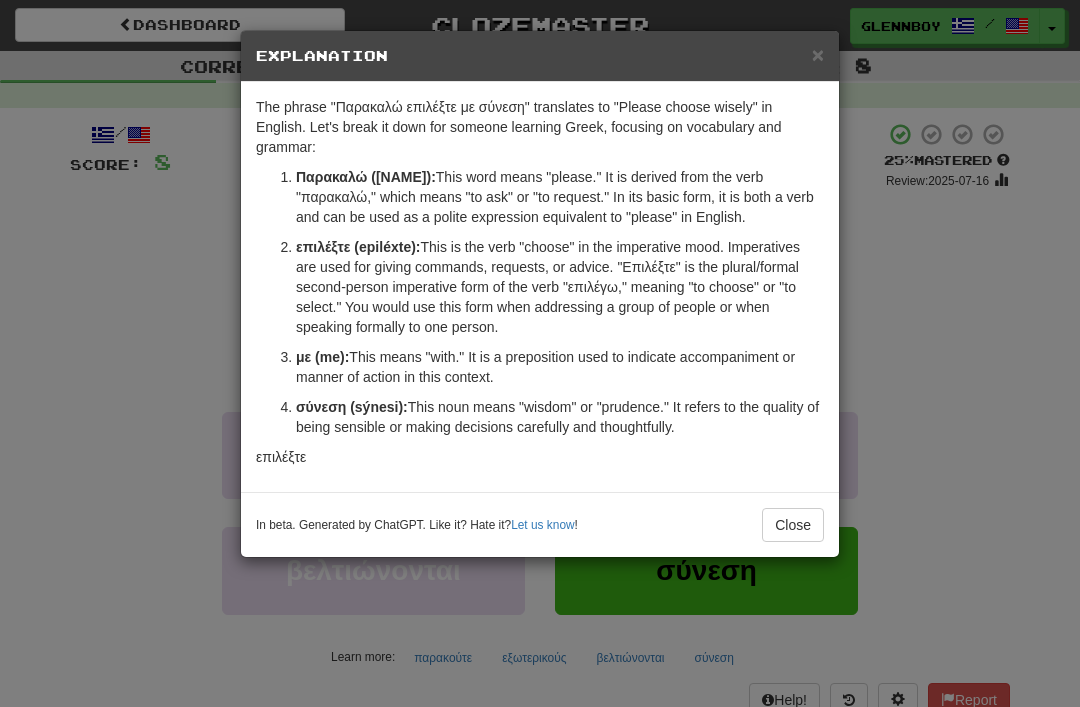 click on "Close" at bounding box center (793, 525) 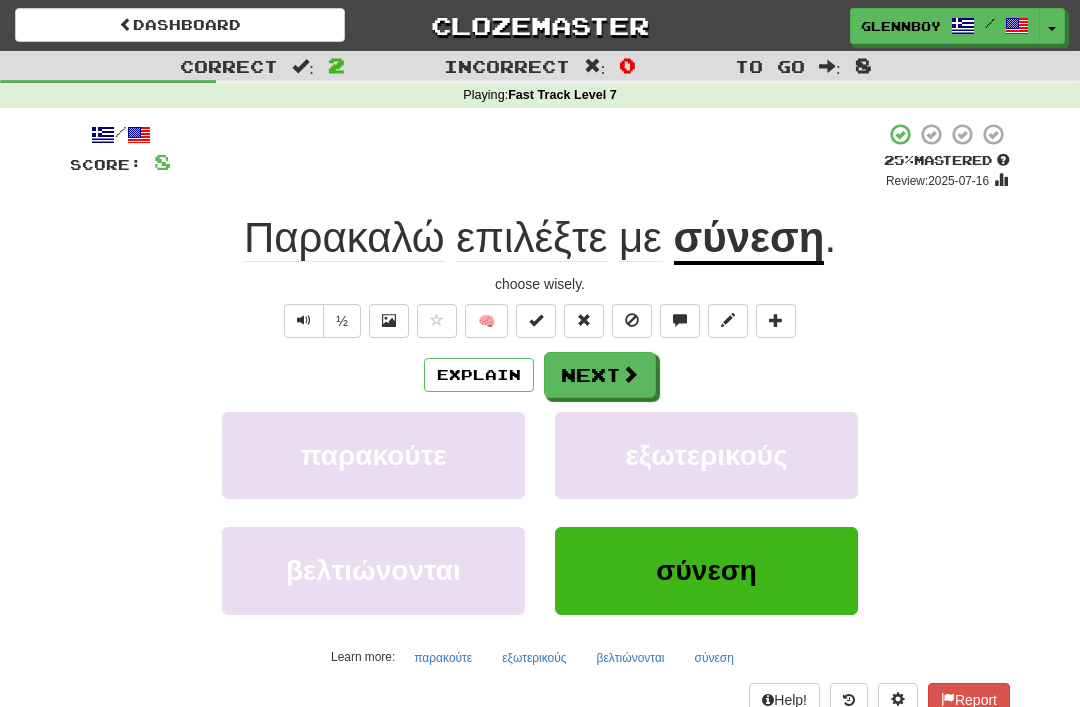 click at bounding box center (584, 321) 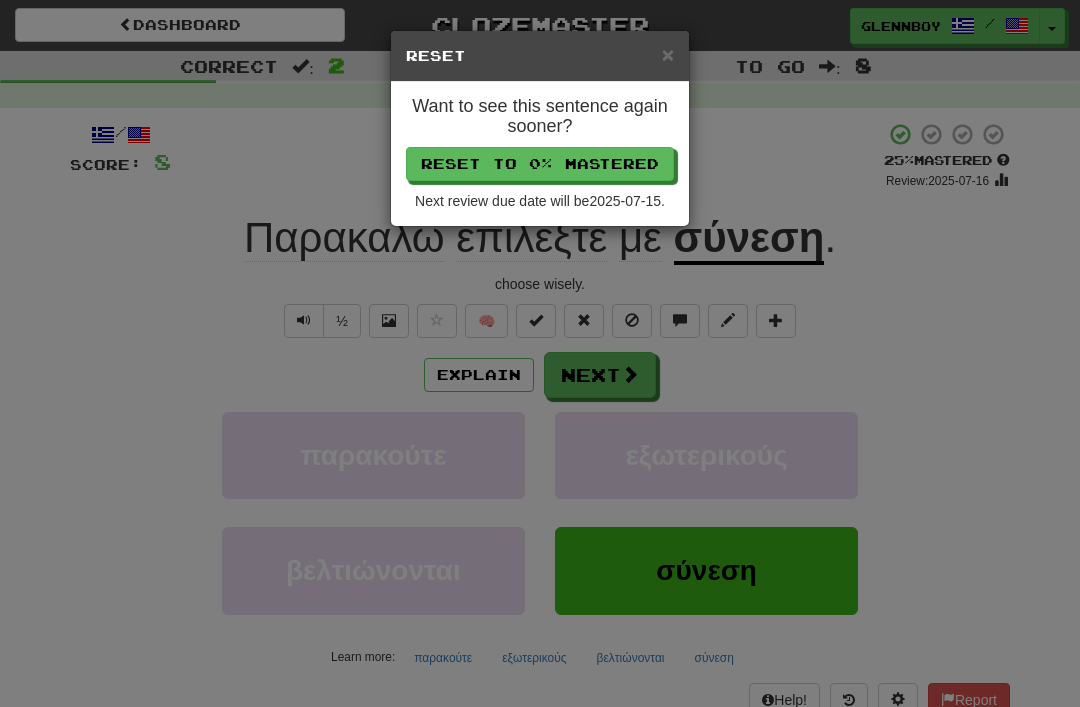 click on "× Reset Want to see this sentence again sooner? Reset to 0% Mastered Next review due date will be  2025-07-15 ." at bounding box center (540, 353) 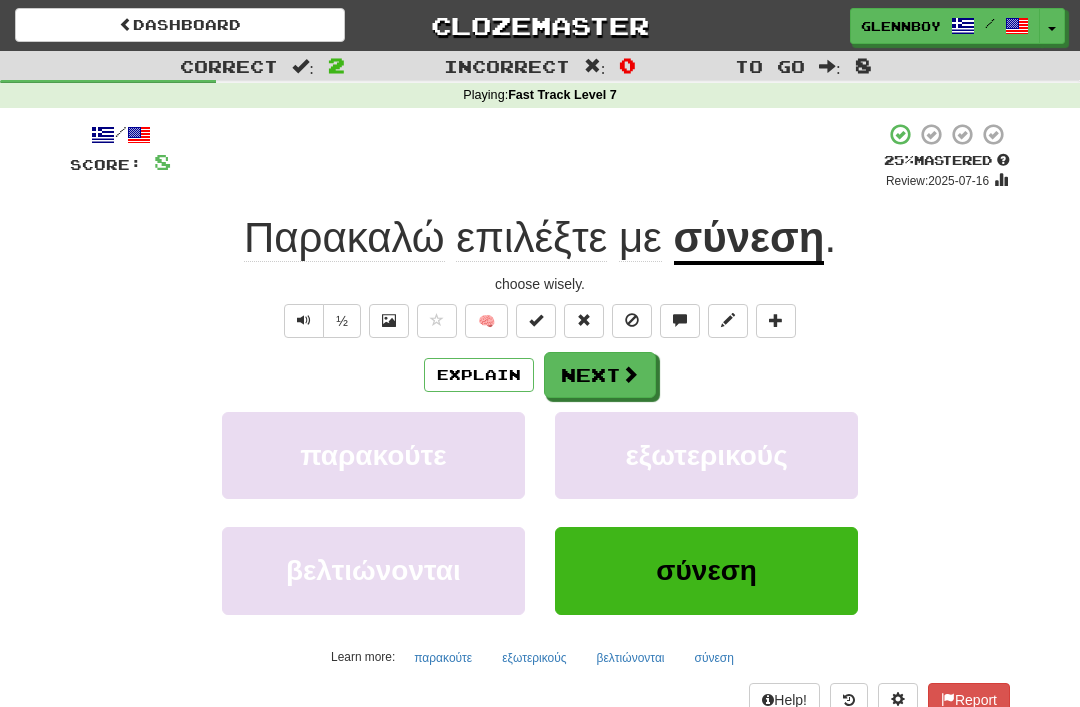 click at bounding box center (632, 321) 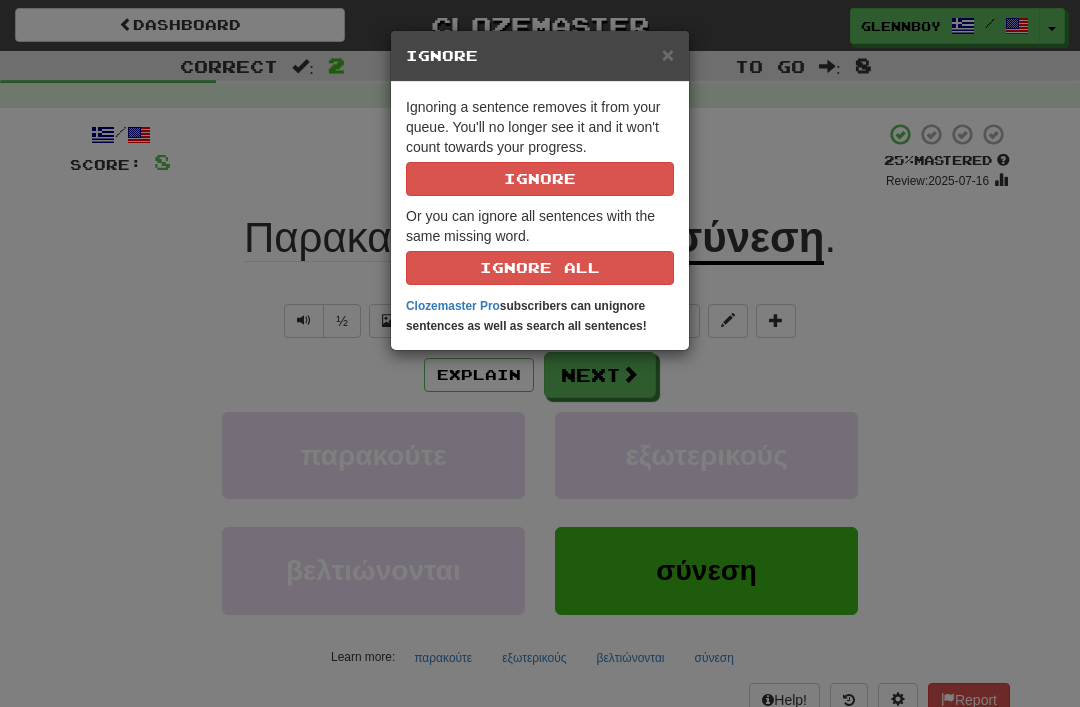 click on "Ignore" at bounding box center [540, 179] 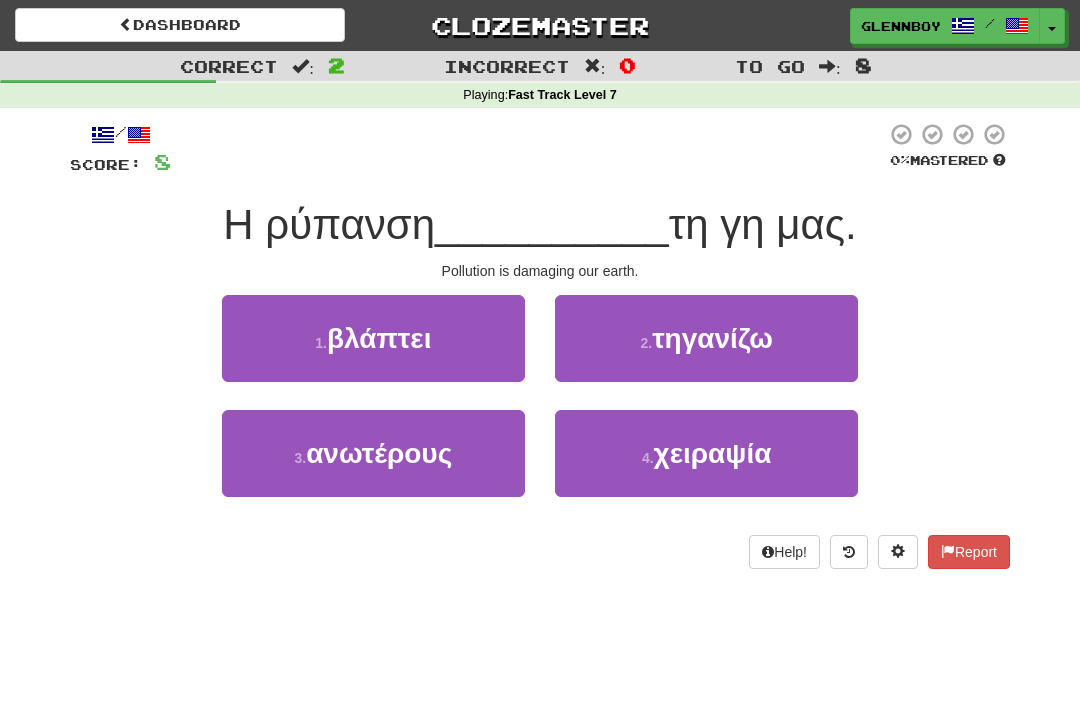 click on "βλάπτει" at bounding box center [373, 338] 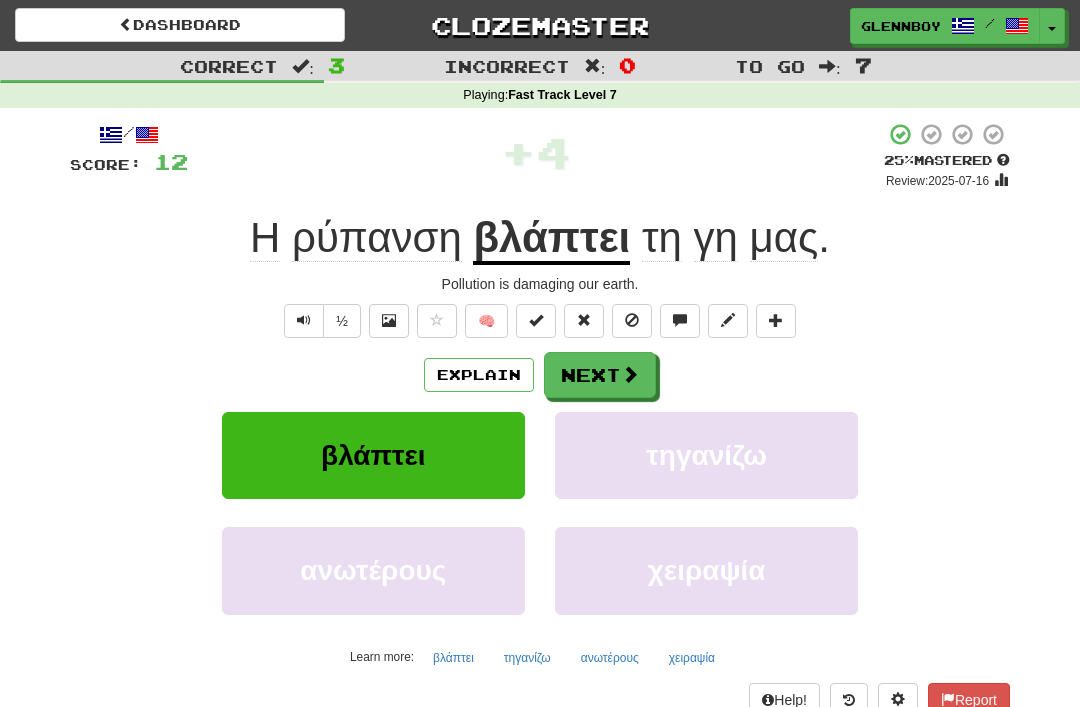 click on "Explain" at bounding box center [479, 375] 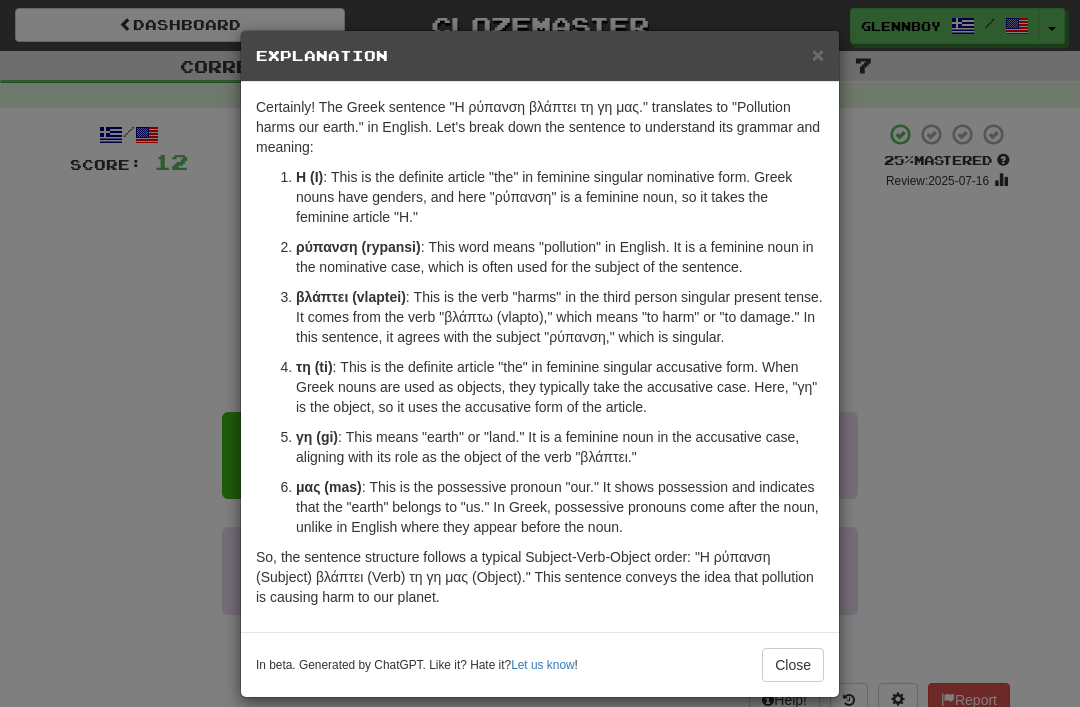 click on "In beta. Generated by ChatGPT. Like it? Hate it?  Let us know ! Close" at bounding box center [540, 664] 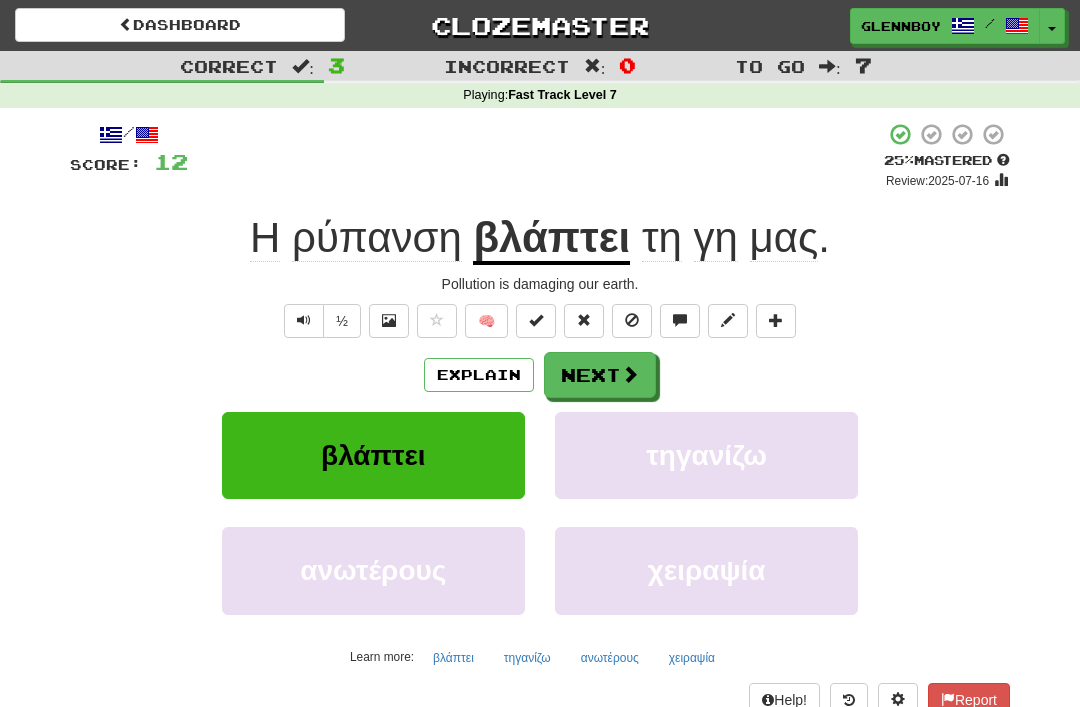 click at bounding box center (632, 321) 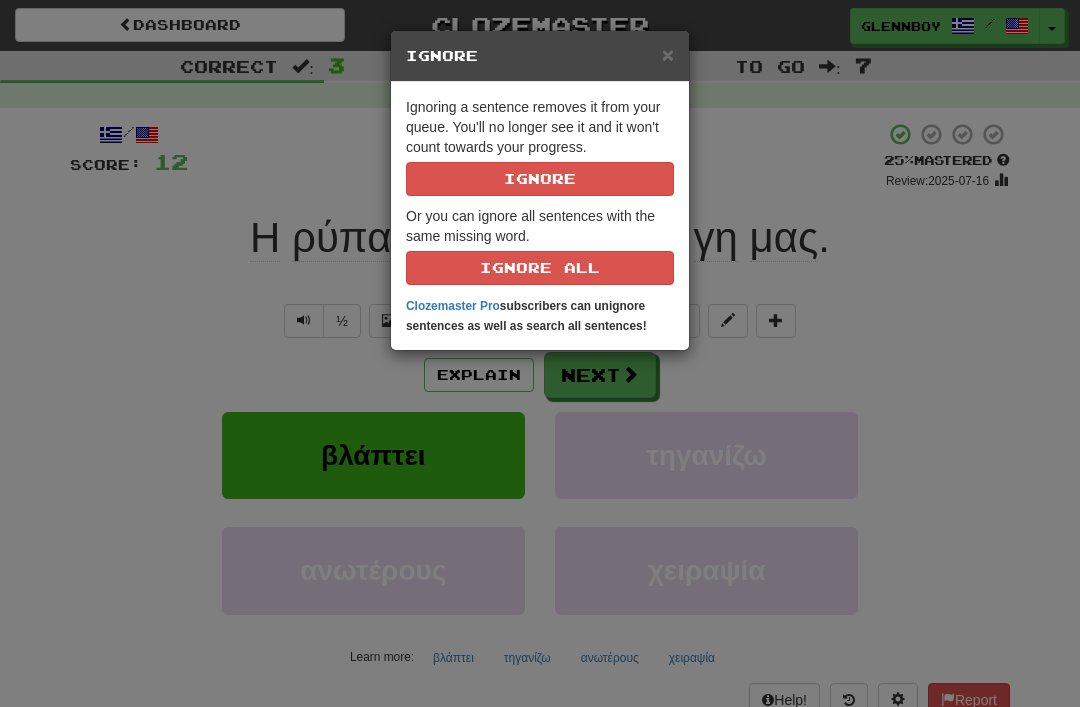 click on "Ignore" at bounding box center [540, 179] 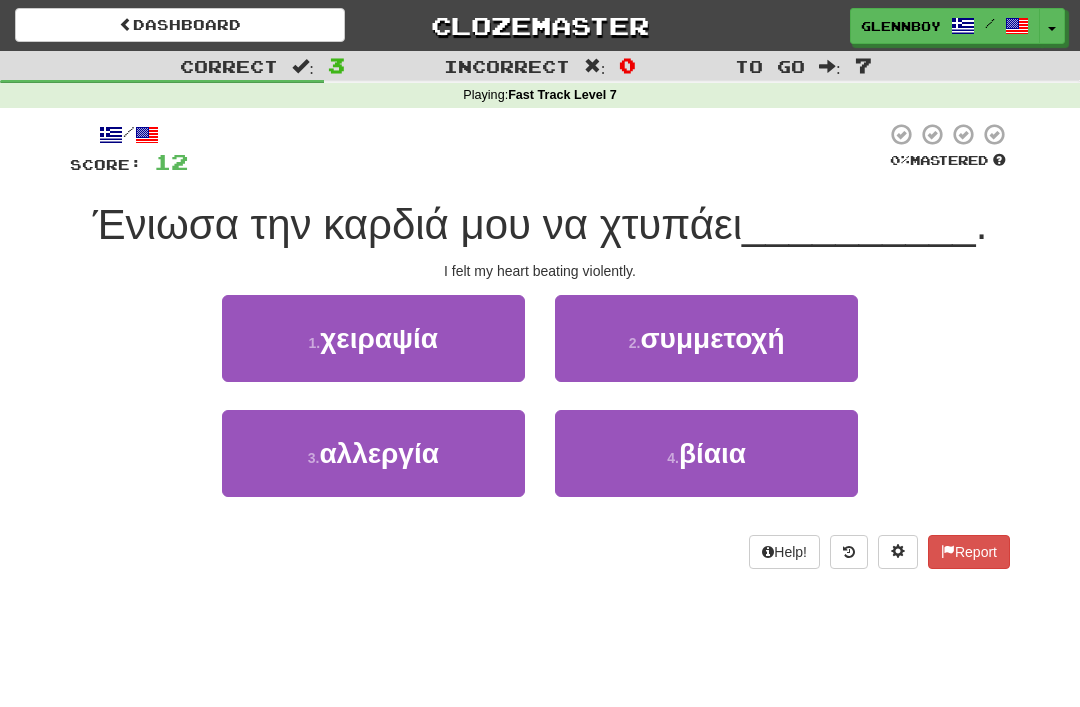 click on "βίαια" at bounding box center [712, 453] 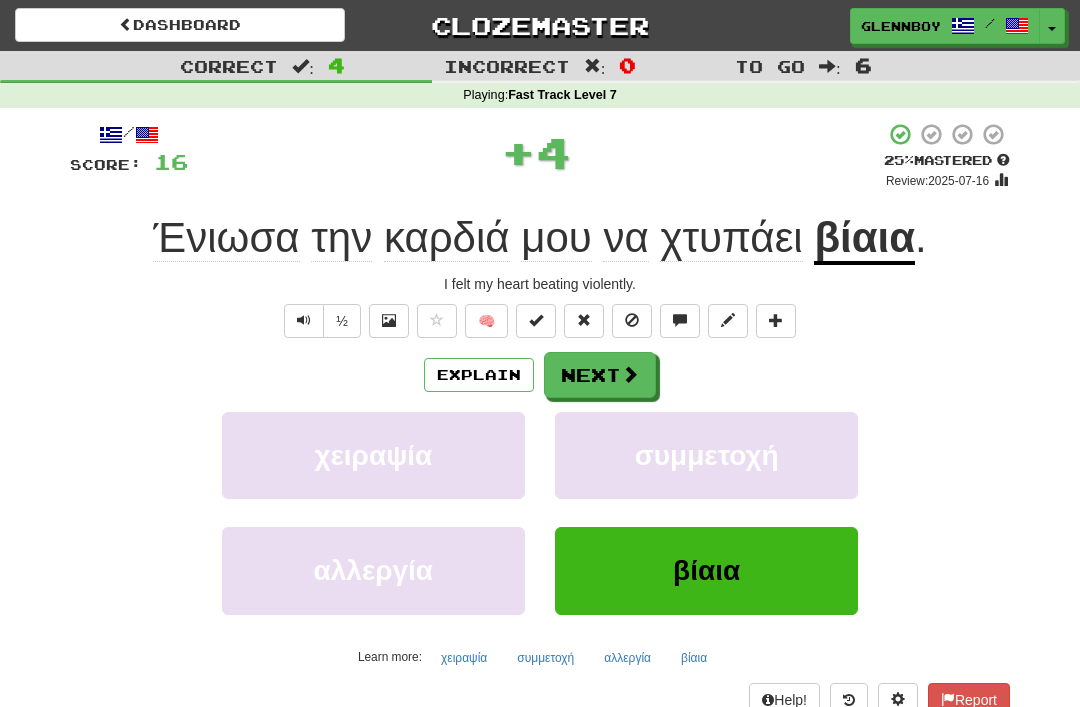 click on "Explain" at bounding box center (479, 375) 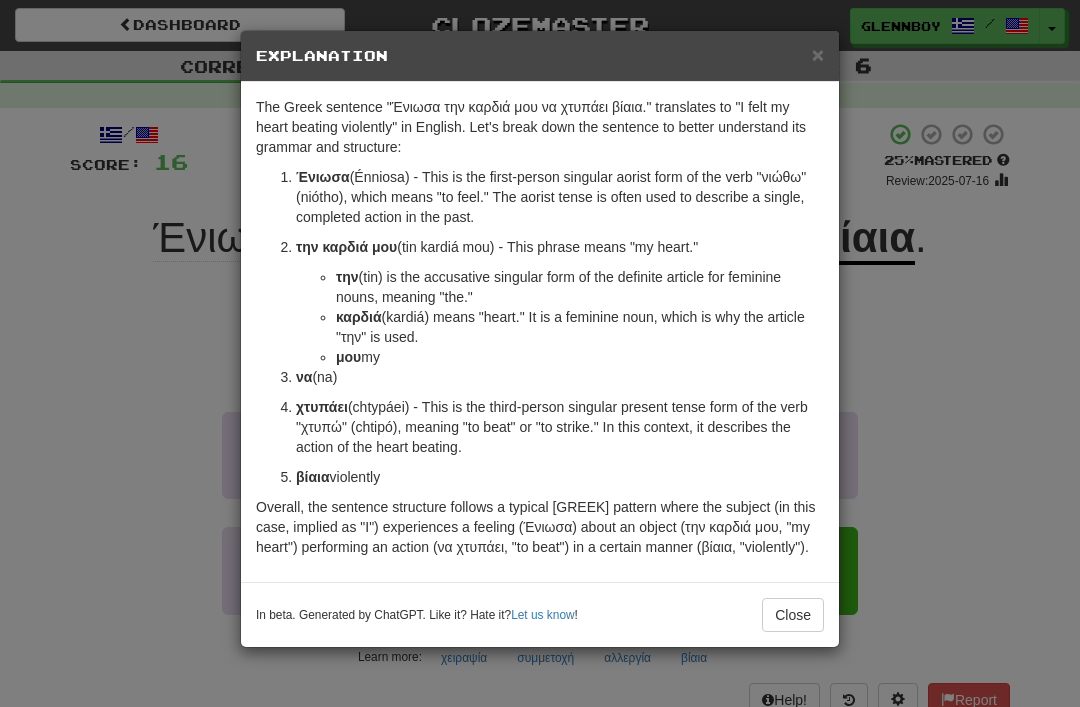 scroll, scrollTop: 0, scrollLeft: 0, axis: both 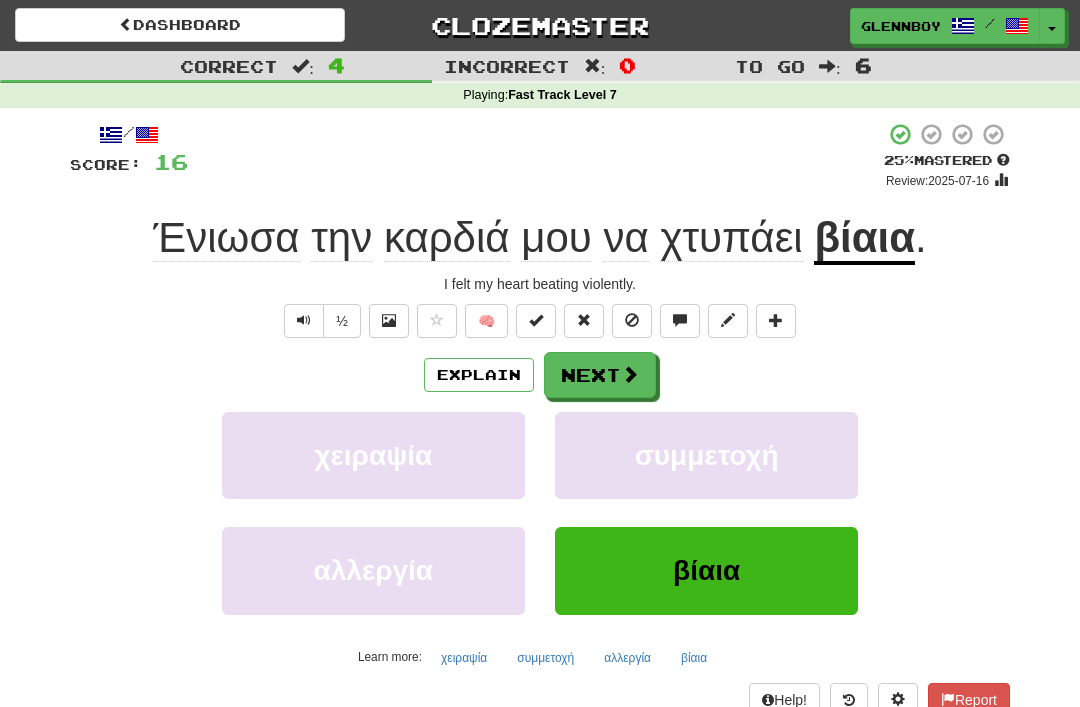 click at bounding box center [632, 321] 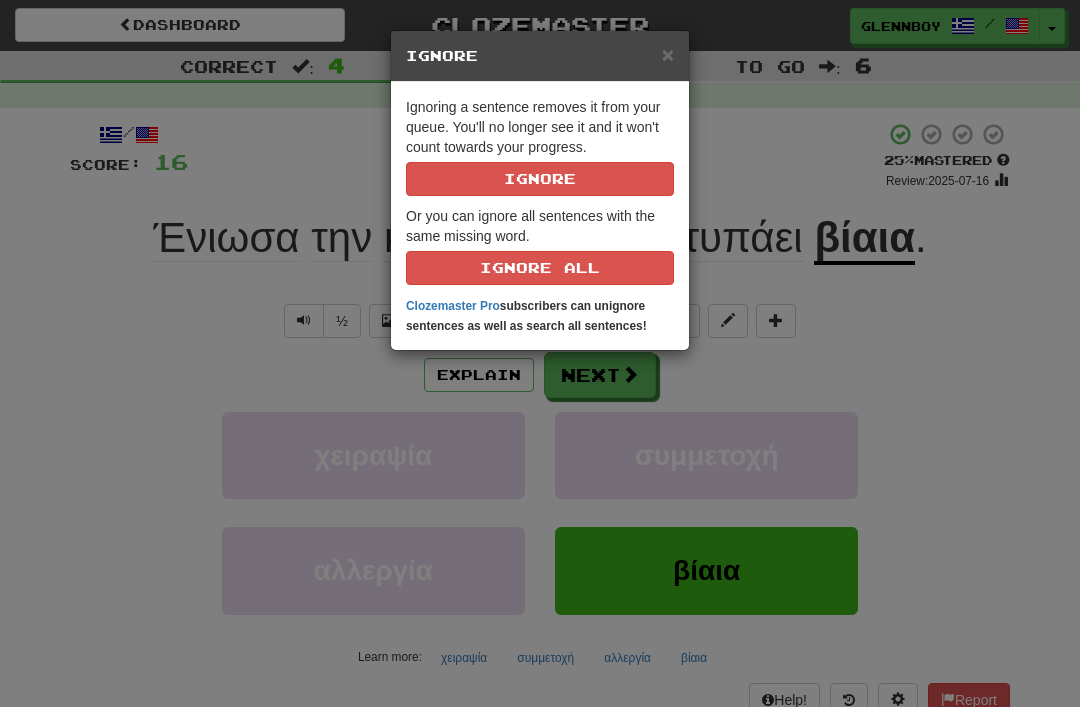 click on "Ignore" at bounding box center (540, 179) 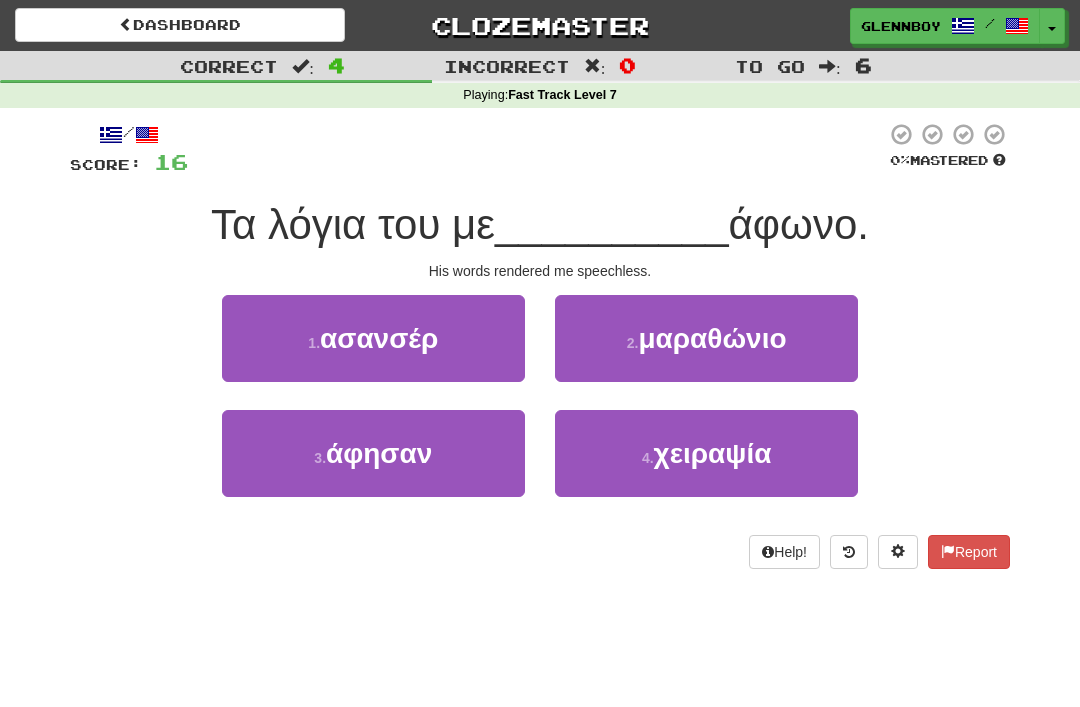 click on "άφησαν" at bounding box center [379, 453] 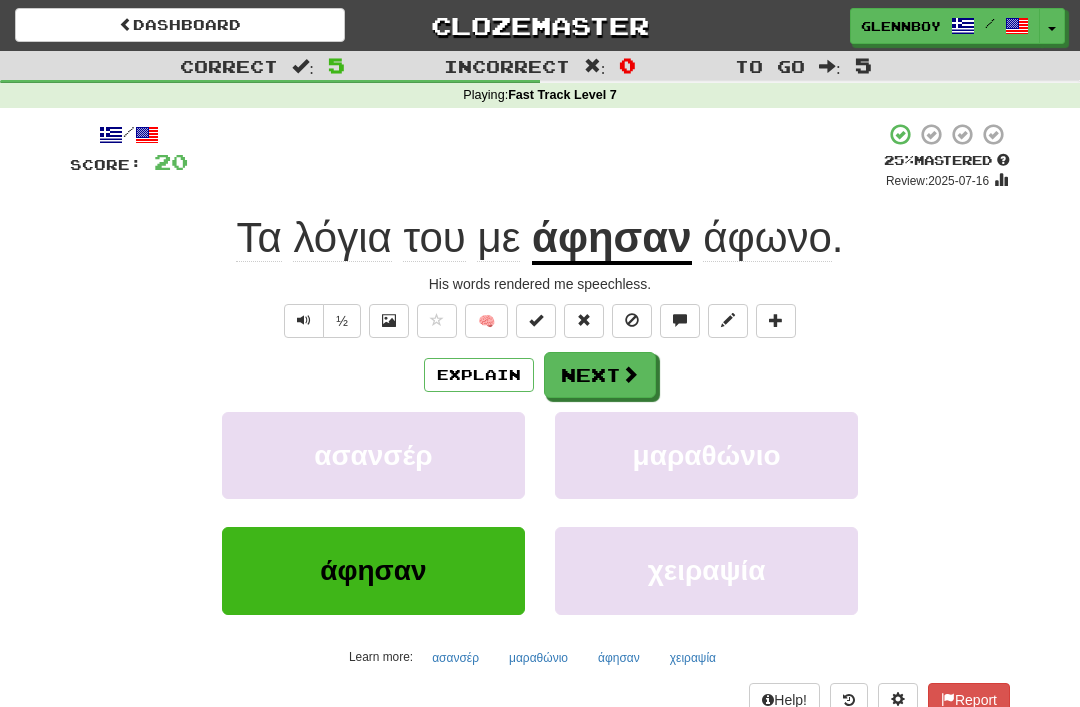 click at bounding box center [632, 320] 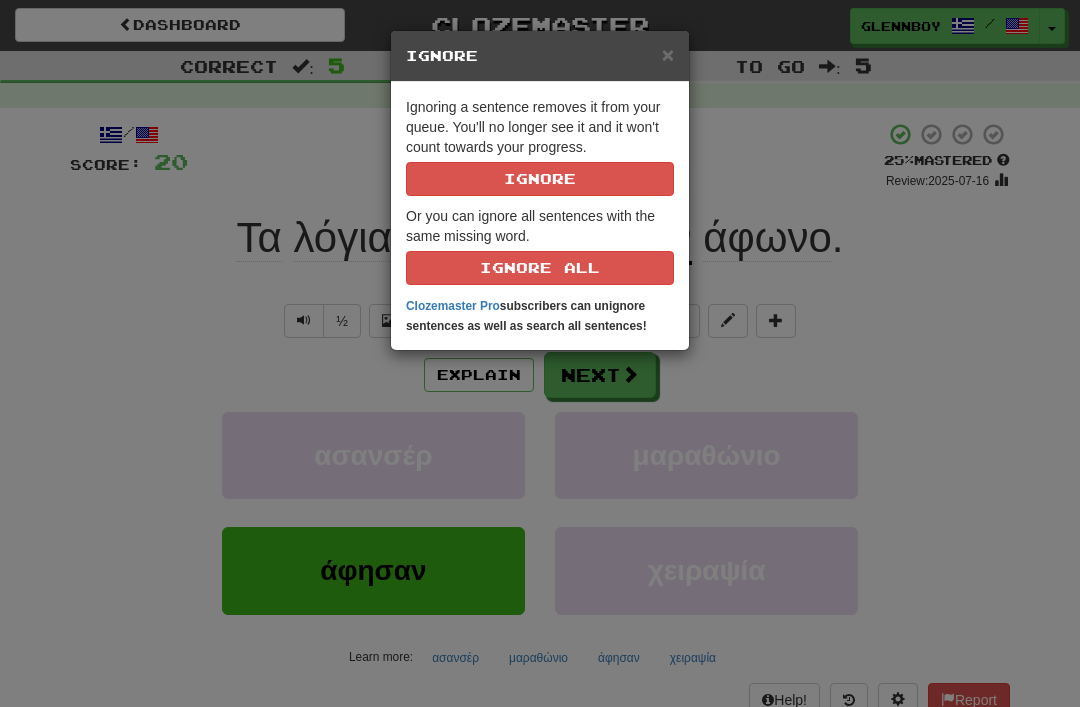 click on "Ignore" at bounding box center [540, 179] 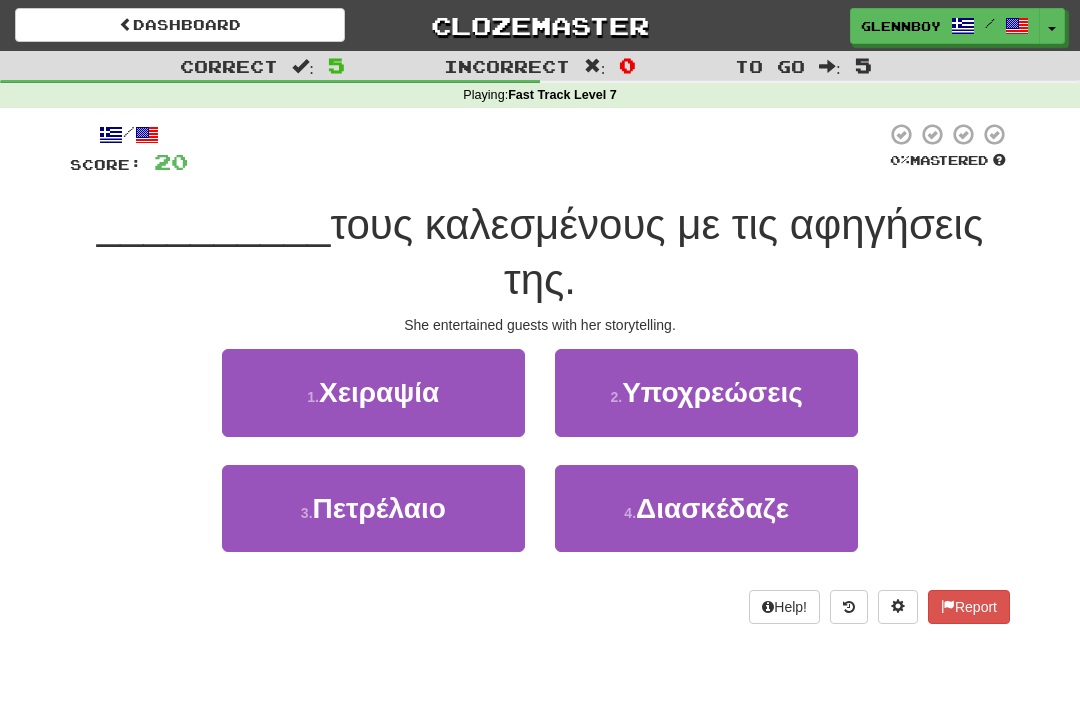 click on "Διασκέδαζε" at bounding box center (712, 508) 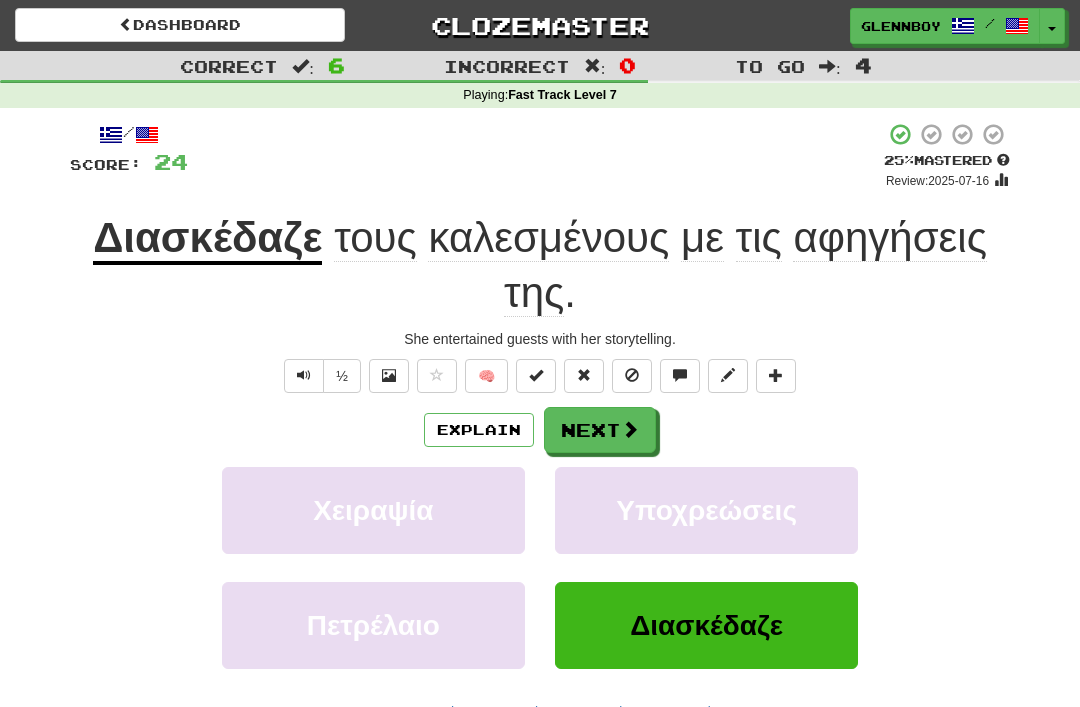 click on "Explain" at bounding box center (479, 430) 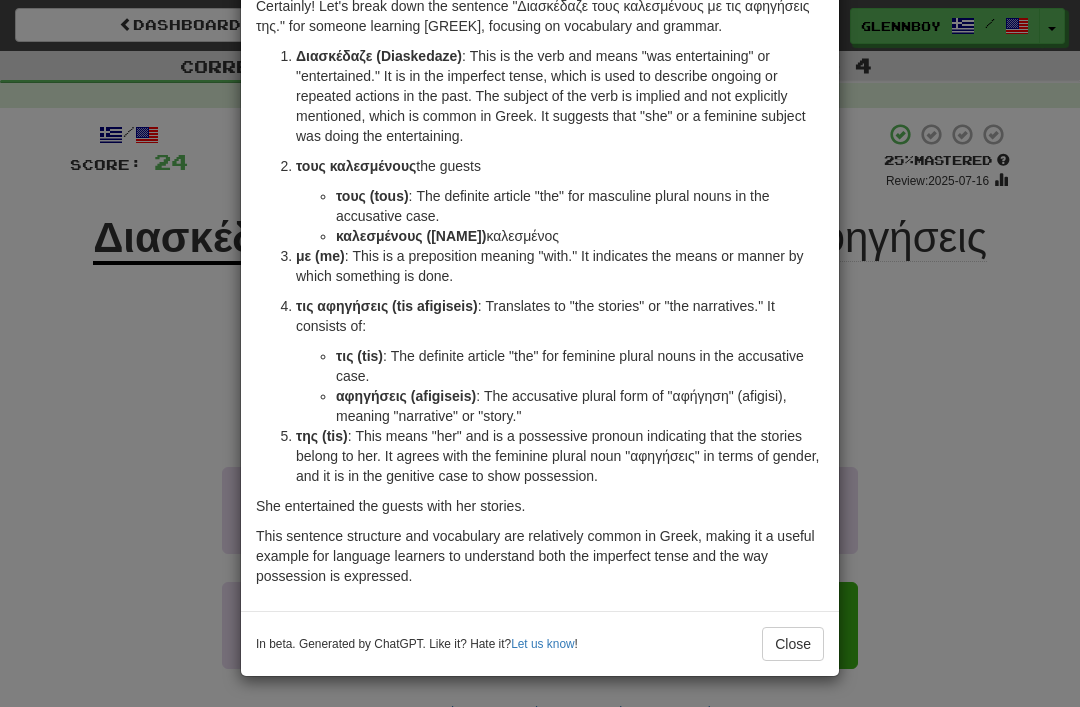 scroll, scrollTop: 139, scrollLeft: 0, axis: vertical 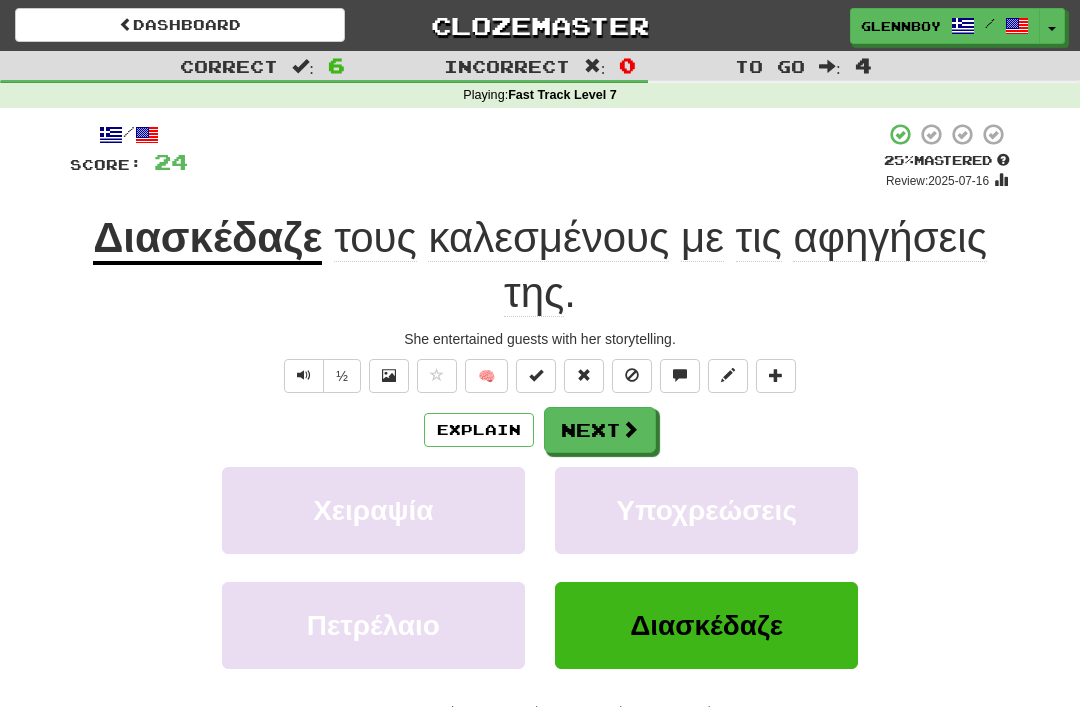 click at bounding box center (632, 375) 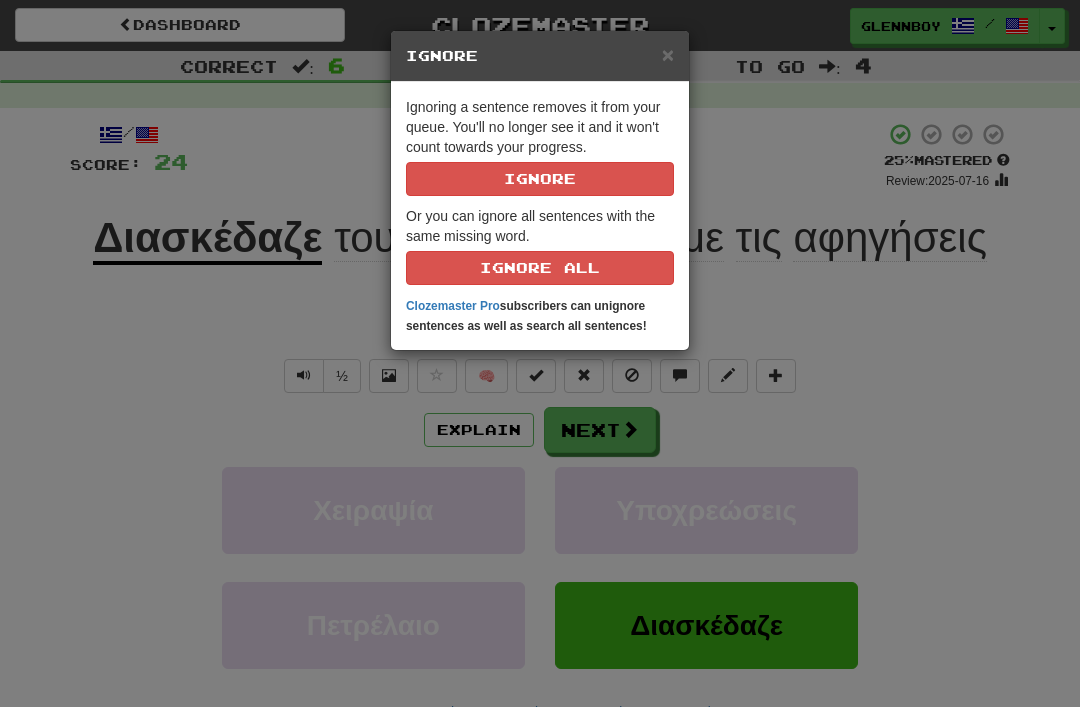 click on "Ignore" at bounding box center [540, 179] 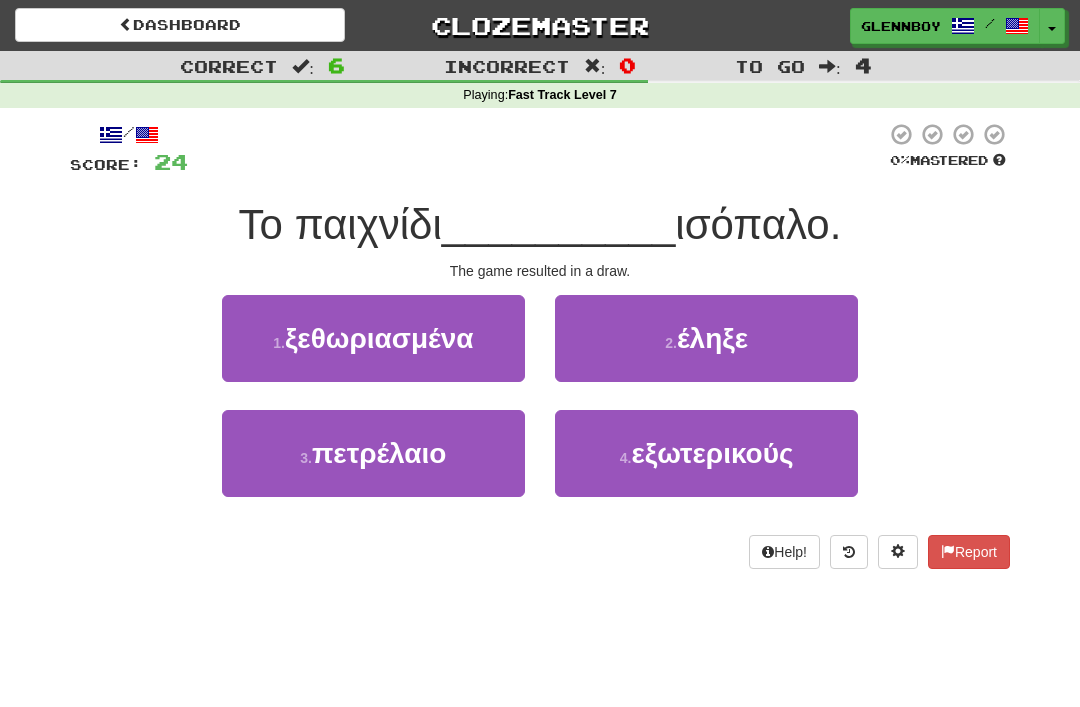 click on "έληξε" at bounding box center (706, 338) 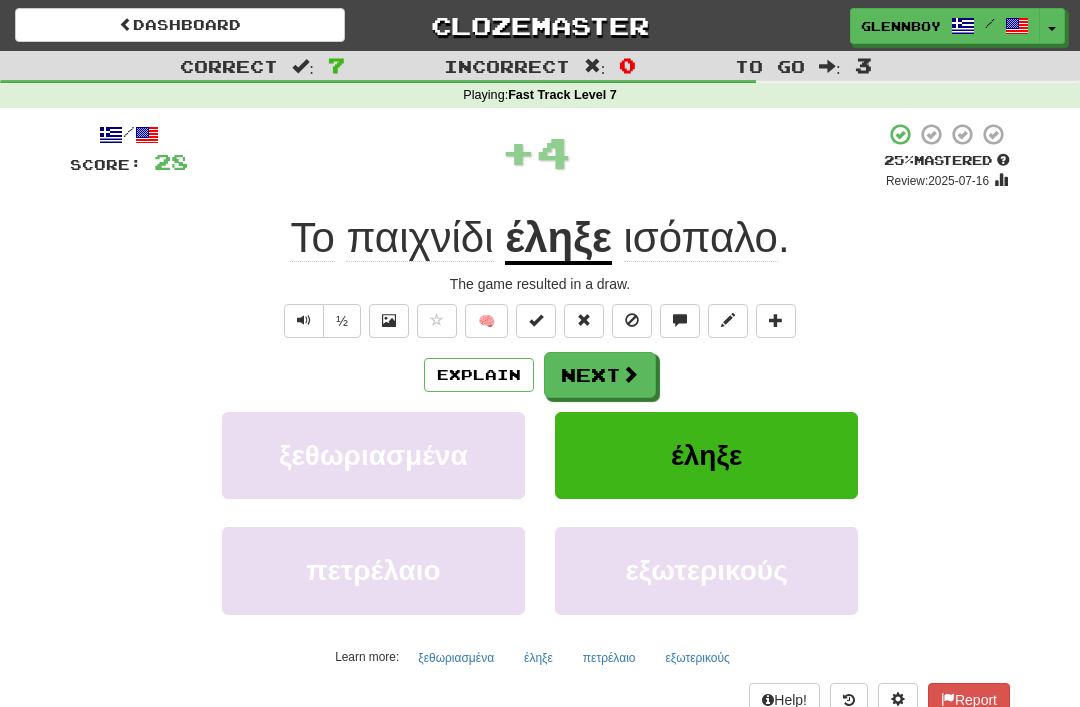 click on "Explain" at bounding box center [479, 375] 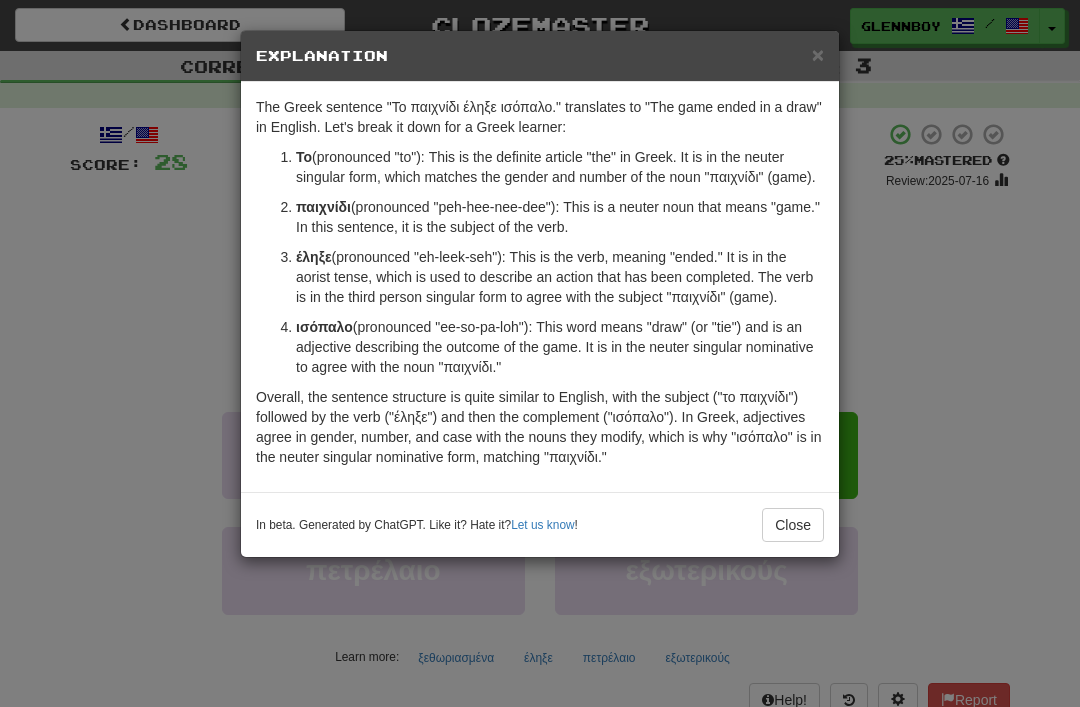 click on "Close" at bounding box center (793, 525) 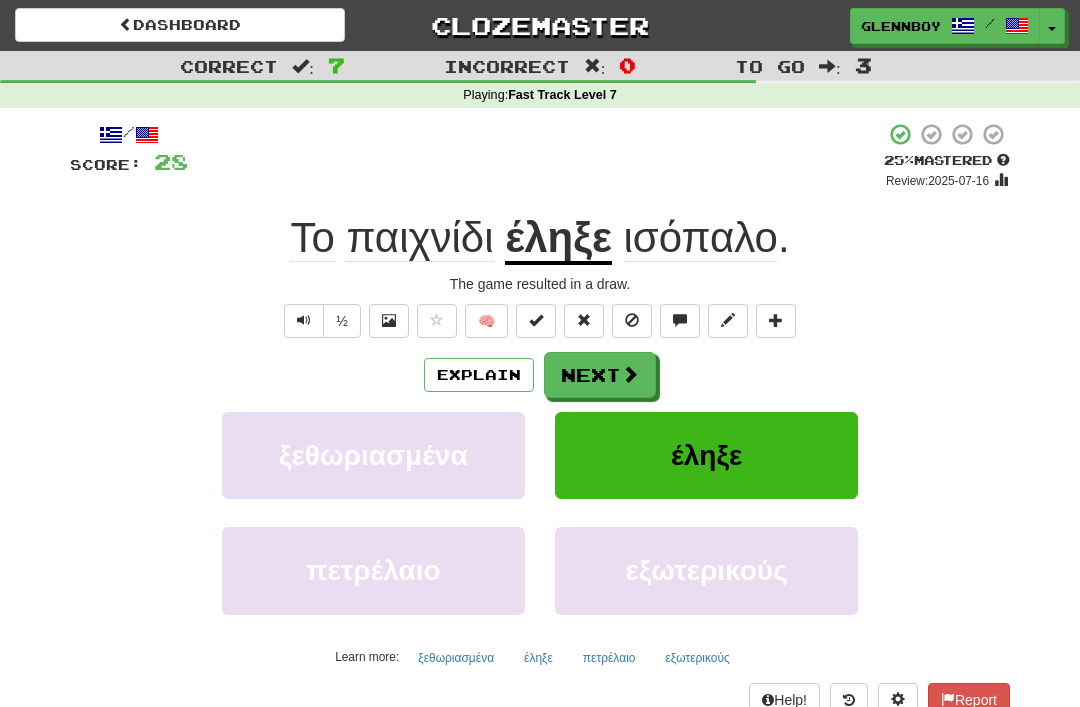 click at bounding box center (632, 321) 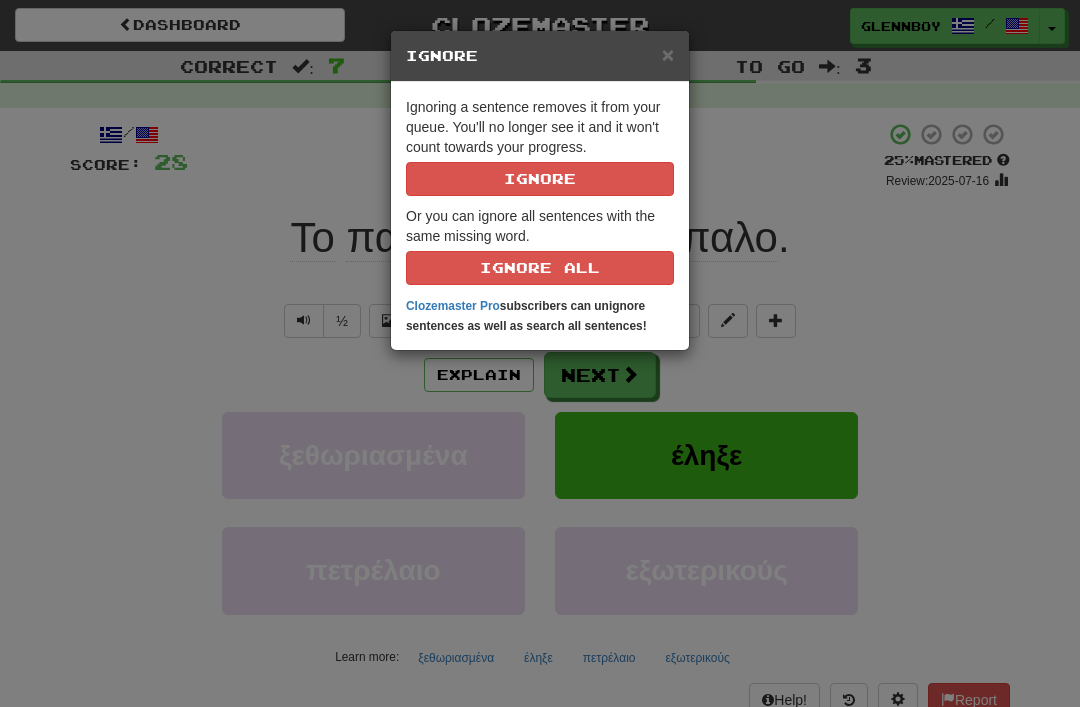 click on "Ignore" at bounding box center [540, 179] 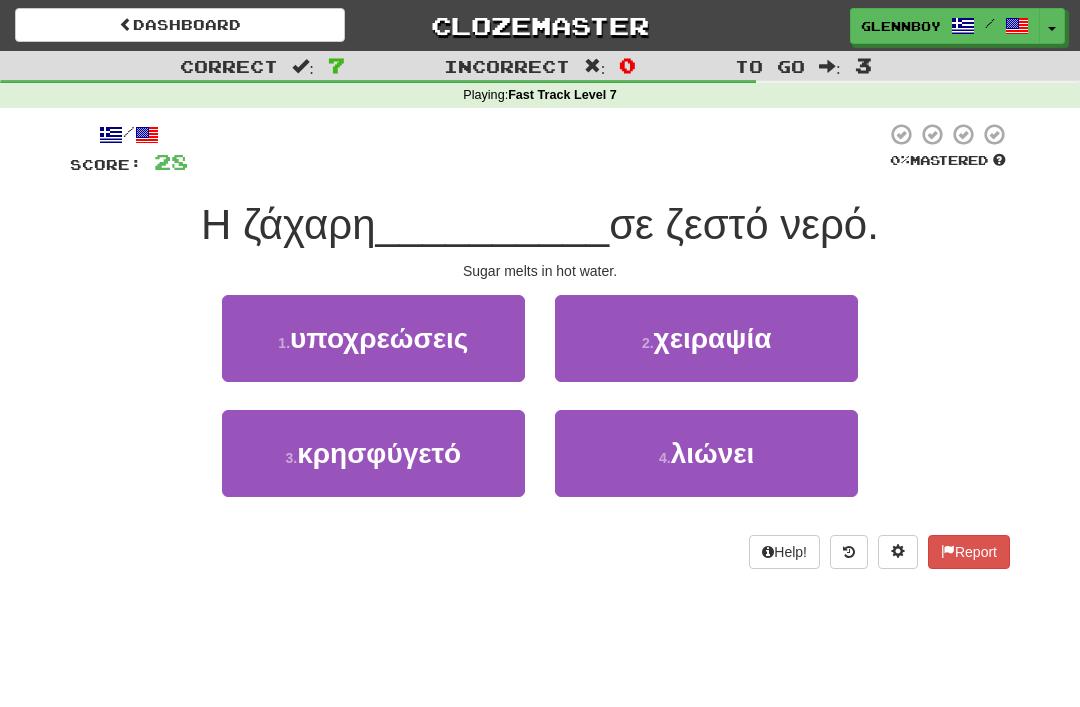 click on "λιώνει" at bounding box center [713, 453] 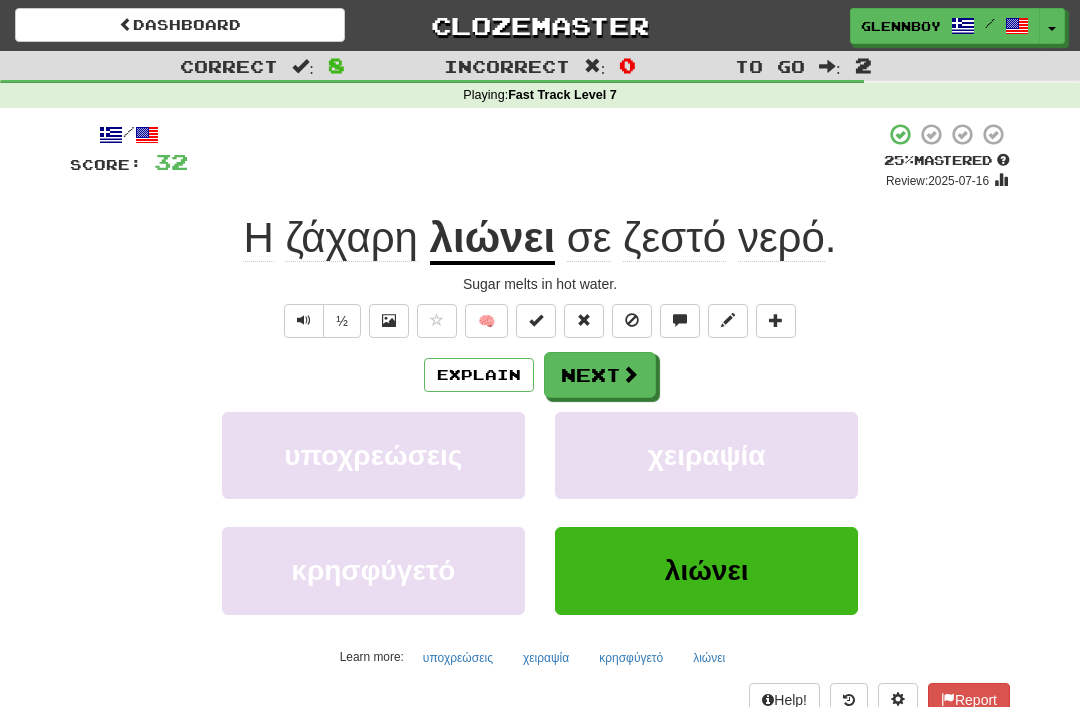click at bounding box center [632, 321] 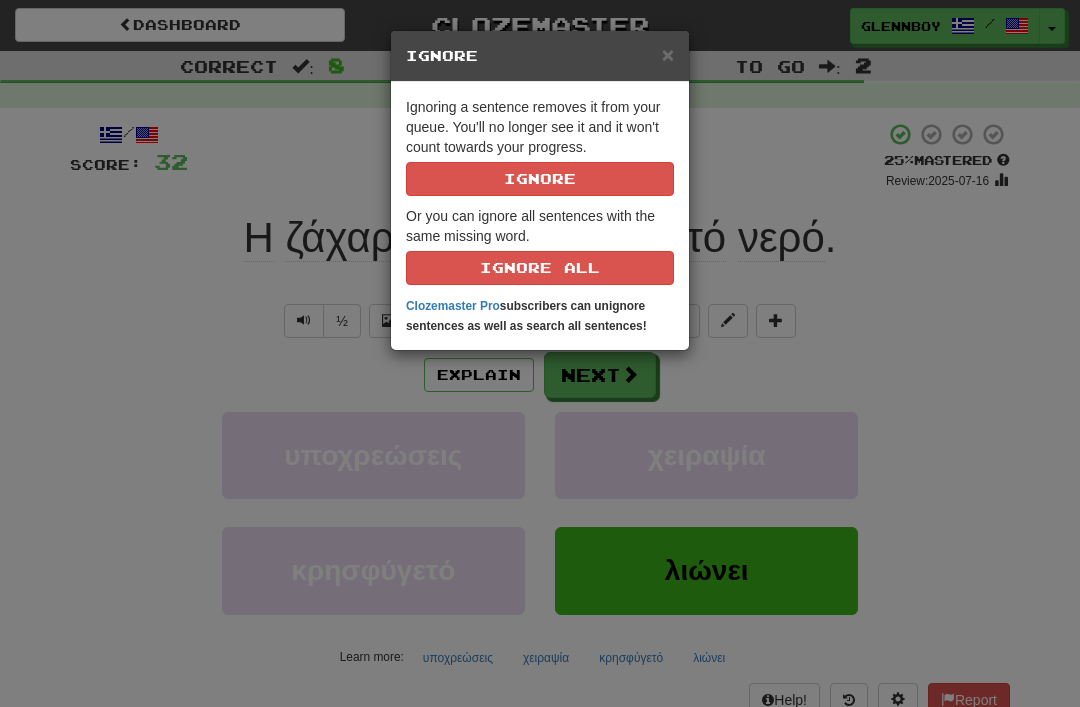 click on "Ignore" at bounding box center (540, 179) 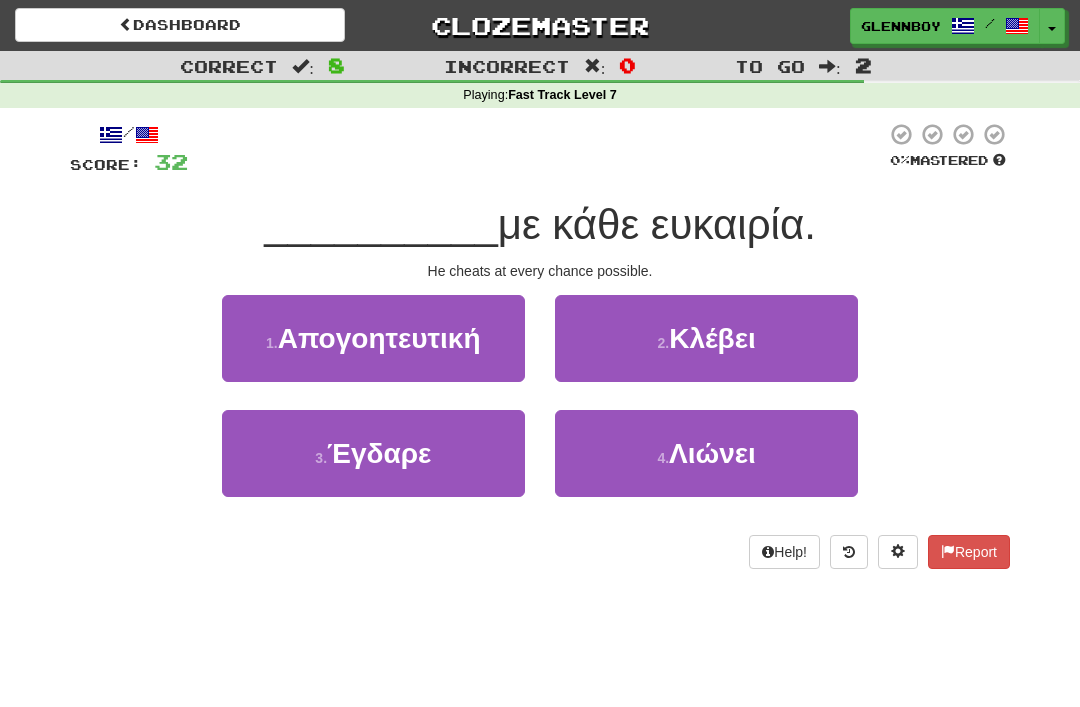 click on "2 . Κλέβει" at bounding box center [706, 338] 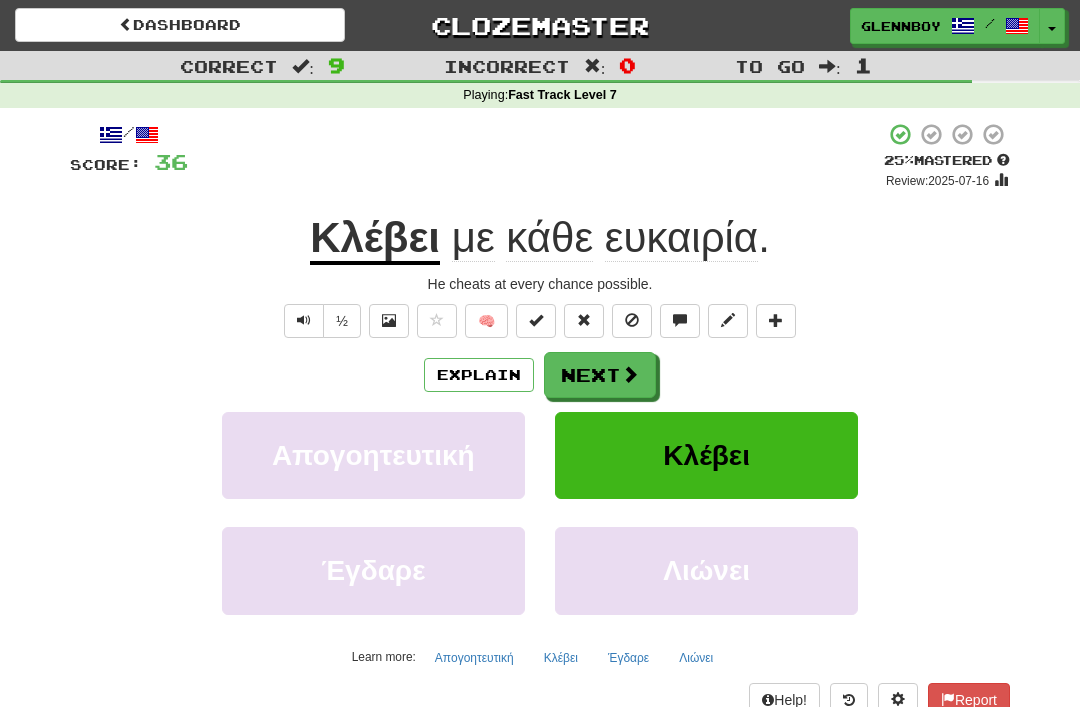click at bounding box center [632, 321] 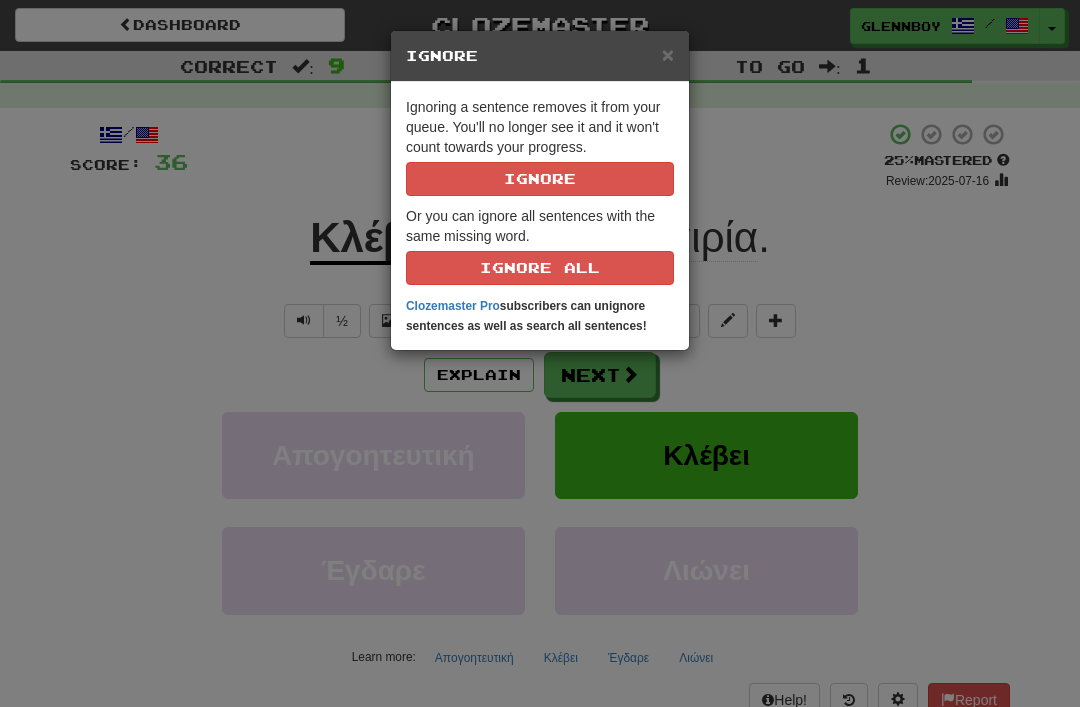 click on "× Ignore Ignoring a sentence removes it from your queue. You'll no longer see it and it won't count towards your progress. Ignore Or you can ignore all sentences with the same missing word. Ignore All Clozemaster Pro  subscribers can unignore sentences as well as search all sentences!" at bounding box center (540, 353) 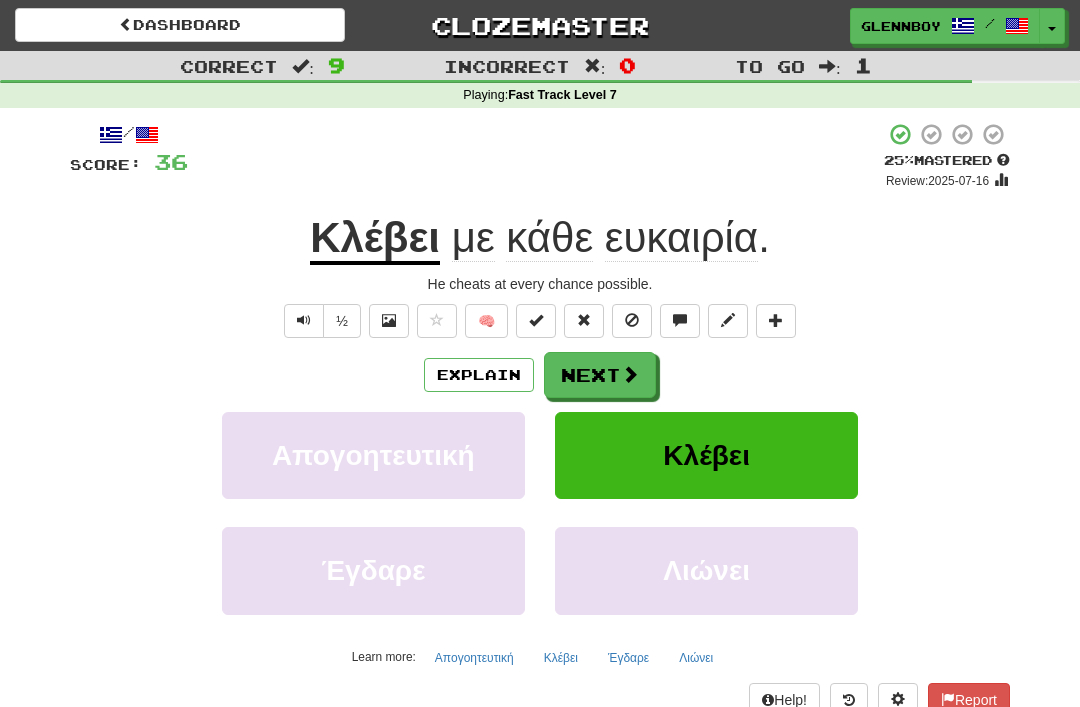 click on "Explain" at bounding box center (479, 375) 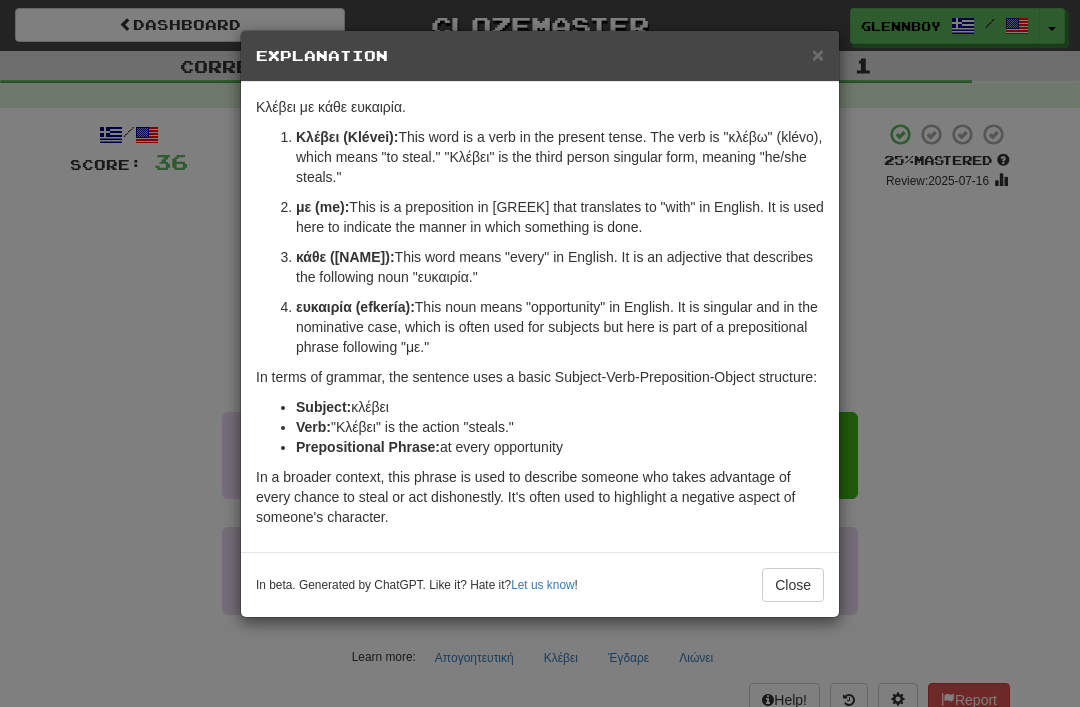 scroll, scrollTop: 0, scrollLeft: 0, axis: both 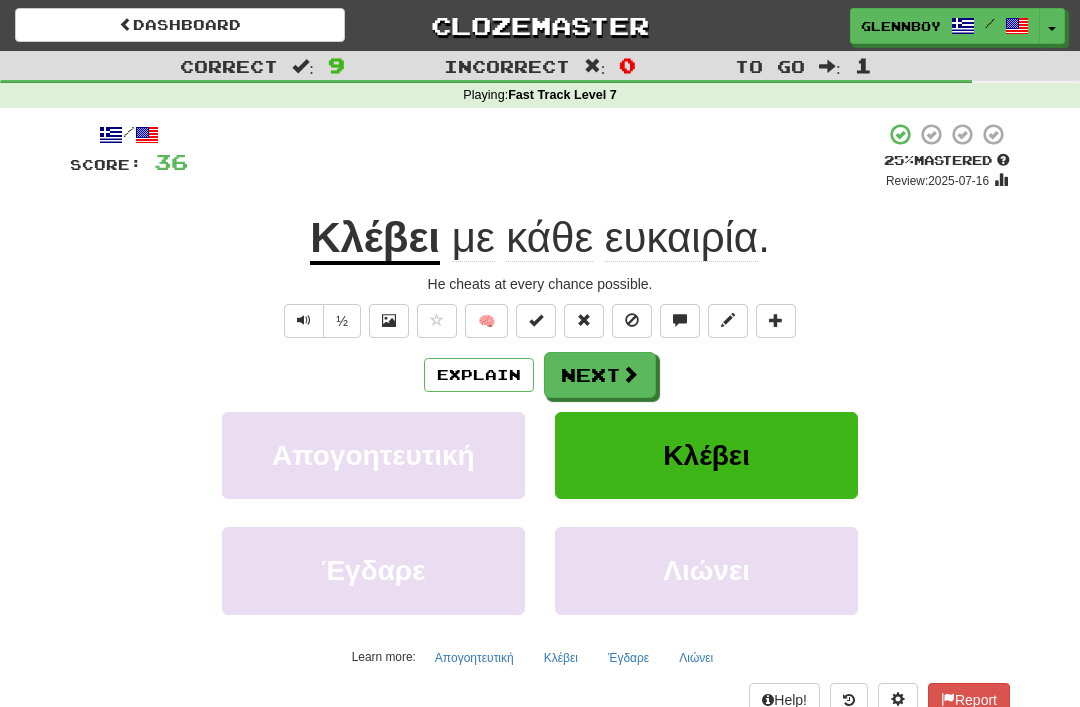 click at bounding box center [632, 320] 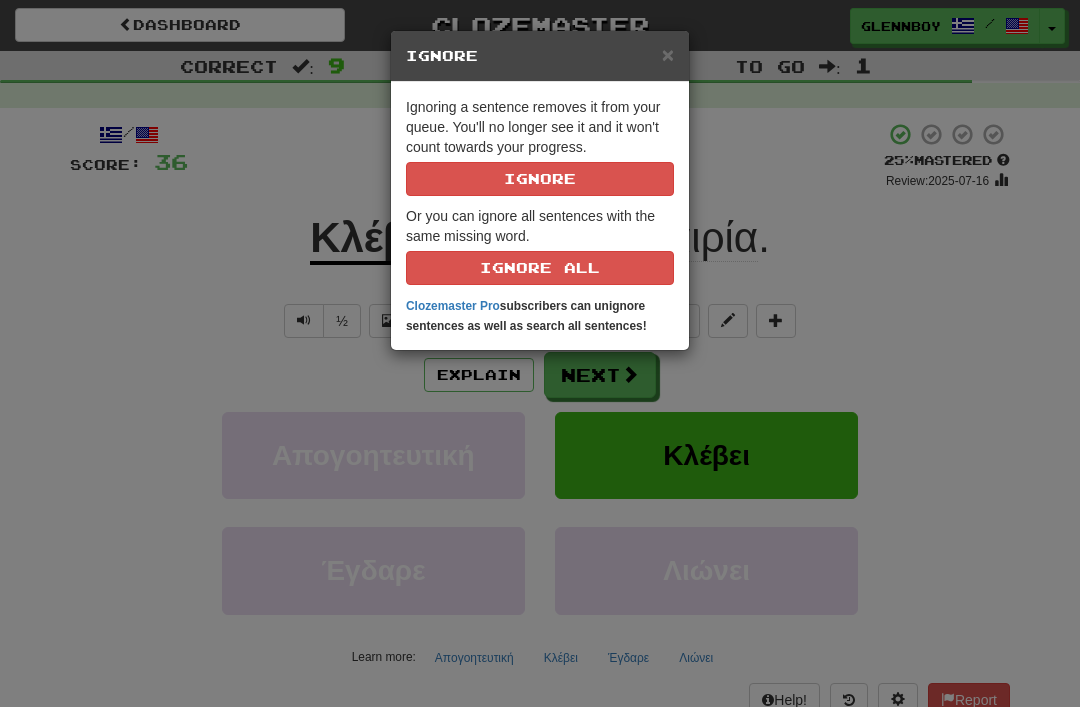 click on "Ignore" at bounding box center (540, 179) 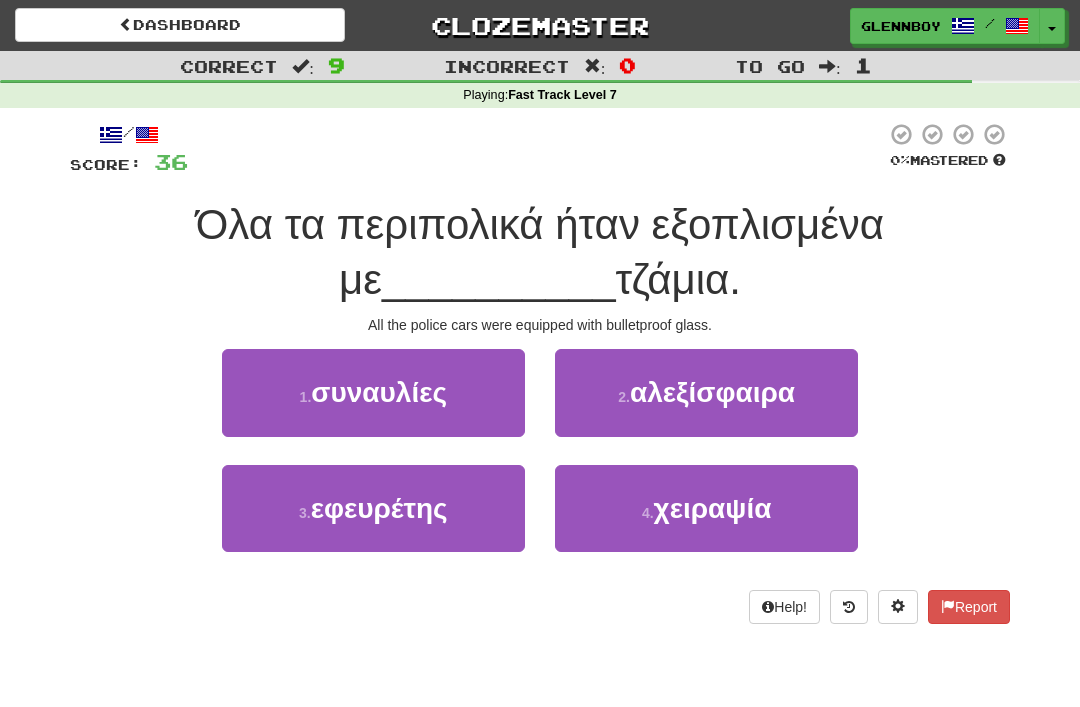 click on "αλεξίσφαιρα" at bounding box center [712, 392] 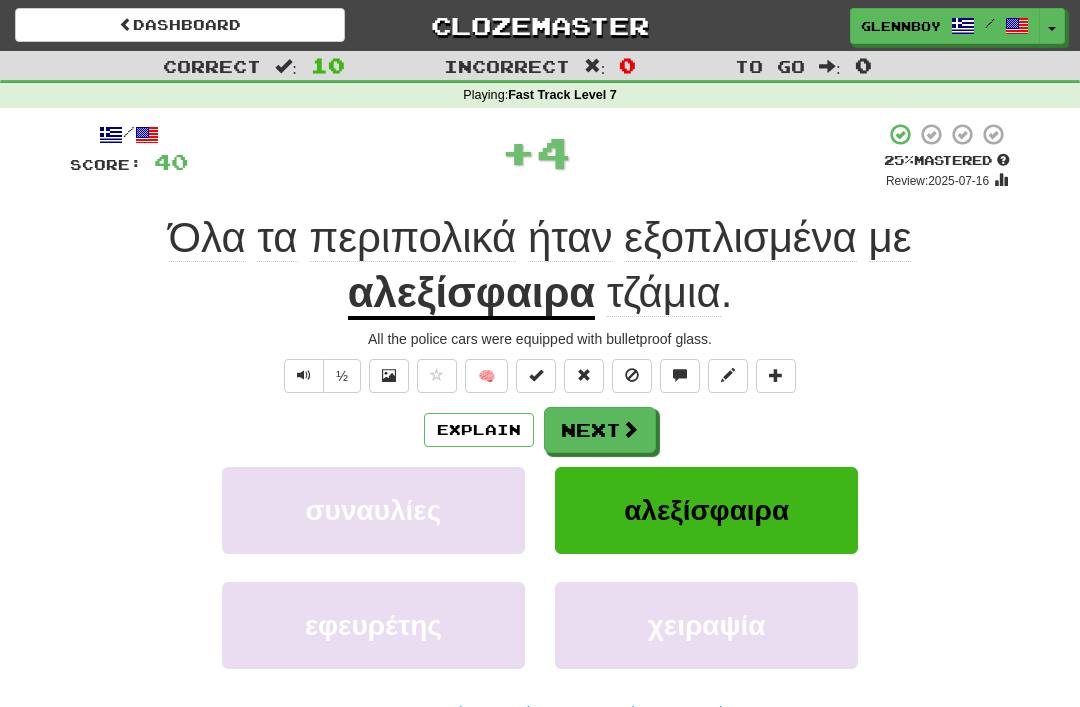 click on "Explain" at bounding box center [479, 430] 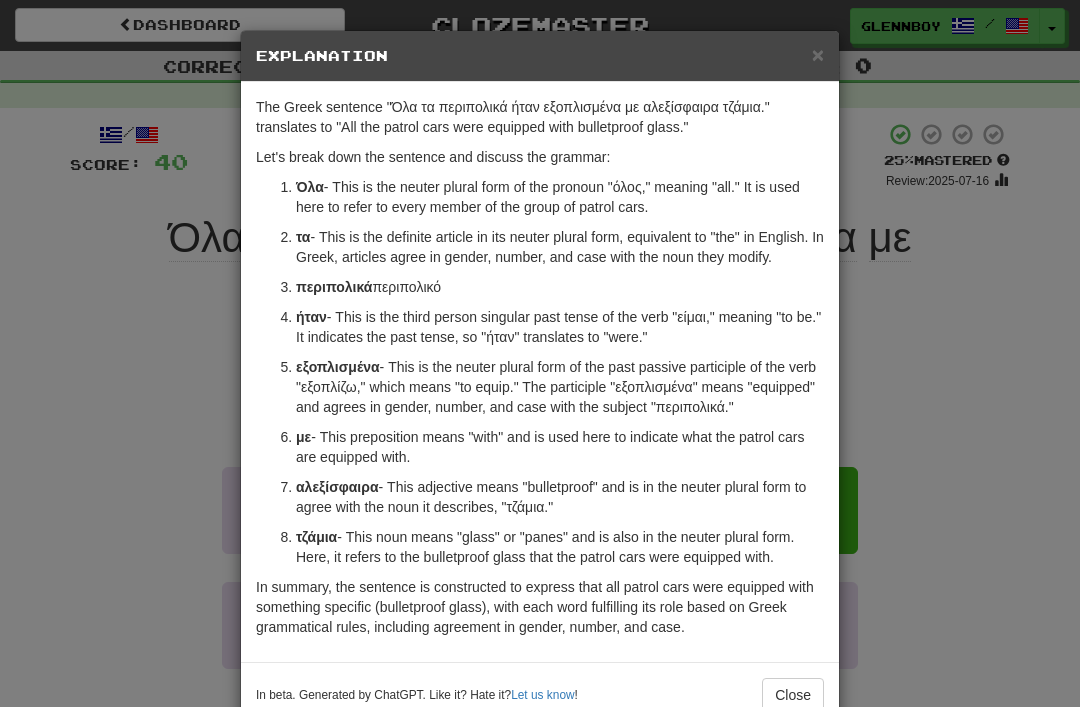 click on "×" at bounding box center [818, 54] 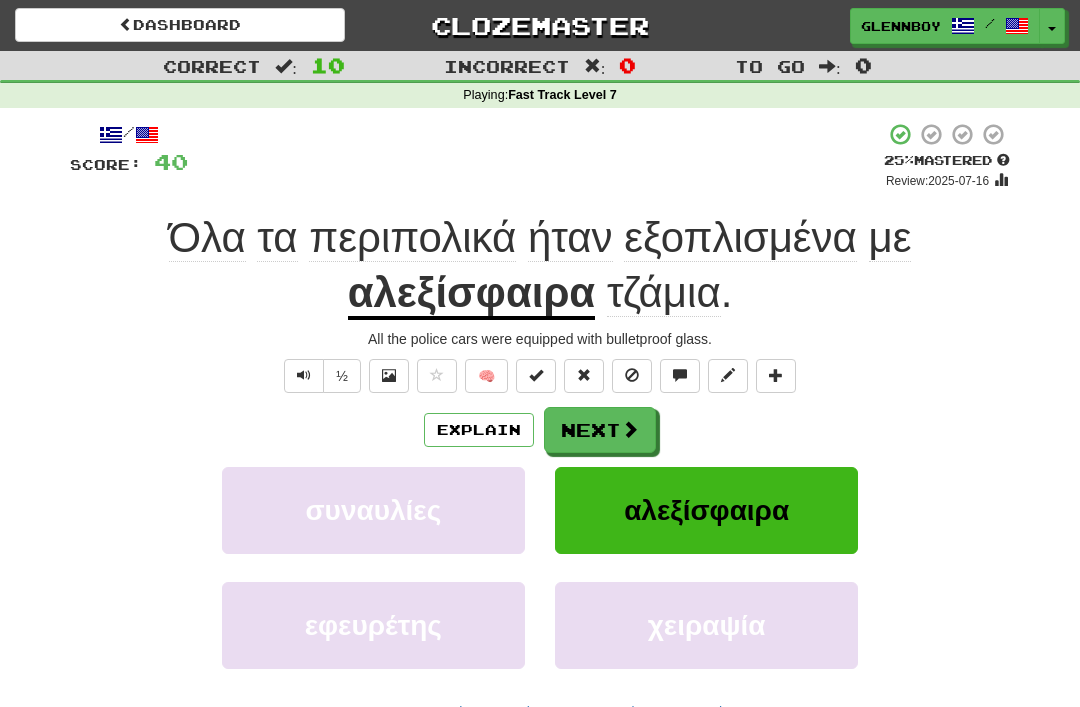 click at bounding box center (632, 375) 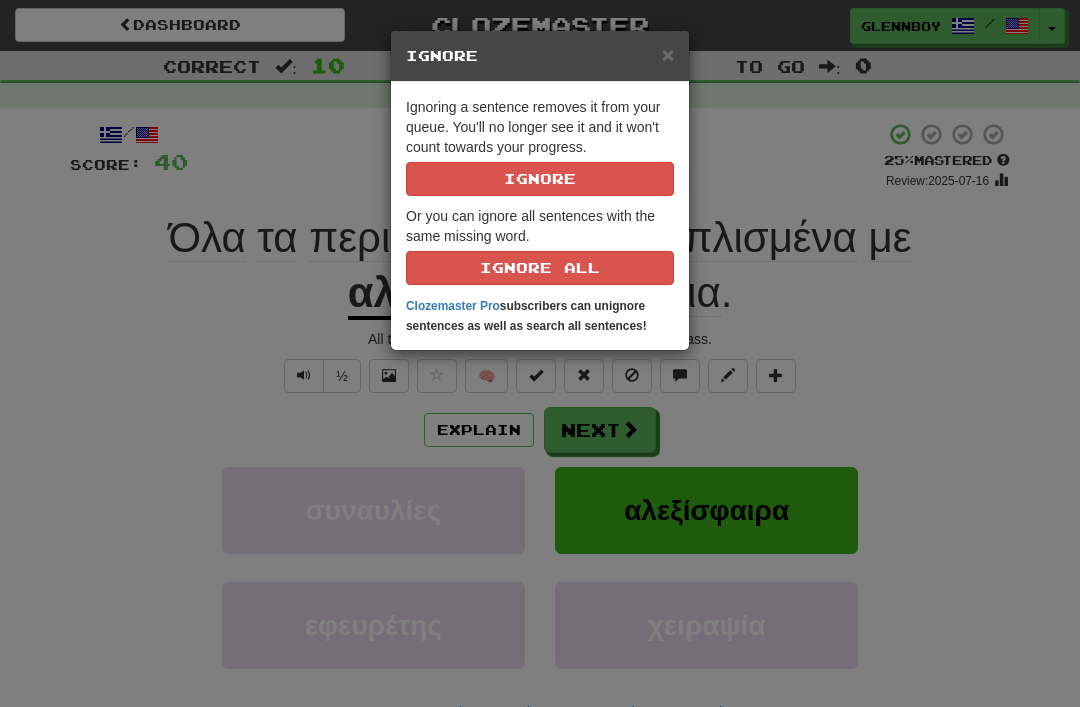 click on "Ignore" at bounding box center [540, 179] 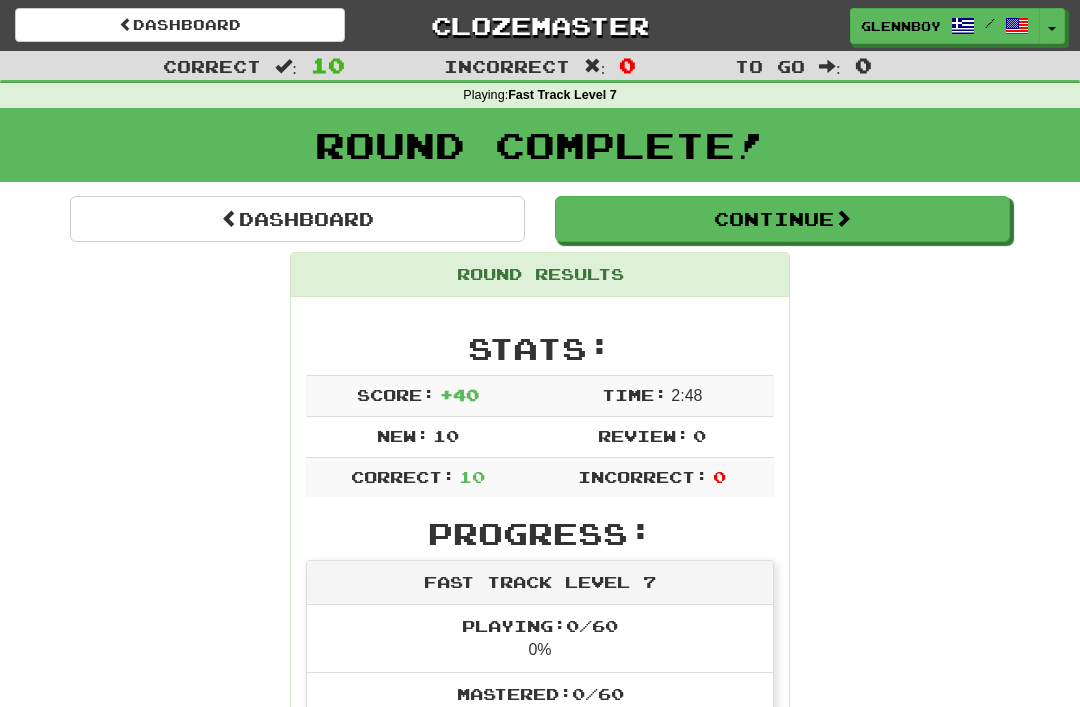 click on "Continue" at bounding box center (782, 219) 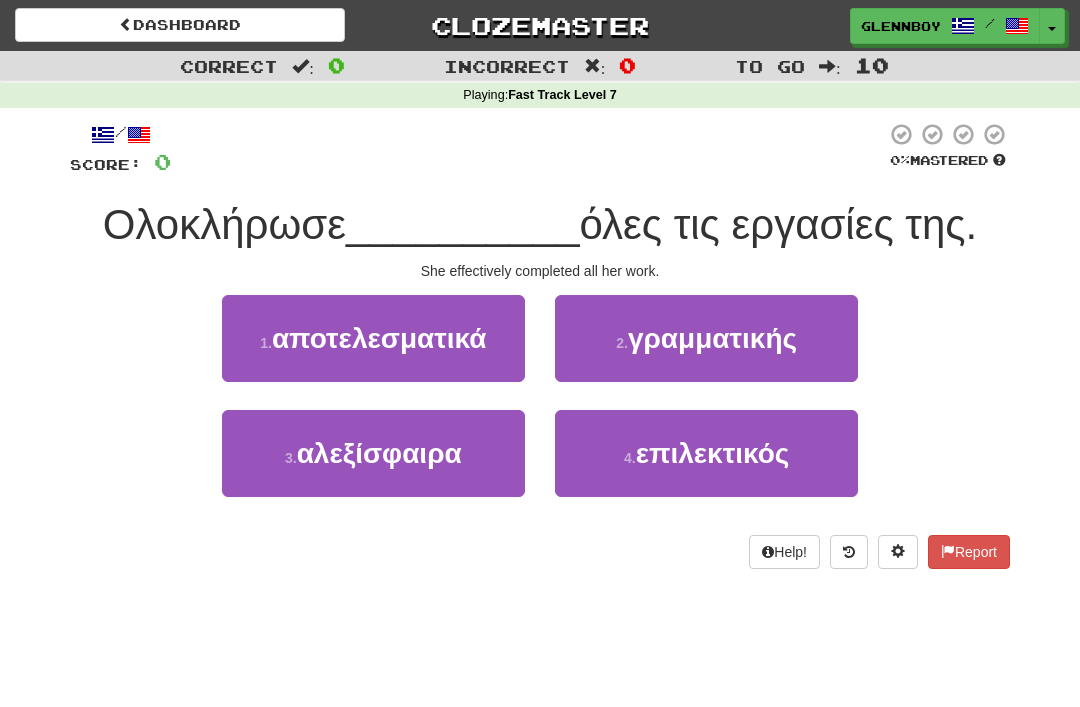 click on "1 . αποτελεσματικά" at bounding box center (373, 338) 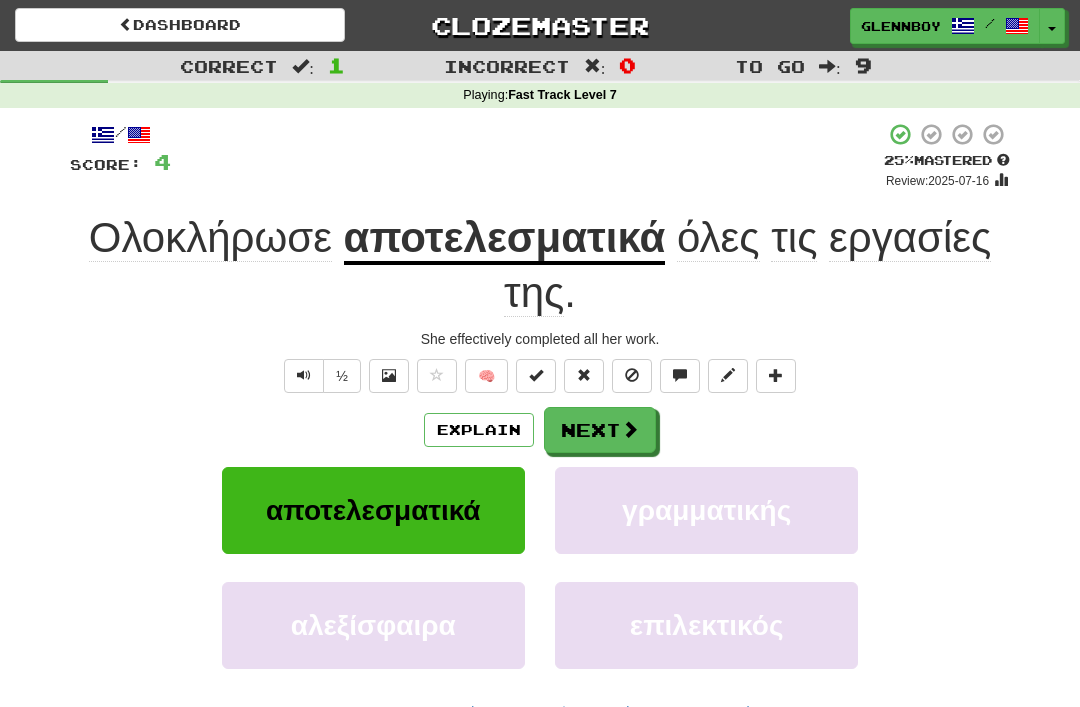 click on "Explain" at bounding box center [479, 430] 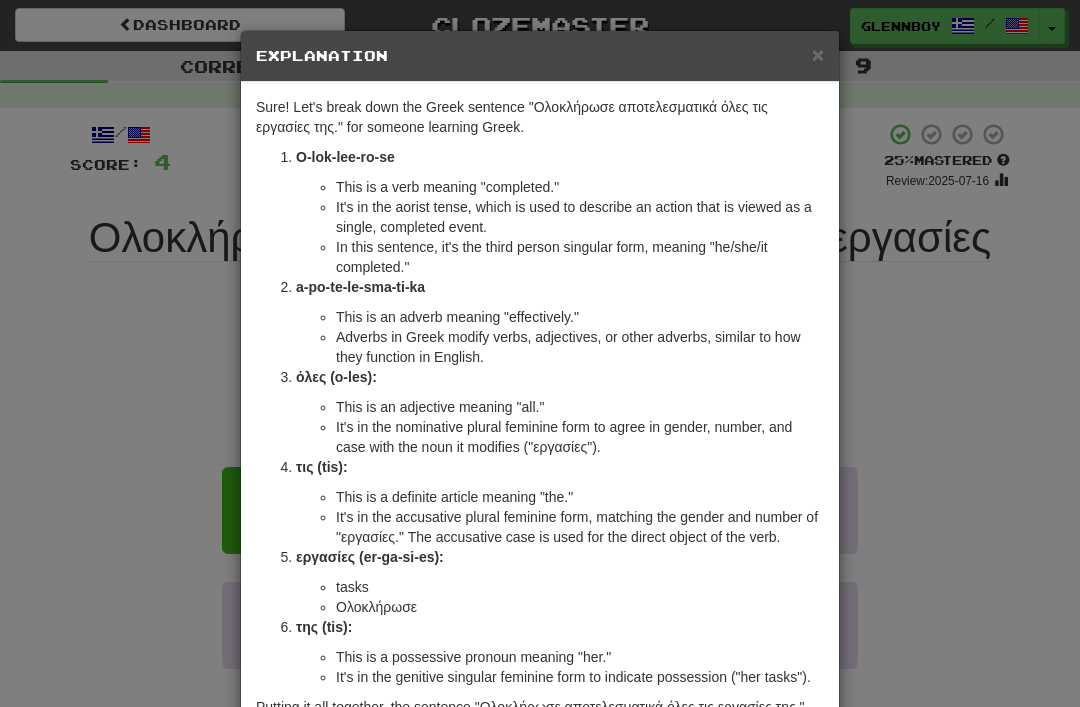 click on "Ολοκλήρωσε" at bounding box center (580, 607) 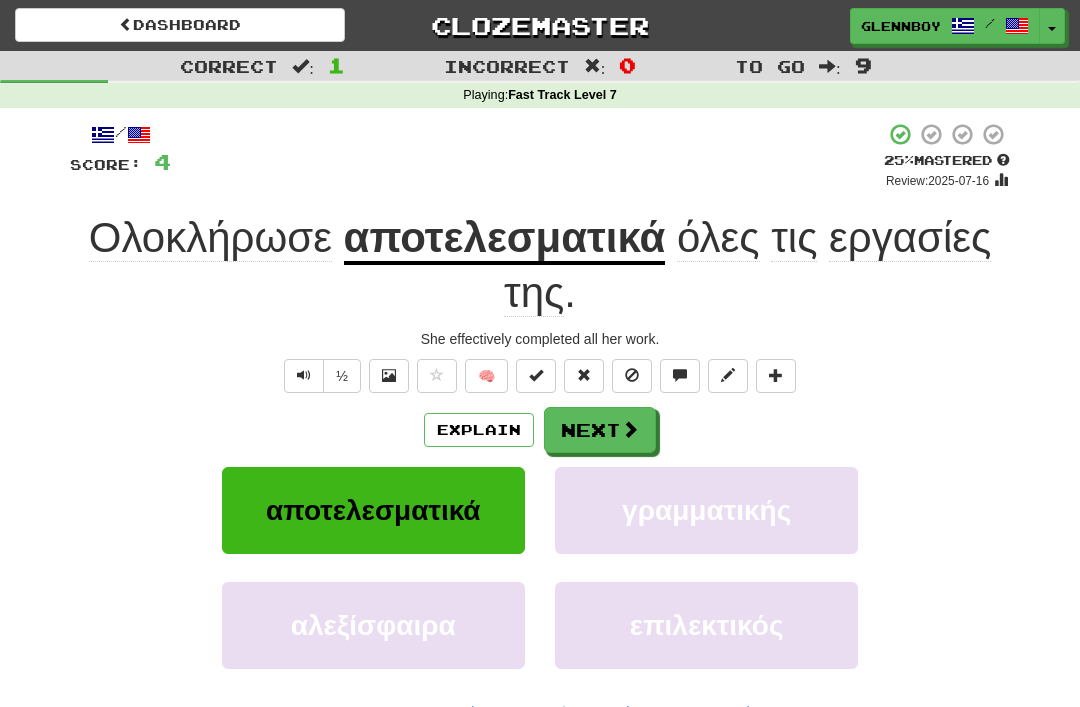 click at bounding box center (632, 375) 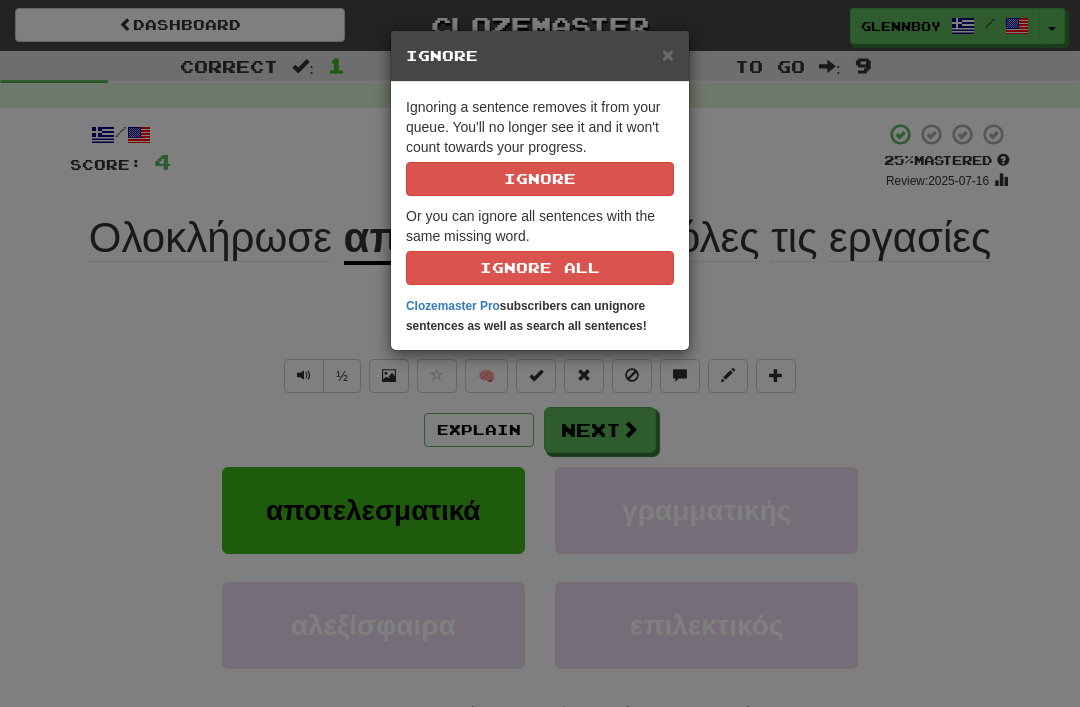 click on "Ignore" at bounding box center (540, 179) 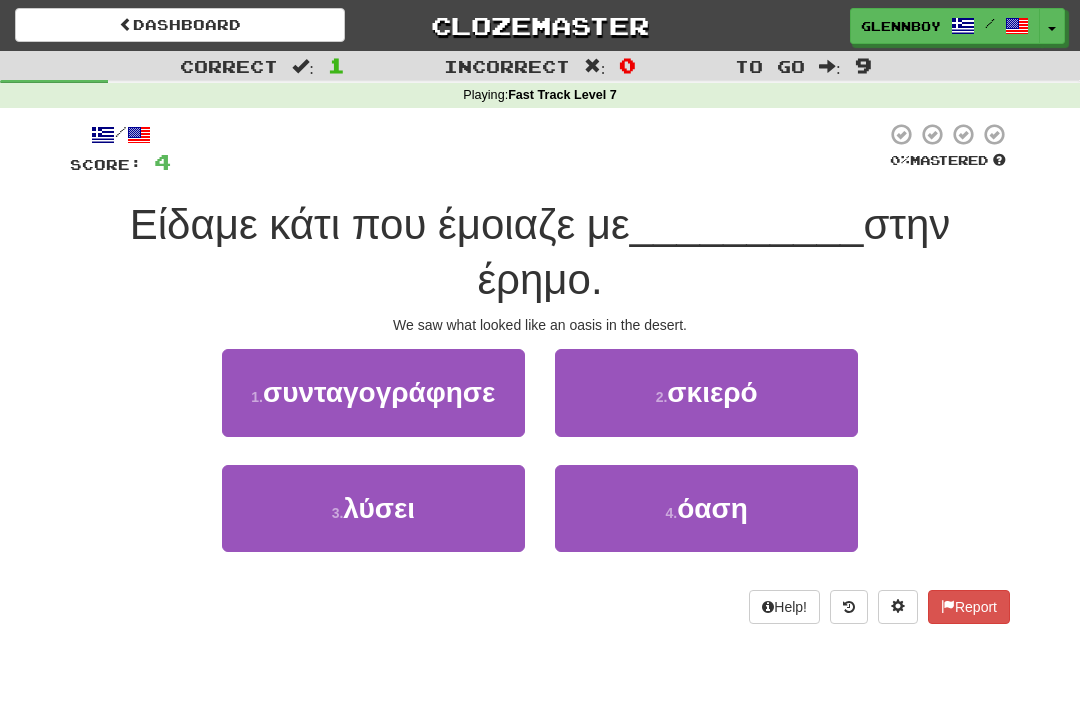 click on "όαση" at bounding box center (712, 508) 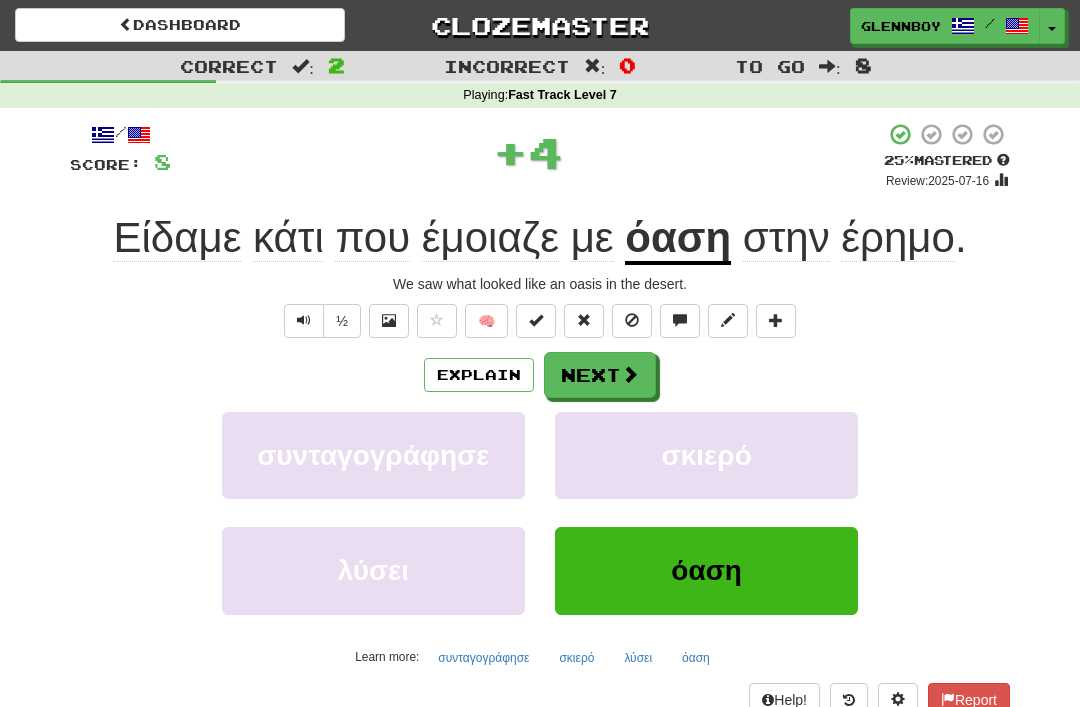 click on "Explain" at bounding box center [479, 375] 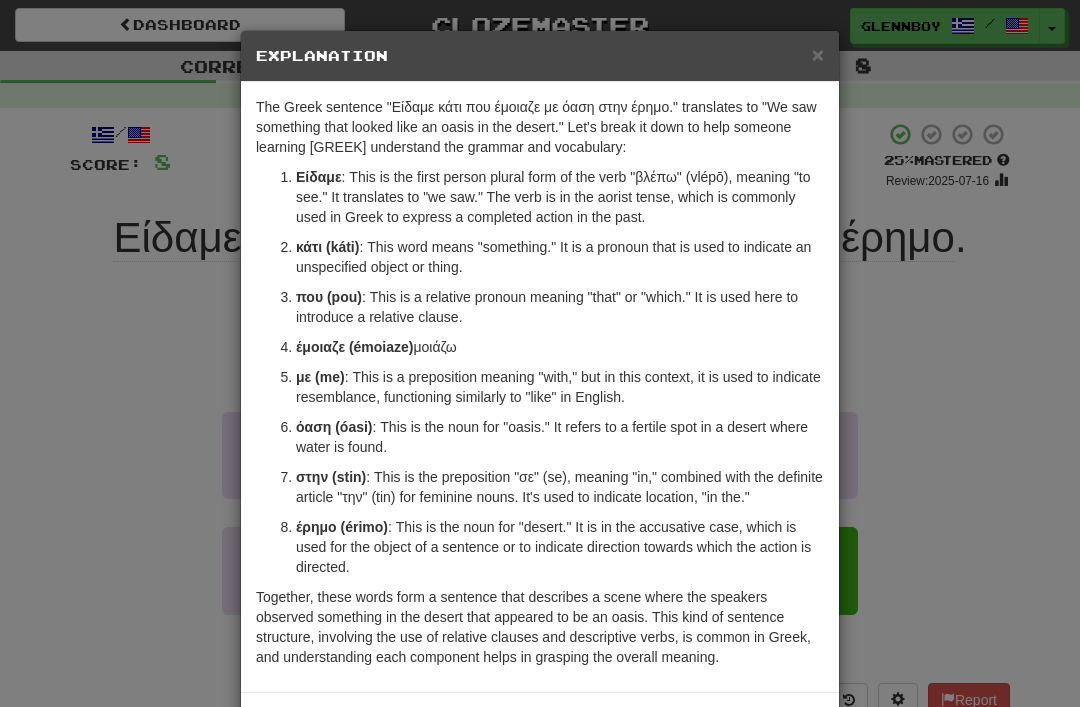 click on "Explanation" at bounding box center (540, 56) 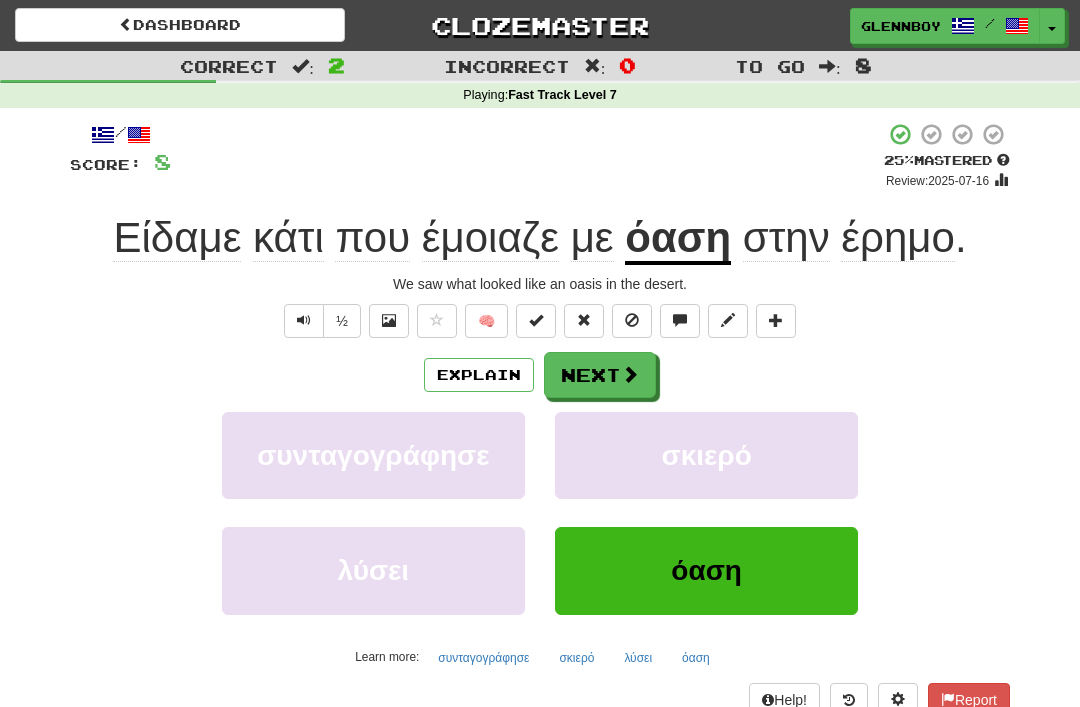 click at bounding box center [632, 321] 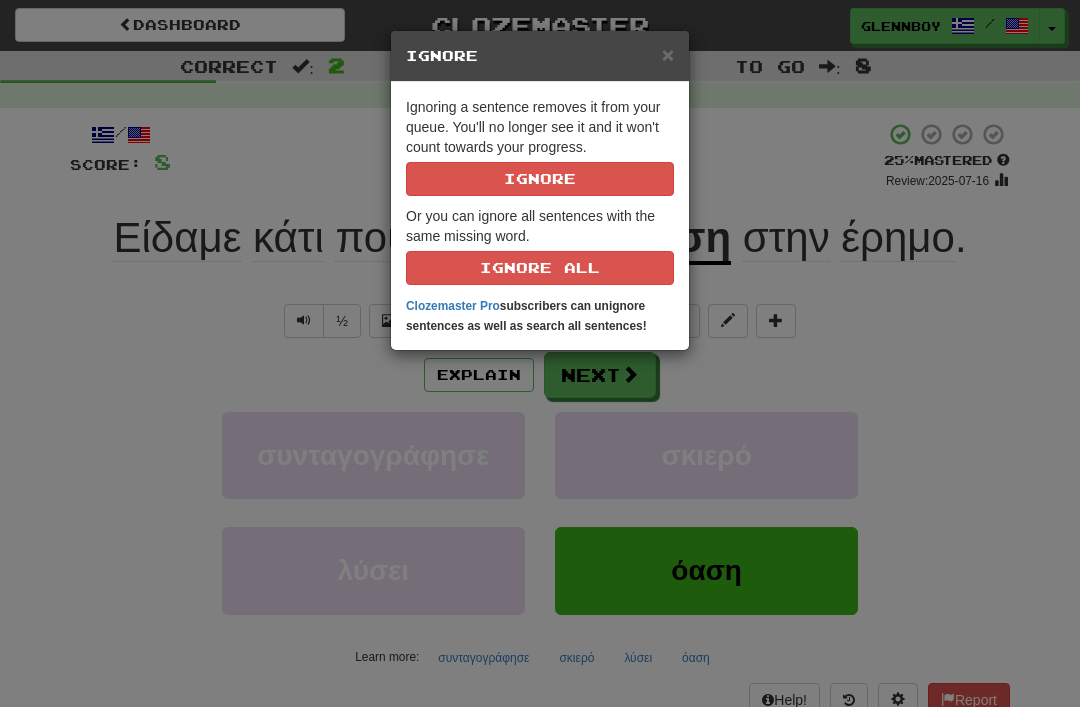 click on "Ignore" at bounding box center (540, 179) 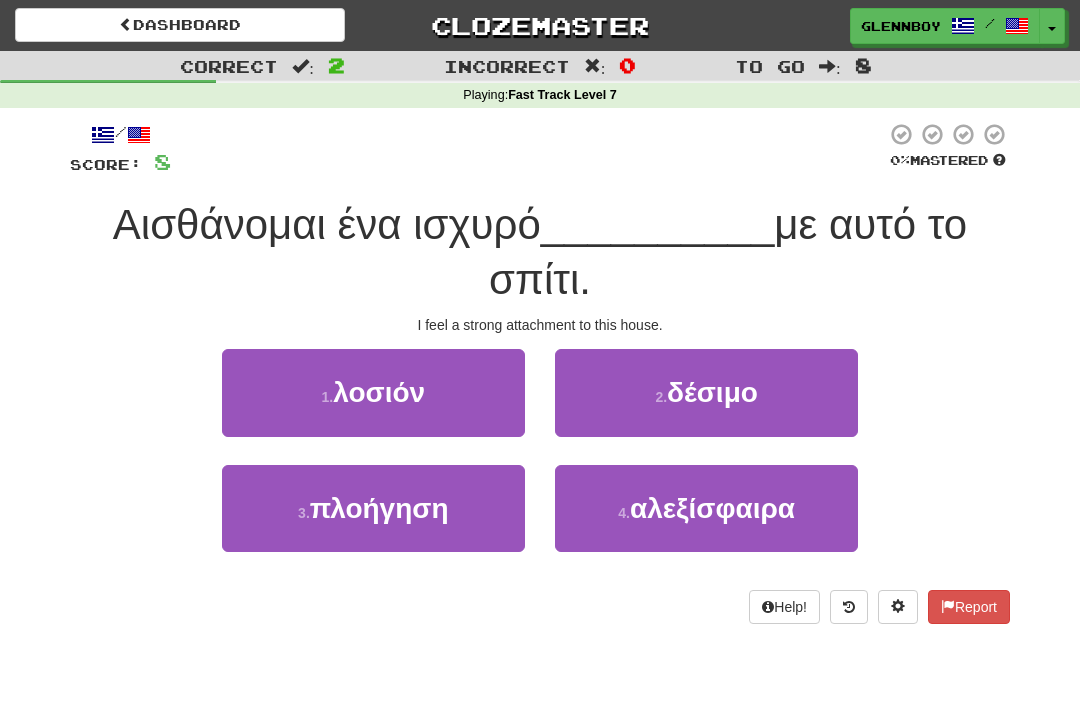 click on "2 ." at bounding box center [661, 397] 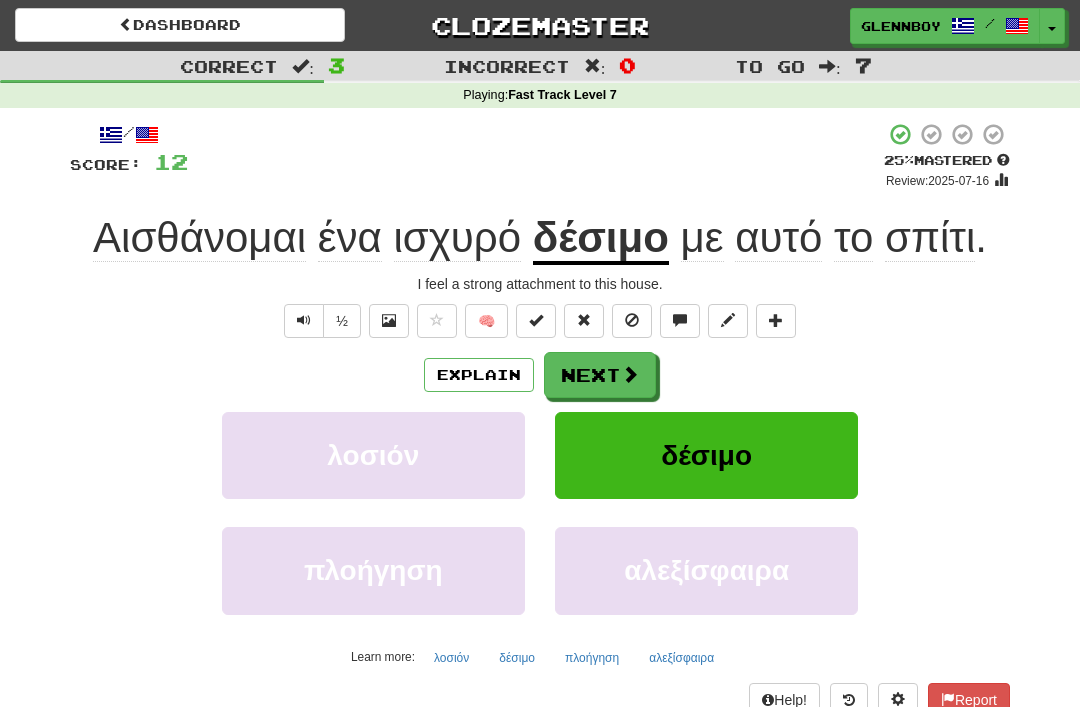click at bounding box center (632, 321) 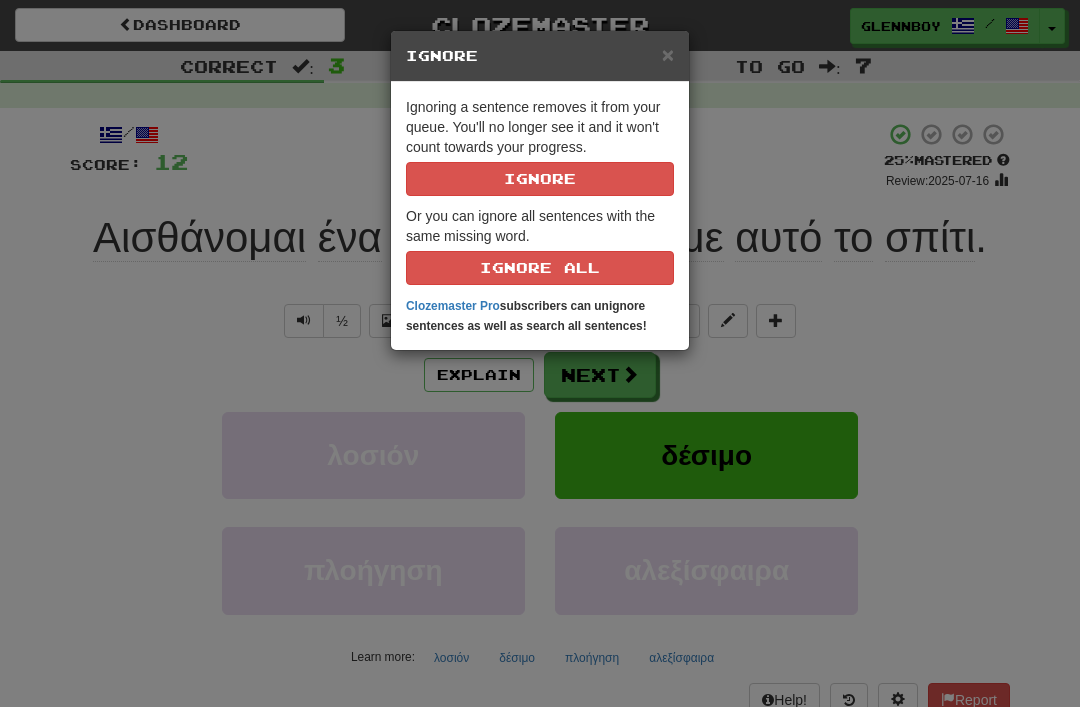 click on "Ignore" at bounding box center [540, 179] 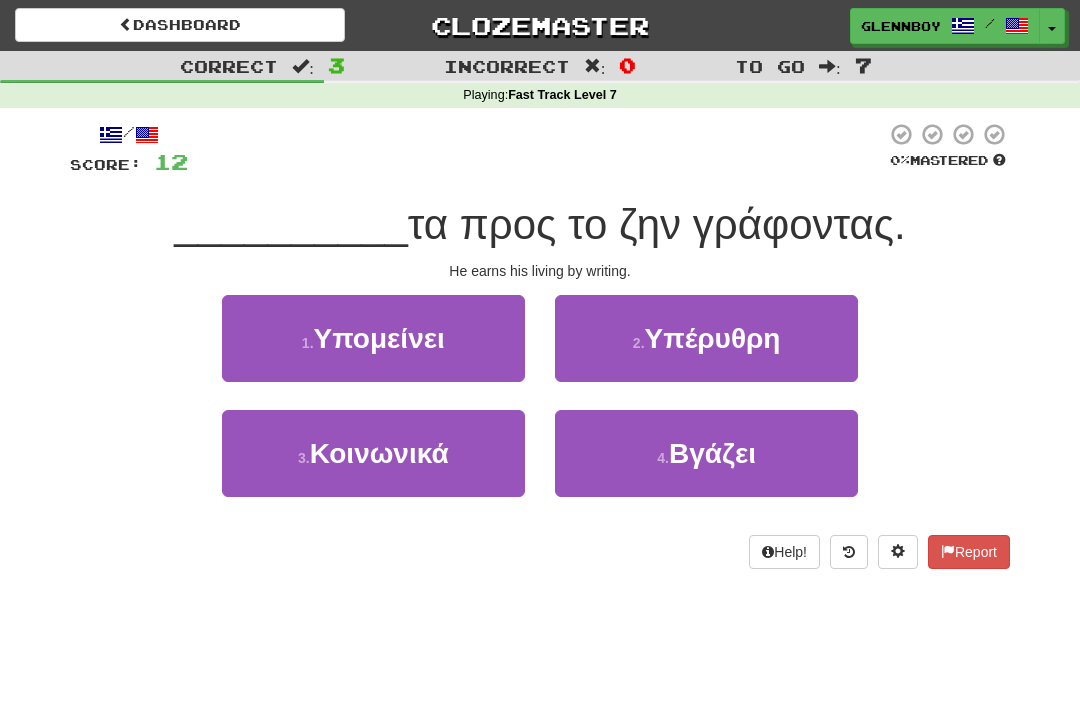 click on "Βγάζει" at bounding box center (712, 453) 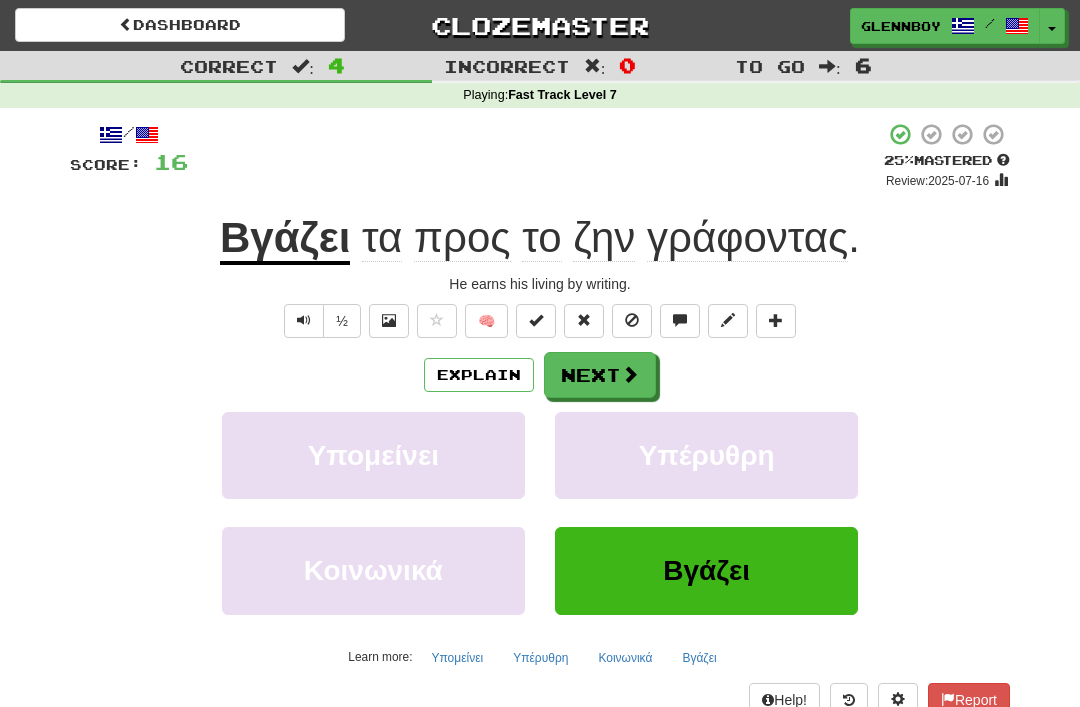 click on "Explain" at bounding box center (479, 375) 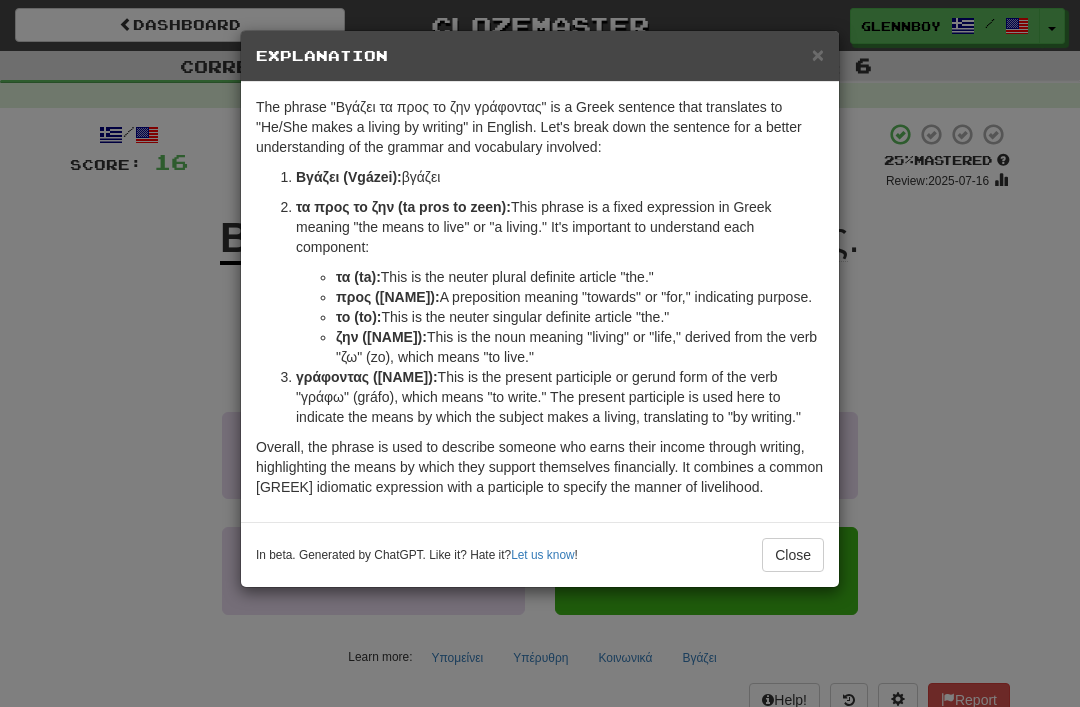 click on "In beta. Generated by ChatGPT. Like it? Hate it?  Let us know ! Close" at bounding box center [540, 554] 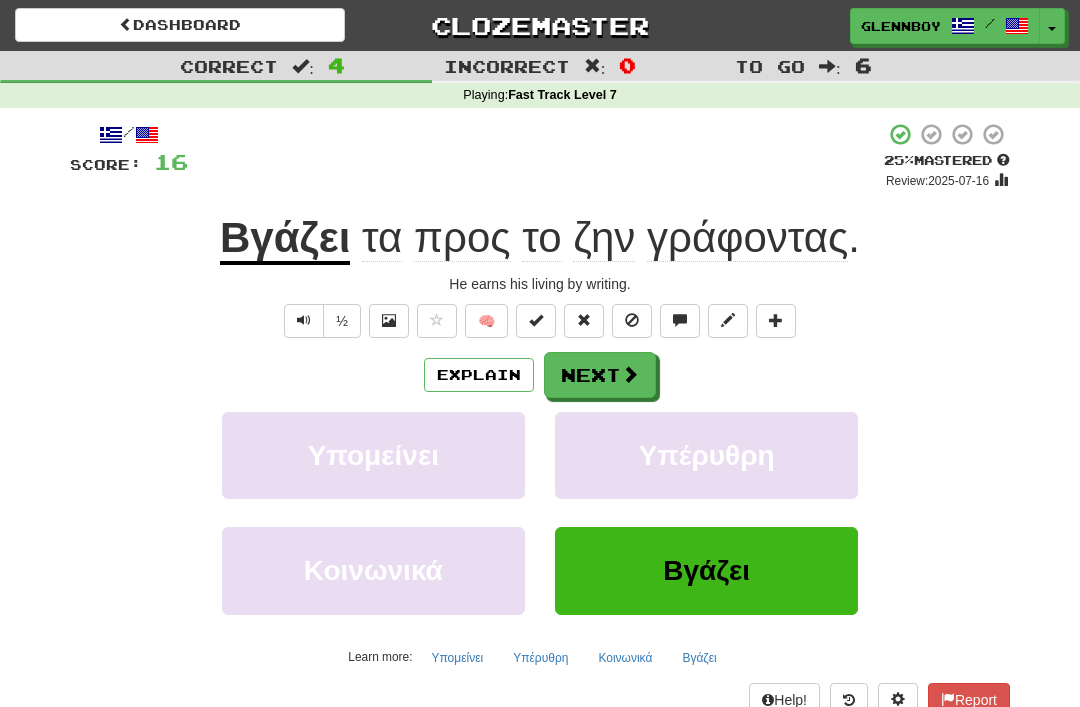 click at bounding box center [632, 320] 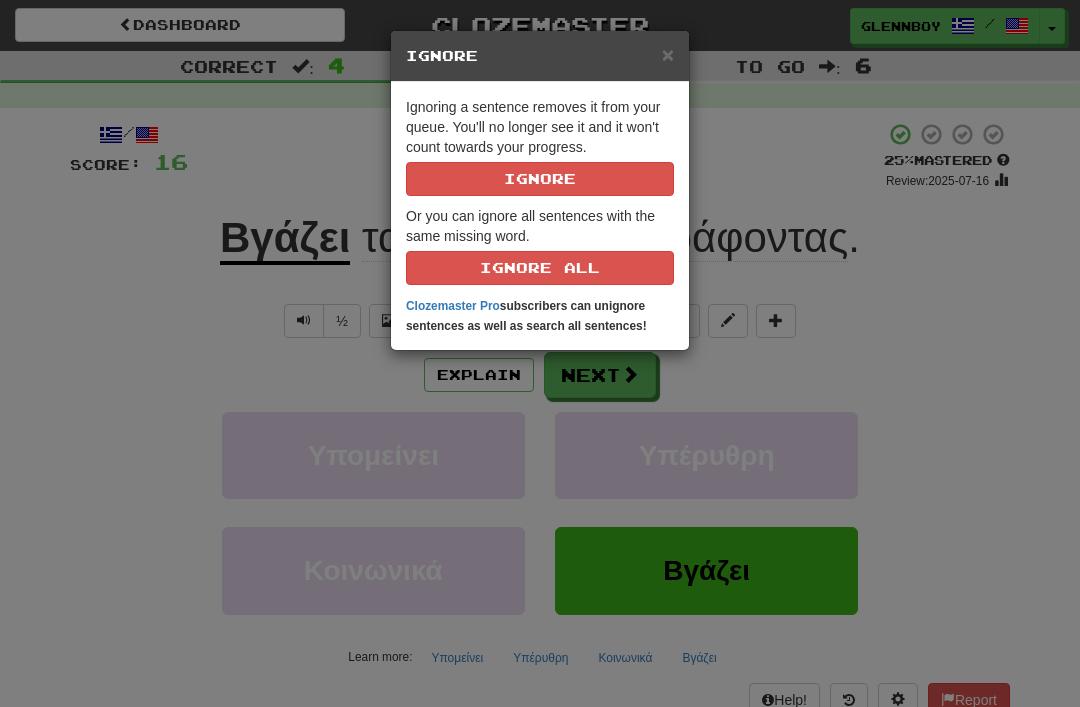 click on "Ignore" at bounding box center [540, 179] 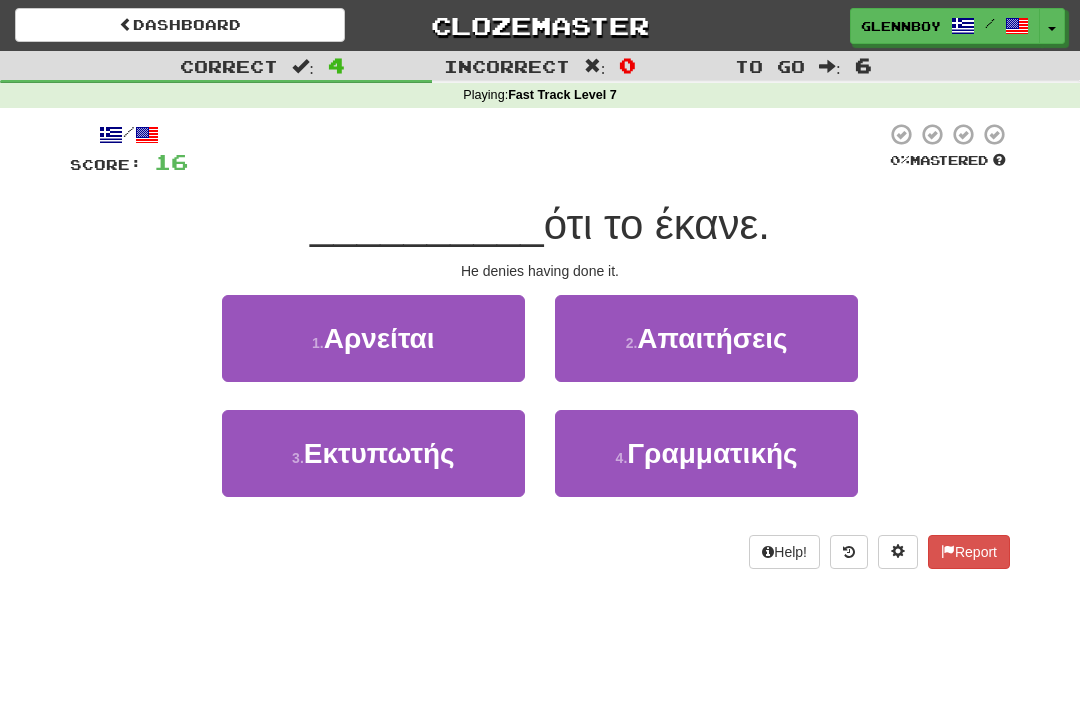 click on "Αρνείται" at bounding box center (379, 338) 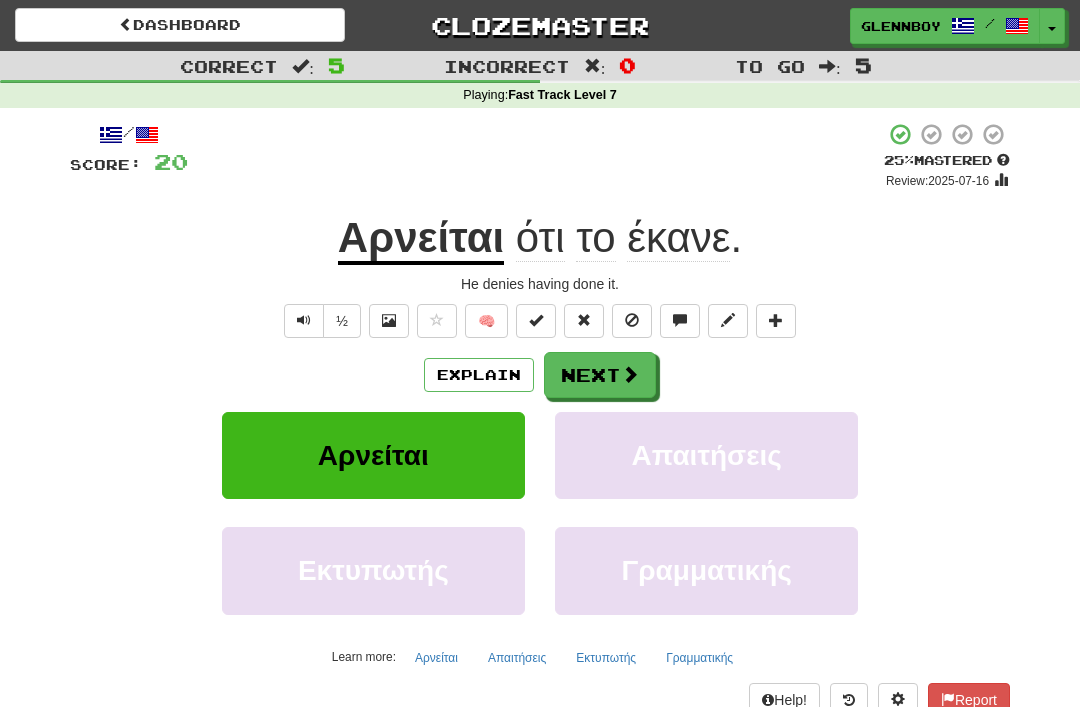 click at bounding box center (632, 320) 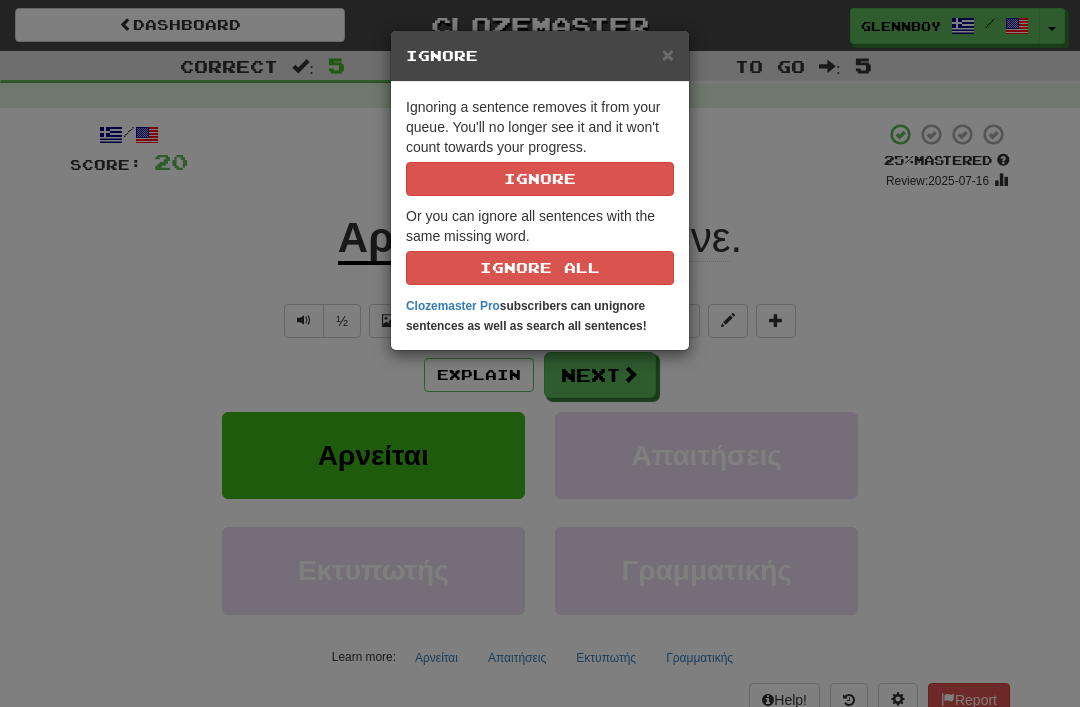 click on "Ignore" at bounding box center [540, 179] 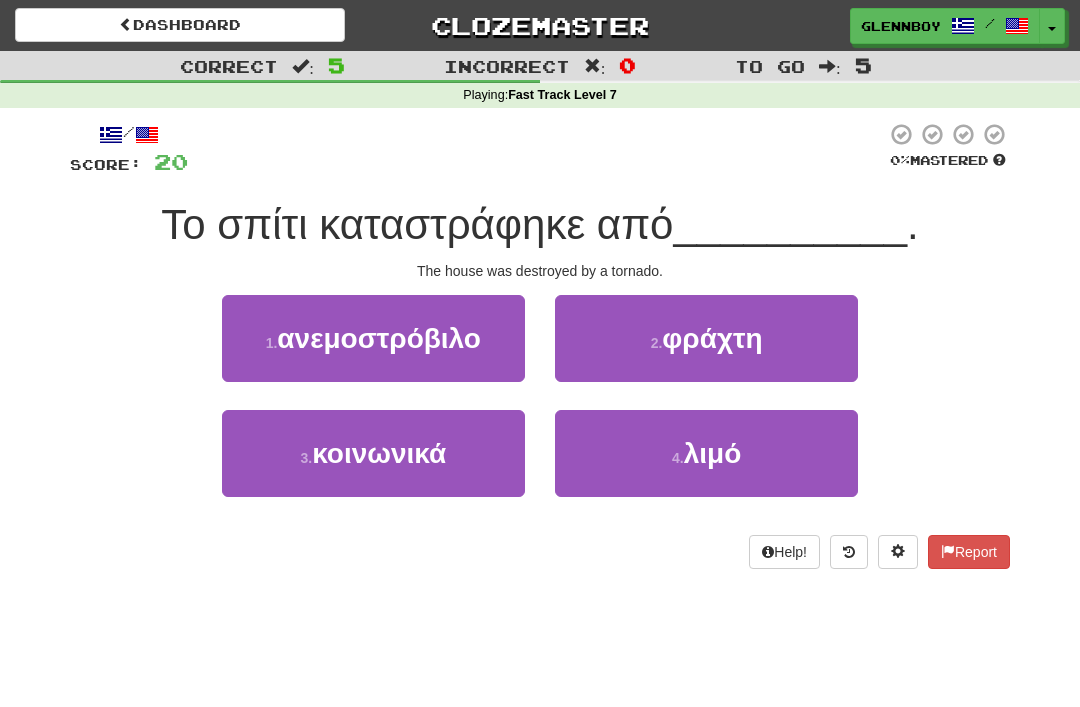 click on "φράχτη" at bounding box center [712, 338] 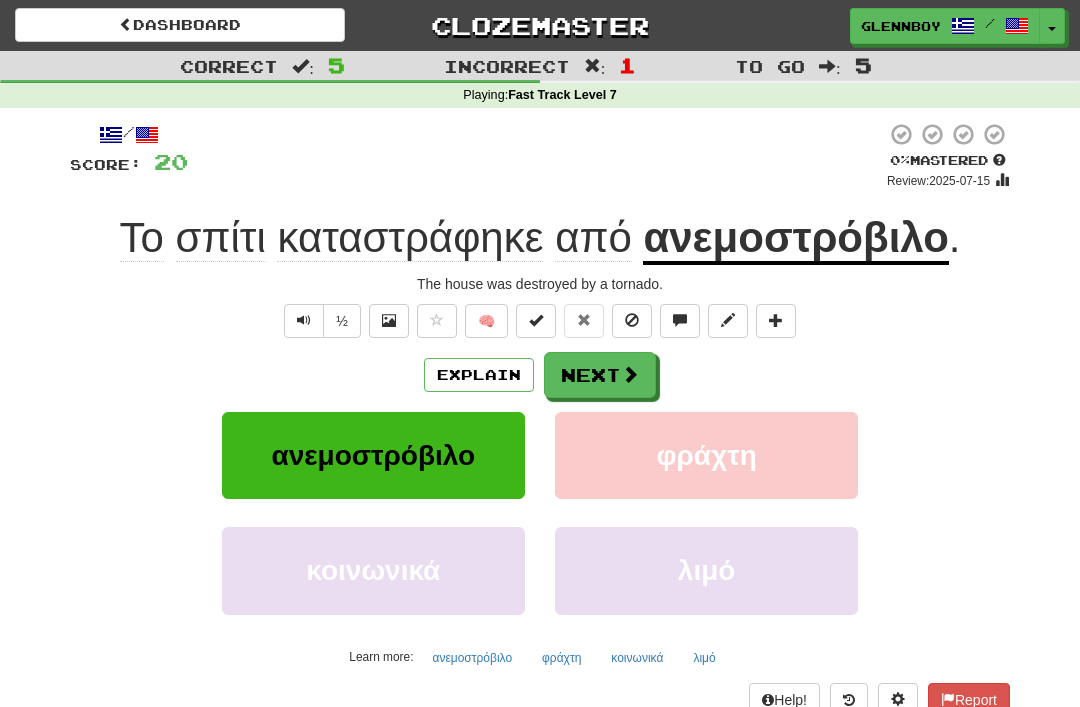 click on "Explain" at bounding box center [479, 375] 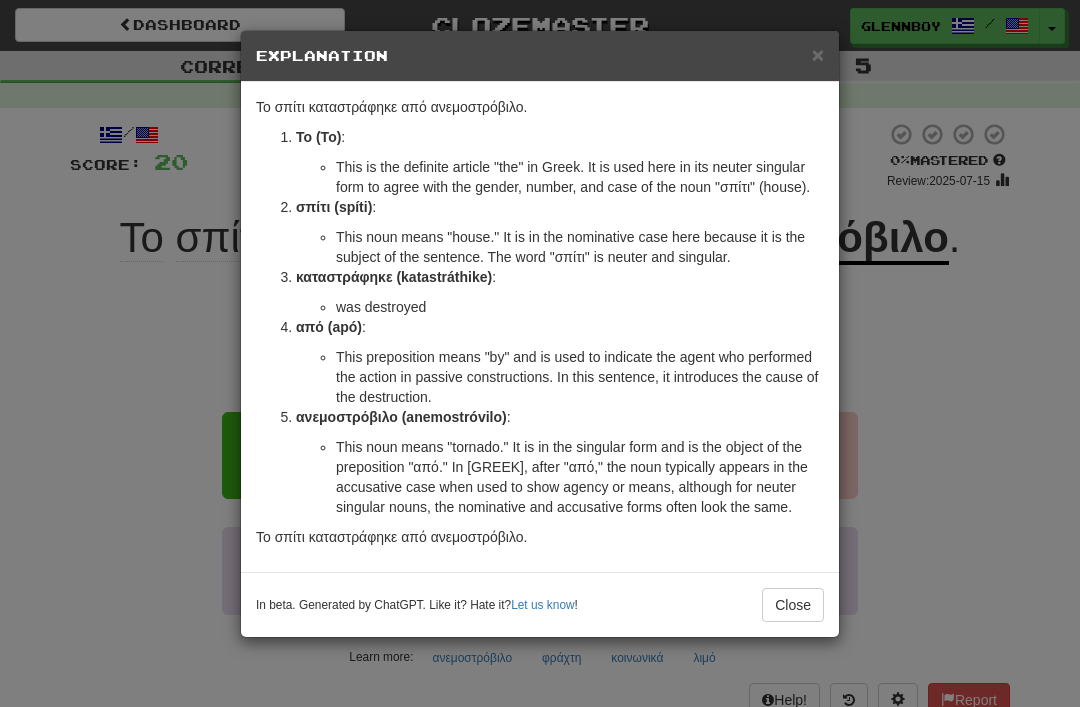 click on "×" at bounding box center [818, 54] 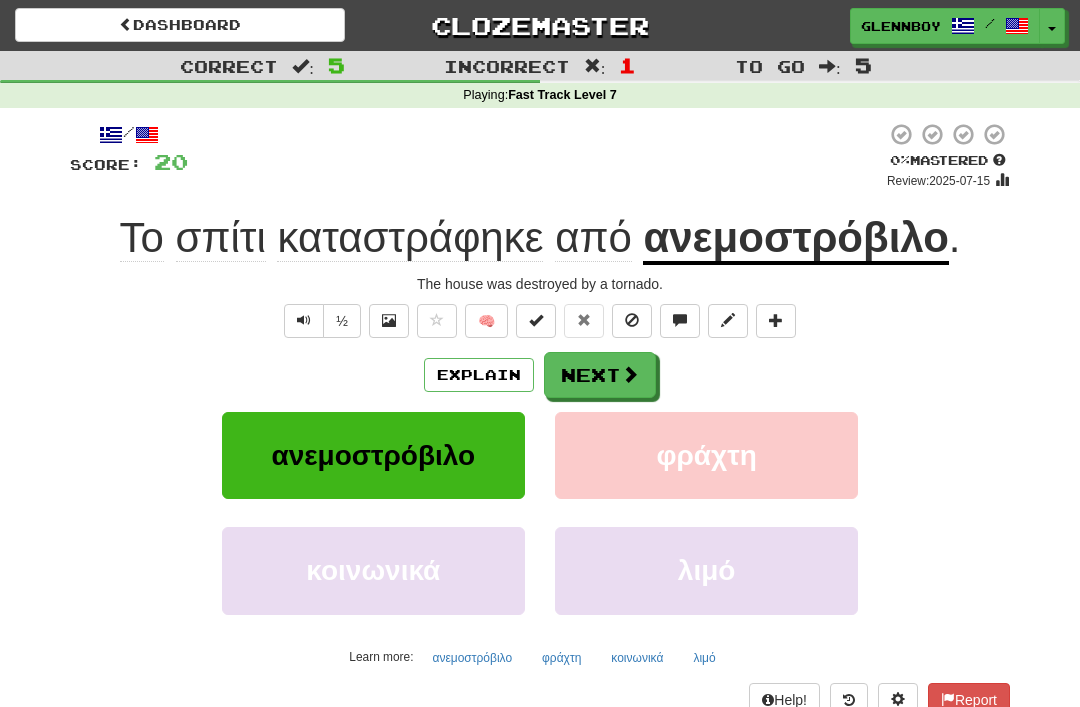 click at bounding box center [632, 320] 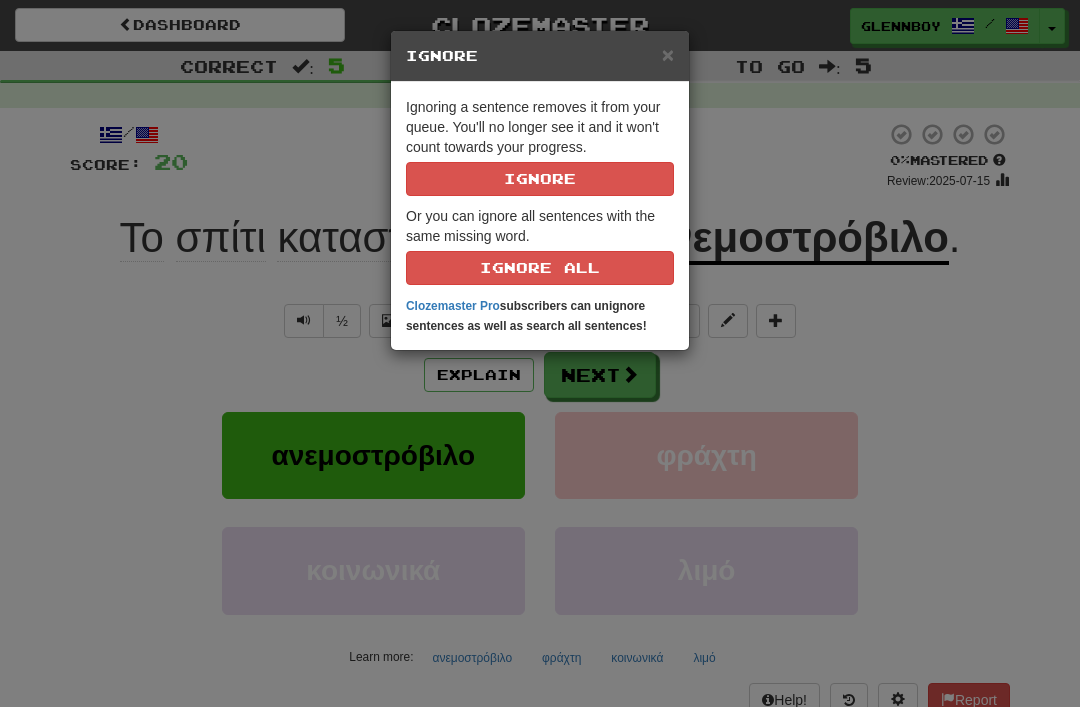 click on "Ignore" at bounding box center [540, 179] 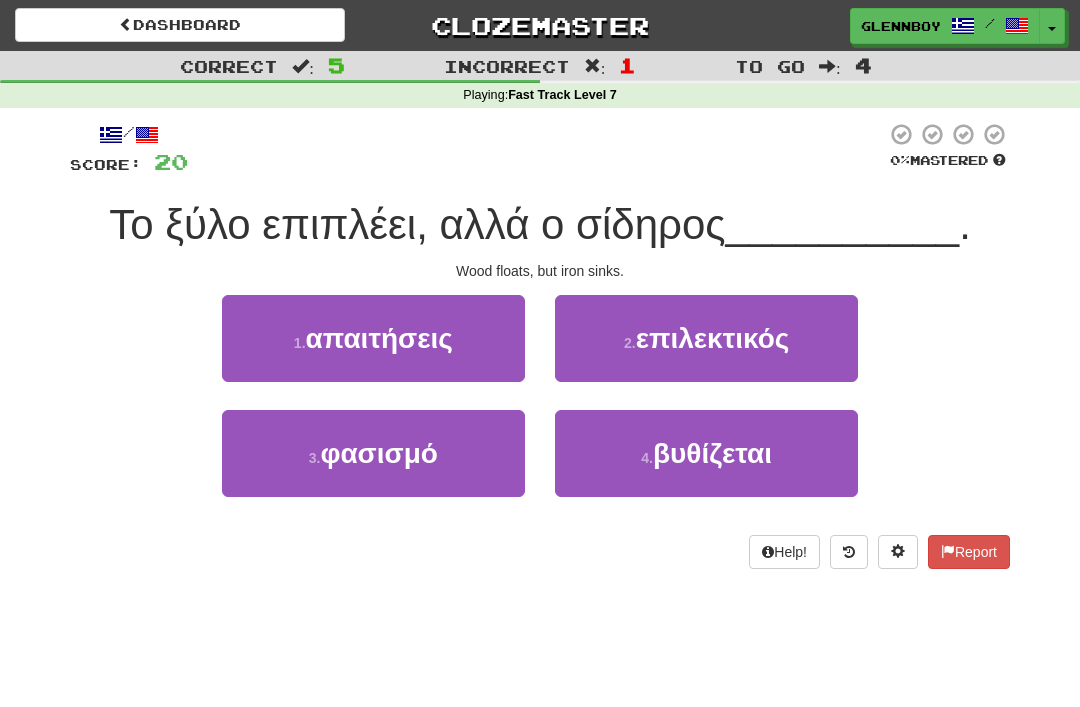 click on "βυθίζεται" at bounding box center [712, 453] 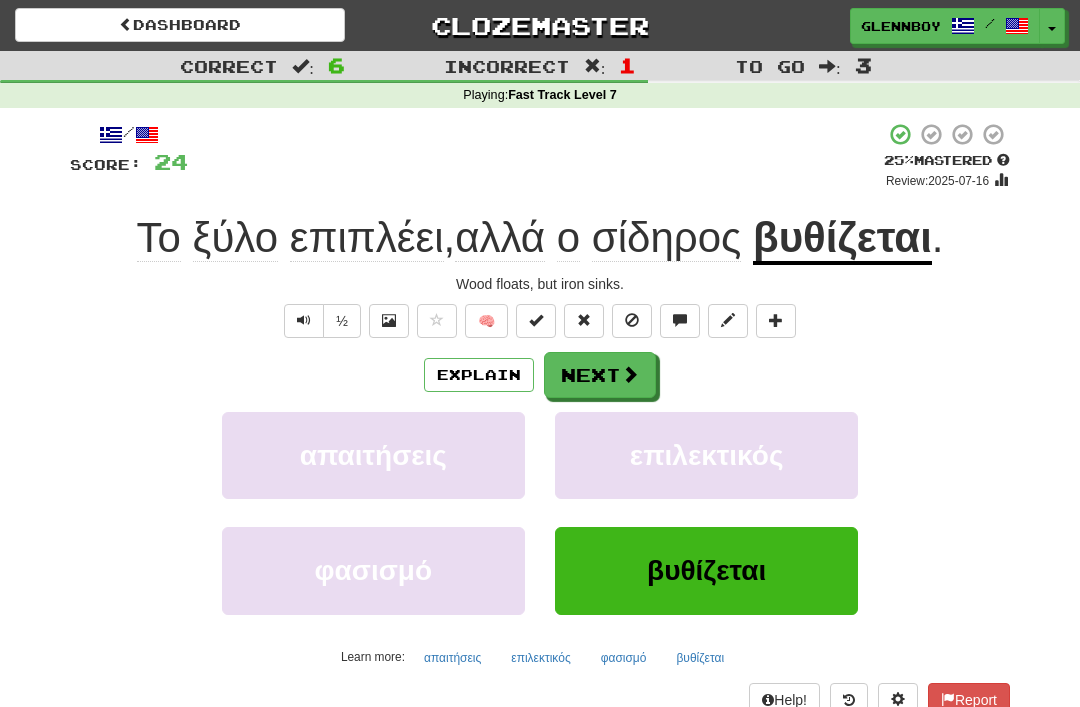 click on "Explain" at bounding box center [479, 375] 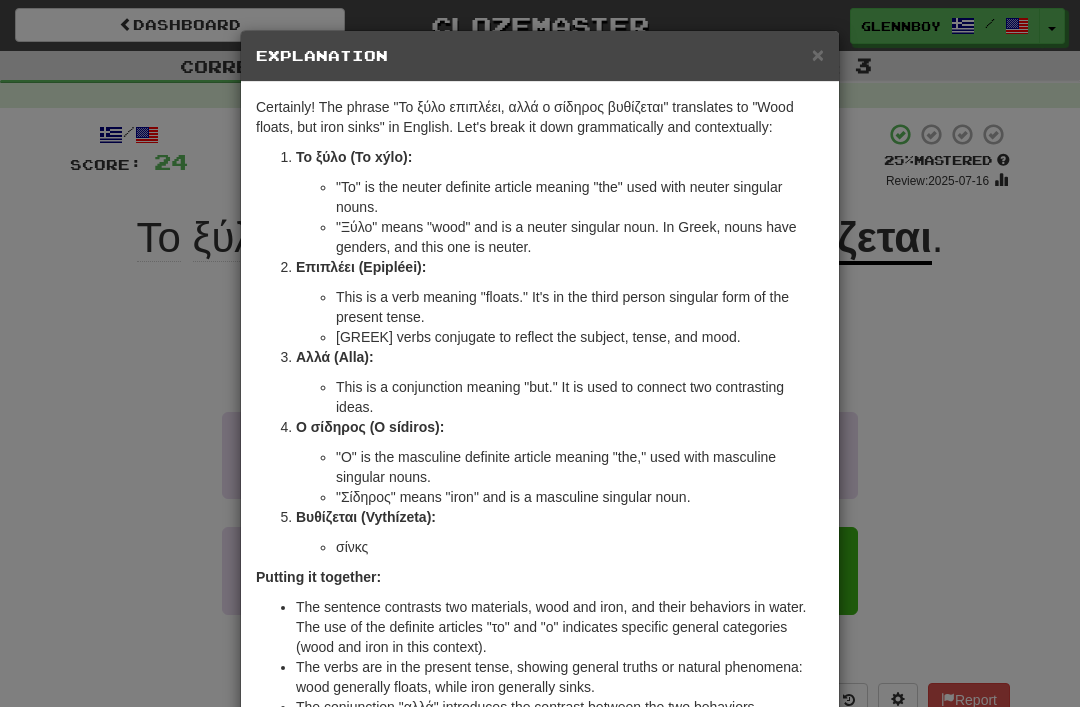 click on "× Explanation" at bounding box center [540, 56] 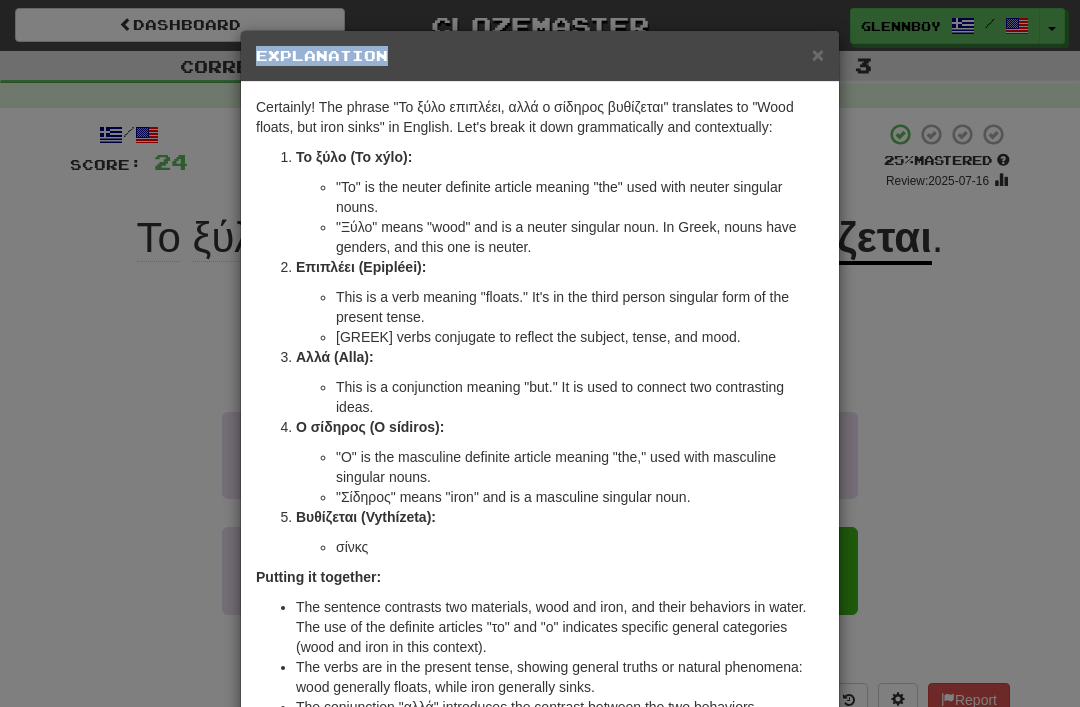 click on "× Explanation" at bounding box center (540, 56) 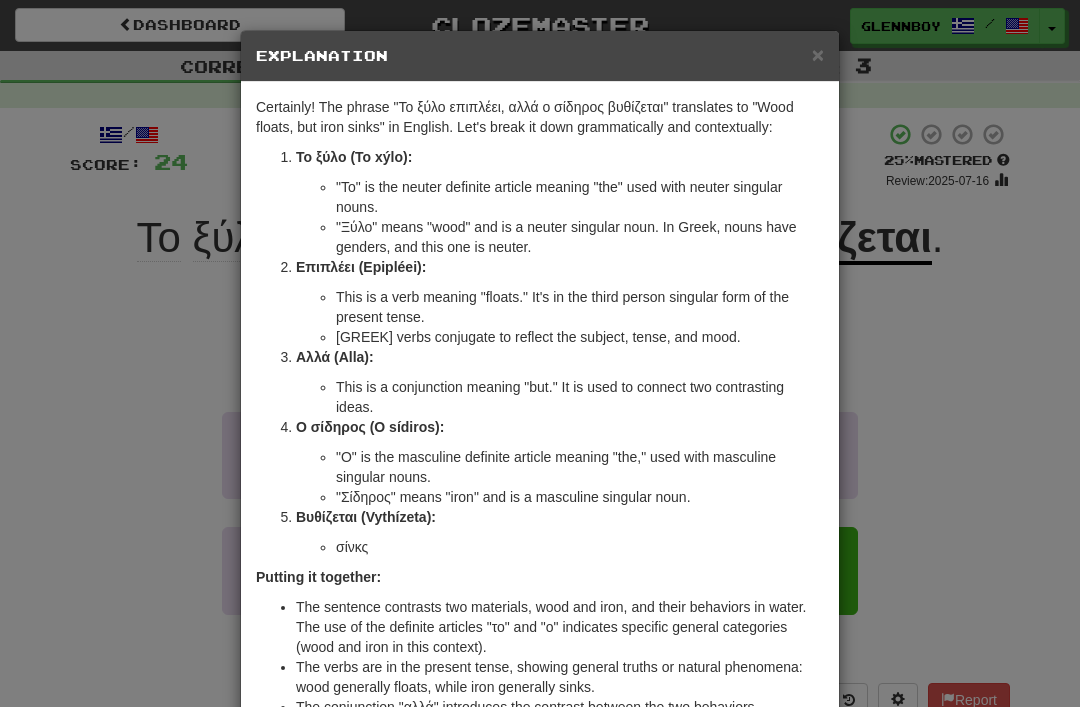 click on "× Explanation" at bounding box center (540, 56) 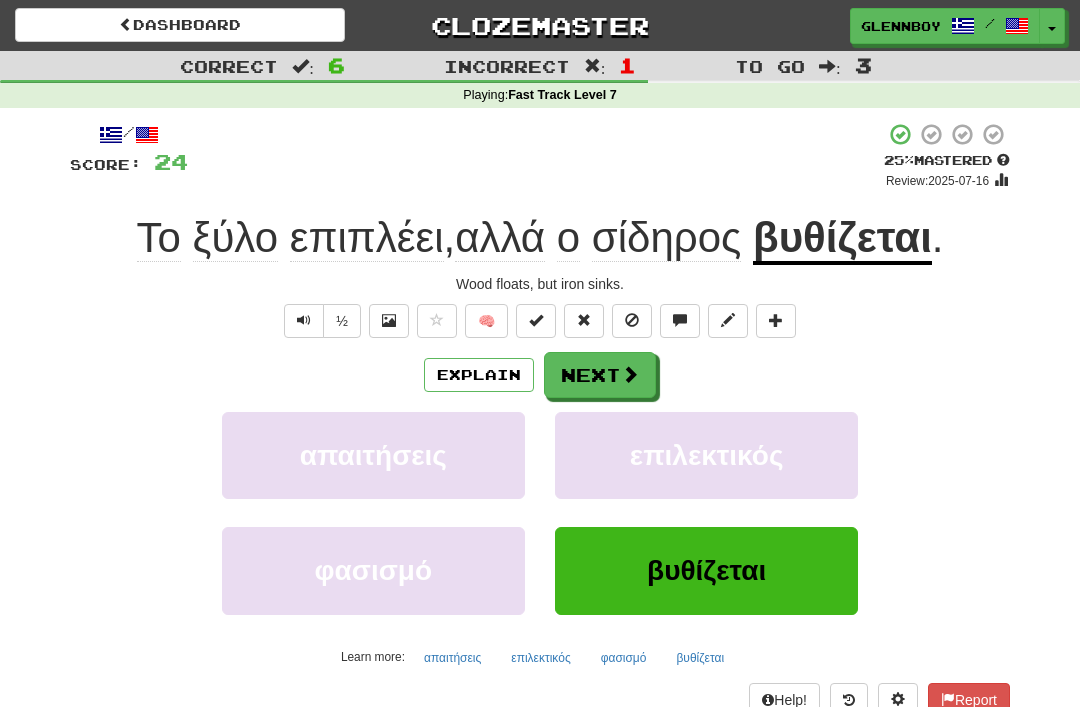 click at bounding box center [540, 353] 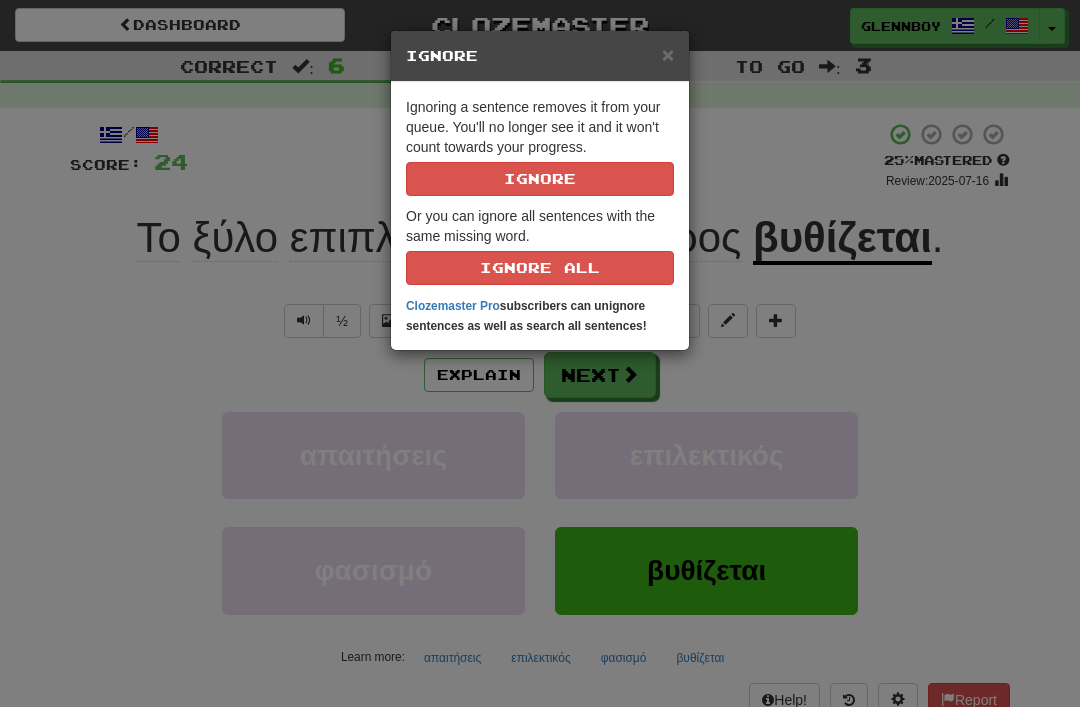 click on "Ignore" at bounding box center [540, 179] 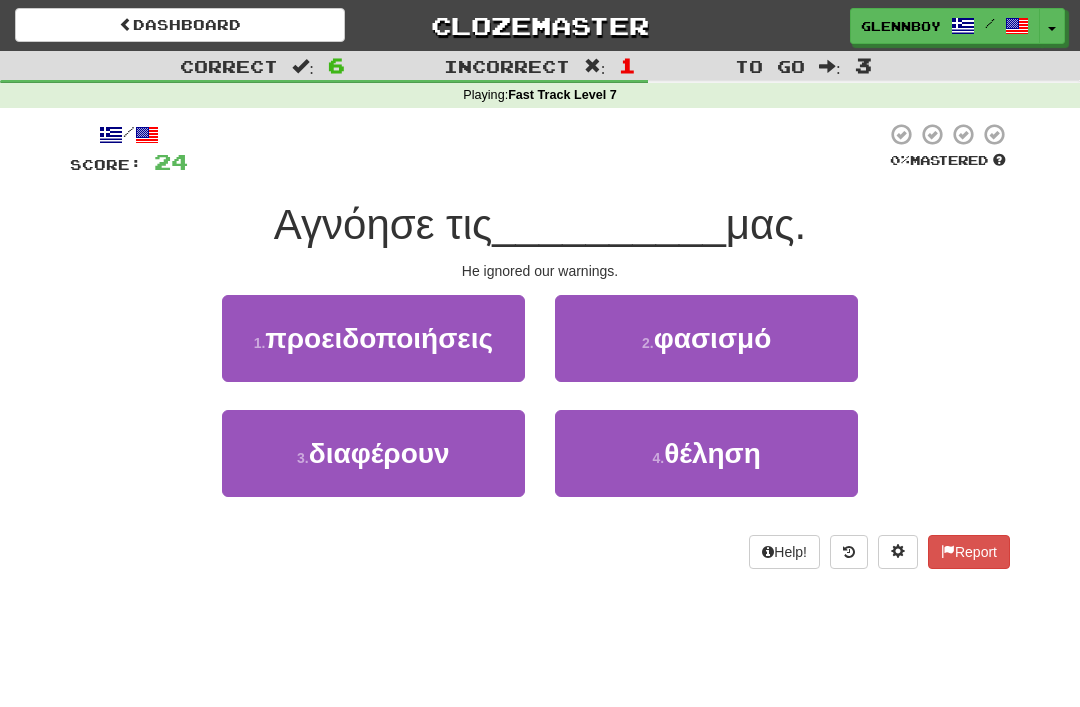 click on "προειδοποιήσεις" at bounding box center (379, 338) 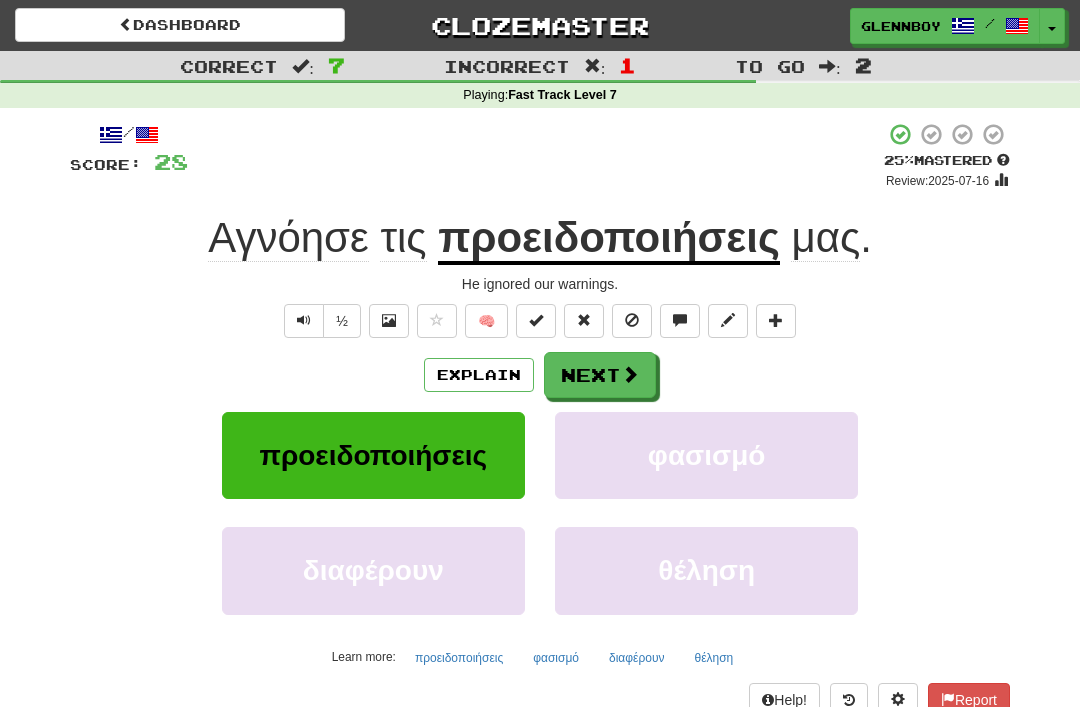 click on "Explain" at bounding box center (479, 375) 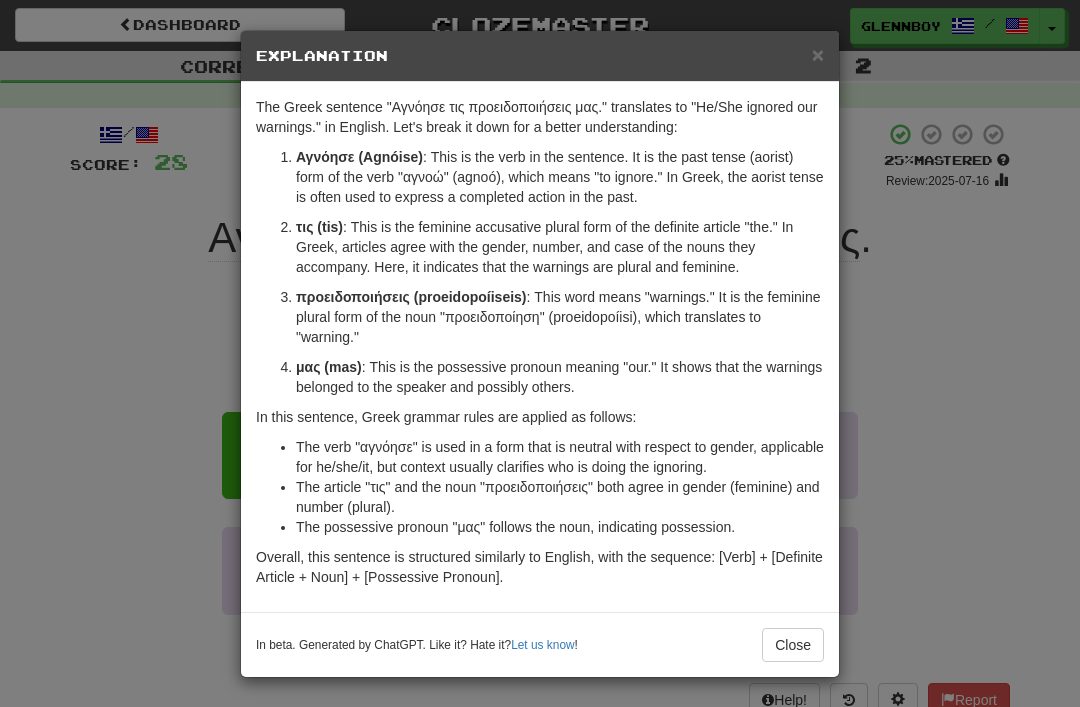 click on "×" at bounding box center [818, 54] 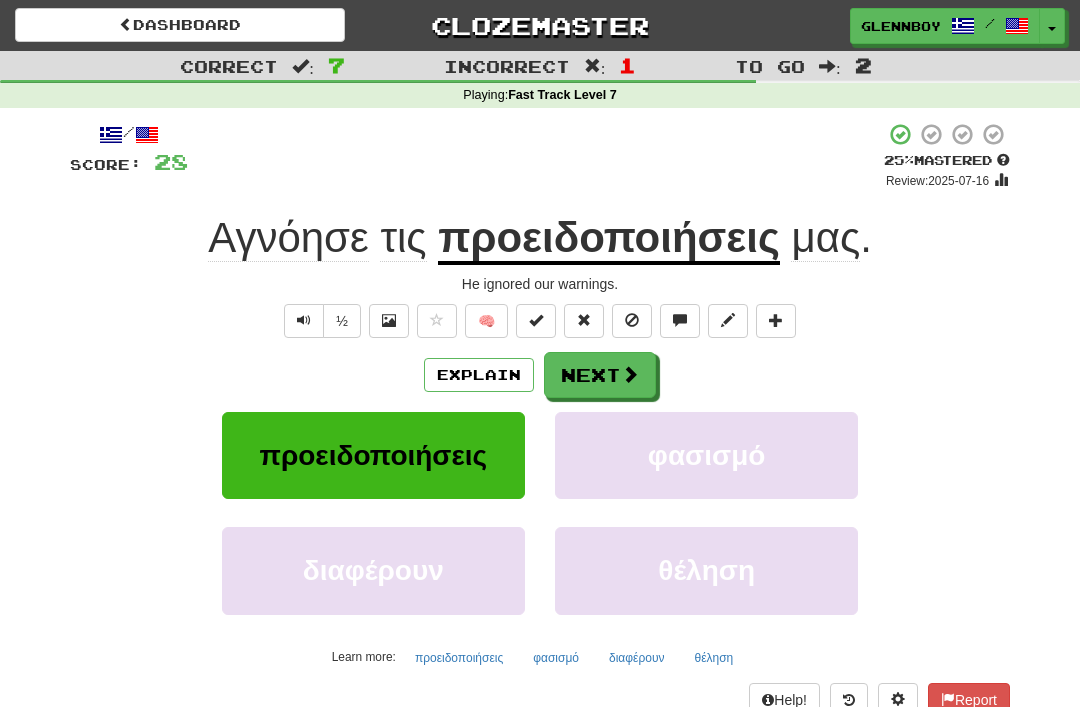 click at bounding box center [632, 321] 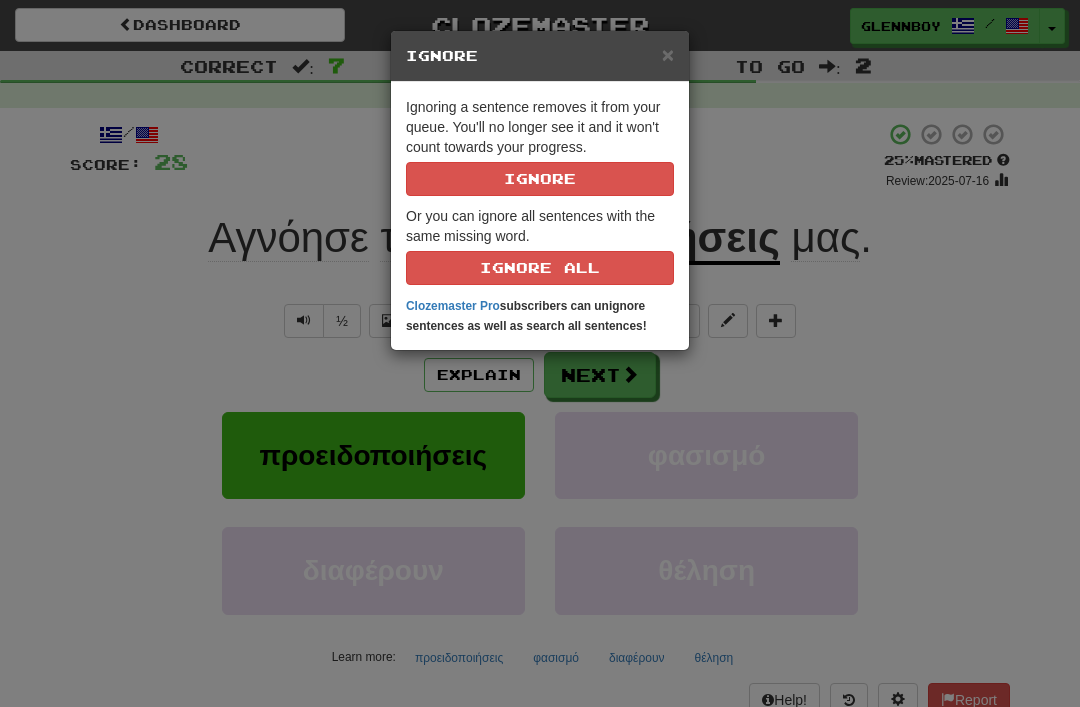 click on "Ignore" at bounding box center [540, 179] 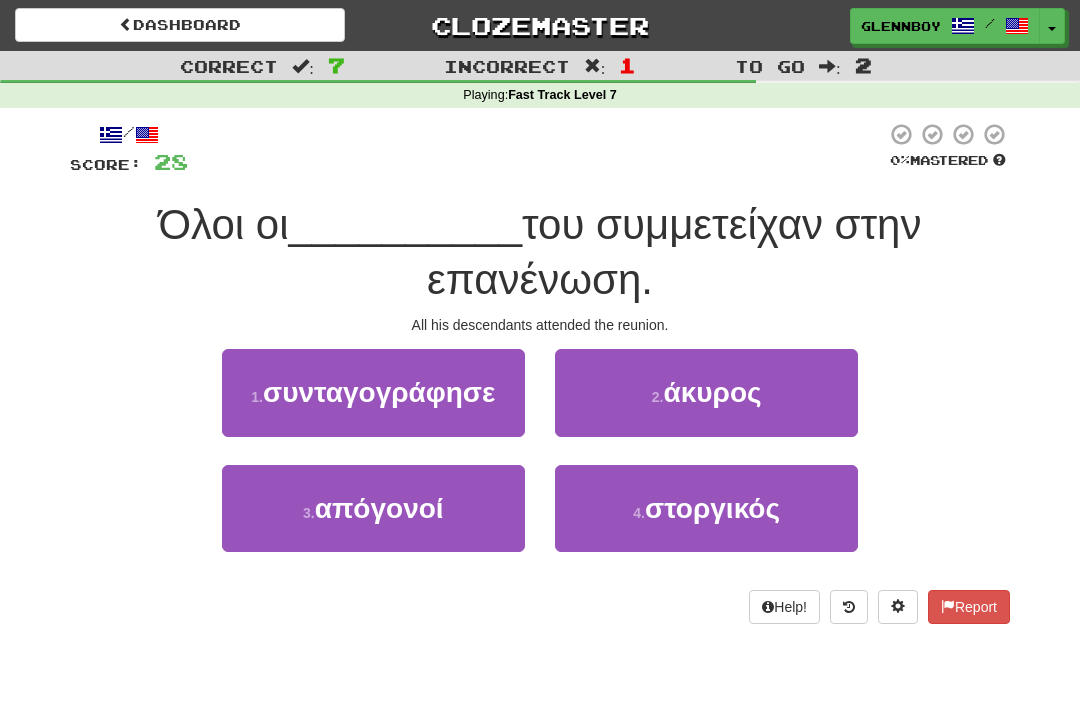 click on "3 . α απόγονοι" at bounding box center (373, 508) 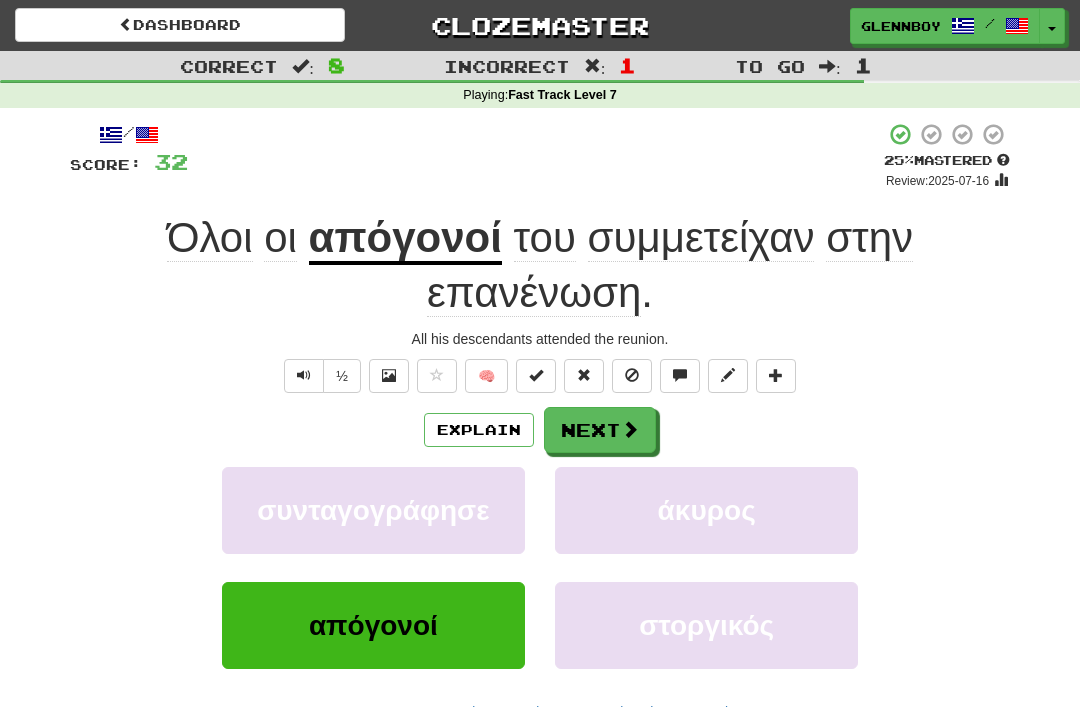click on "Explain" at bounding box center [479, 430] 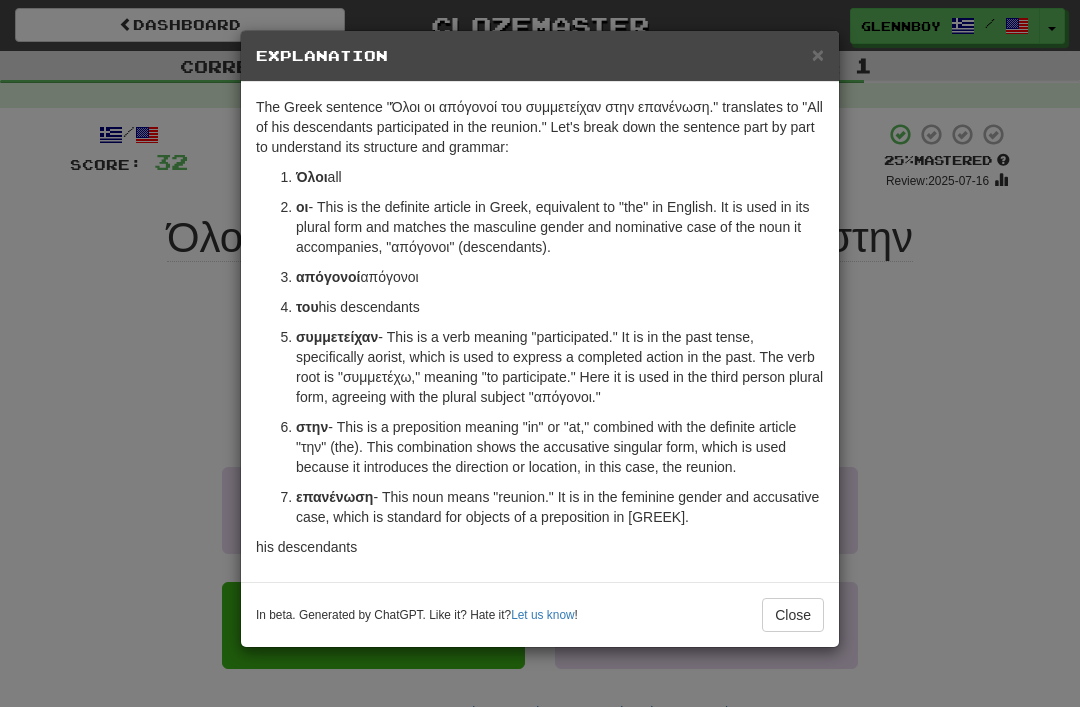click on "×" at bounding box center [818, 54] 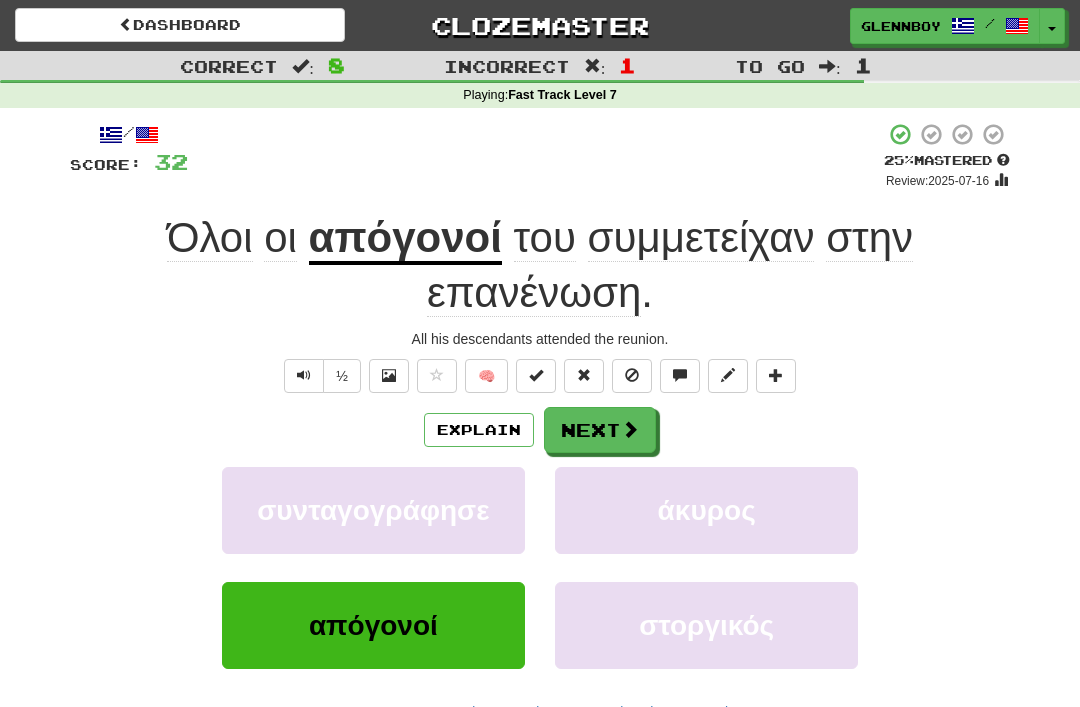 click at bounding box center [632, 376] 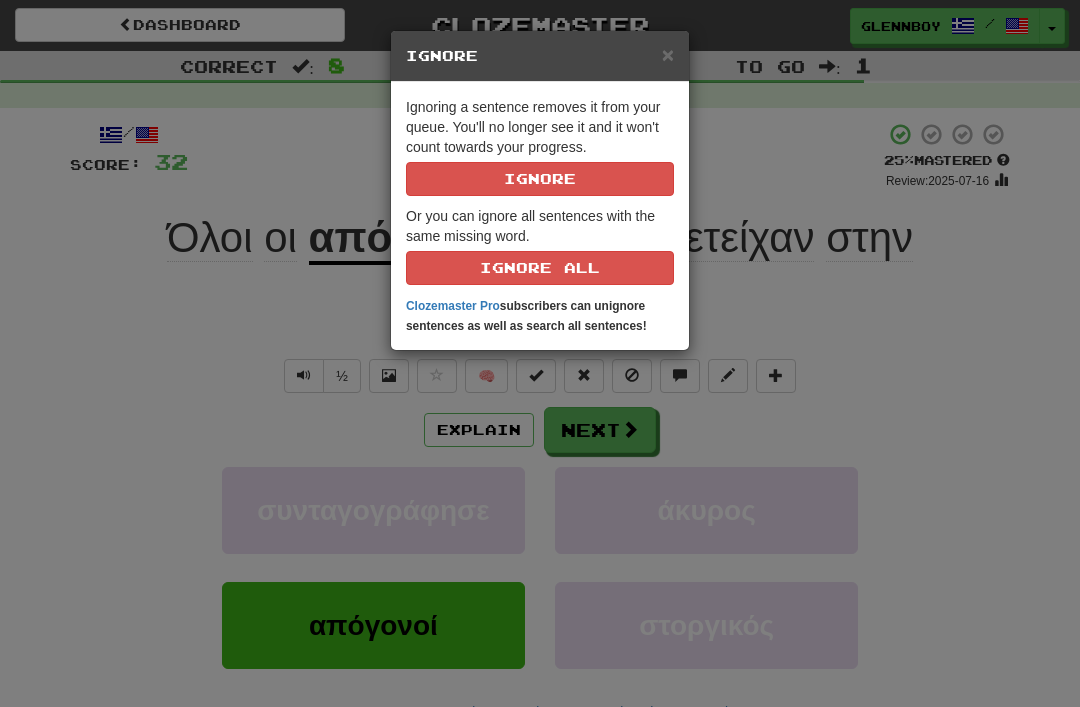 click on "Ignore" at bounding box center [540, 179] 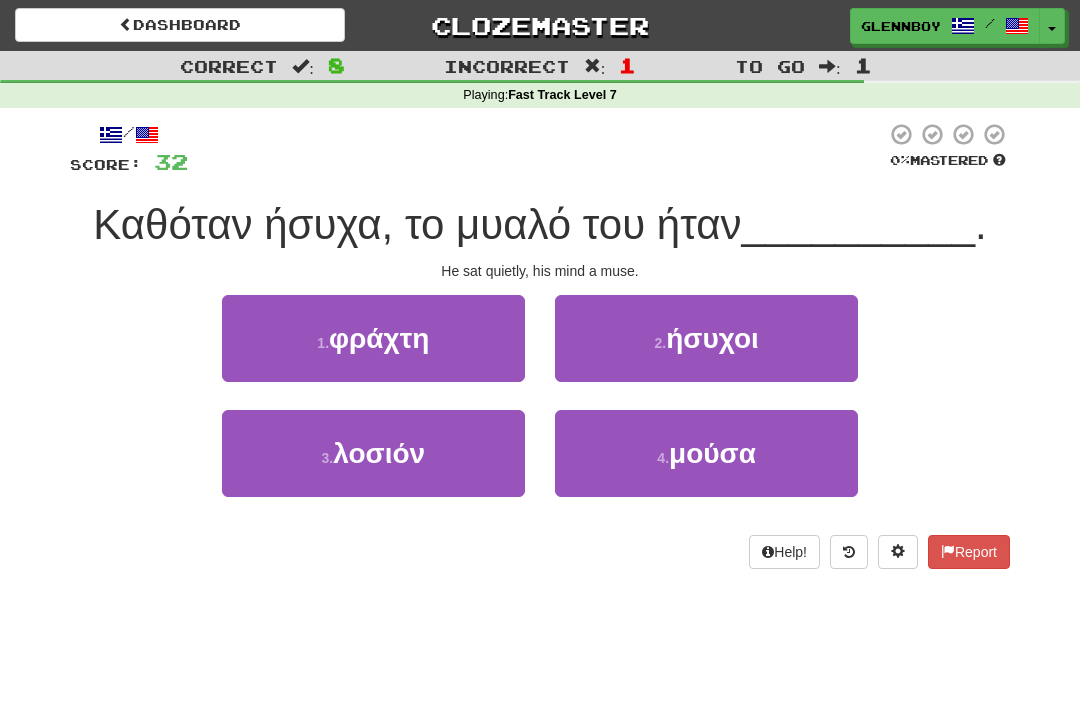 click on "μούσα" at bounding box center [712, 453] 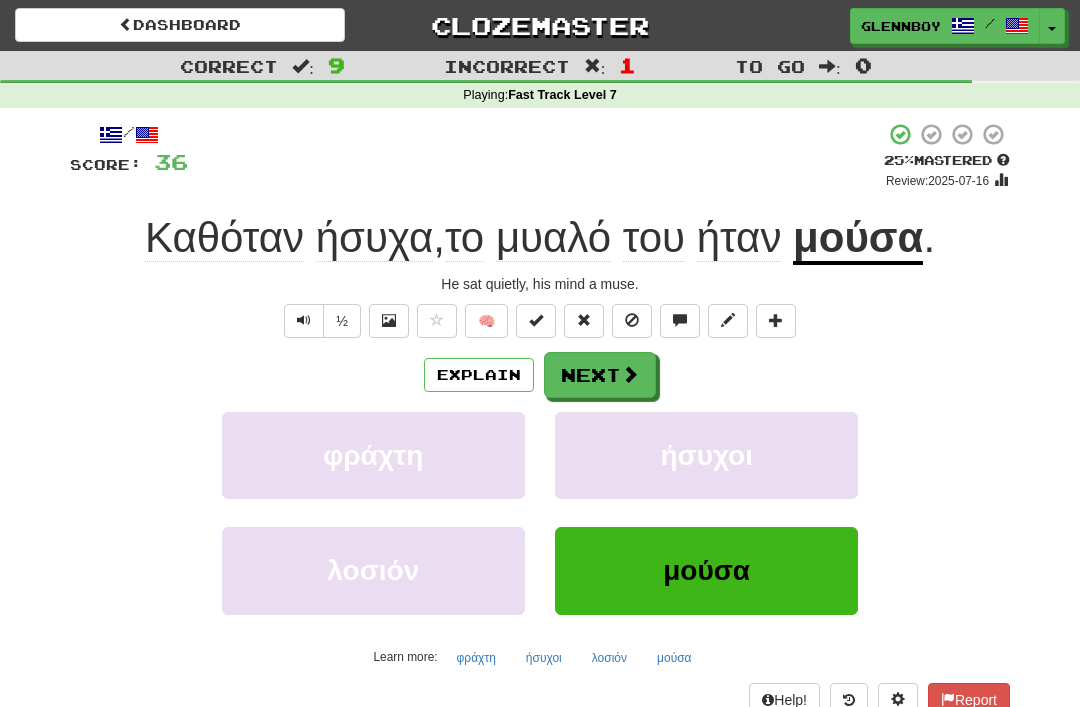 click at bounding box center [632, 321] 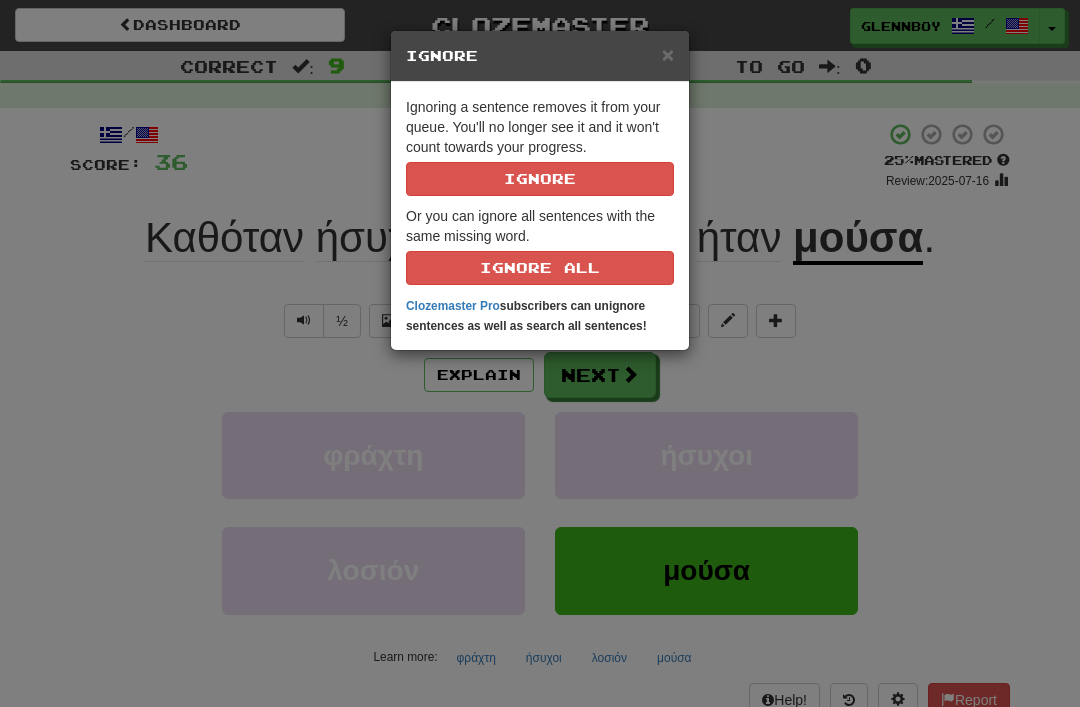 click on "Ignore" at bounding box center (540, 179) 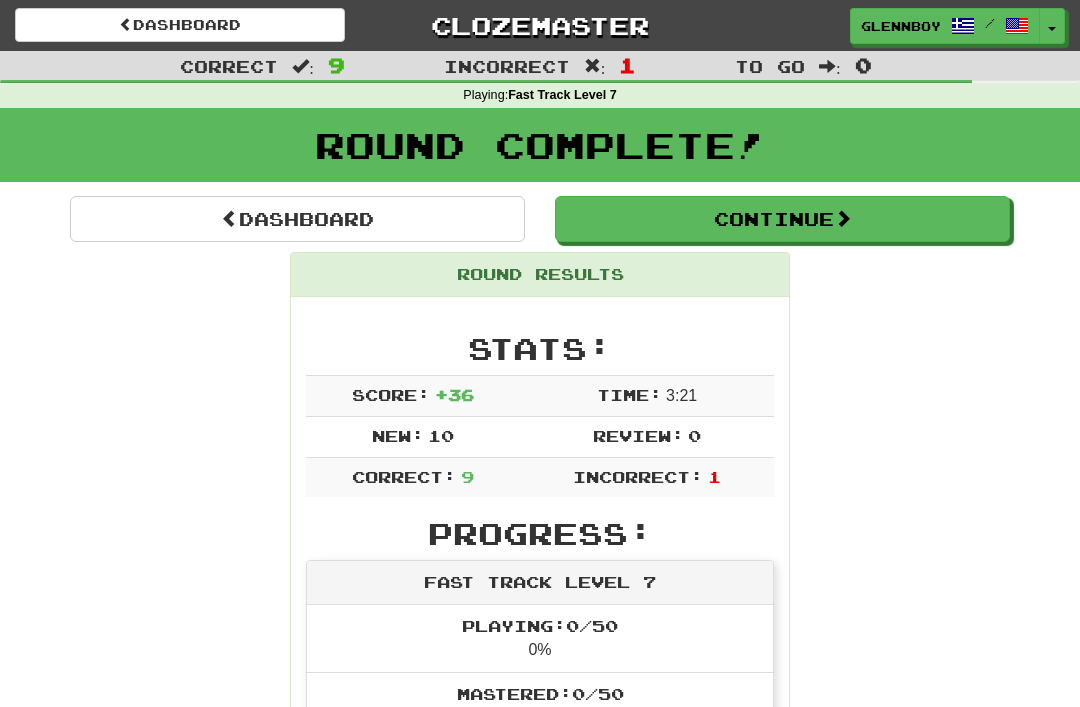 click on "Continue" at bounding box center [782, 219] 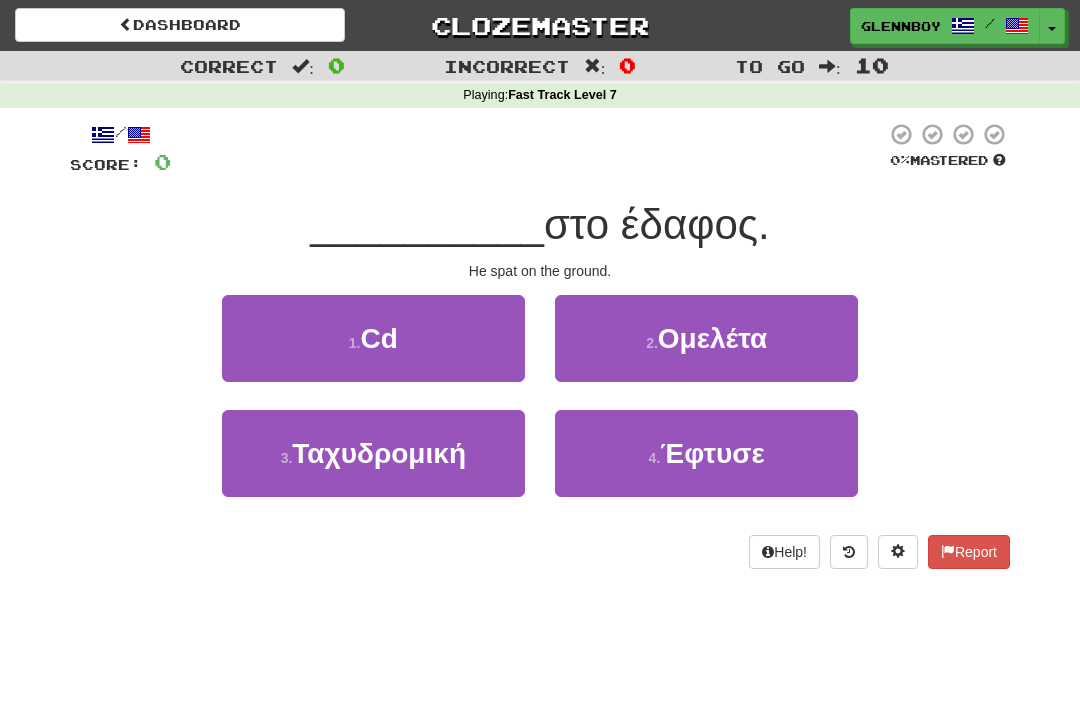 click on "Έφτυσε" at bounding box center (712, 453) 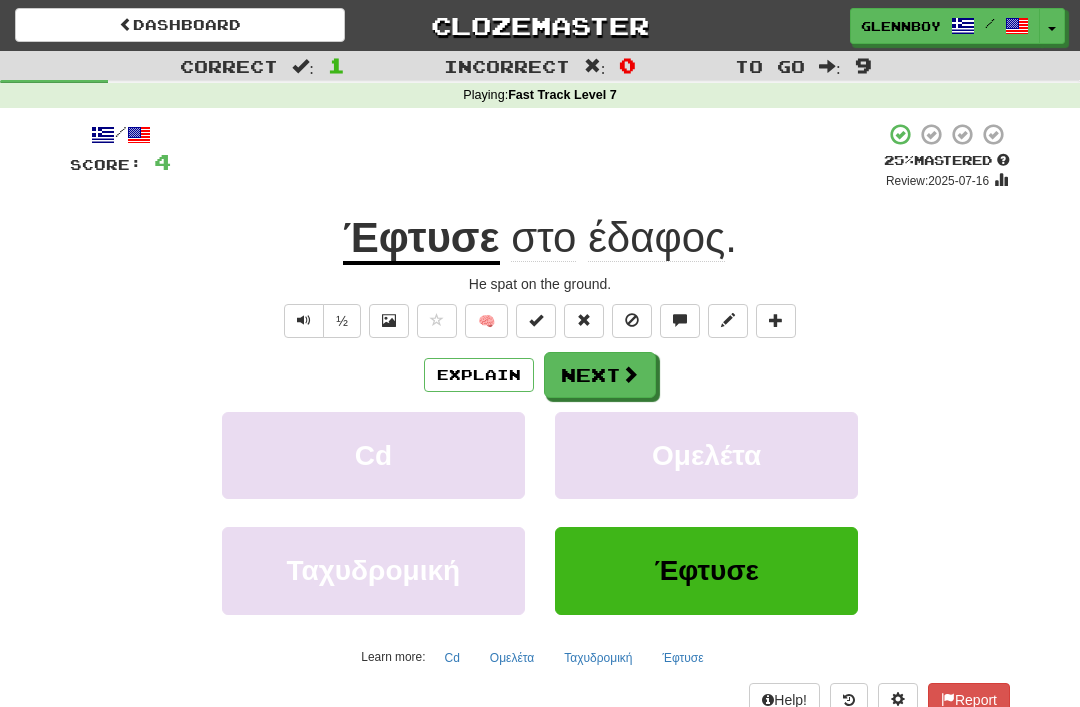 click on "Explain" at bounding box center [479, 375] 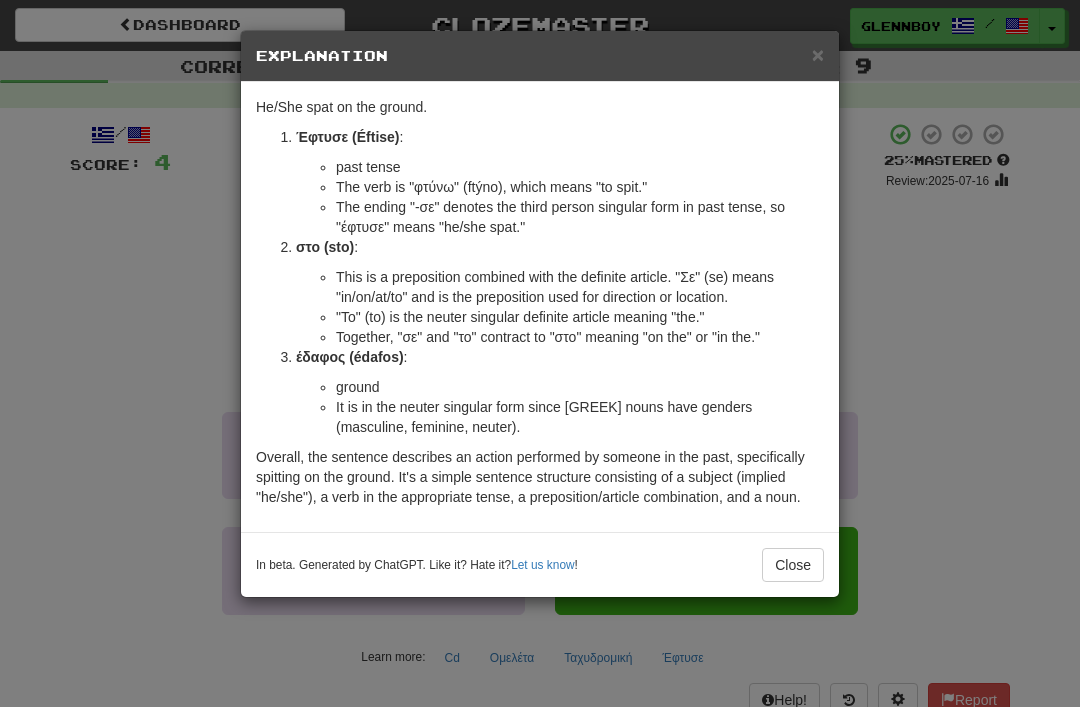 click on "Close" at bounding box center (793, 565) 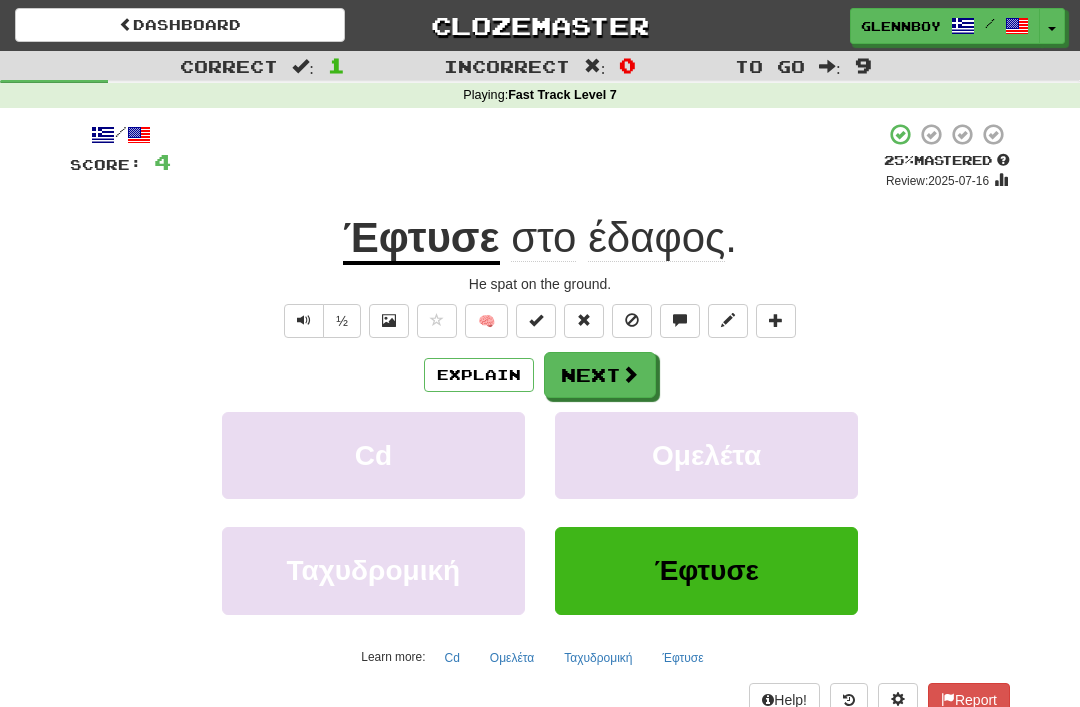 click at bounding box center [632, 320] 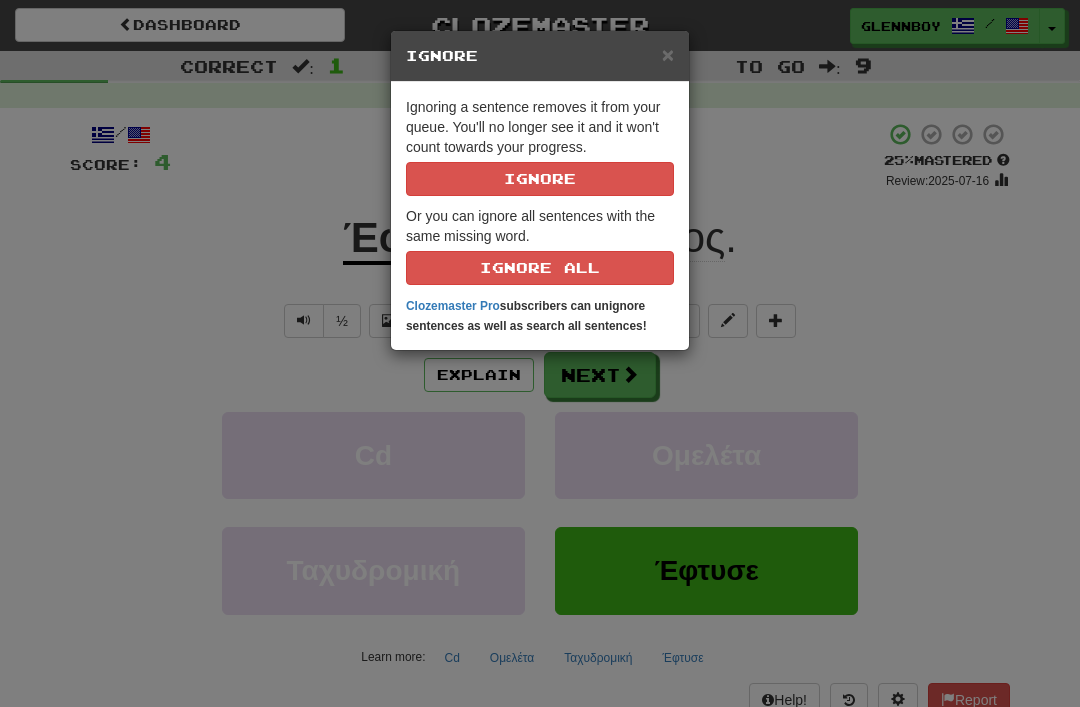 click on "Ignore" at bounding box center [540, 179] 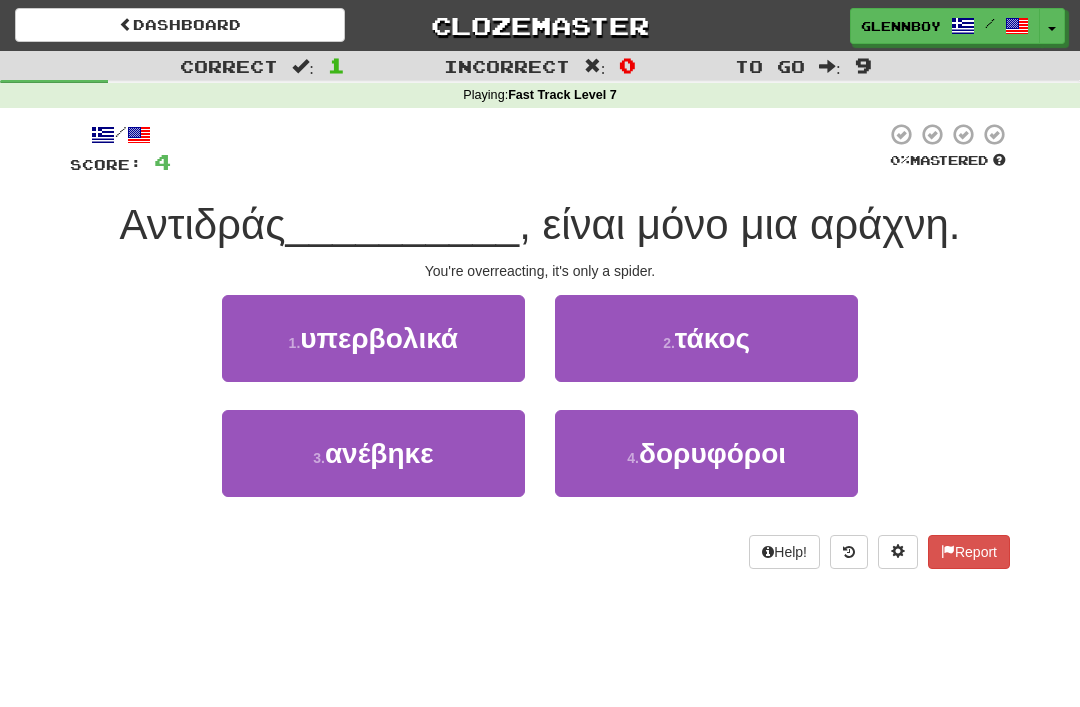 click on "υπερβολικά" at bounding box center [379, 338] 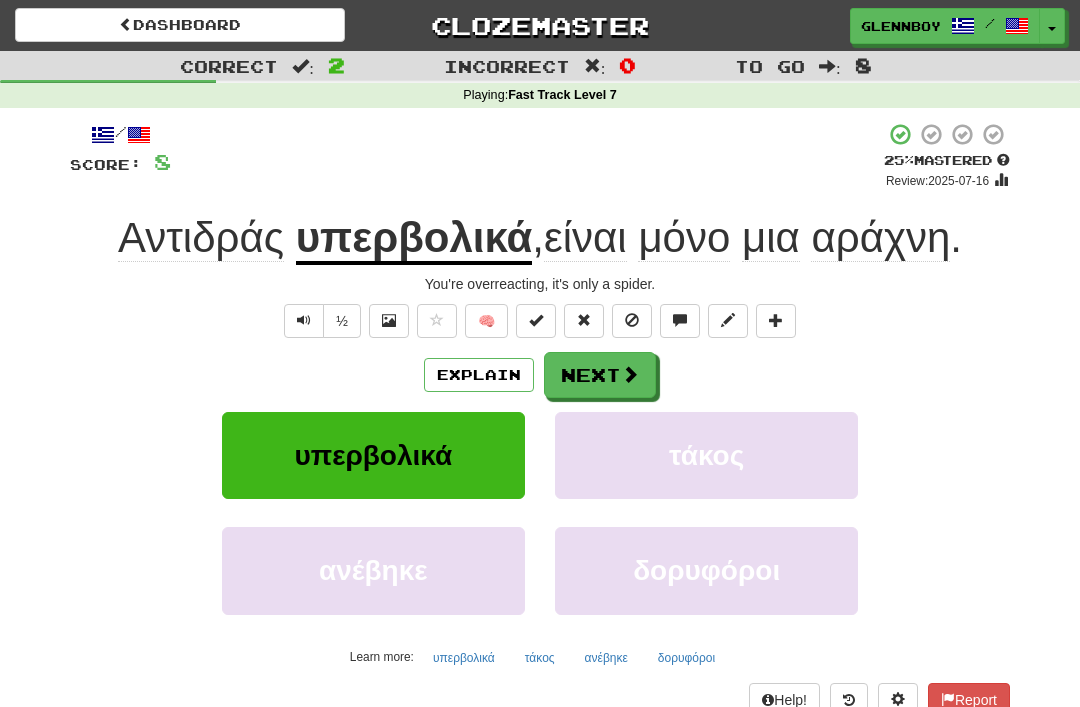 click on "Explain" at bounding box center [479, 375] 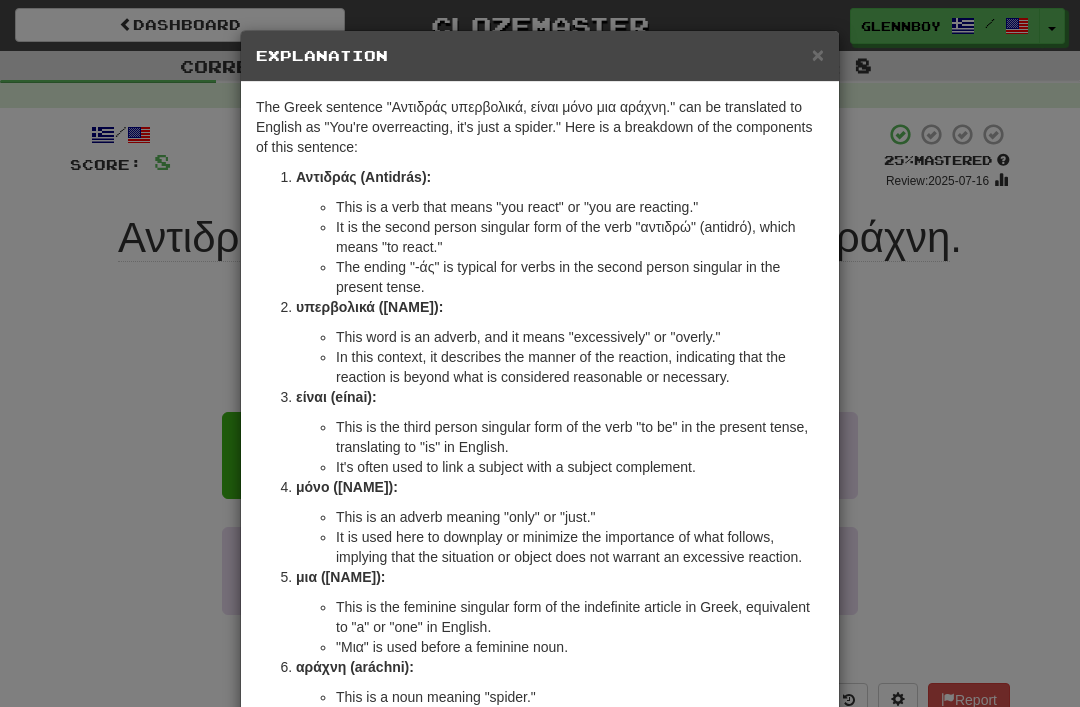 click on "×" at bounding box center (818, 54) 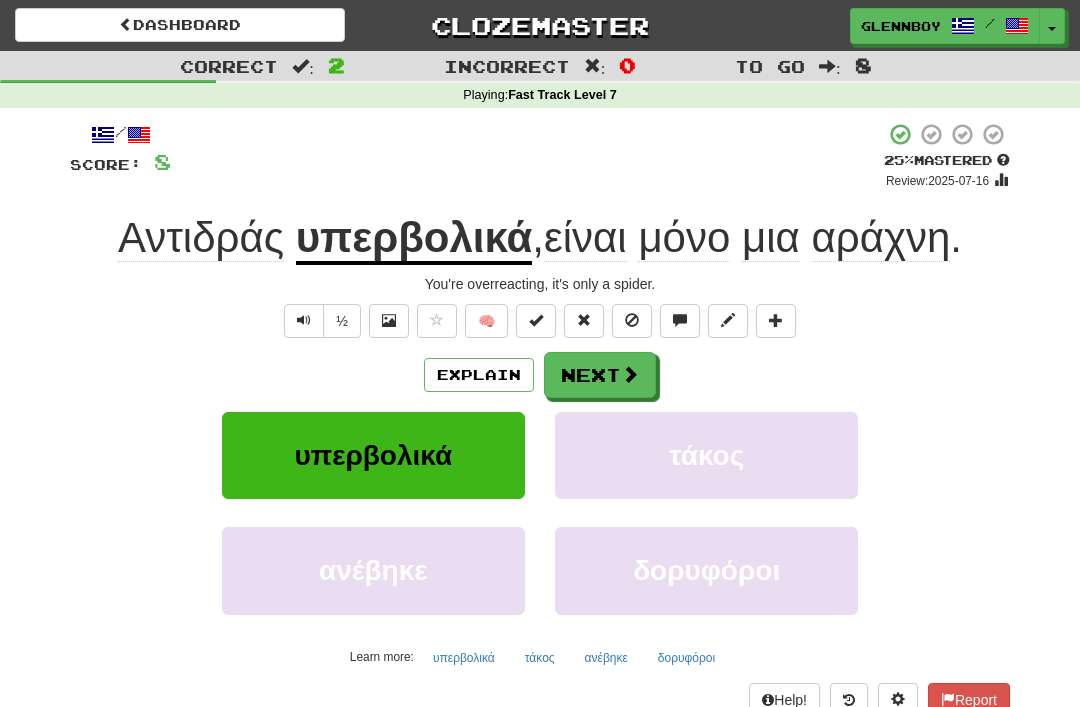 click at bounding box center [632, 321] 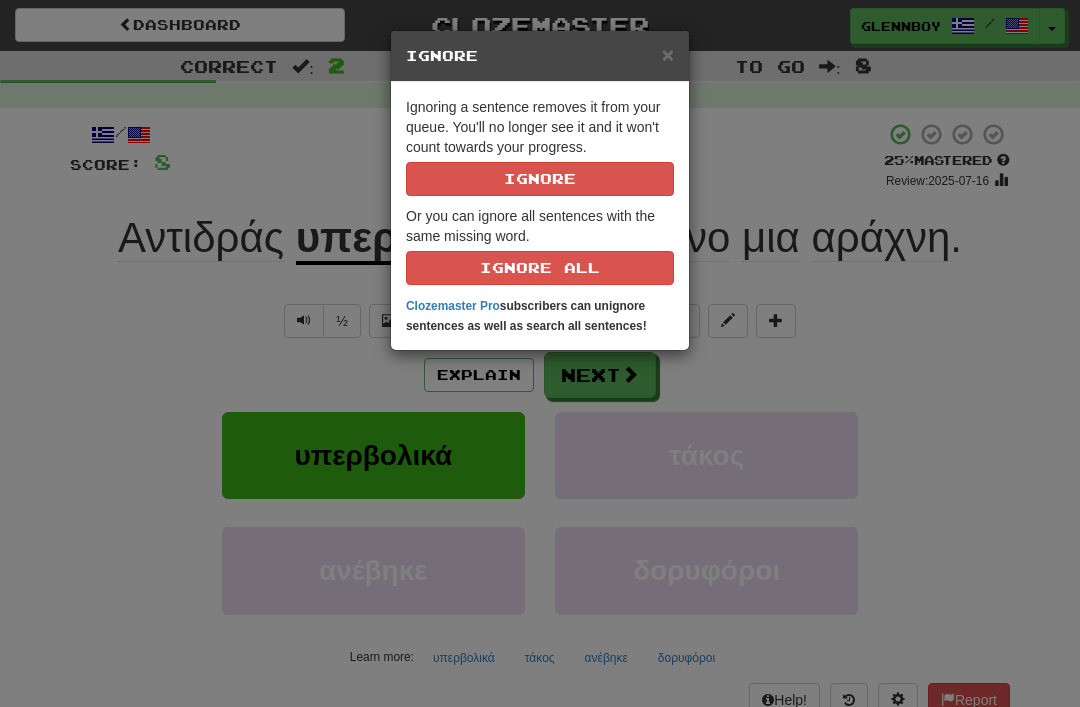 click on "Ignore" at bounding box center (540, 179) 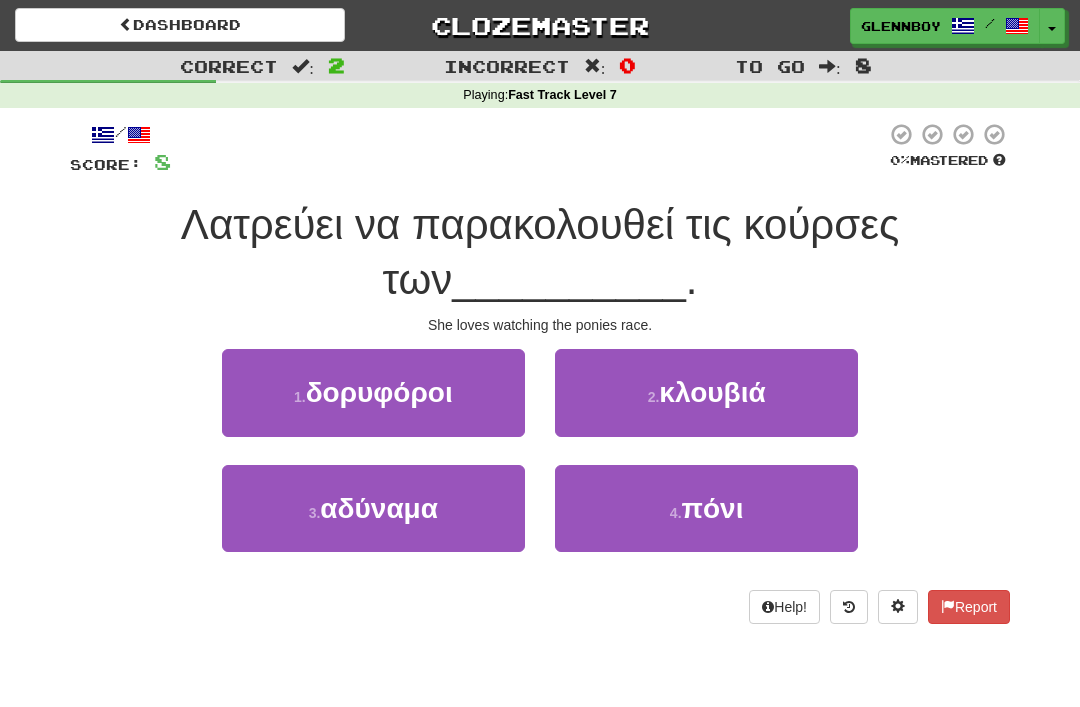 click on "4 ." at bounding box center (676, 513) 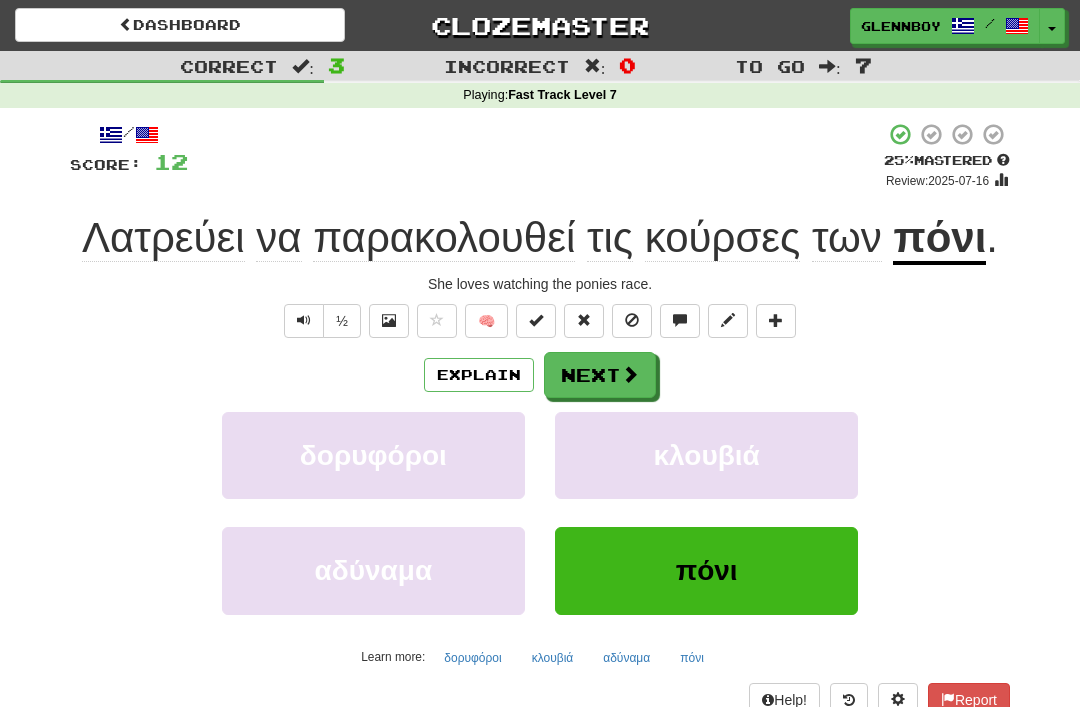 click at bounding box center [632, 320] 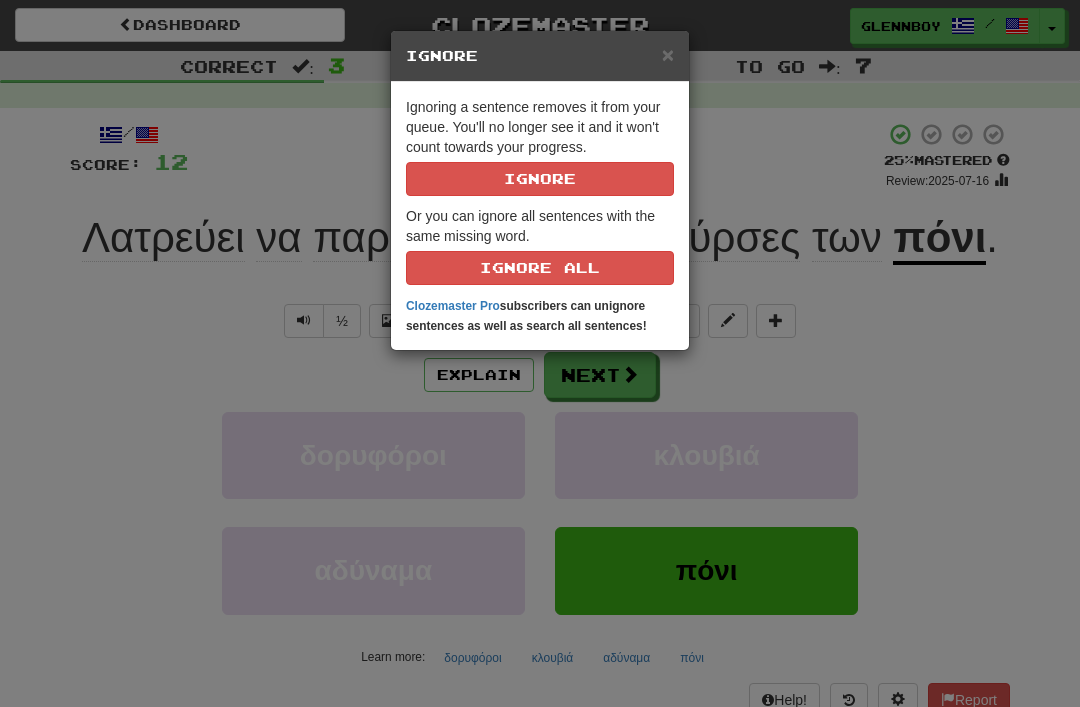 click on "Ignore" at bounding box center (540, 179) 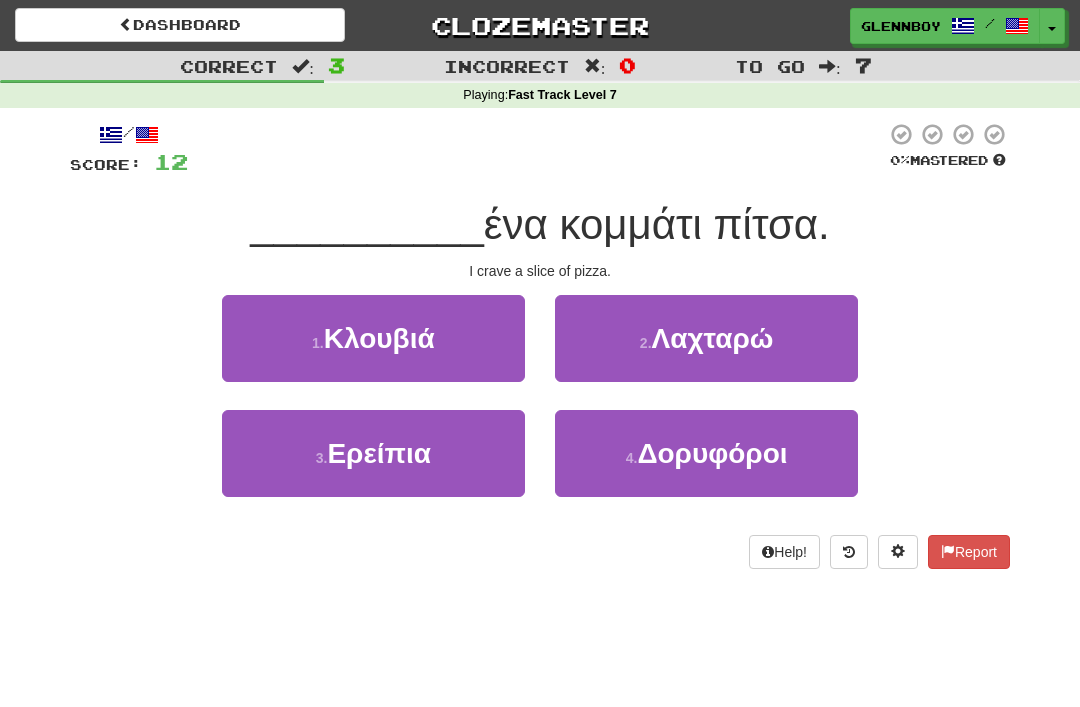 click on "Λαχταρώ" at bounding box center (713, 338) 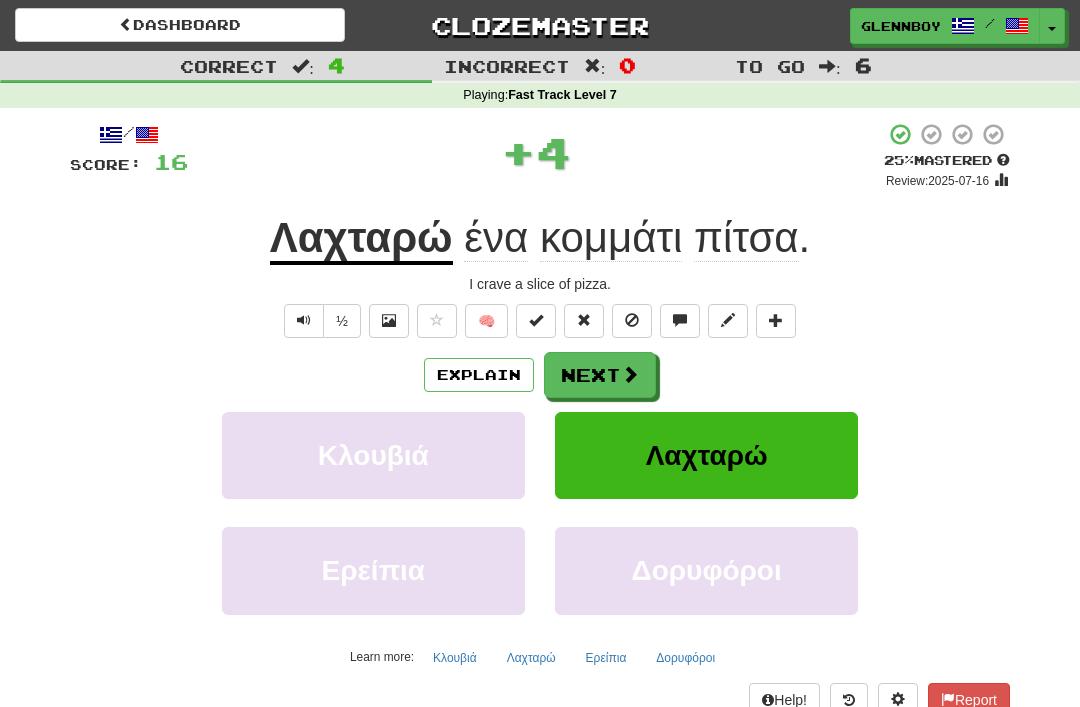 click on "Explain" at bounding box center (479, 375) 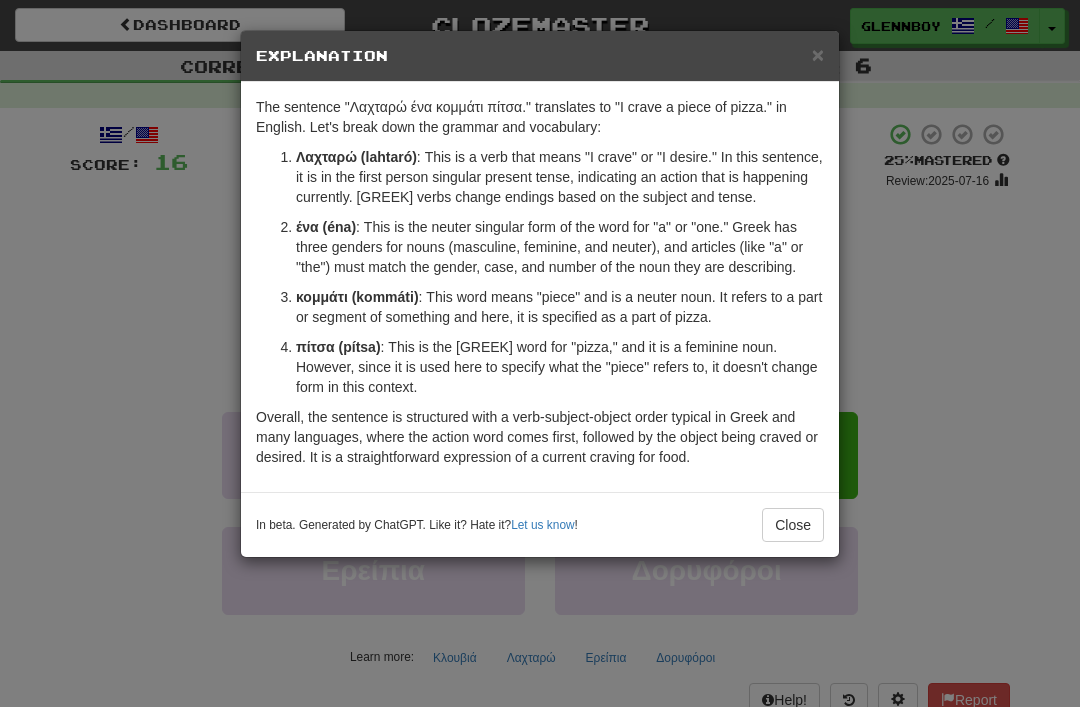 click on "×" at bounding box center [818, 54] 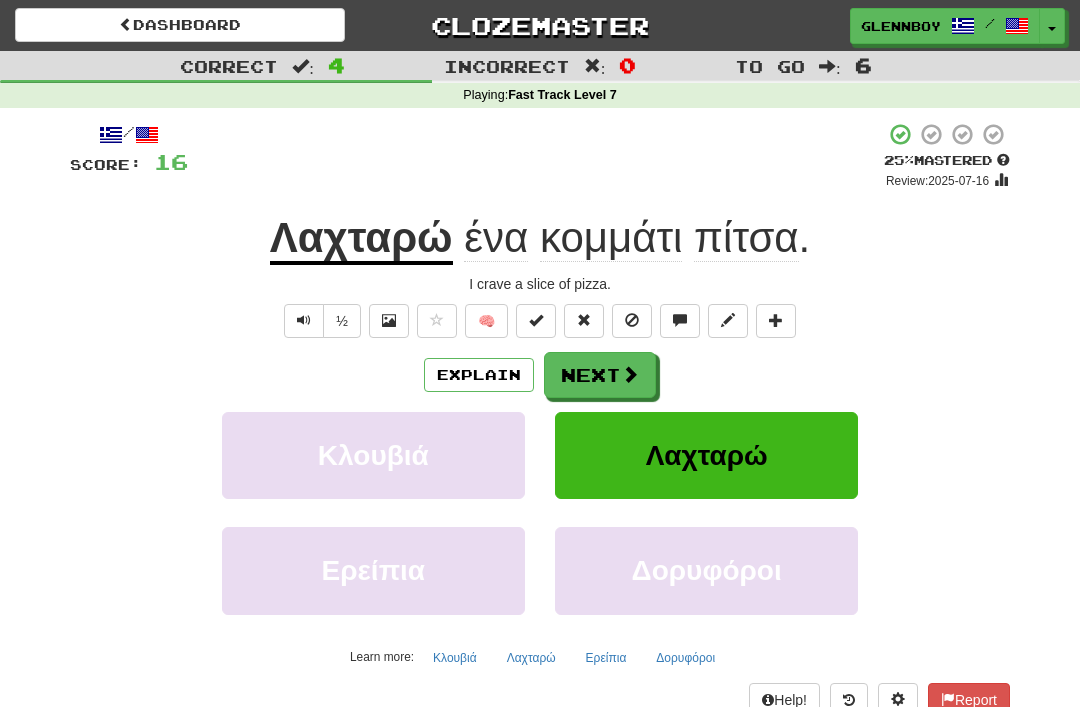 click at bounding box center (632, 320) 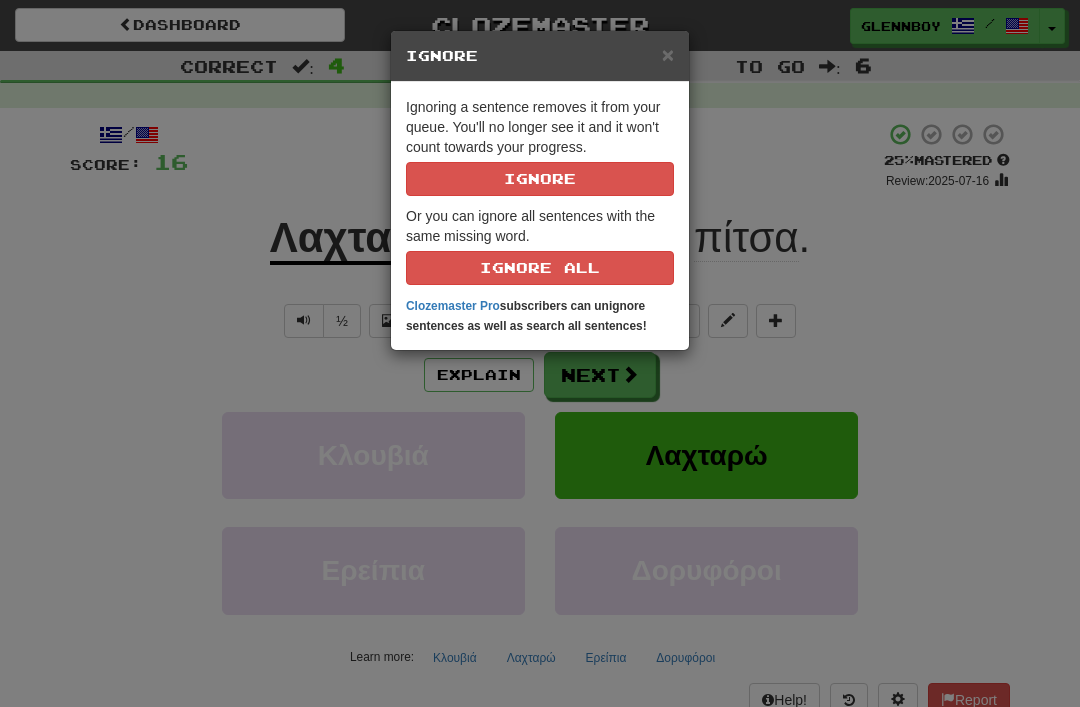click on "Ignore" at bounding box center [540, 179] 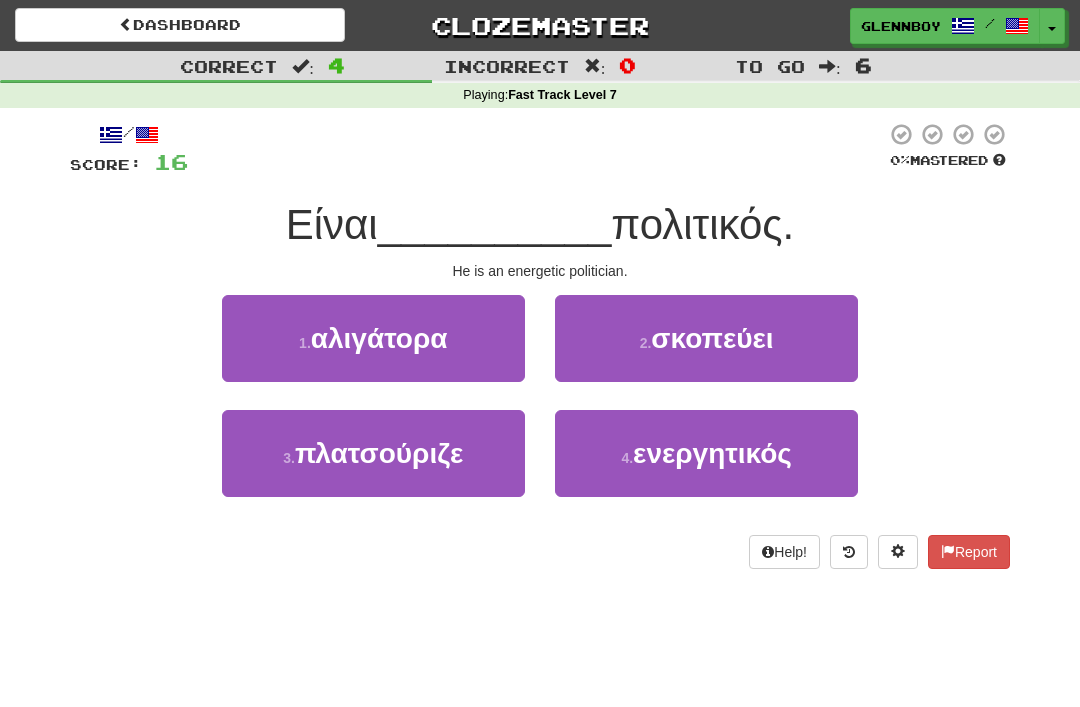 click on "ενεργητικός" at bounding box center [712, 453] 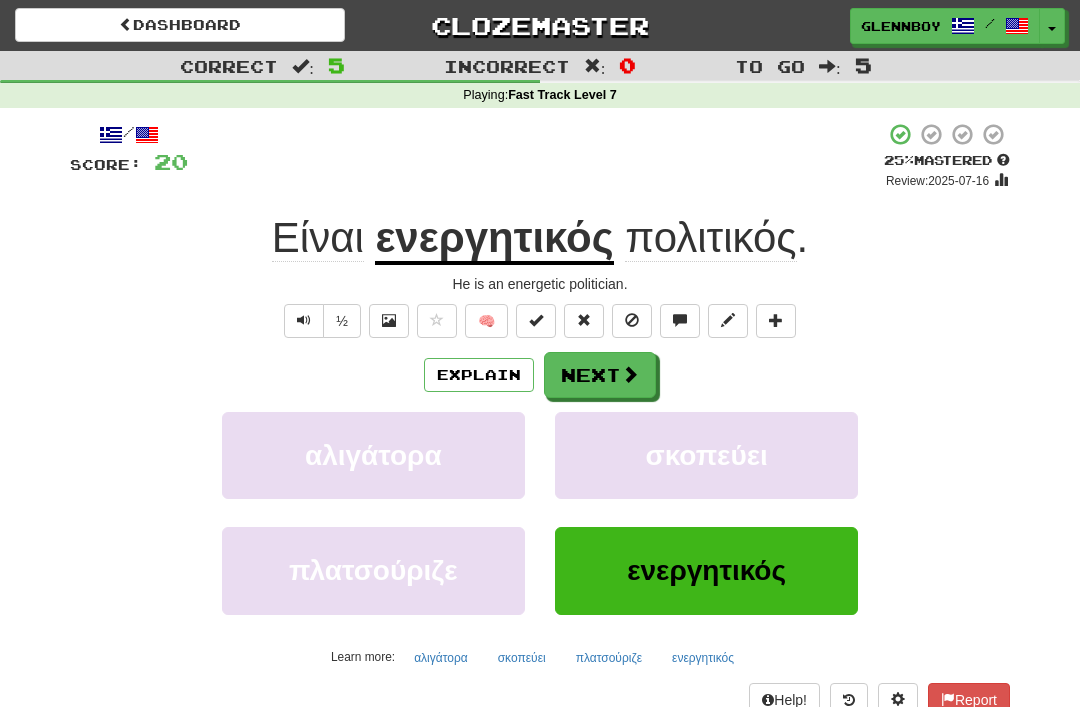 click at bounding box center [304, 321] 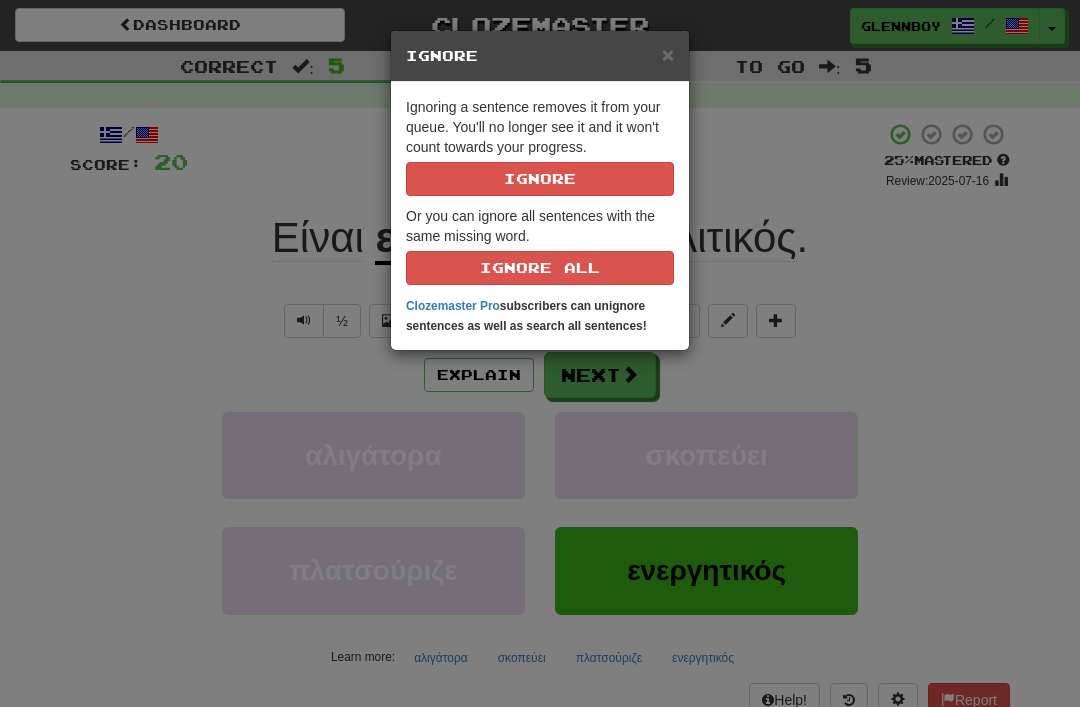 click on "Ignore" at bounding box center (540, 179) 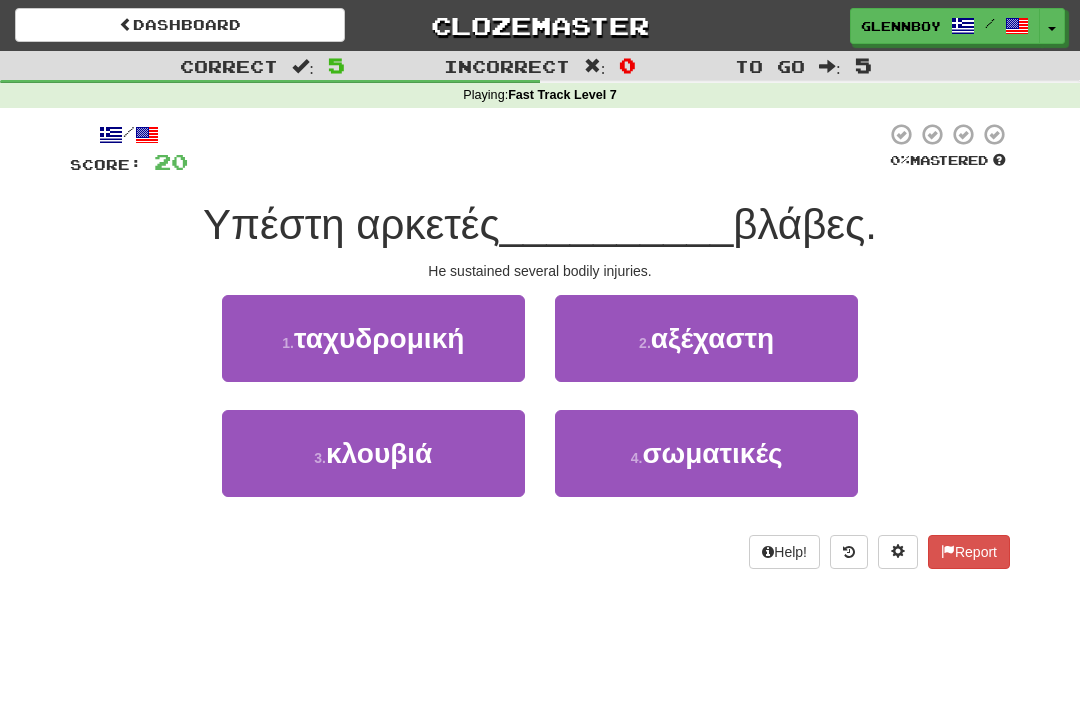click on "σωματικές" at bounding box center [712, 453] 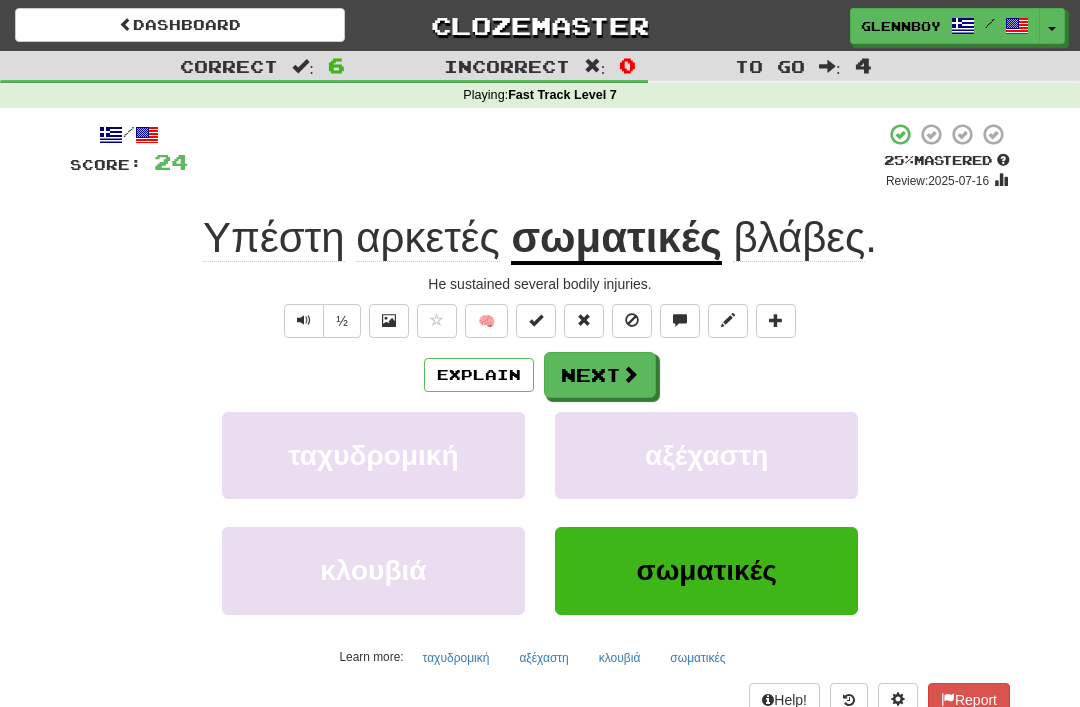 click on "Explain" at bounding box center [479, 375] 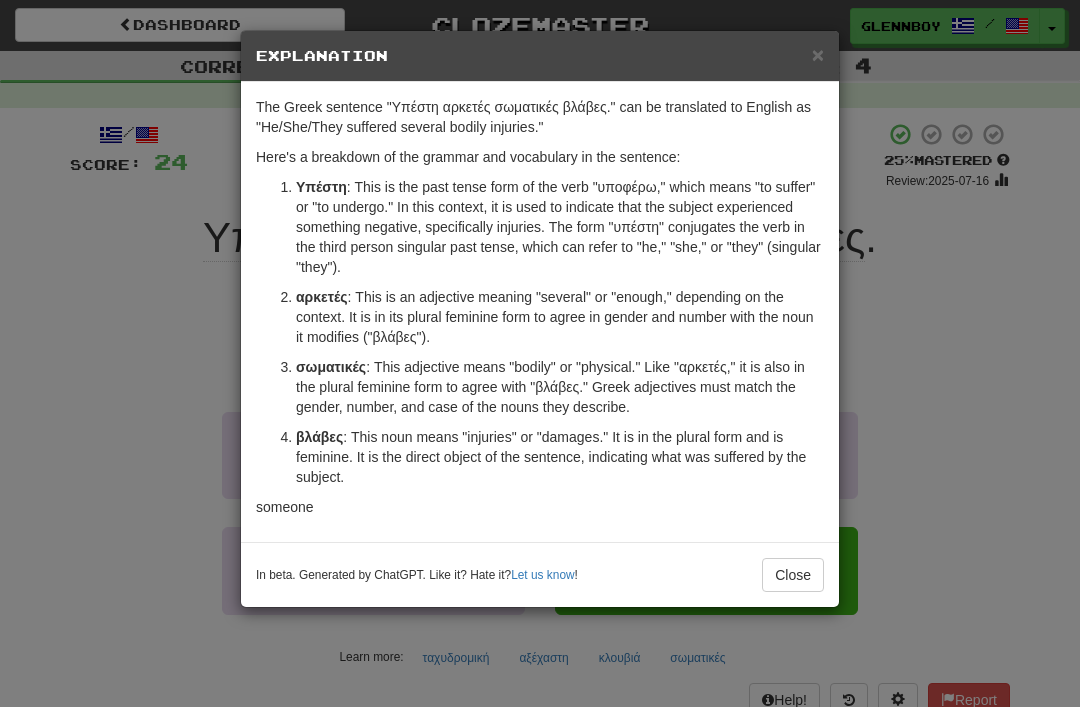 click on "Explanation" at bounding box center [540, 56] 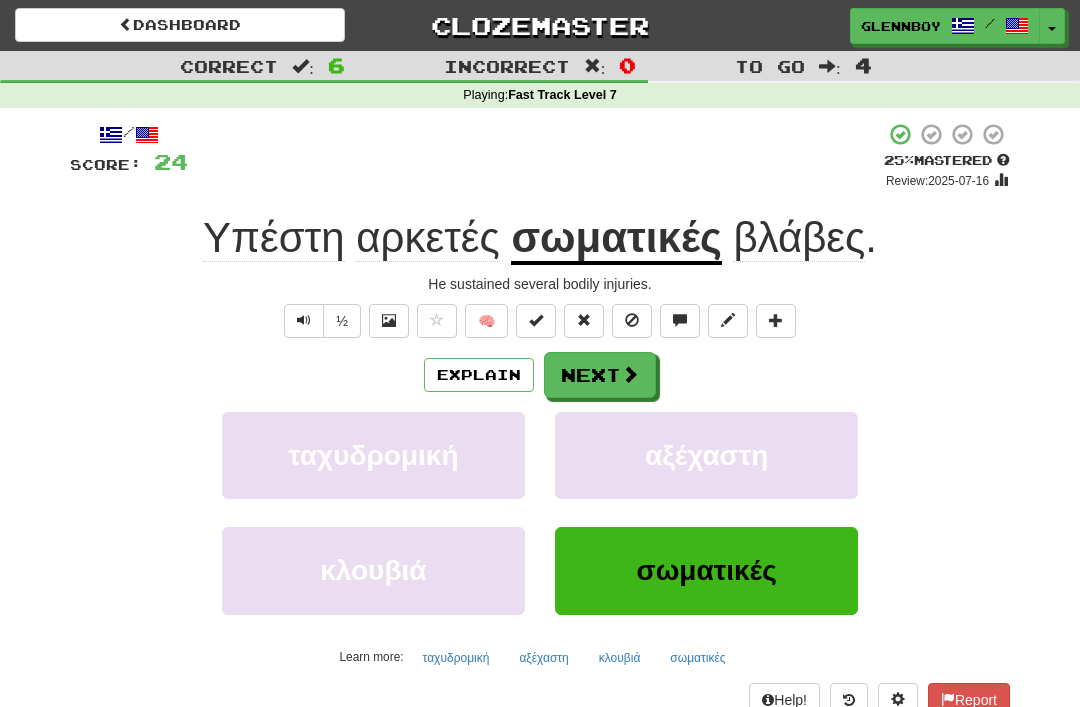 click at bounding box center [632, 320] 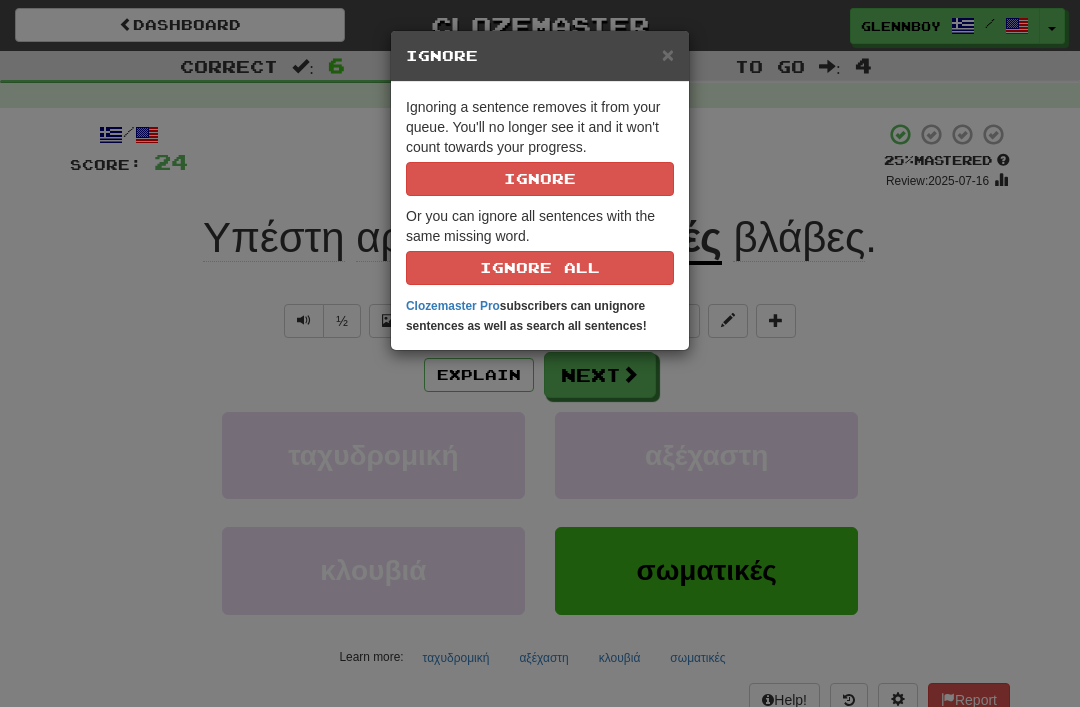 click on "Ignore" at bounding box center [540, 179] 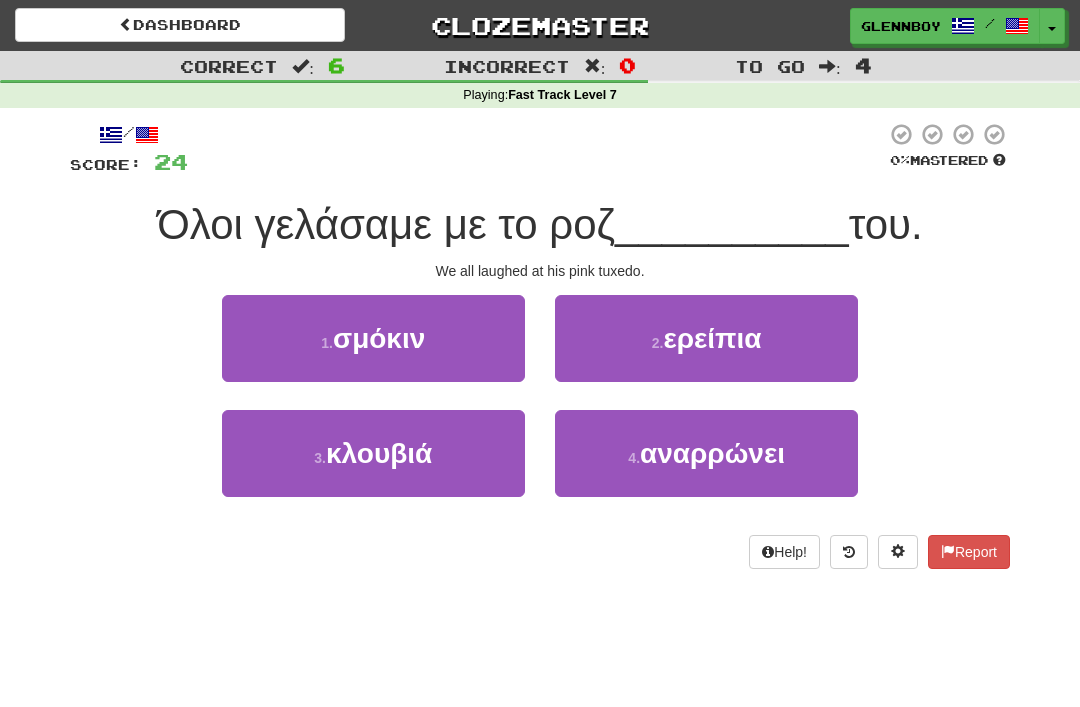 click on "σμόκιν" at bounding box center (379, 338) 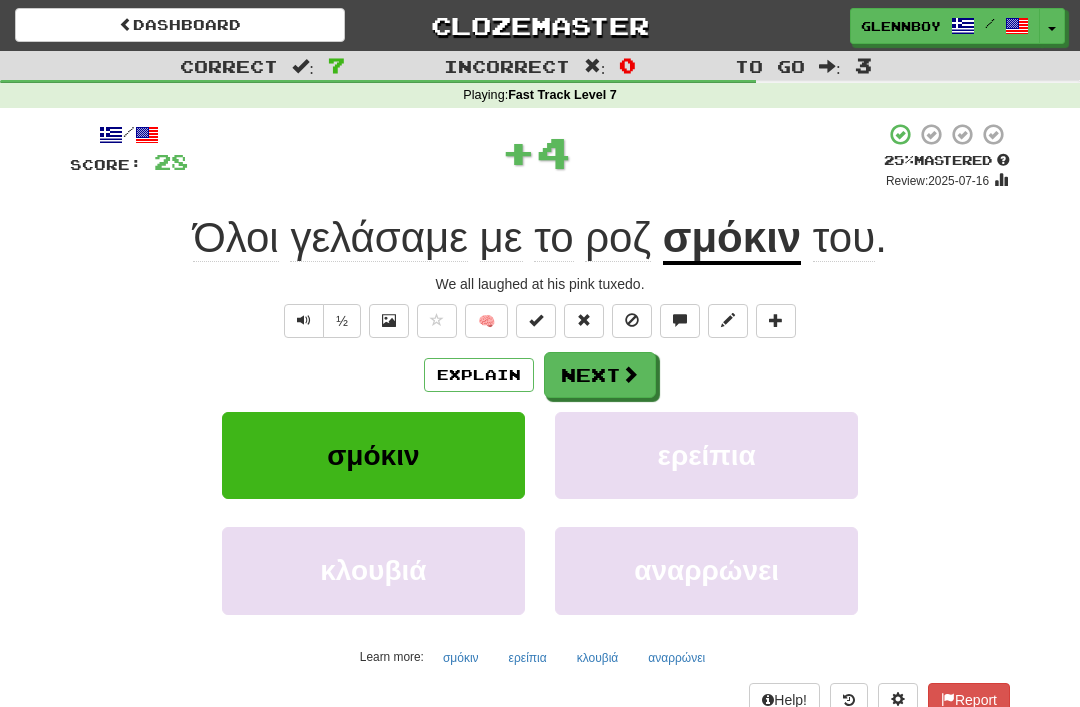 click at bounding box center (632, 320) 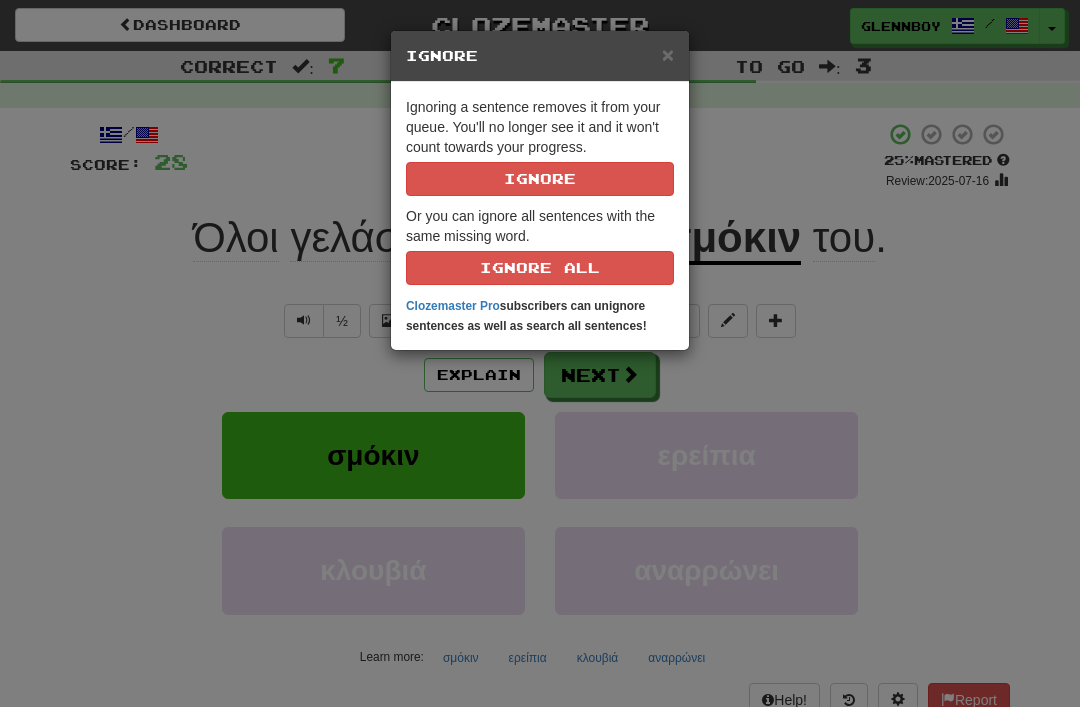 click on "Ignore" at bounding box center [540, 179] 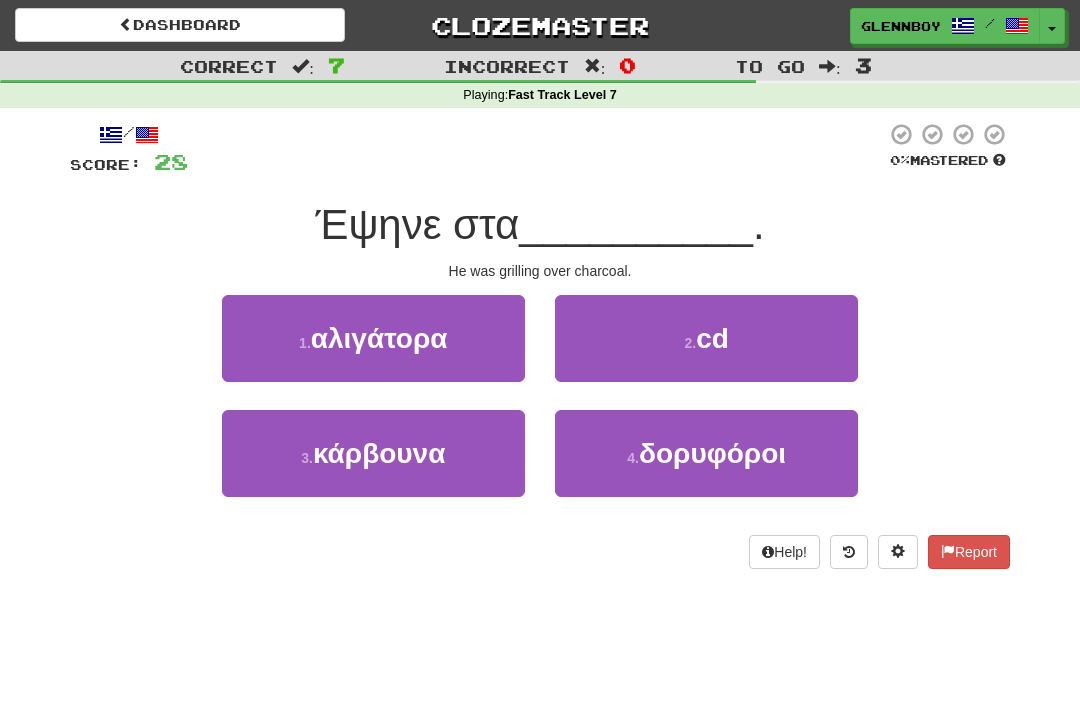 click on "κάρβουνα" at bounding box center [379, 453] 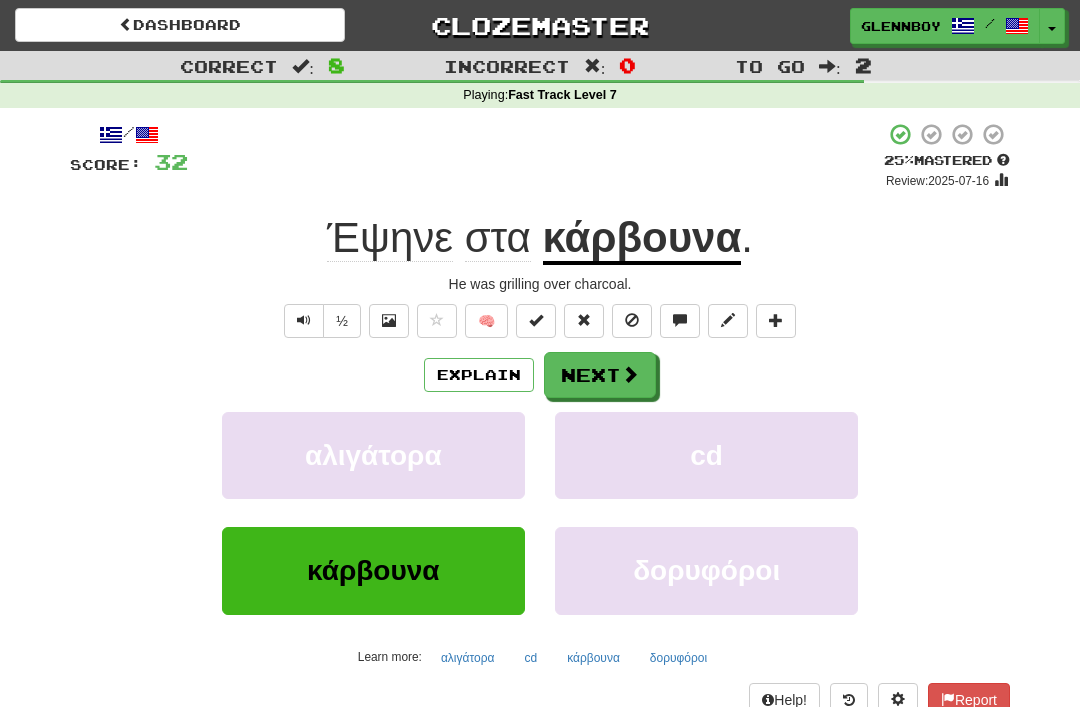 click on "Explain" at bounding box center [479, 375] 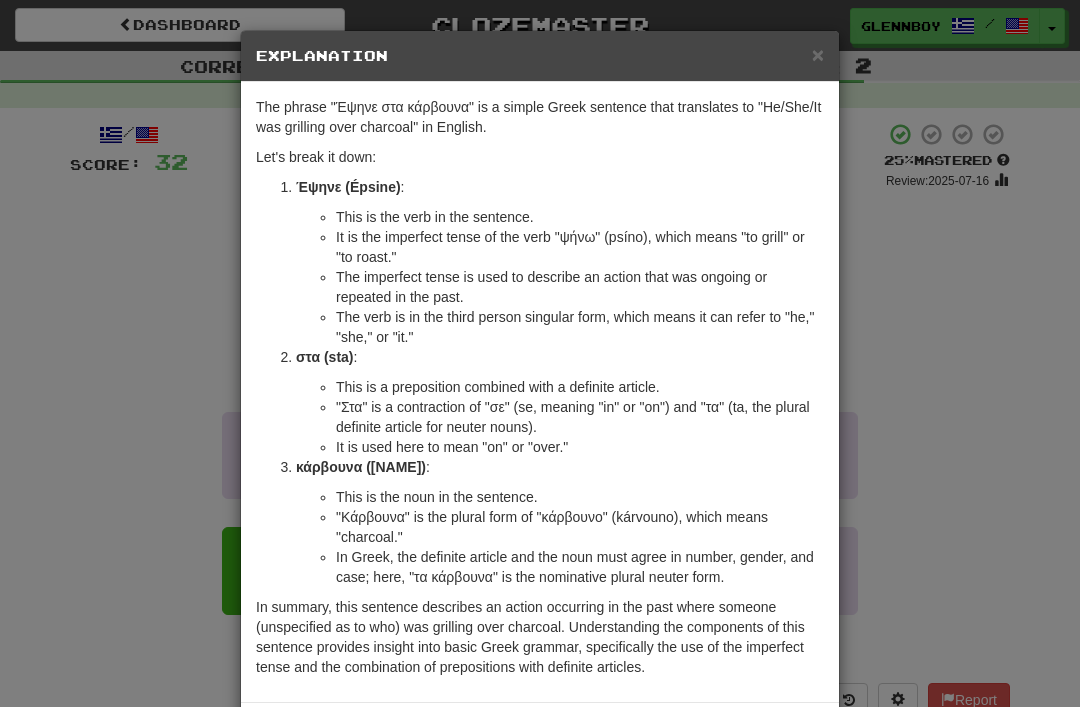 click on "×" at bounding box center [818, 54] 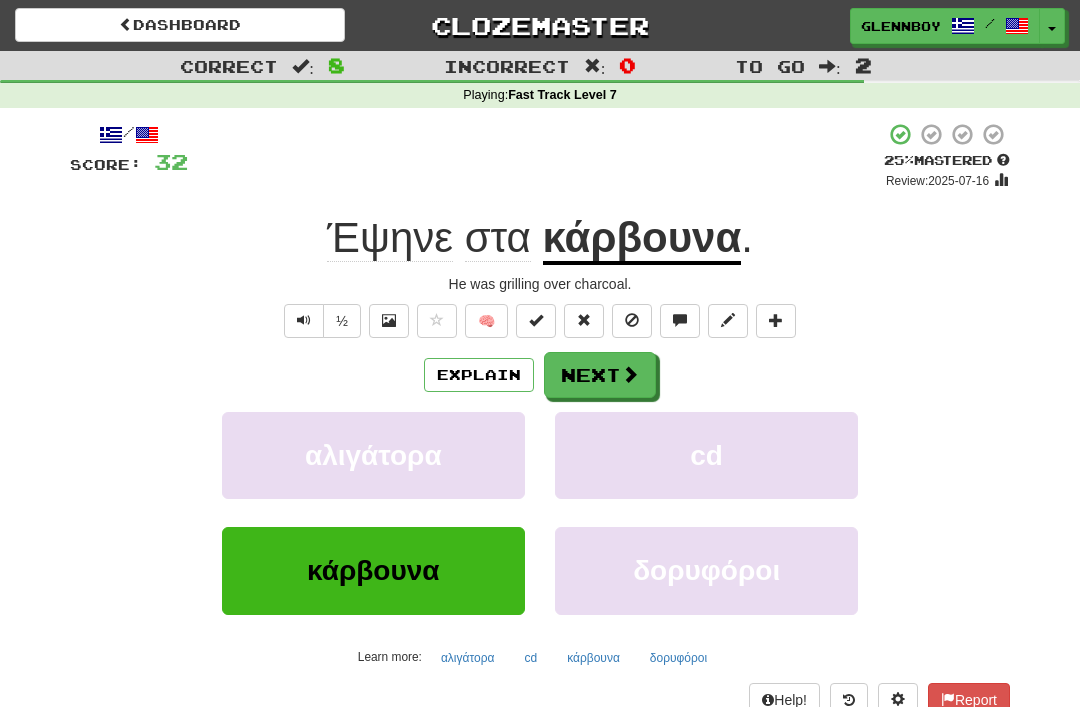 click at bounding box center [632, 320] 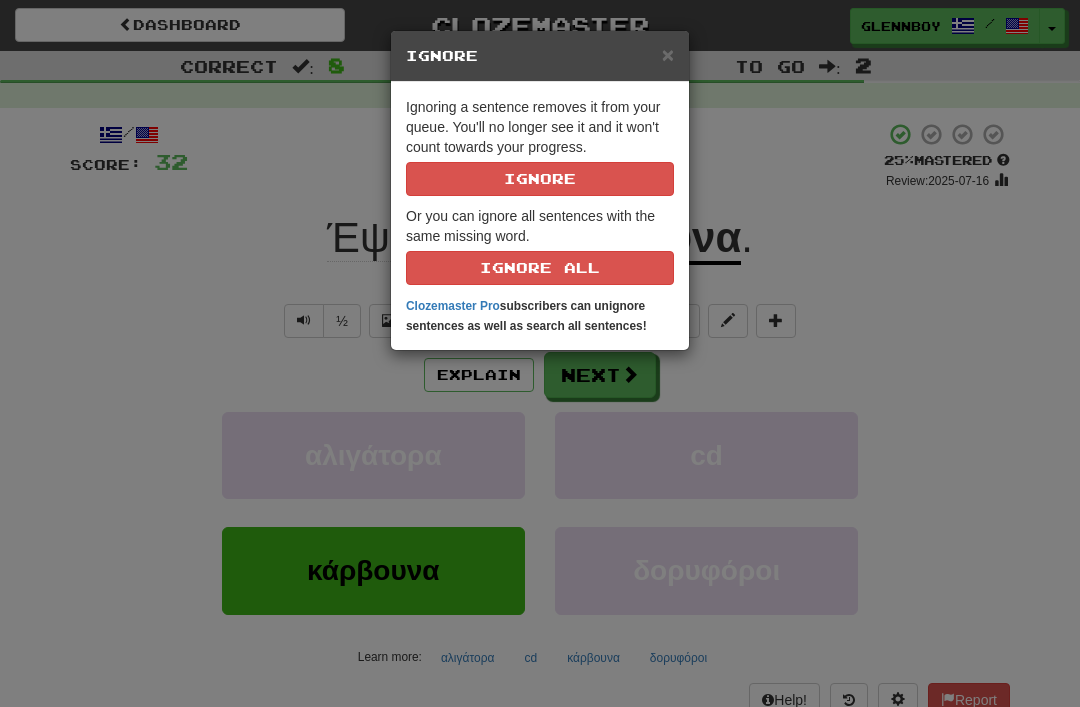 click on "Ignore" at bounding box center (540, 179) 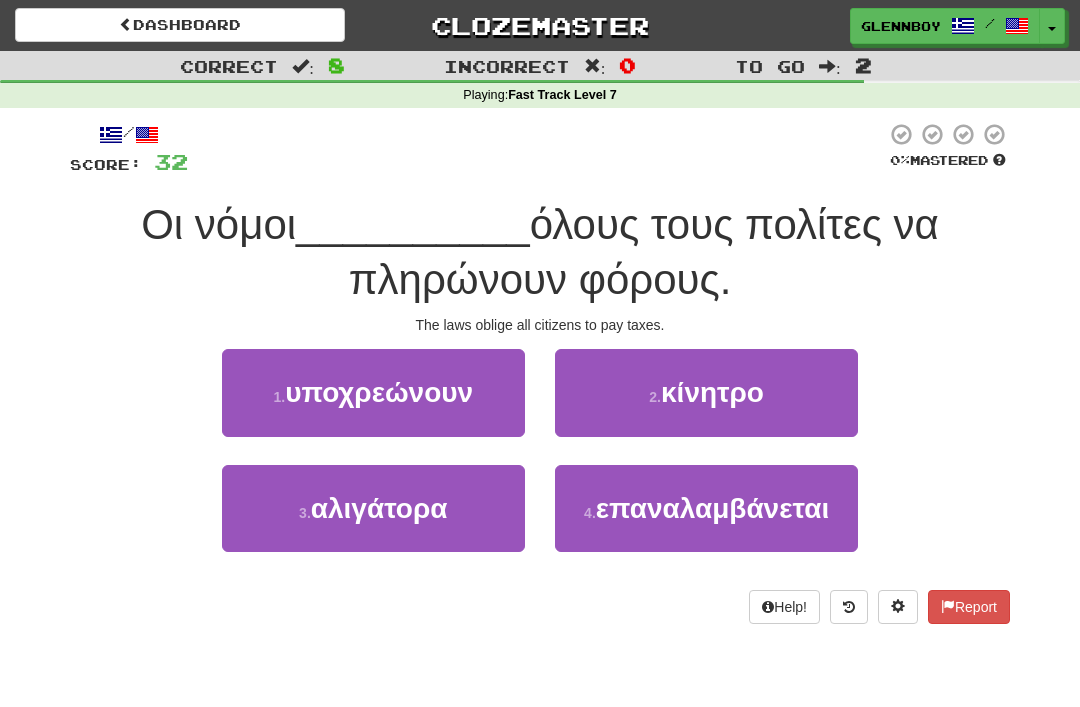 click on "υποχρεώνουν" at bounding box center (379, 392) 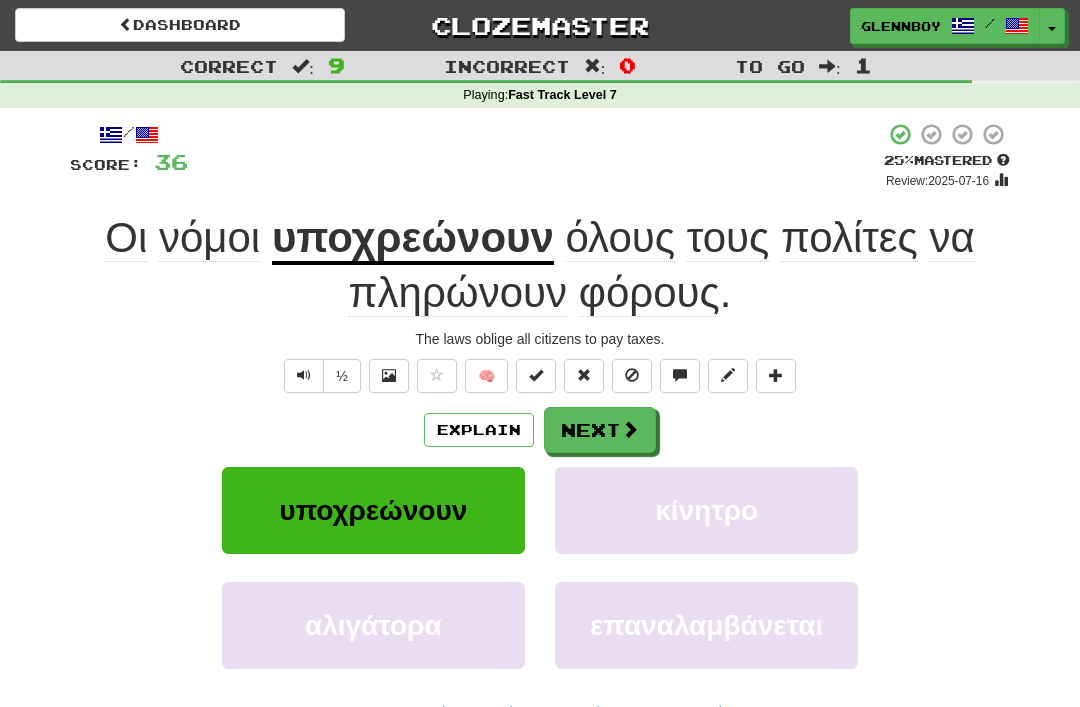 click on "Explain" at bounding box center (479, 430) 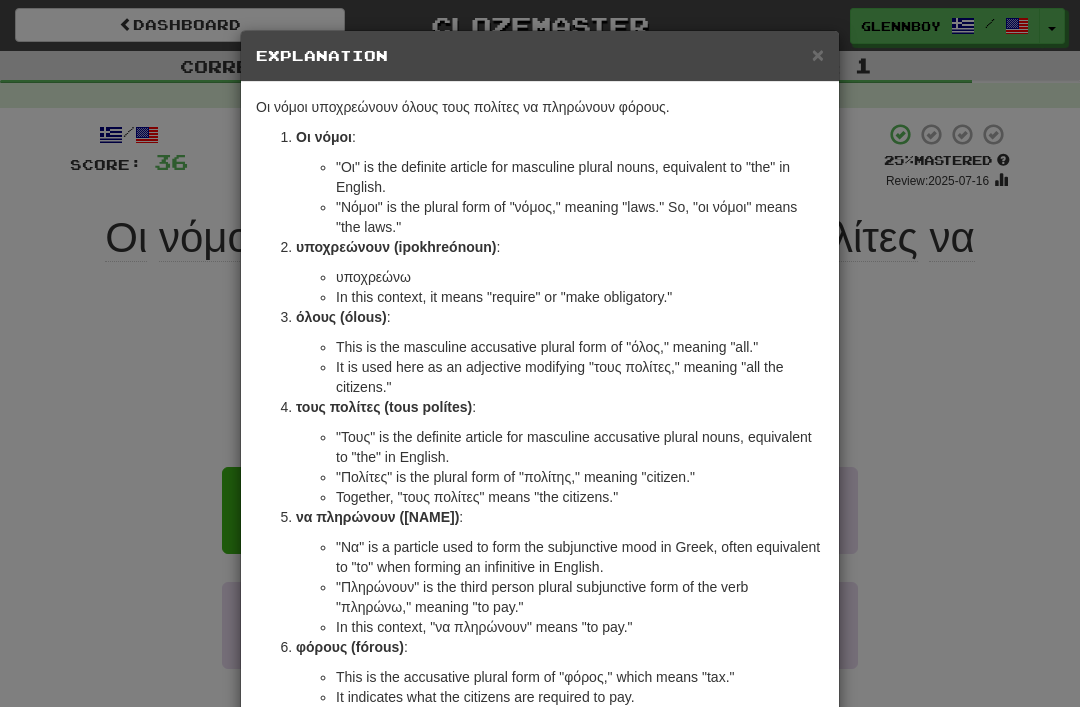 click on "×" at bounding box center [818, 54] 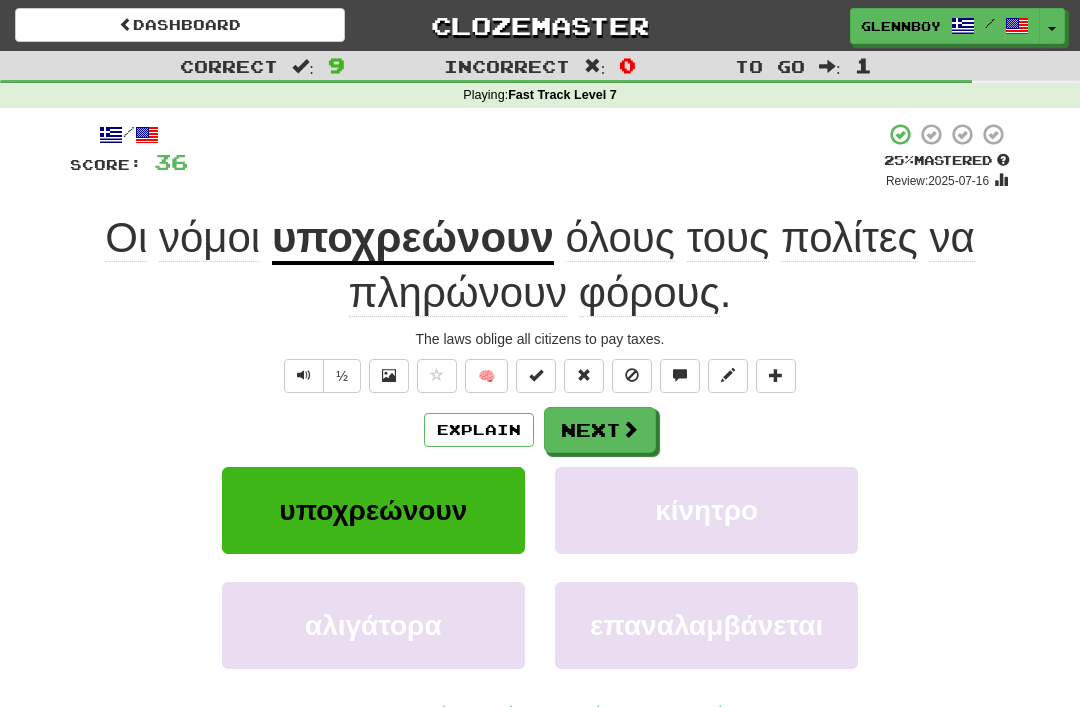 click at bounding box center (632, 376) 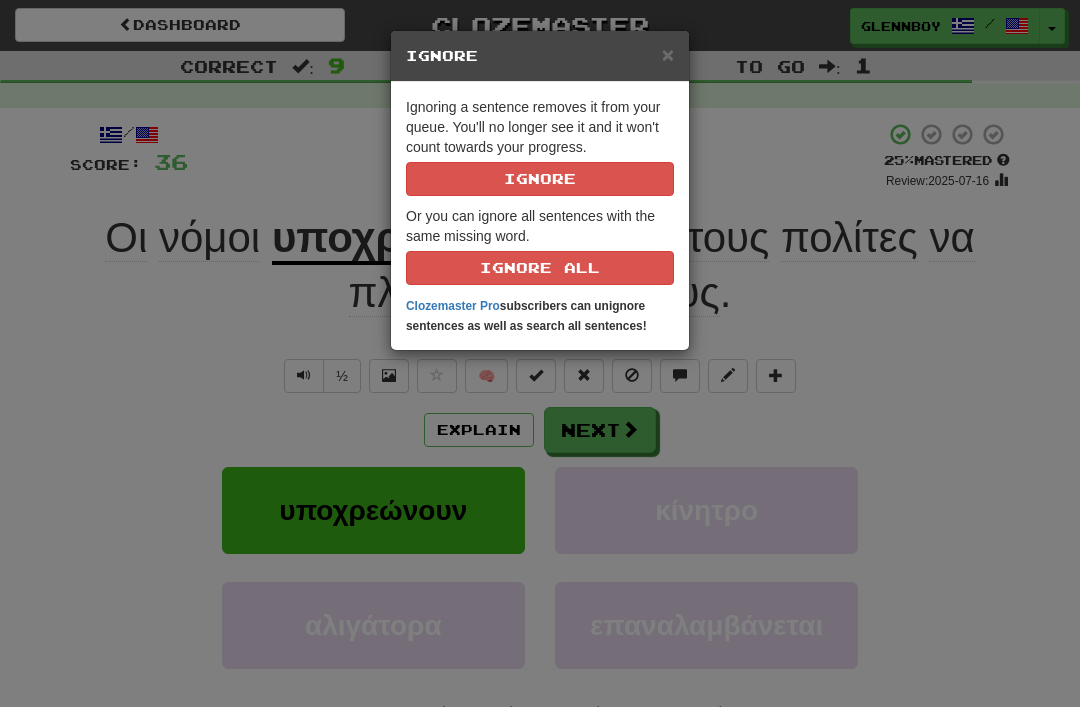 click on "Ignore" at bounding box center (540, 179) 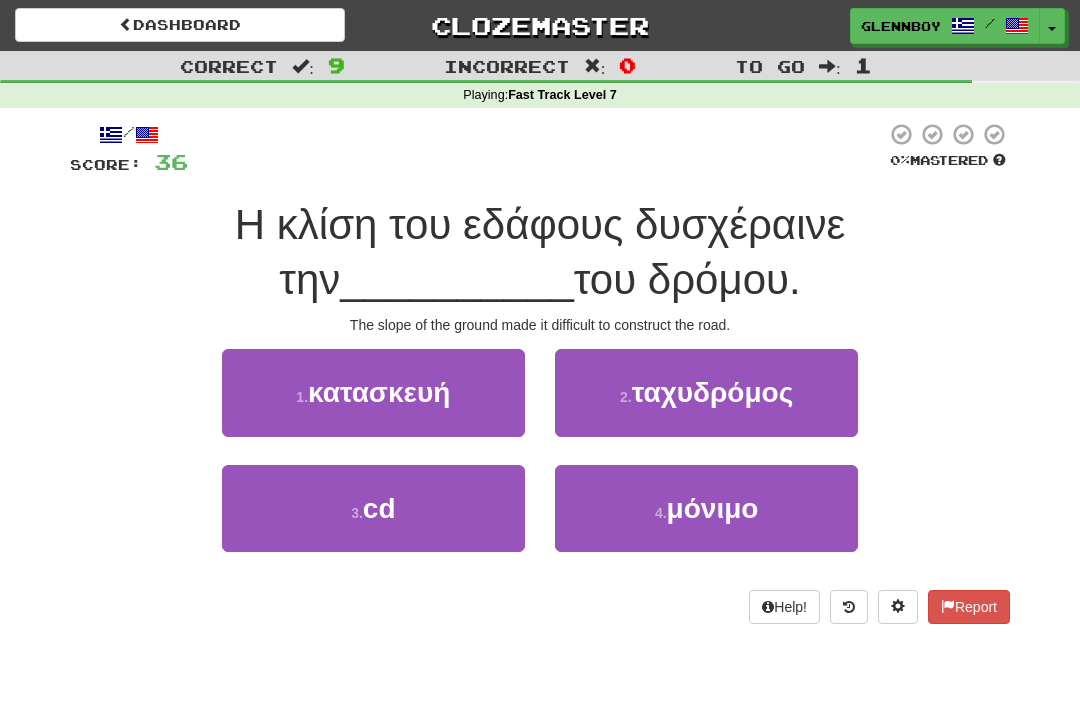 click on "κατασκευή" at bounding box center (379, 392) 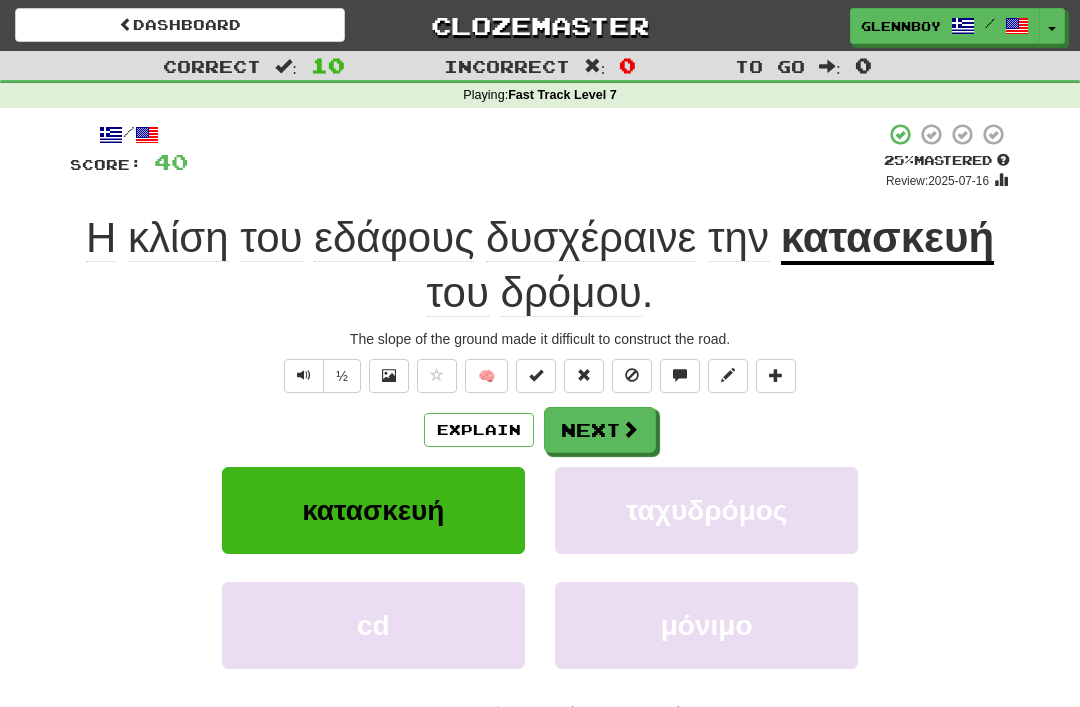 click at bounding box center (632, 375) 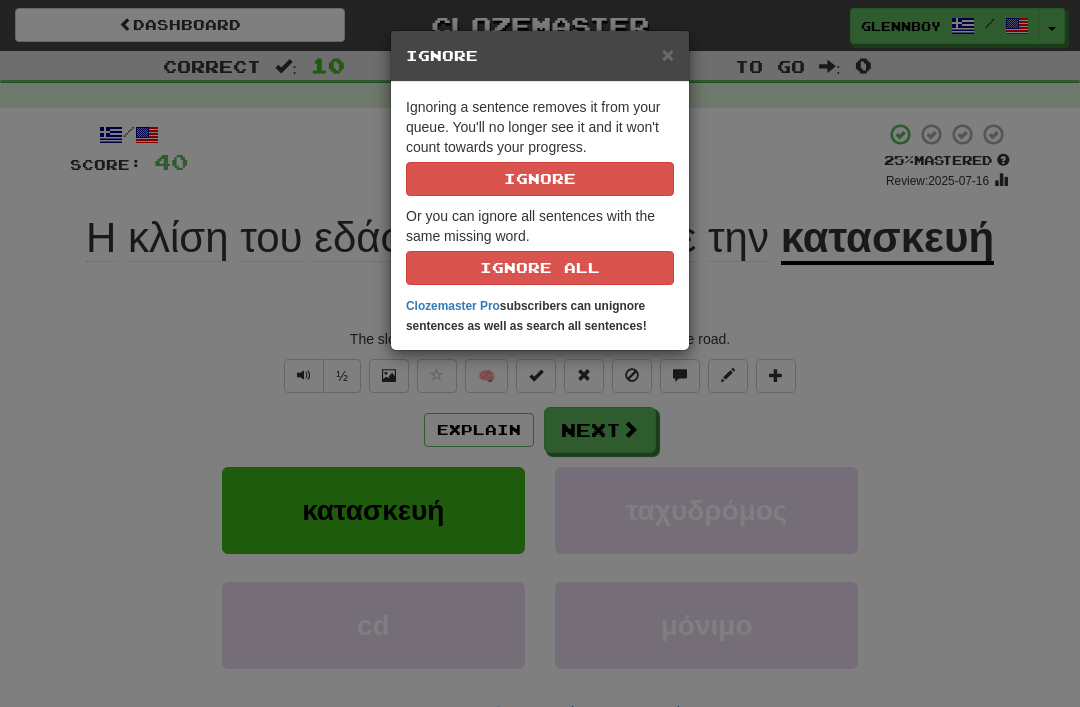 click on "Ignore" at bounding box center [540, 179] 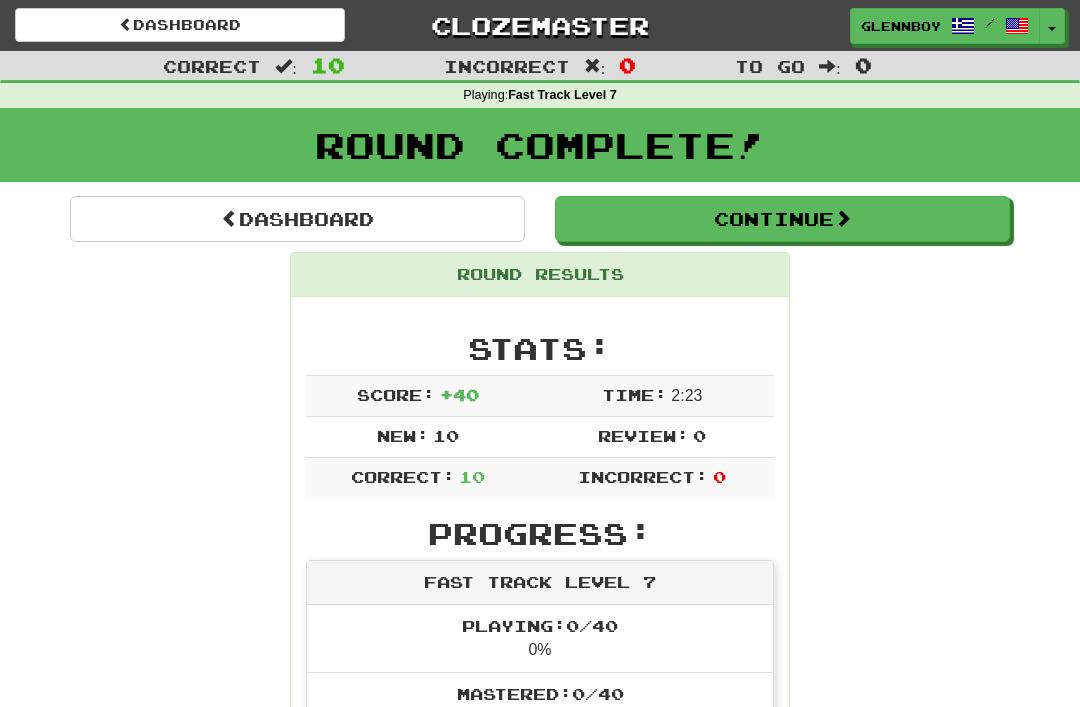 click on "Dashboard" at bounding box center [180, 25] 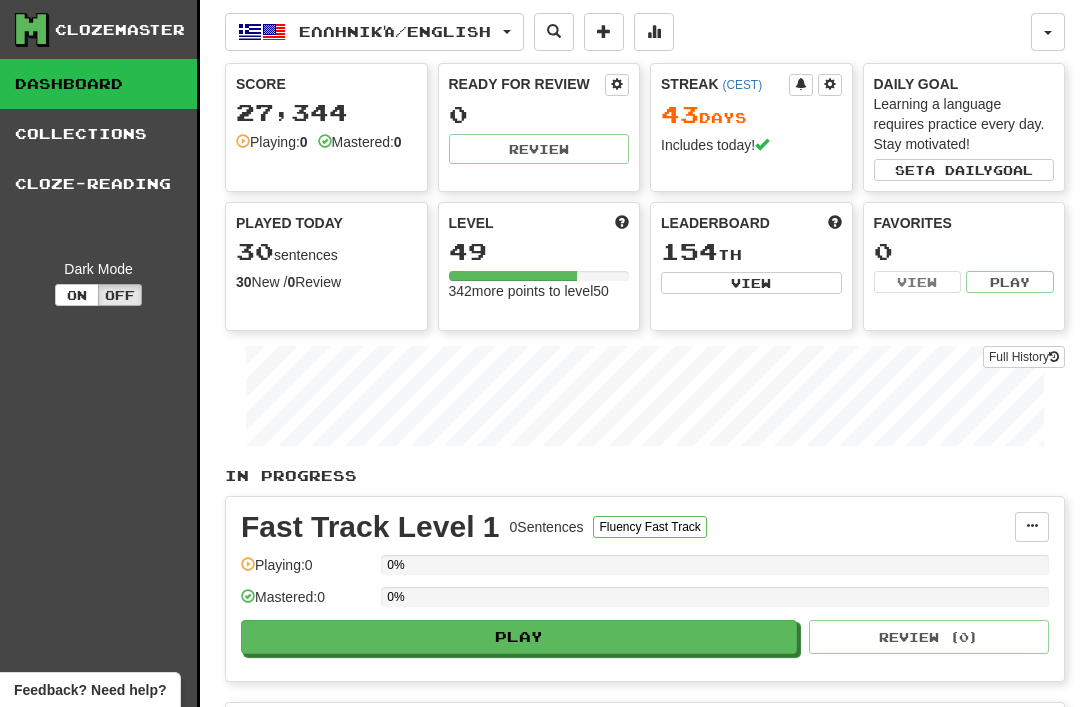 scroll, scrollTop: 0, scrollLeft: 0, axis: both 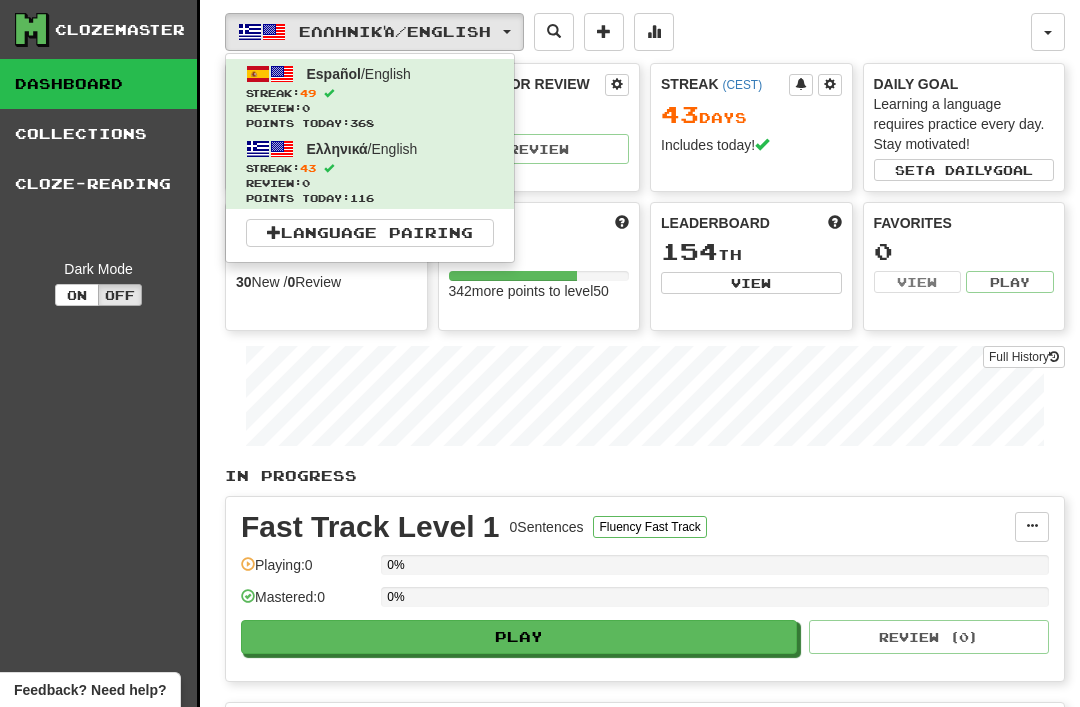 click on "49" at bounding box center (308, 93) 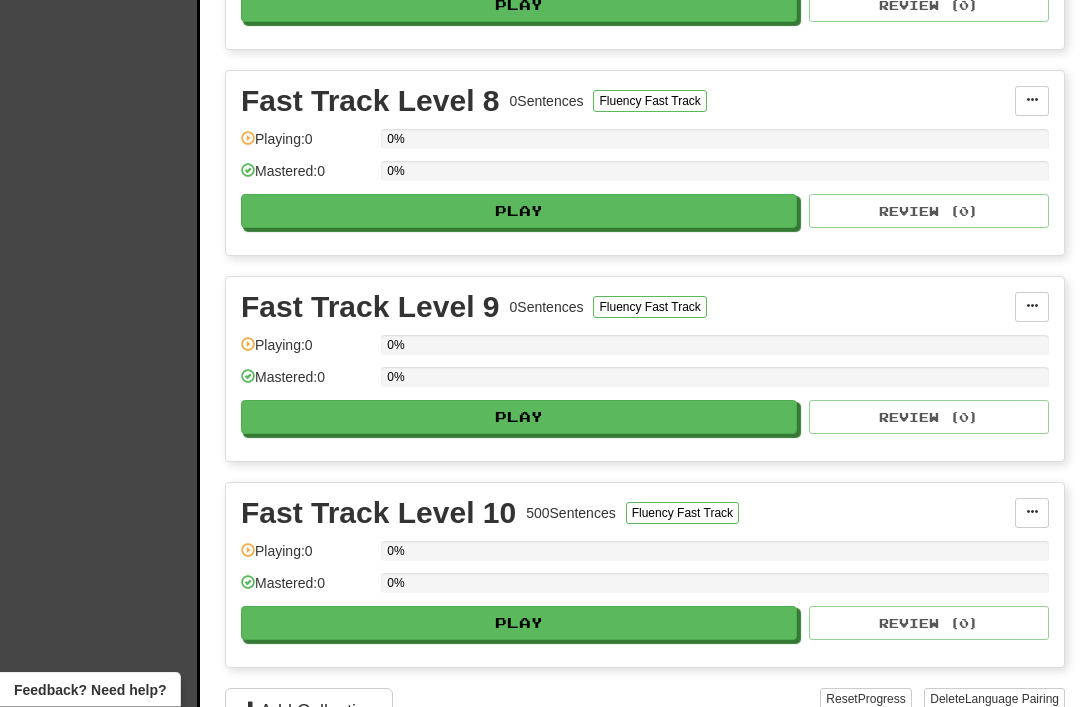 scroll, scrollTop: 1868, scrollLeft: 0, axis: vertical 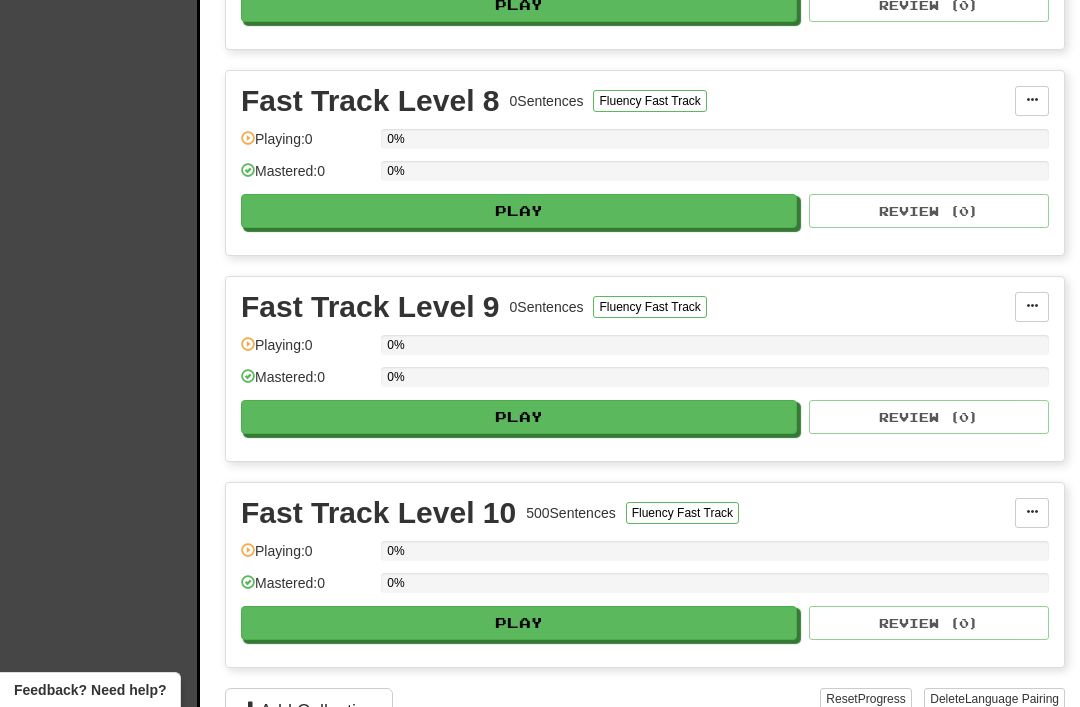click on "Play" at bounding box center (519, 623) 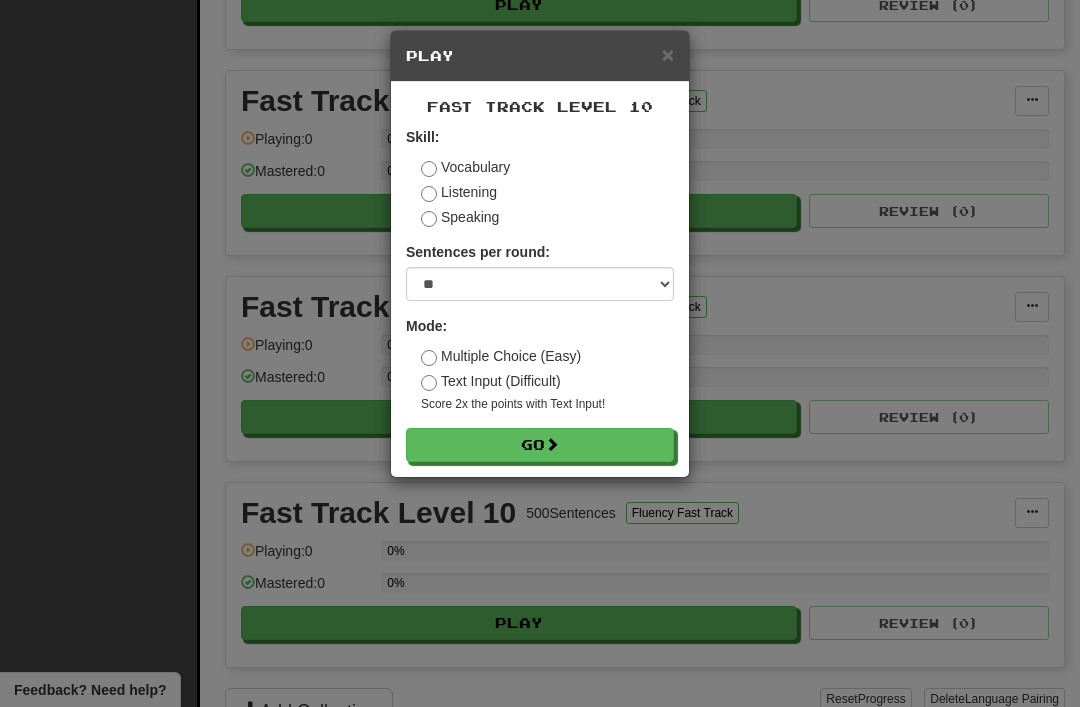 click on "Go" at bounding box center [540, 445] 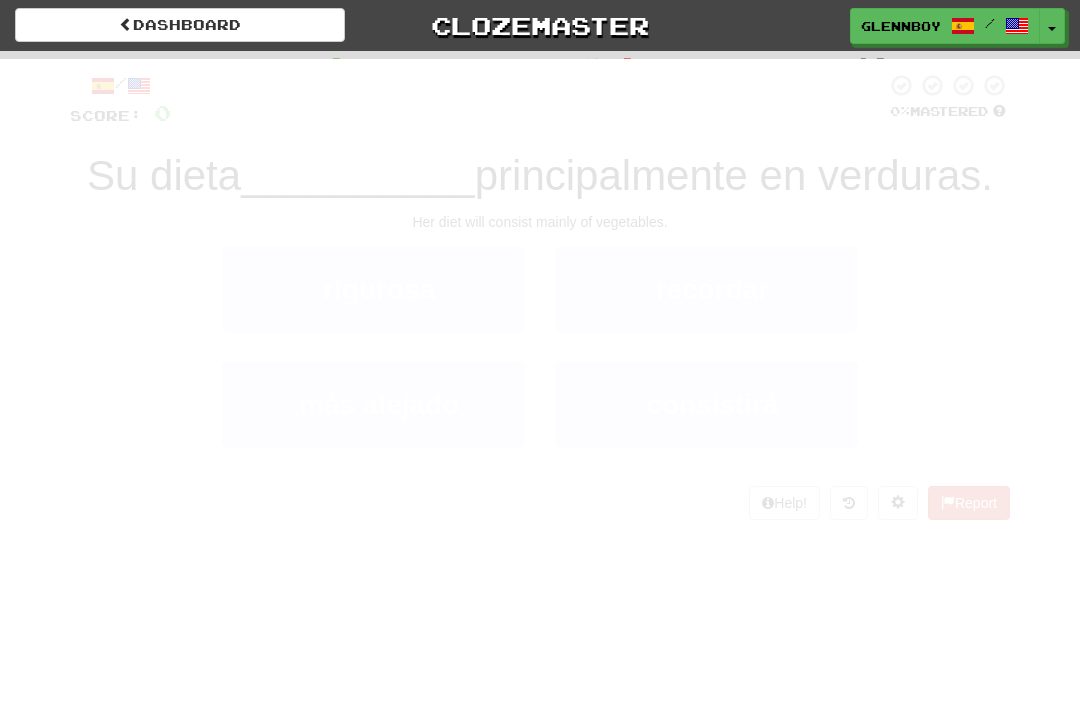 scroll, scrollTop: 0, scrollLeft: 0, axis: both 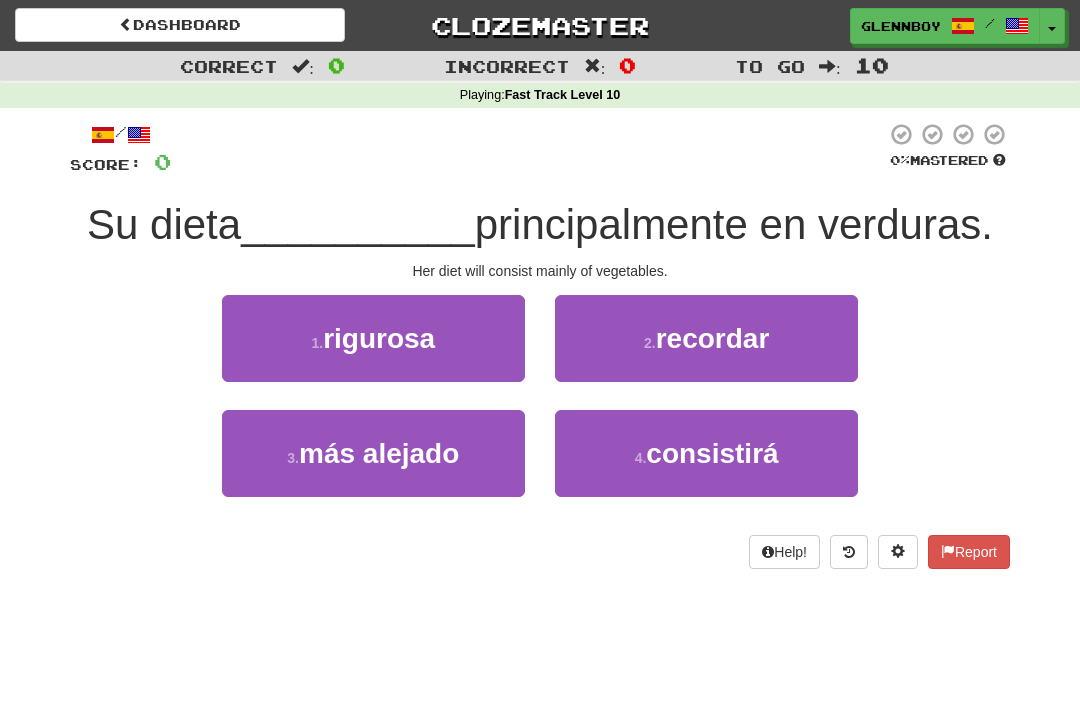 click on "4 . consistirá" at bounding box center (706, 453) 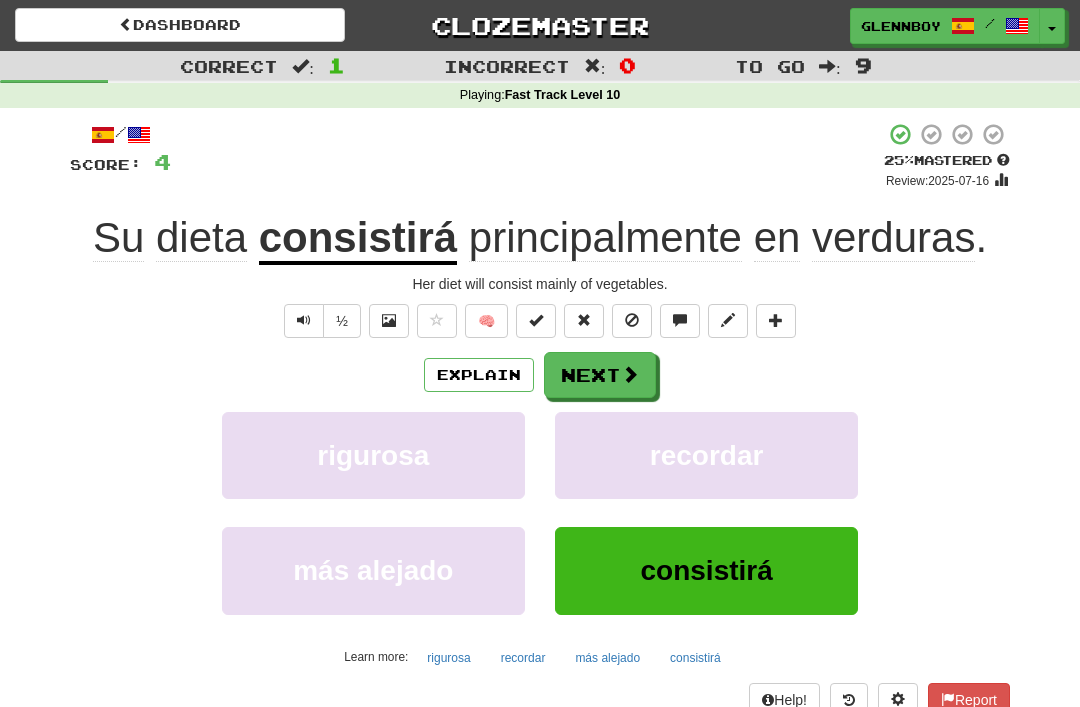 click at bounding box center (632, 320) 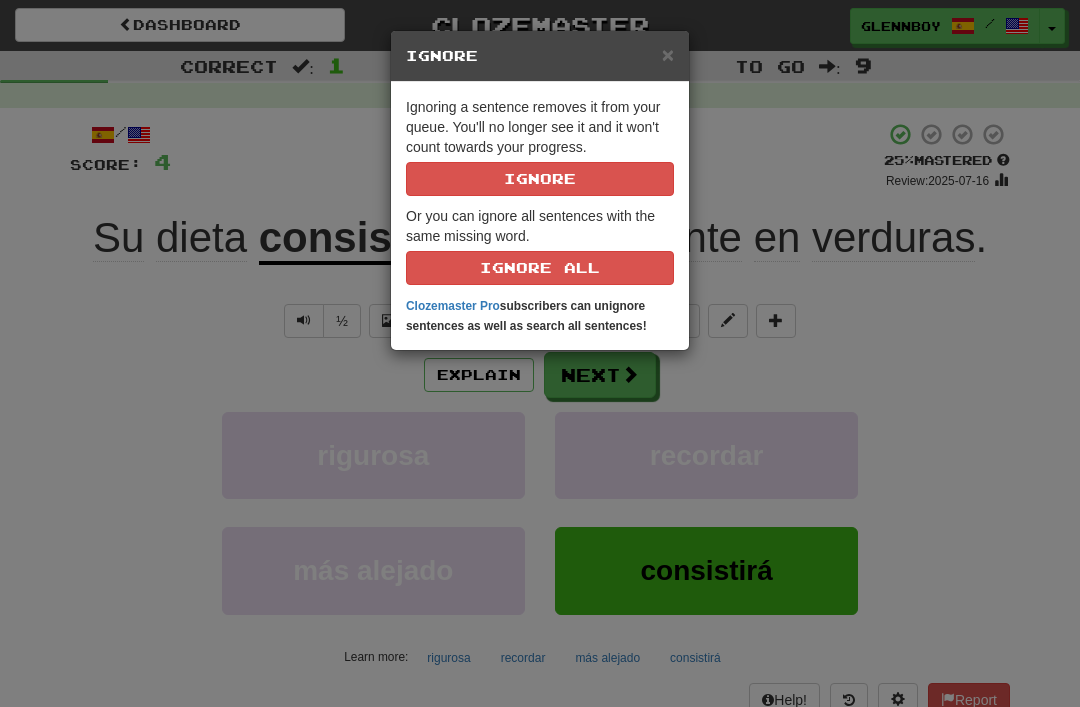 click on "Ignore" at bounding box center [540, 179] 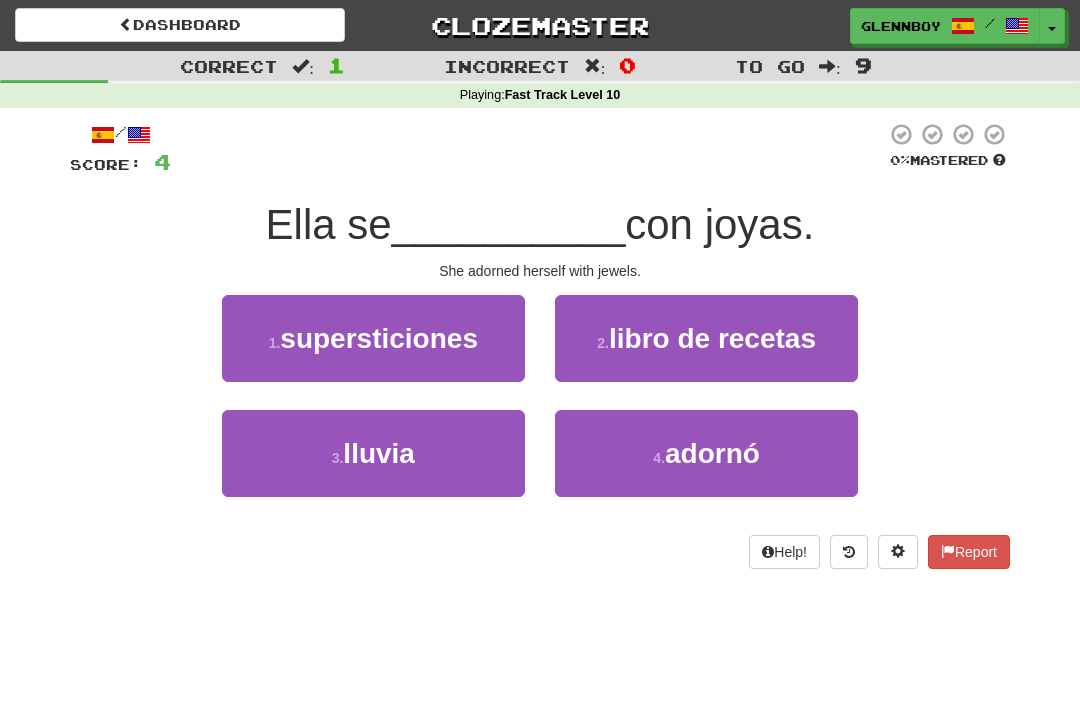 click on "adornó" at bounding box center [712, 453] 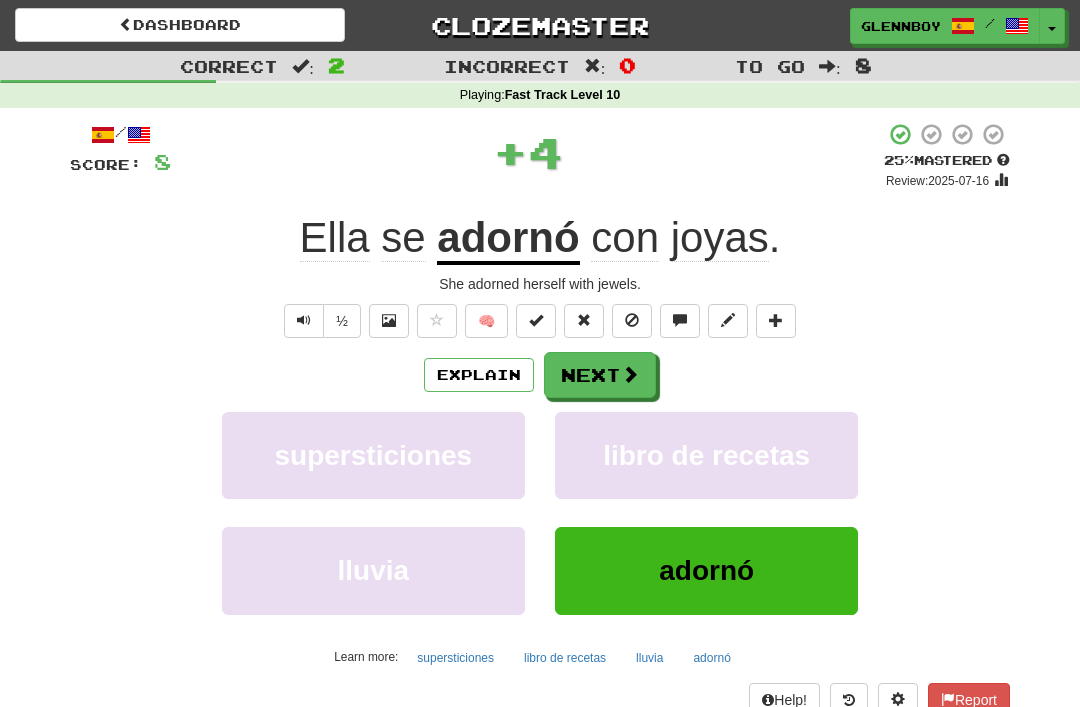 click at bounding box center [632, 320] 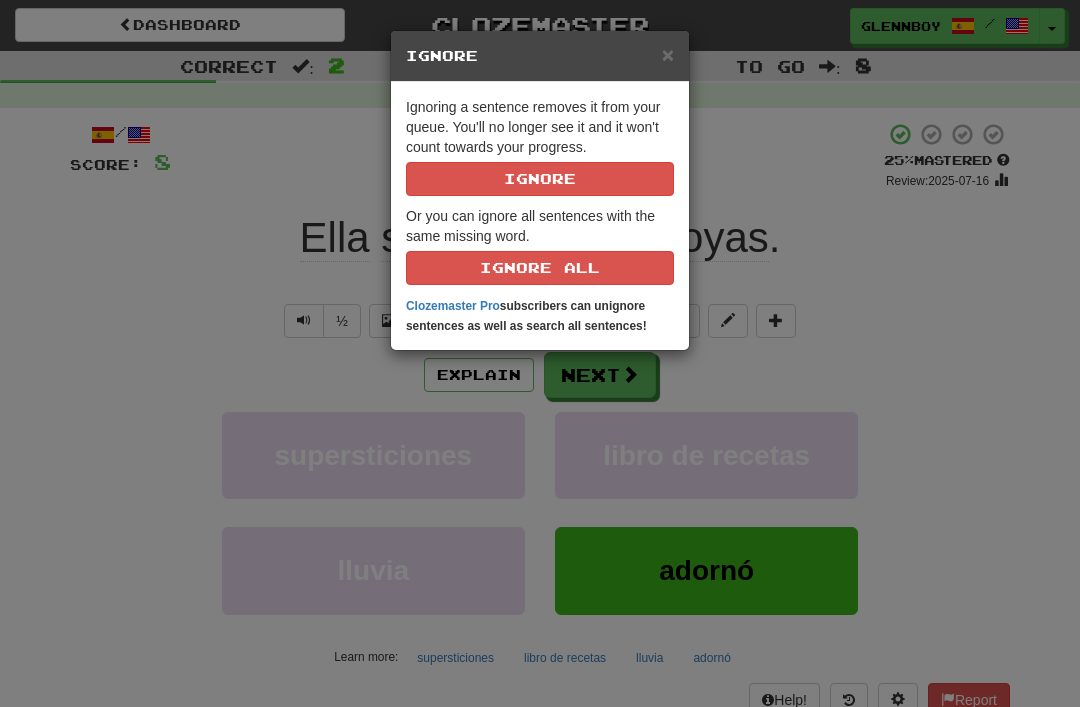 click on "Ignore" at bounding box center (540, 179) 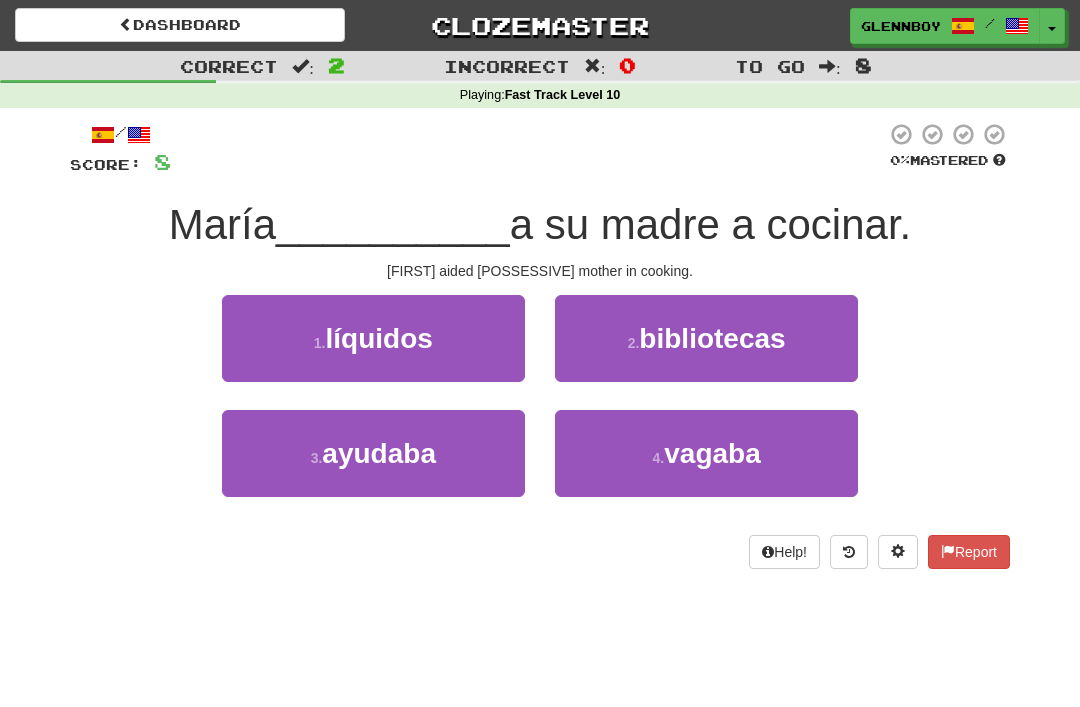 click on "ayudaba" at bounding box center (379, 453) 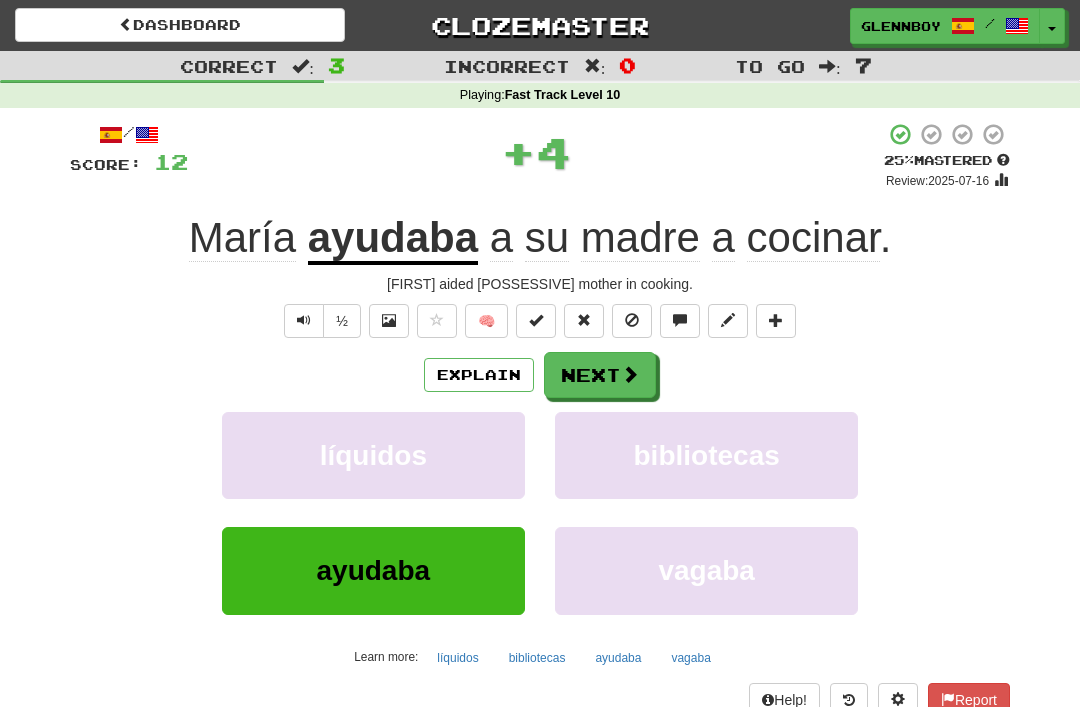 click at bounding box center [632, 321] 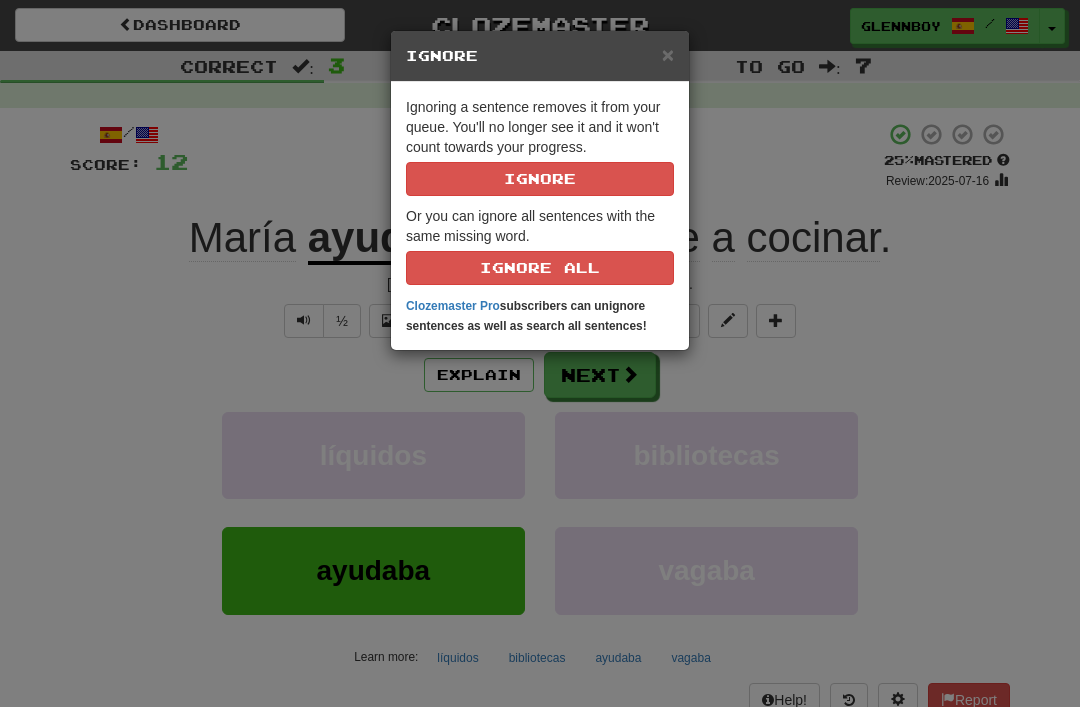 click on "Ignore" at bounding box center [540, 179] 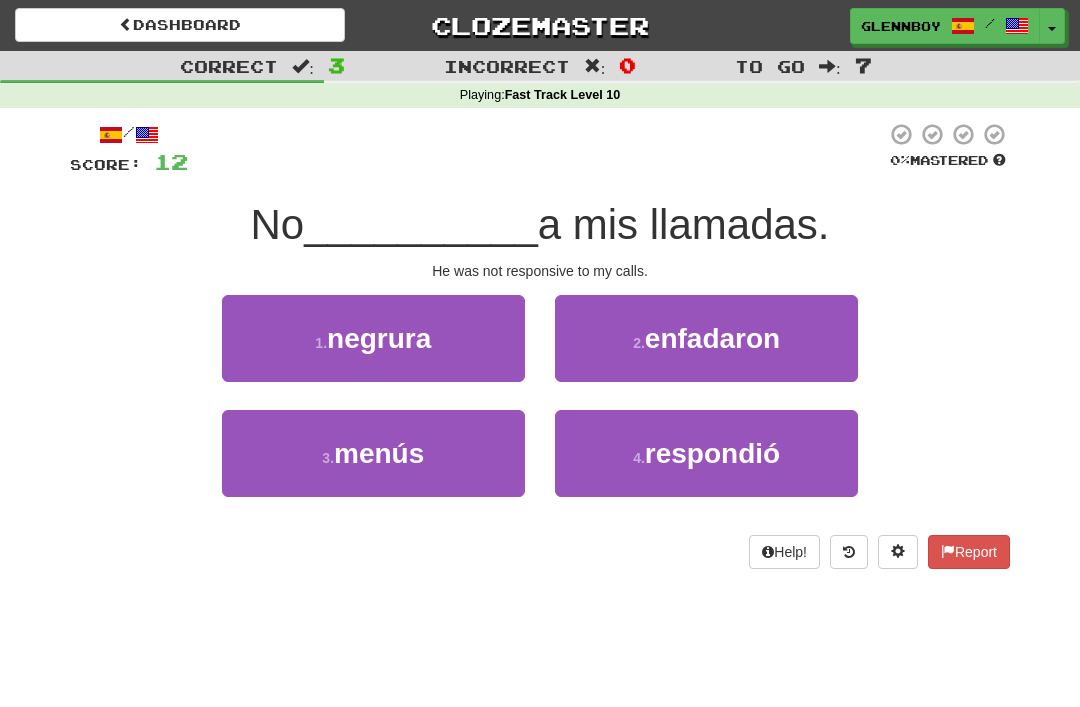 click on "respondió" at bounding box center (712, 453) 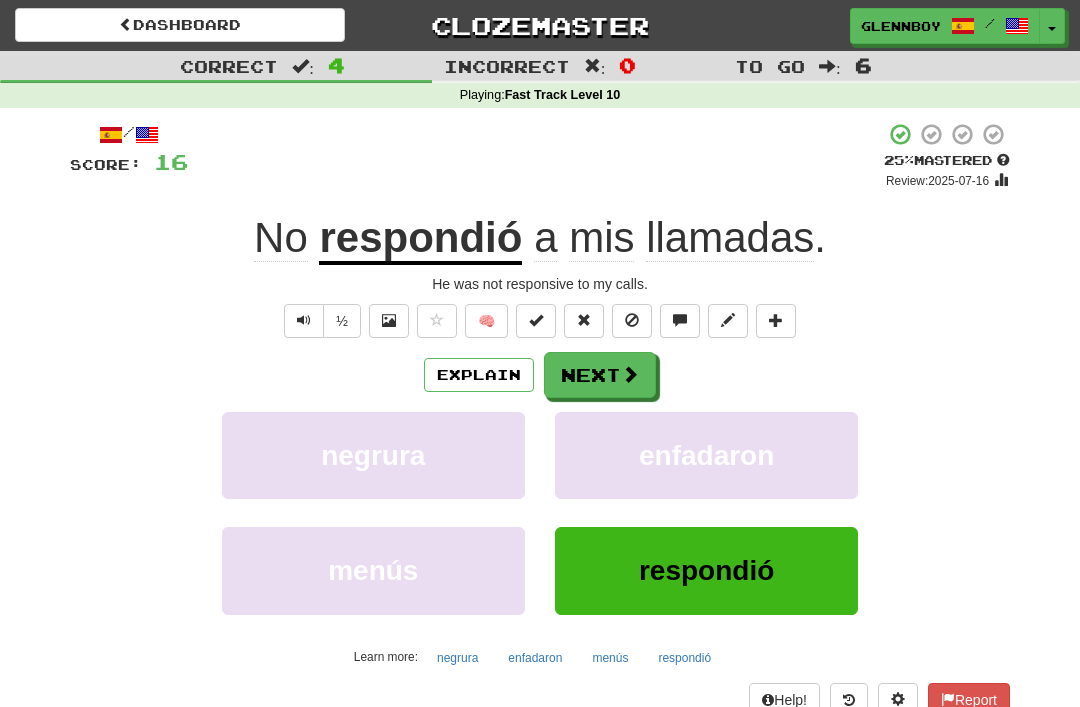 click at bounding box center [632, 321] 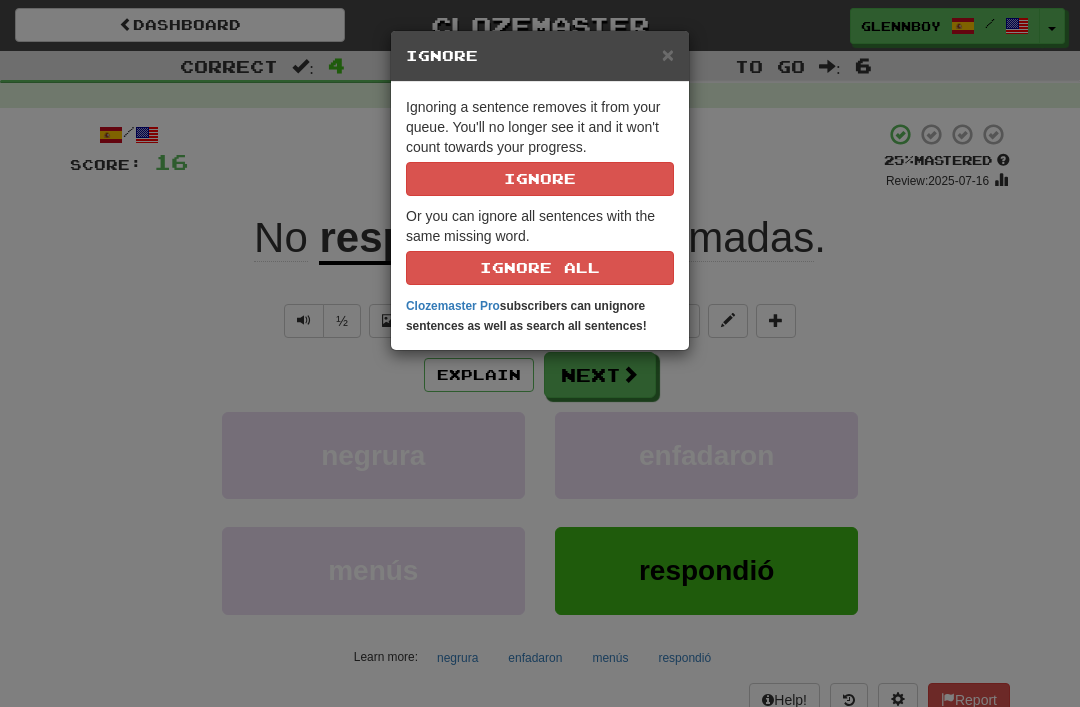 click on "Ignore" at bounding box center (540, 179) 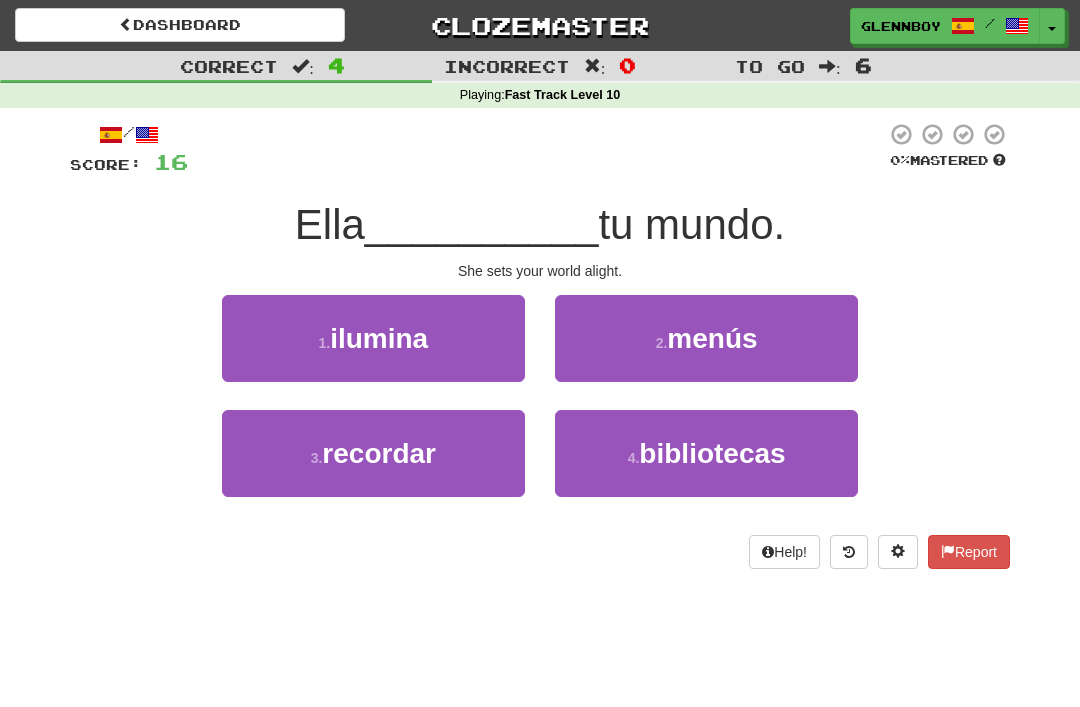 click on "ilumina" at bounding box center [379, 338] 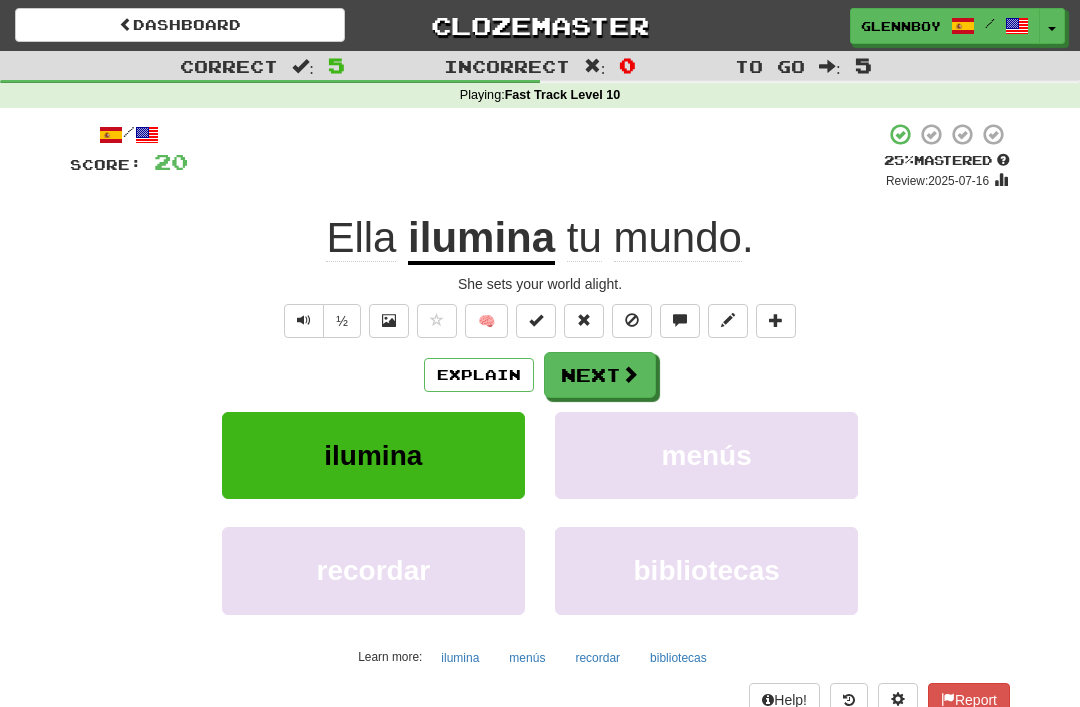 click at bounding box center [632, 320] 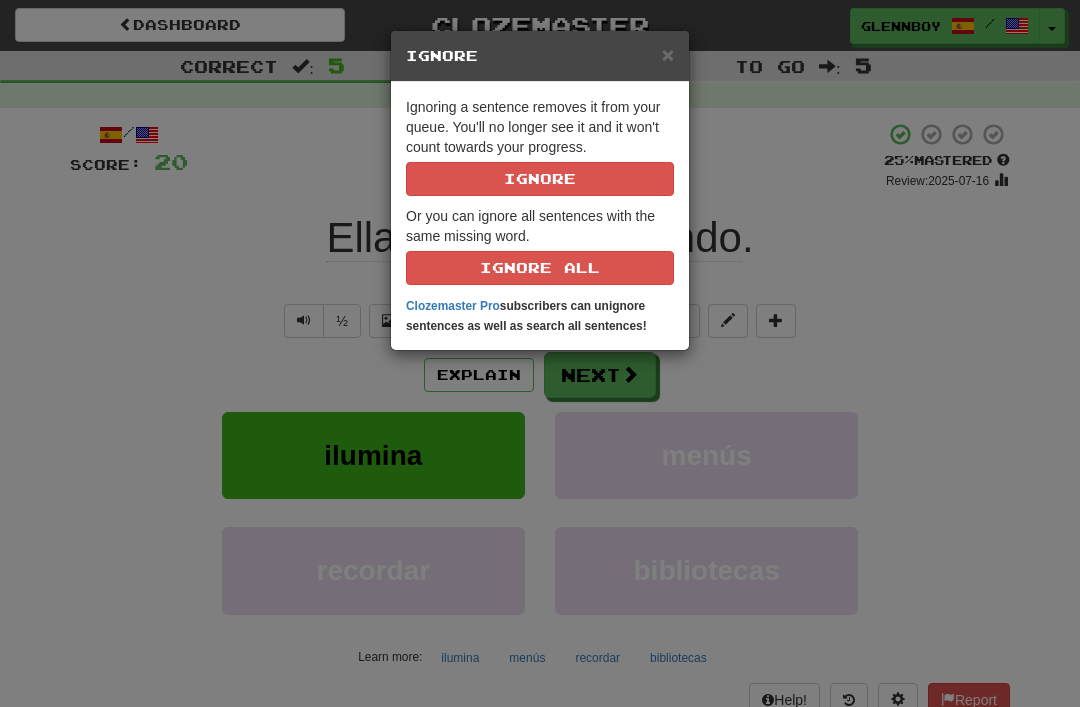 click on "Ignore" at bounding box center [540, 179] 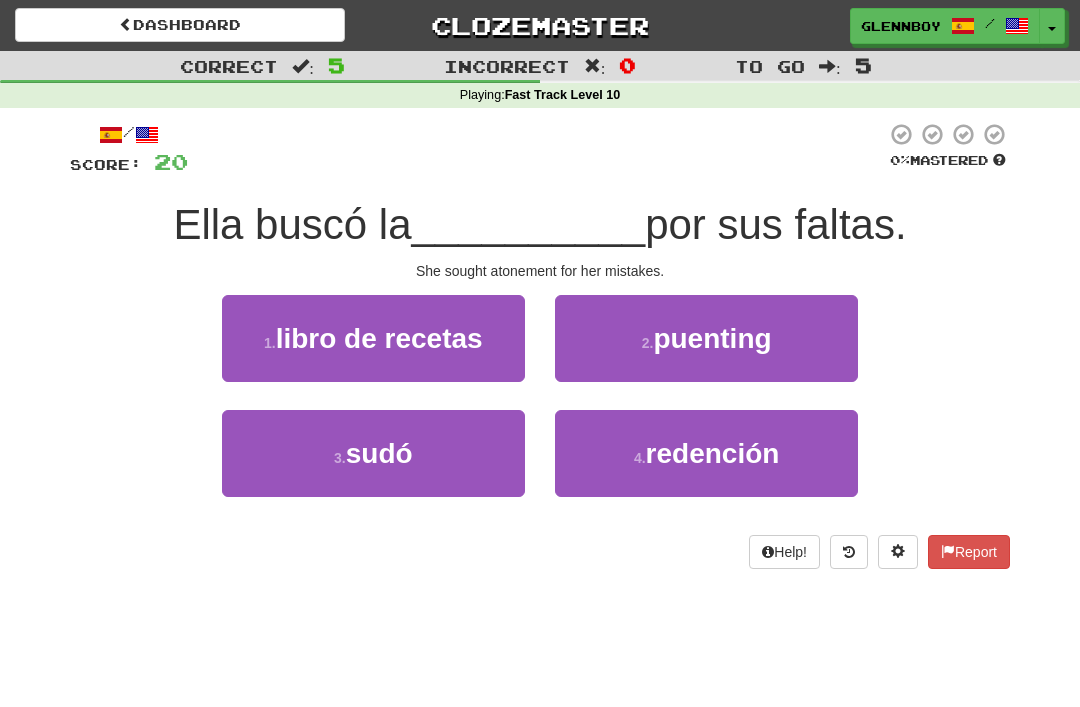 click on "redención" at bounding box center [713, 453] 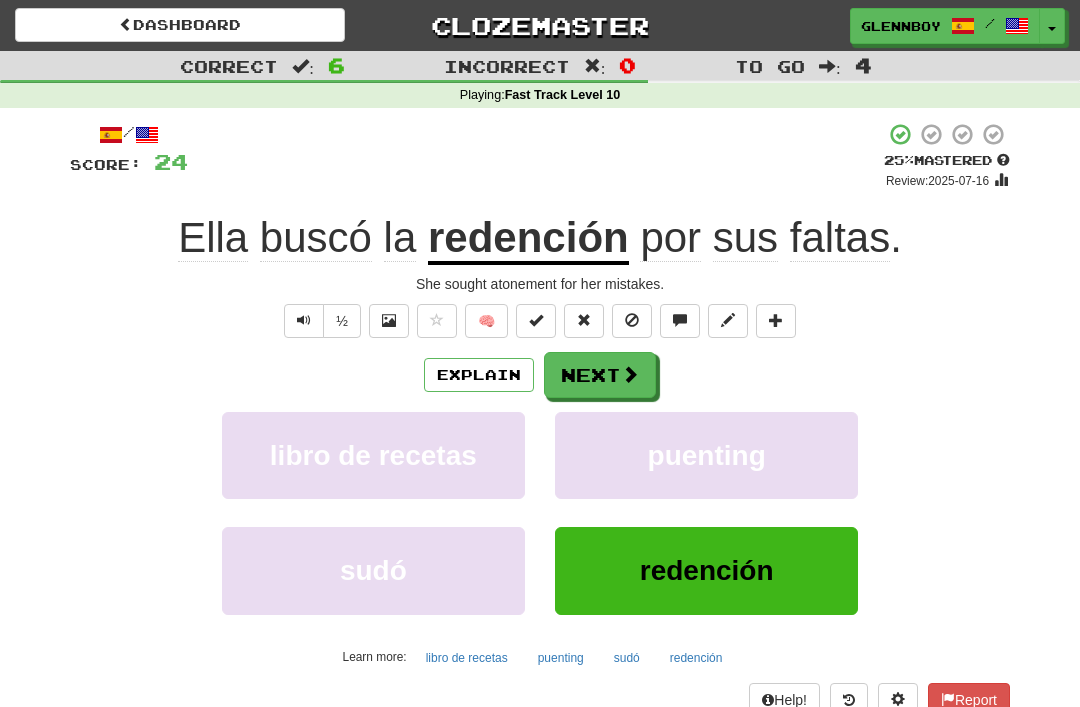 click on "Explain" at bounding box center (479, 375) 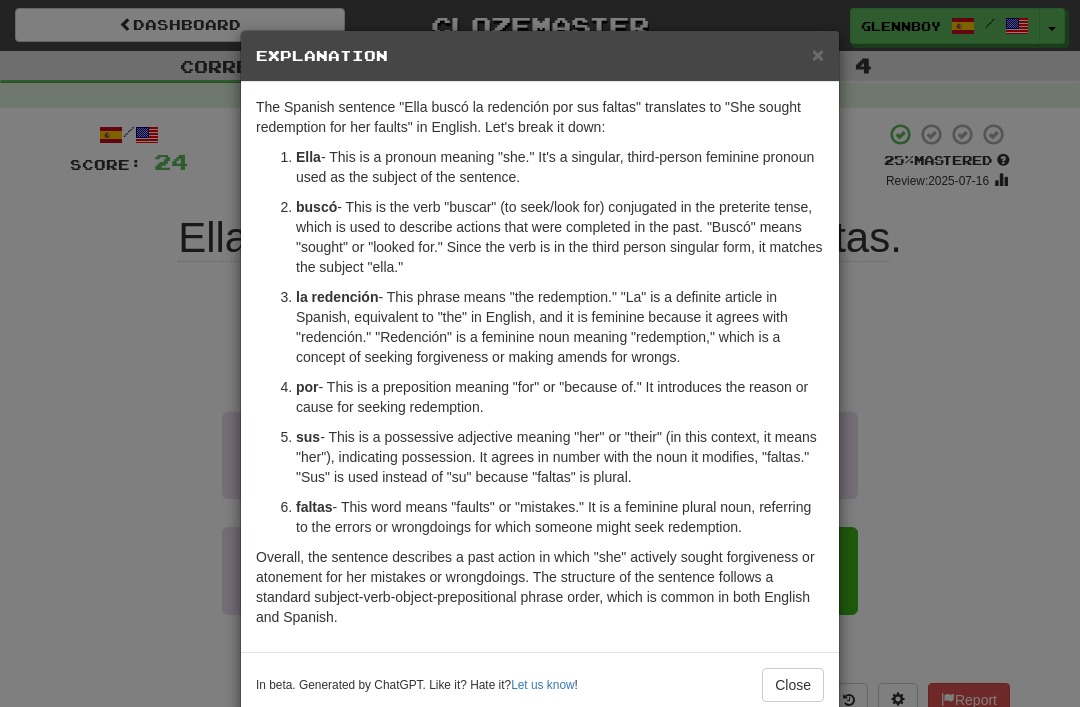 click on "×" at bounding box center (818, 54) 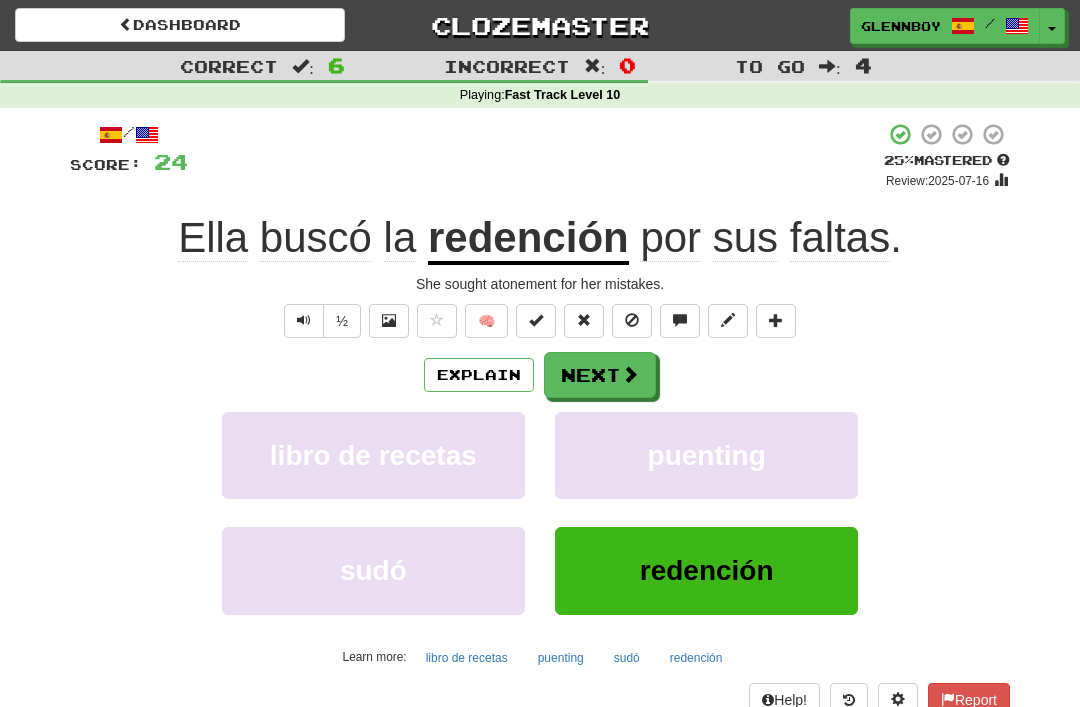 click at bounding box center [632, 321] 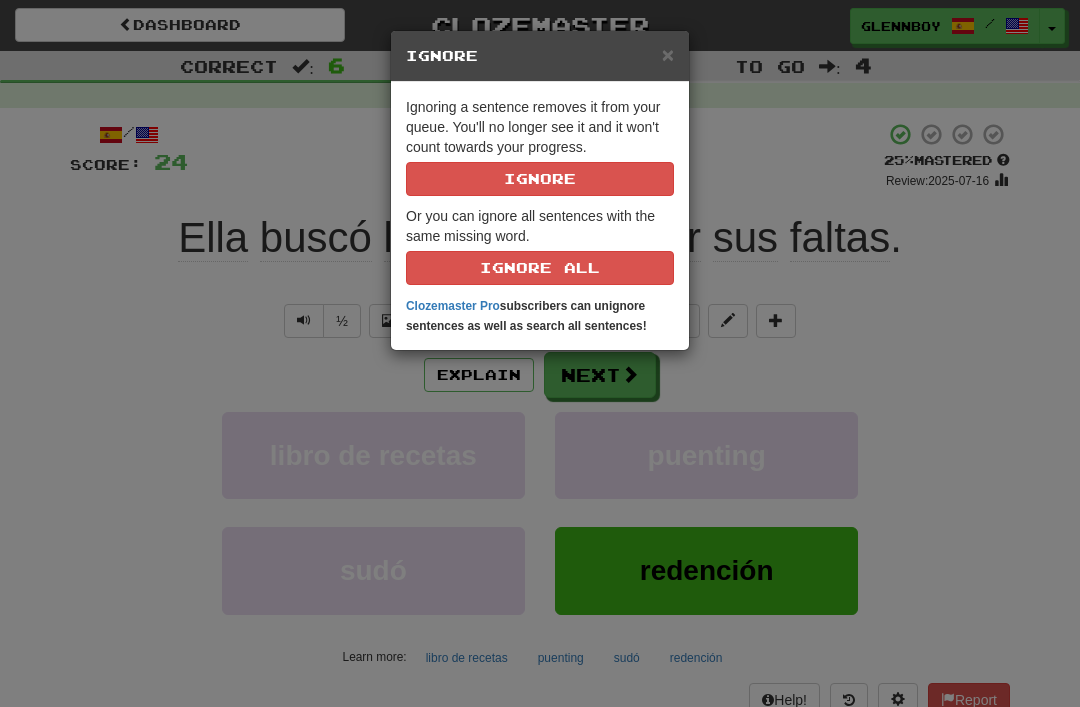 click on "Ignore" at bounding box center (540, 179) 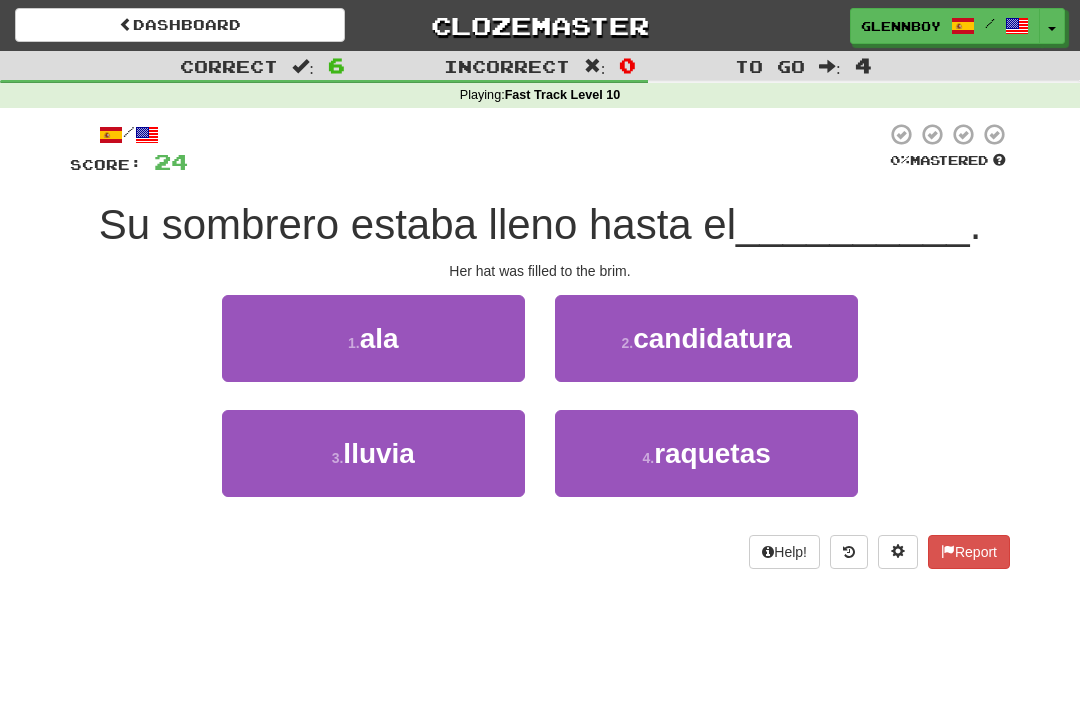 click on "1 .  ala" at bounding box center (373, 338) 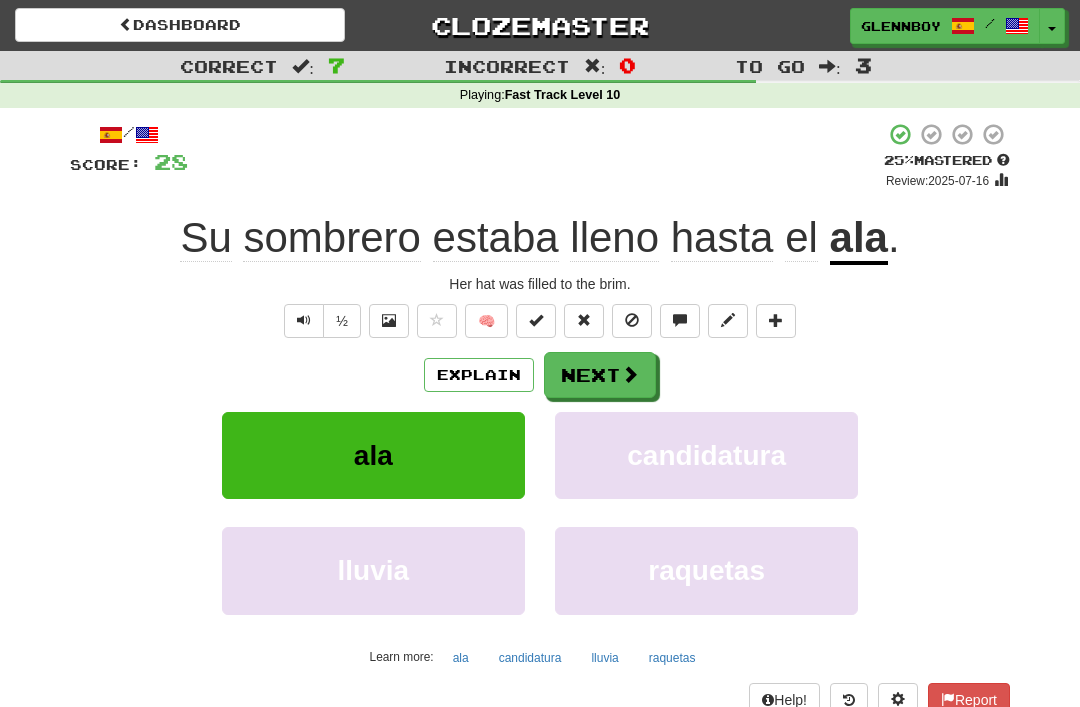 click on "Explain" at bounding box center (479, 375) 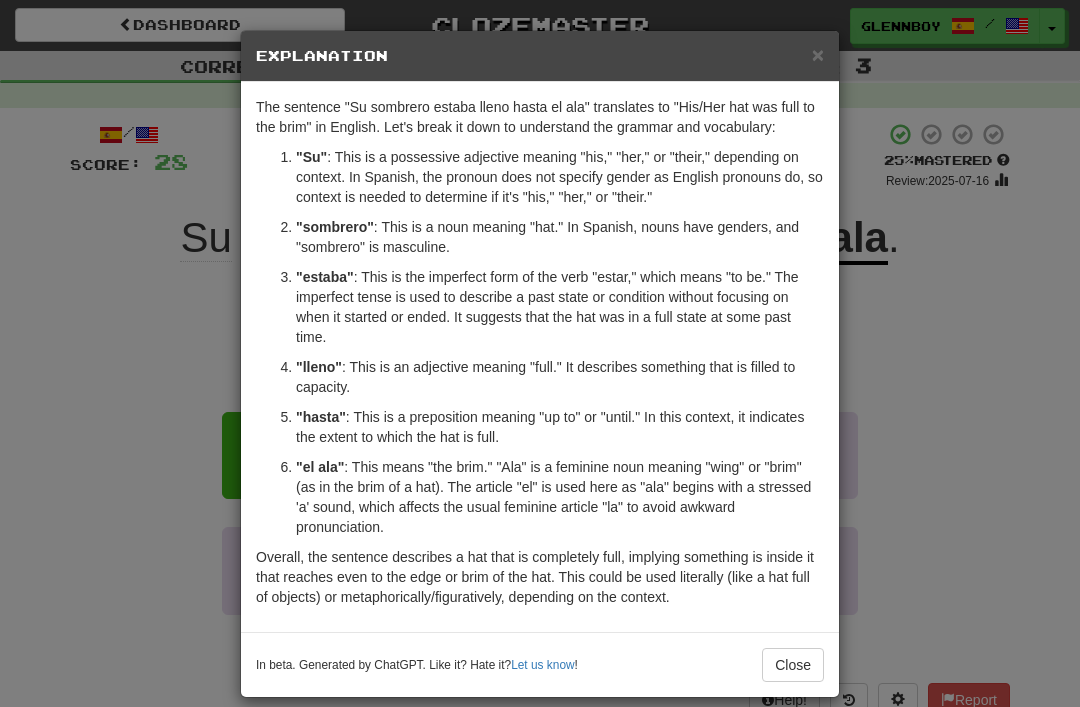scroll, scrollTop: 0, scrollLeft: 0, axis: both 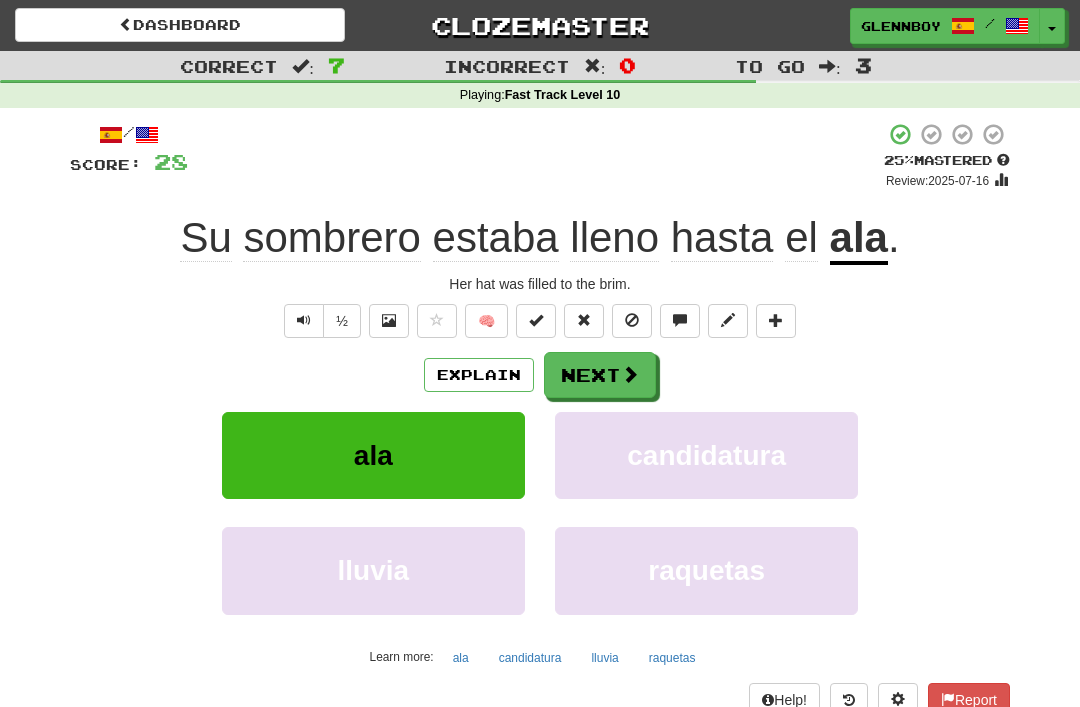 click at bounding box center [632, 320] 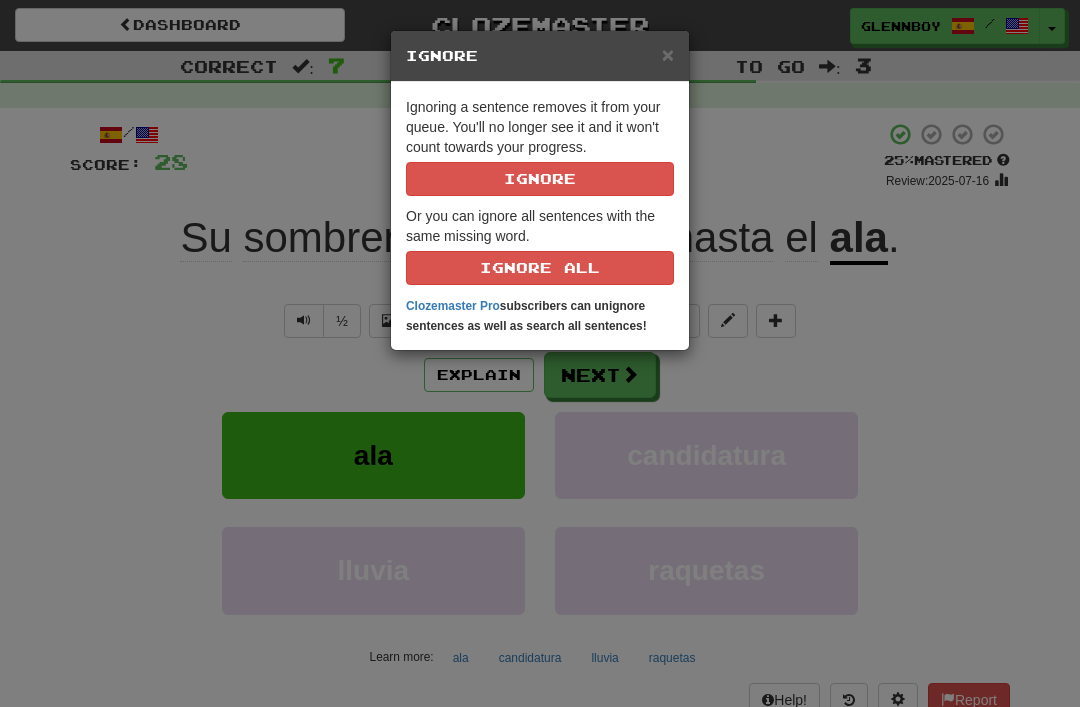 click on "Ignore" at bounding box center [540, 179] 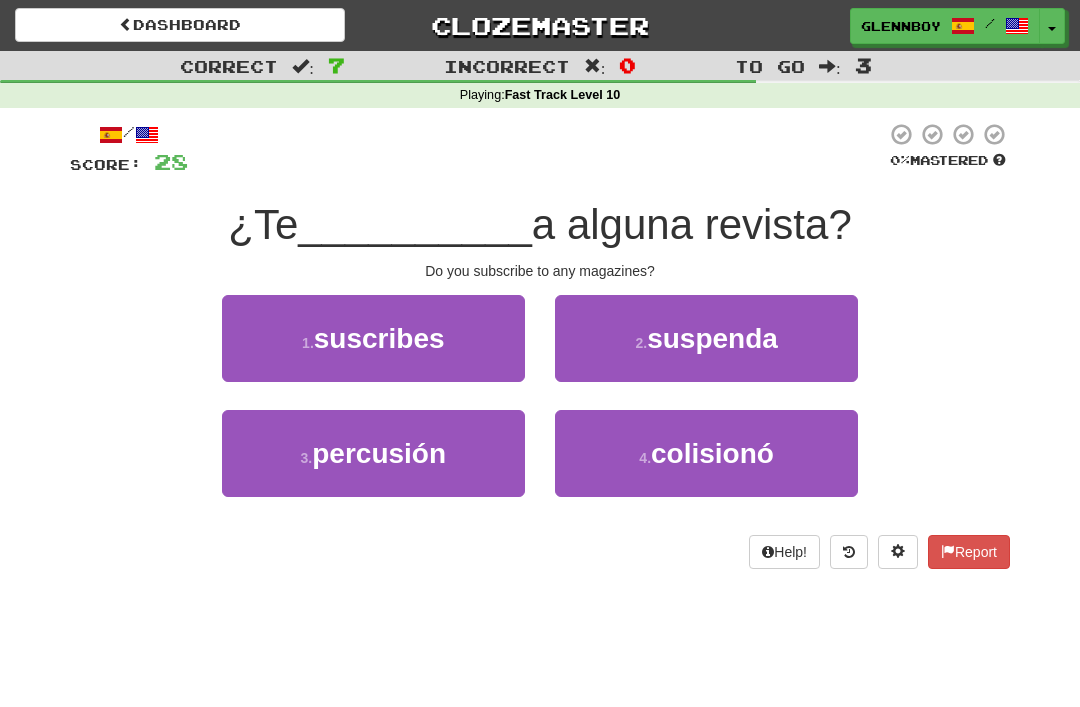 click on "suscribes" at bounding box center (379, 338) 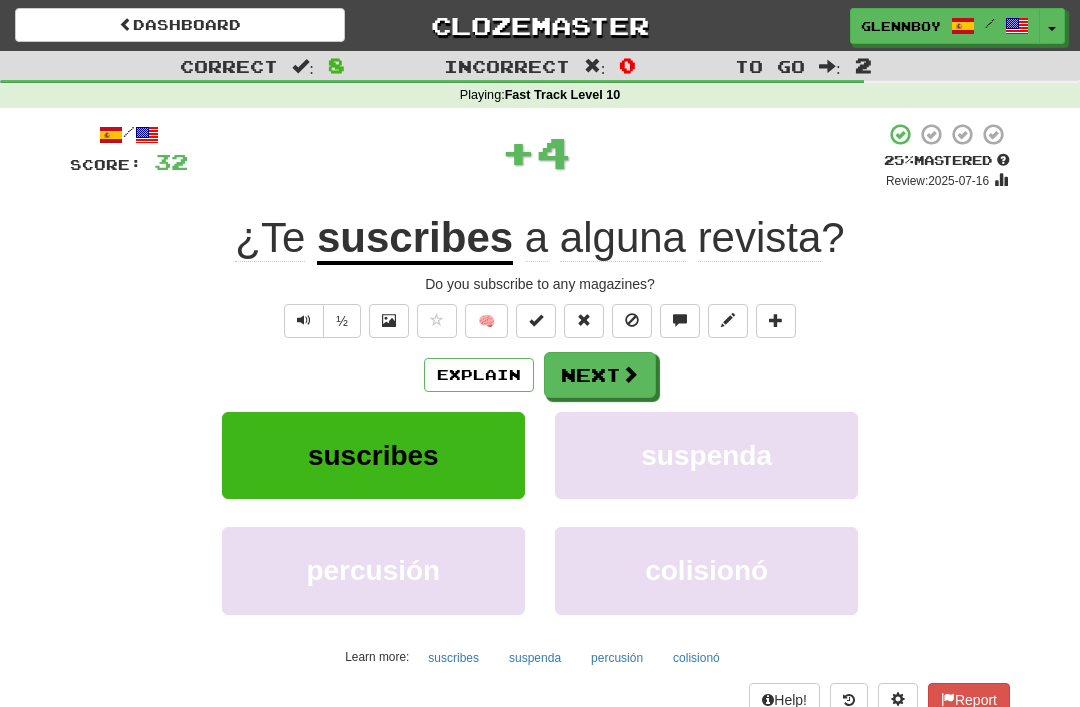 click at bounding box center [632, 320] 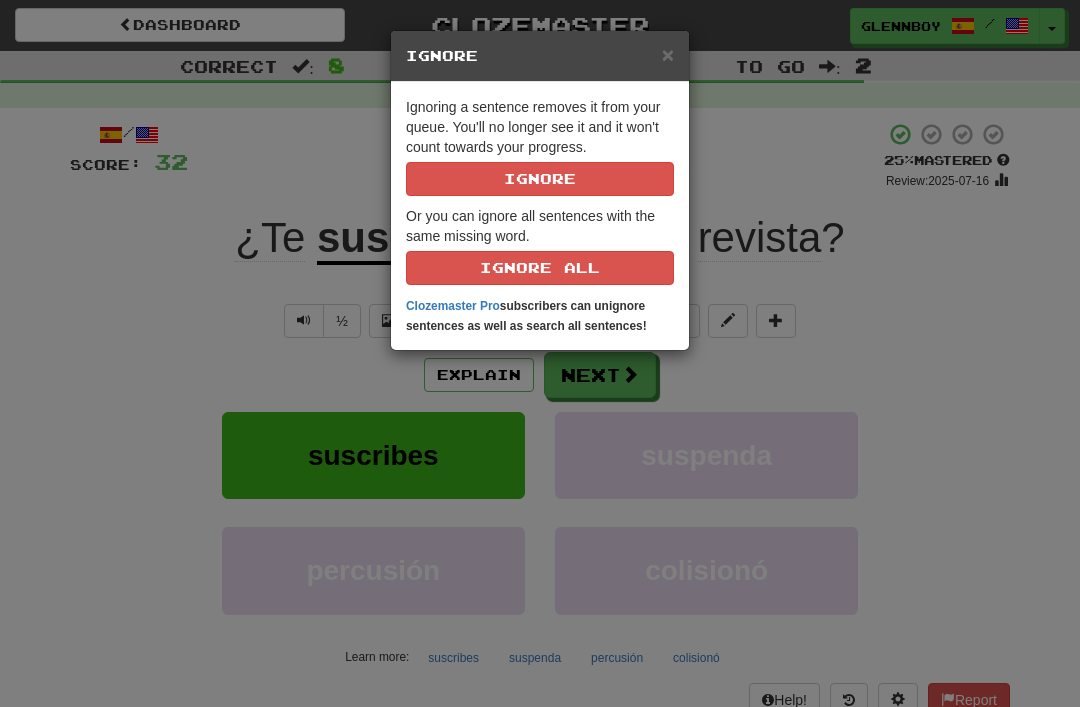 click on "Ignore" at bounding box center [540, 179] 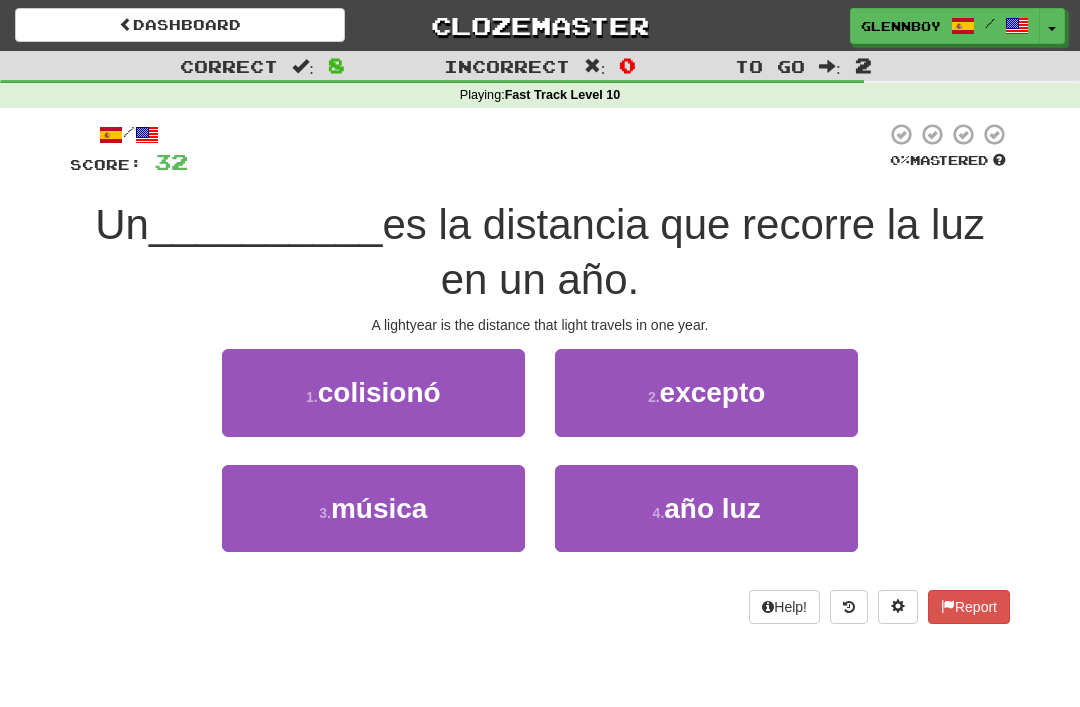 click on "año luz" at bounding box center (712, 508) 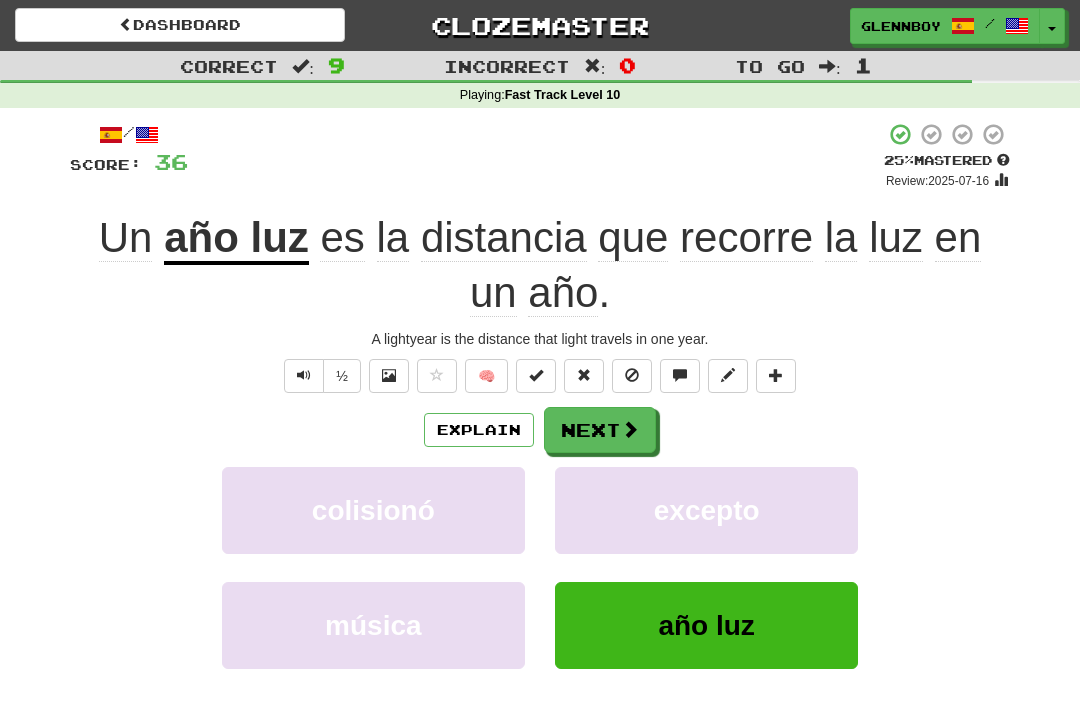 click at bounding box center (632, 375) 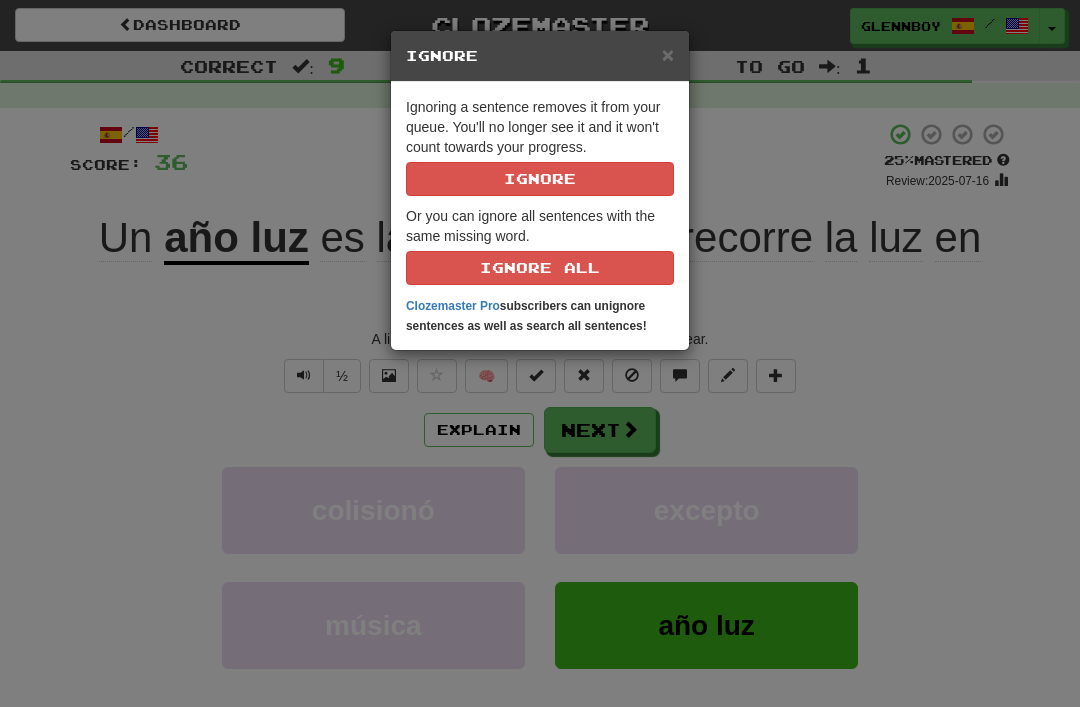 click on "Ignore" at bounding box center [540, 179] 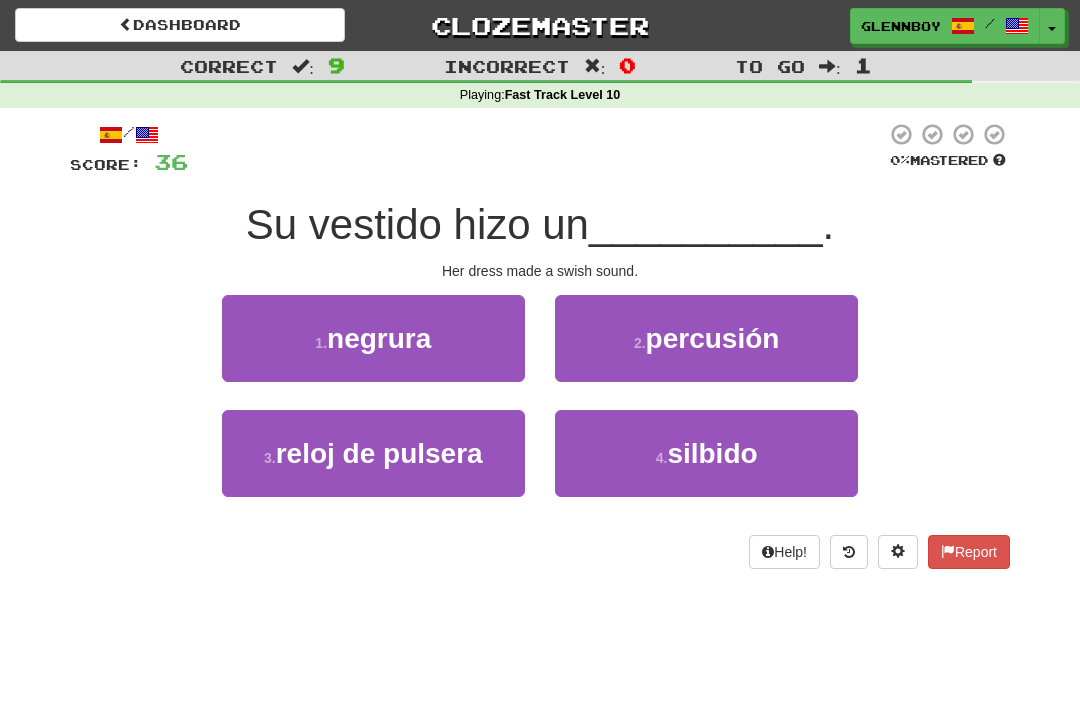 click on "silbido" at bounding box center (712, 453) 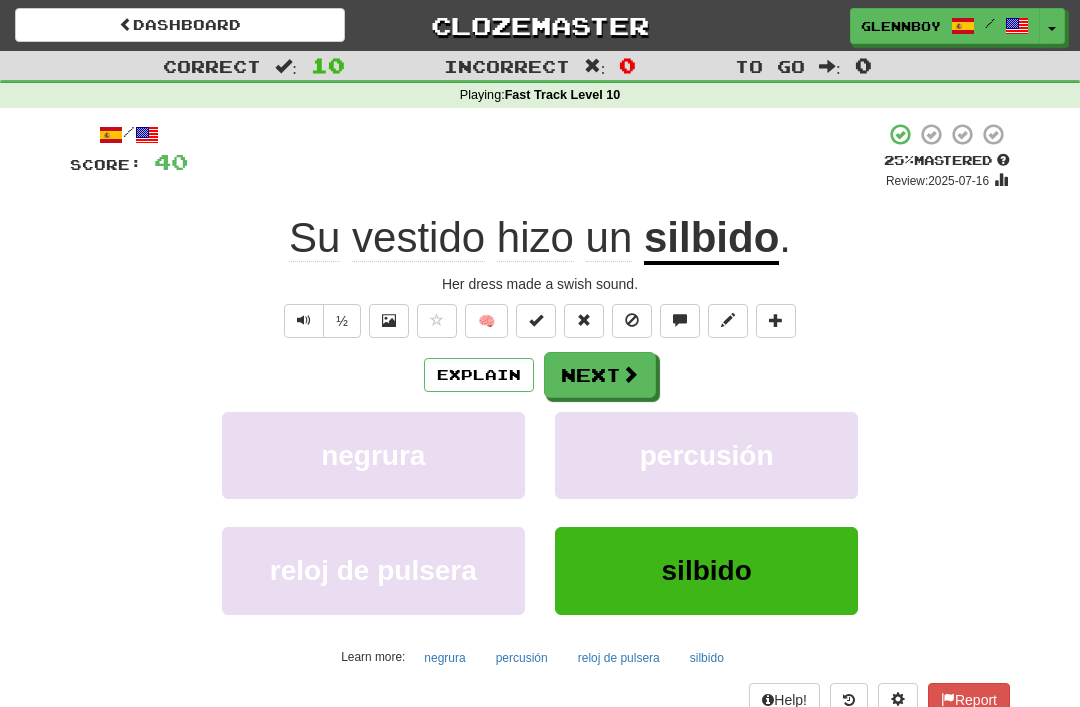 click at bounding box center (632, 320) 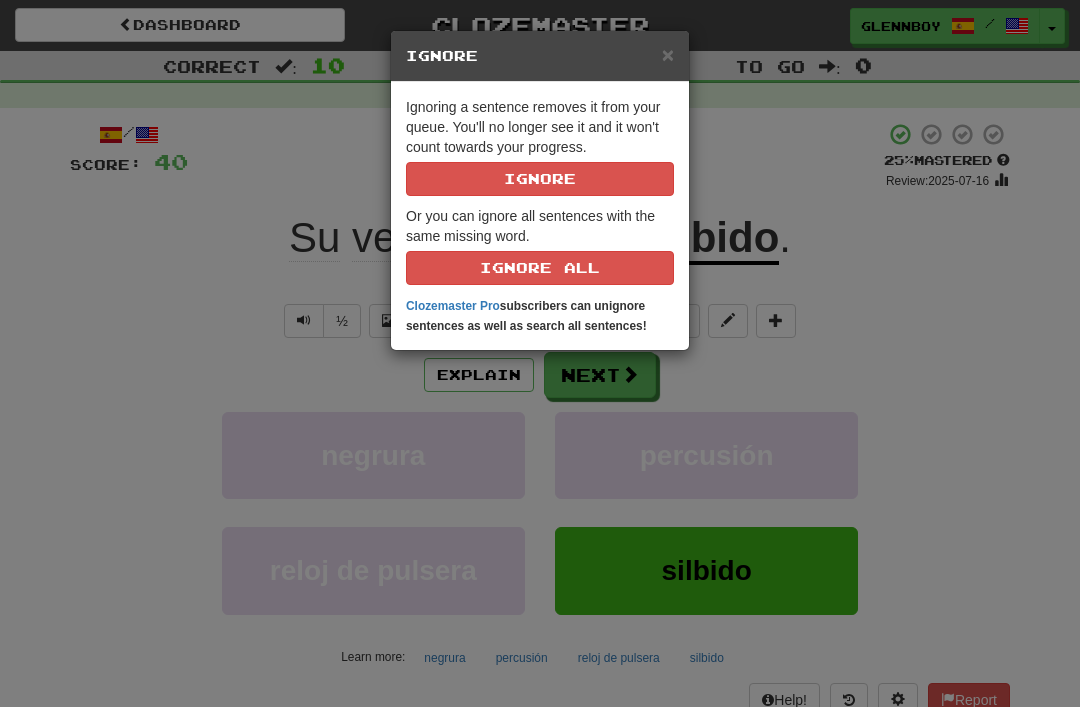 click on "Ignore" at bounding box center (540, 179) 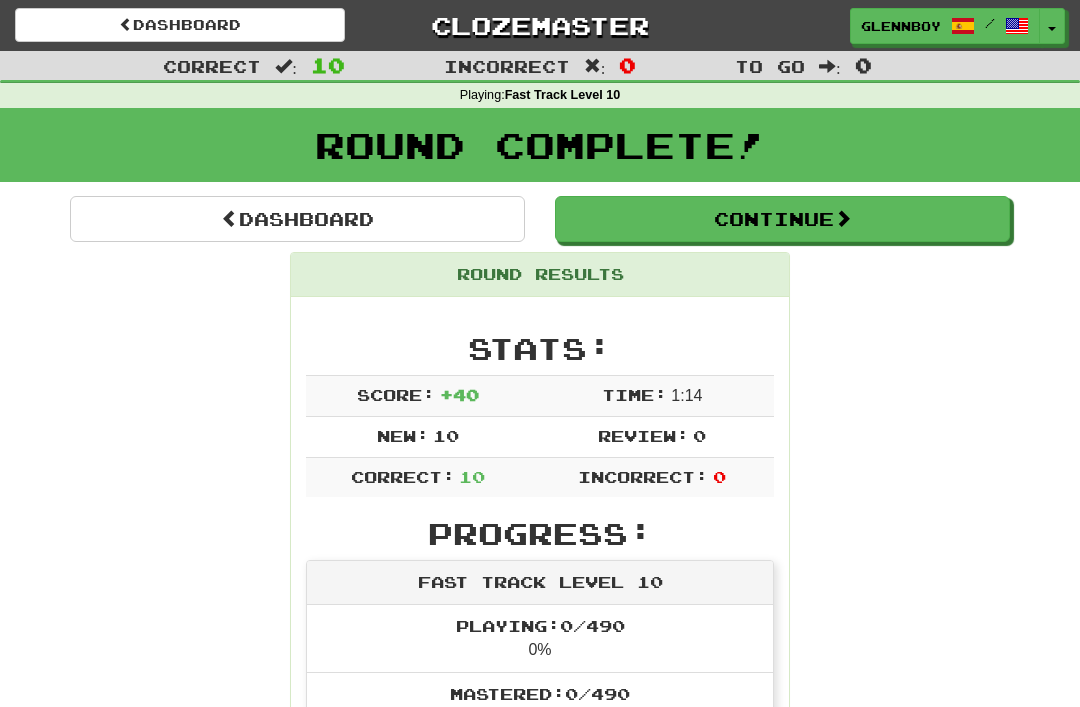 click on "Continue" at bounding box center (782, 219) 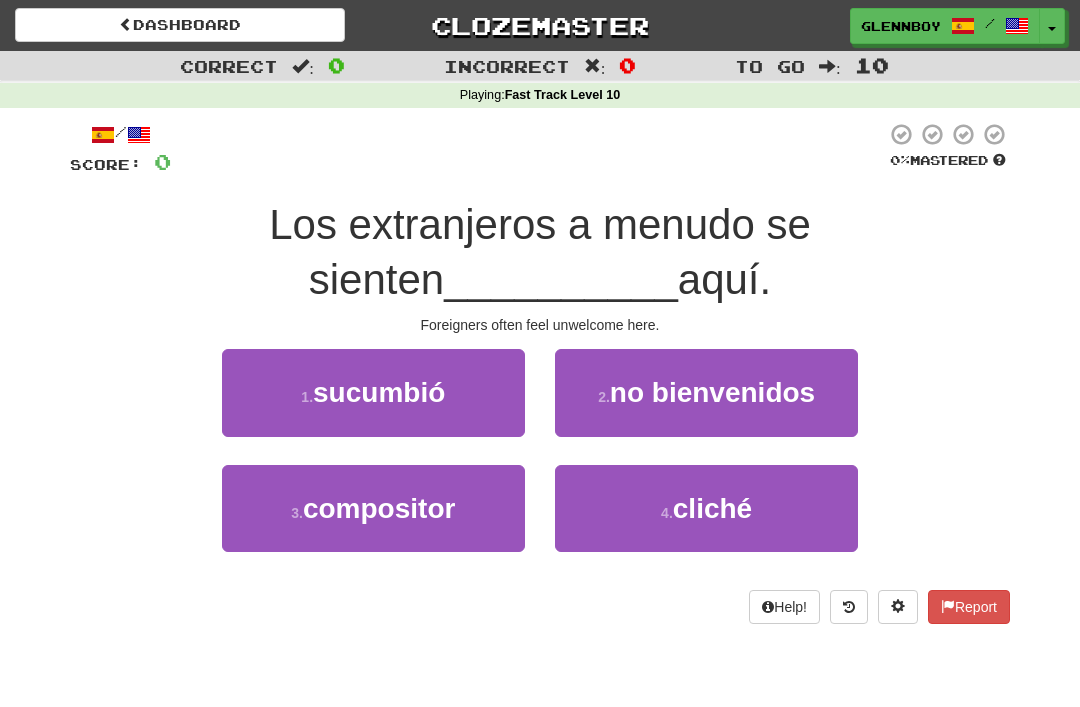 click on "no bienvenidos" at bounding box center [712, 392] 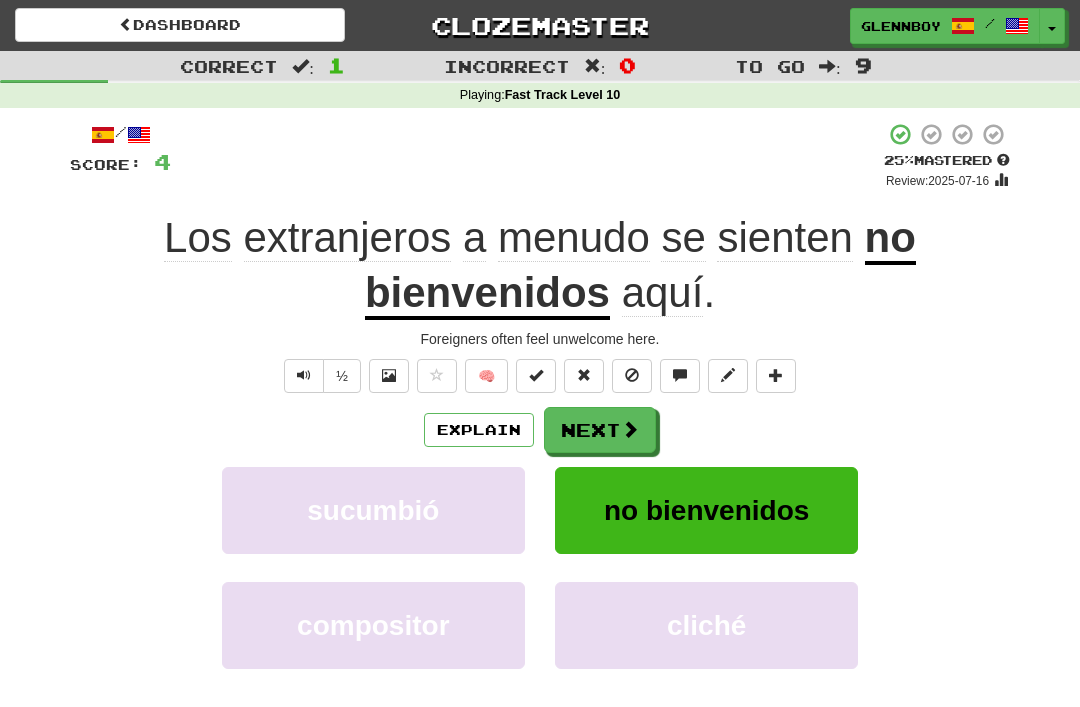 click at bounding box center (632, 375) 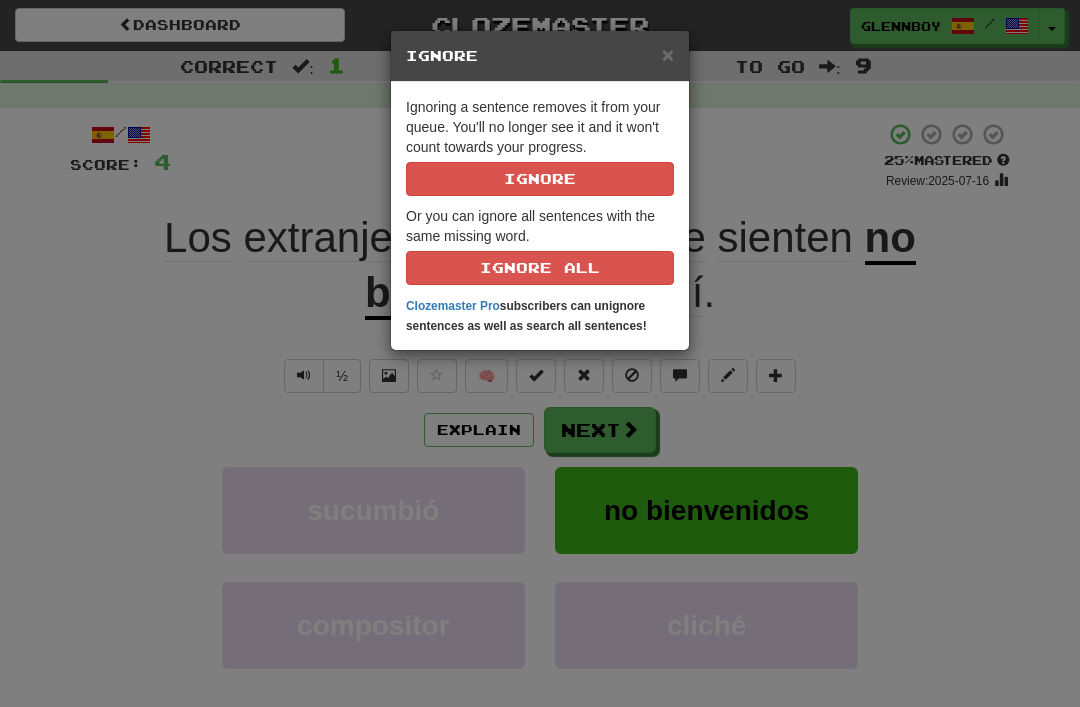 click on "Ignore" at bounding box center (540, 179) 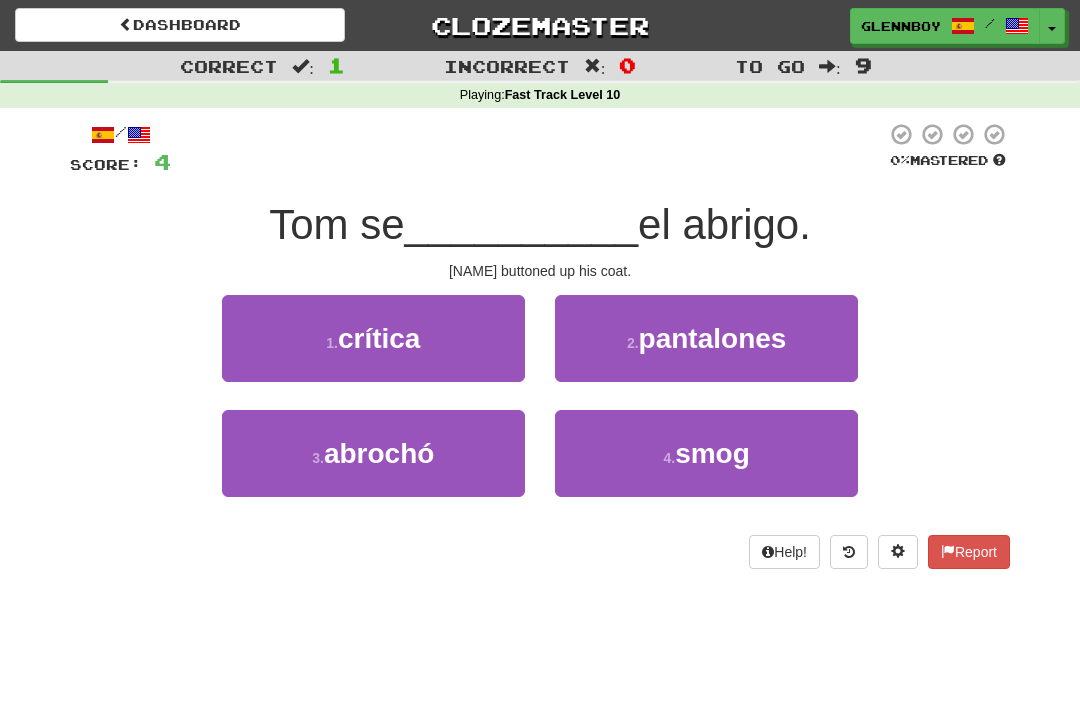 click on "abrochó" at bounding box center [379, 453] 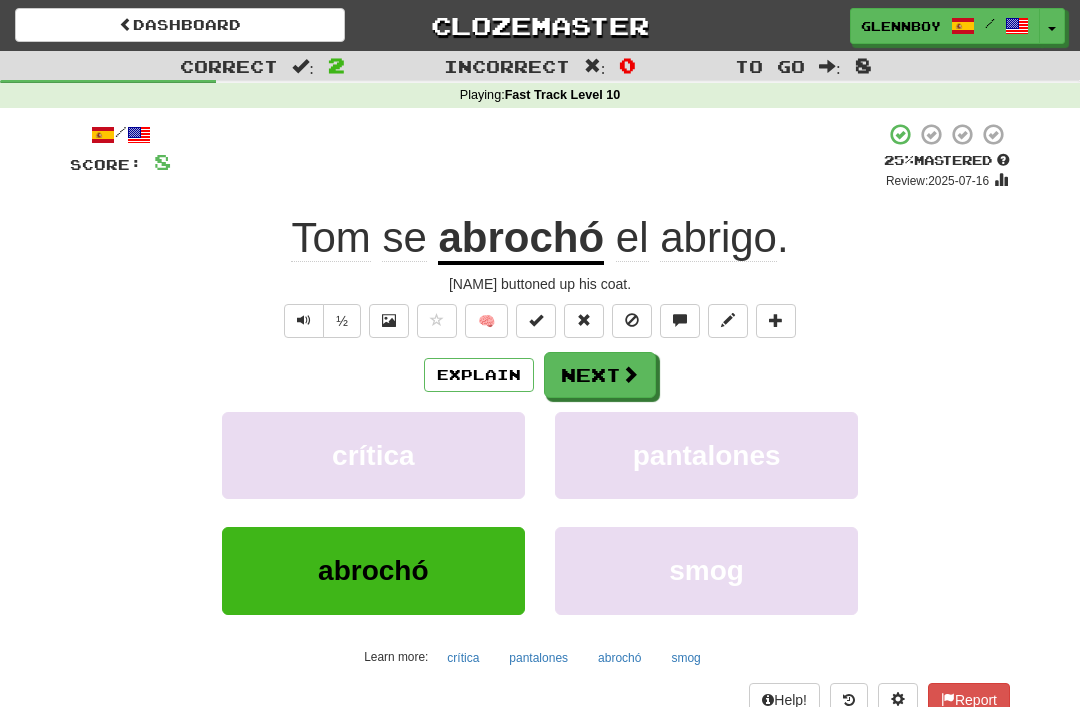 click at bounding box center (632, 321) 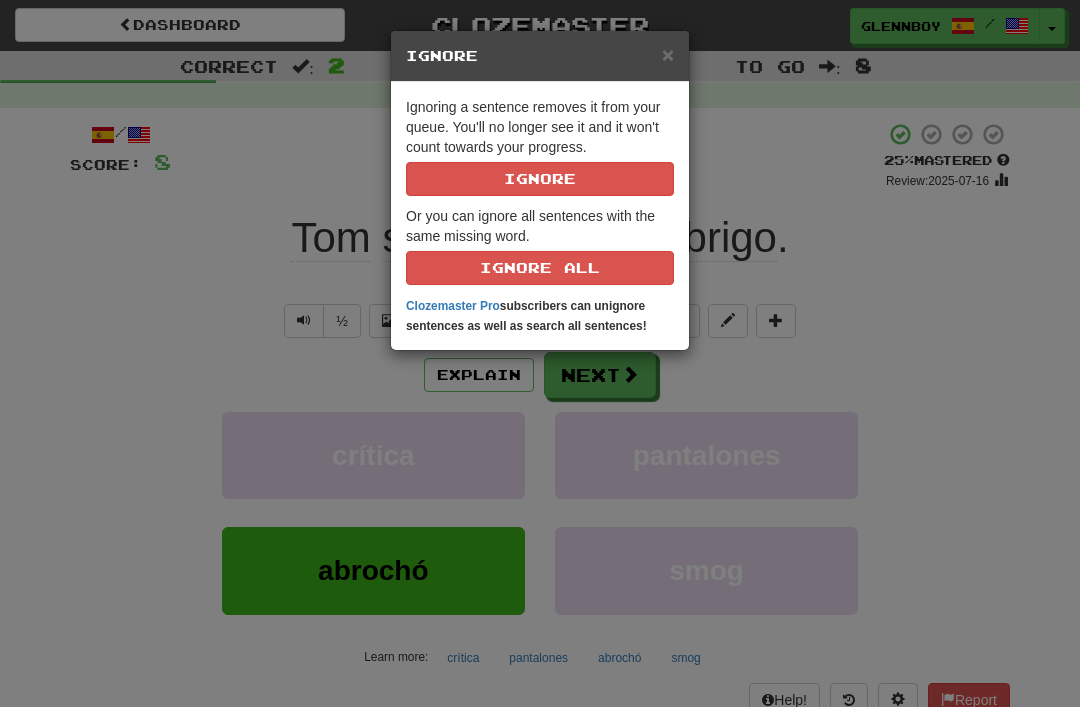 click on "Ignore" at bounding box center [540, 179] 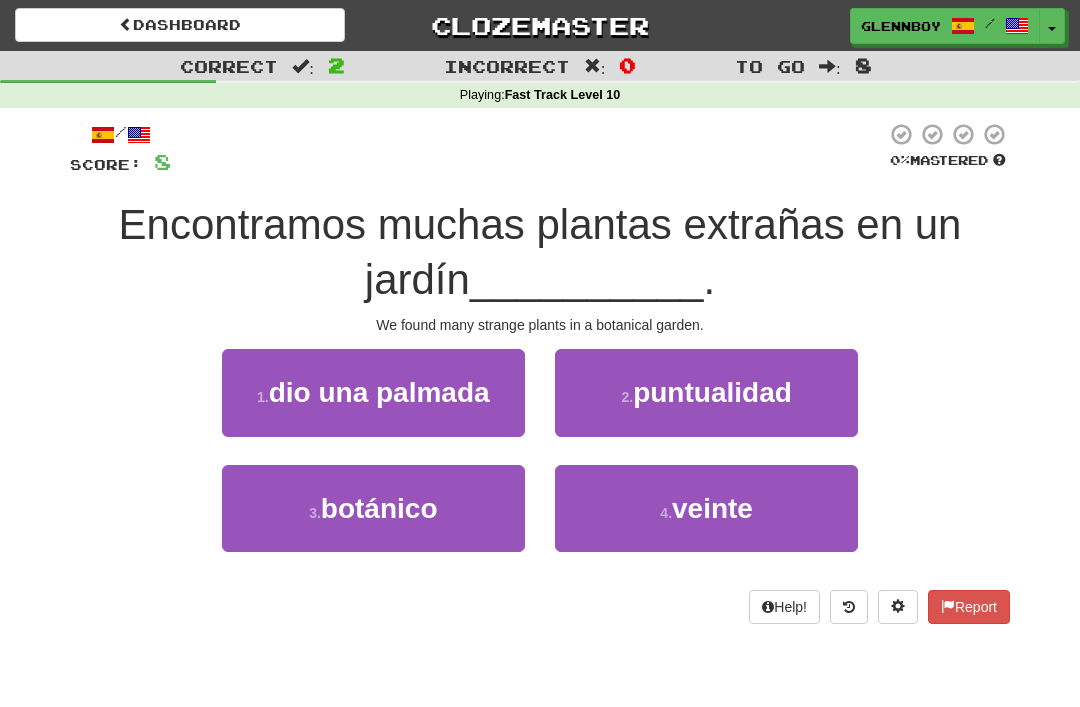 click on "botánico" at bounding box center (379, 508) 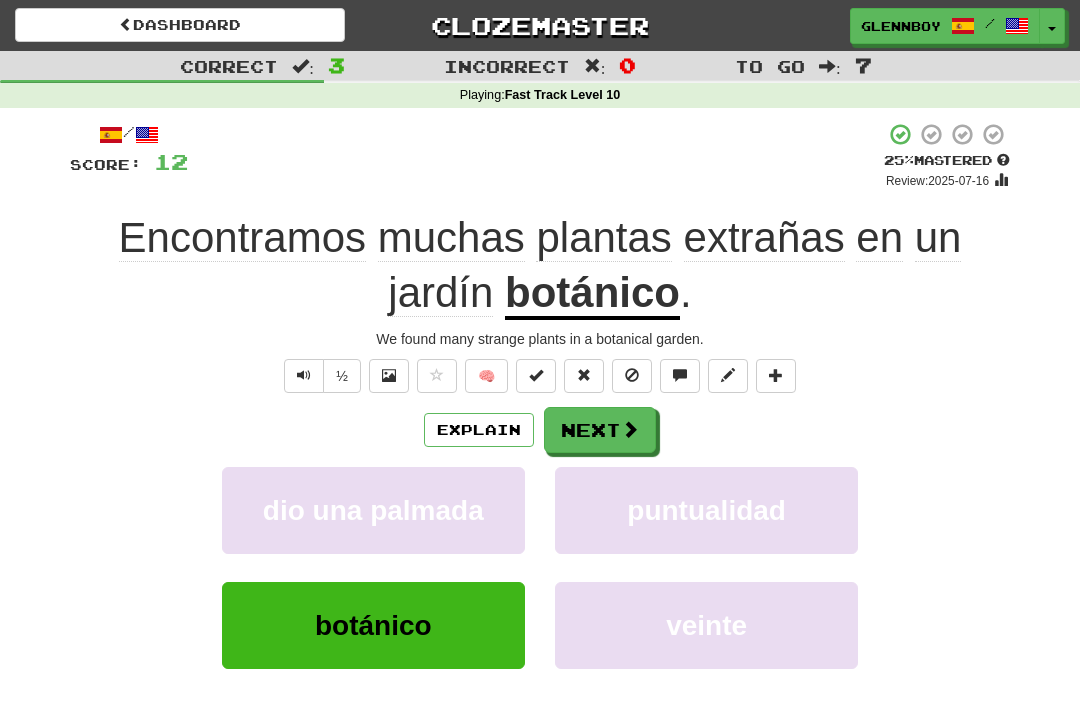 click at bounding box center (632, 375) 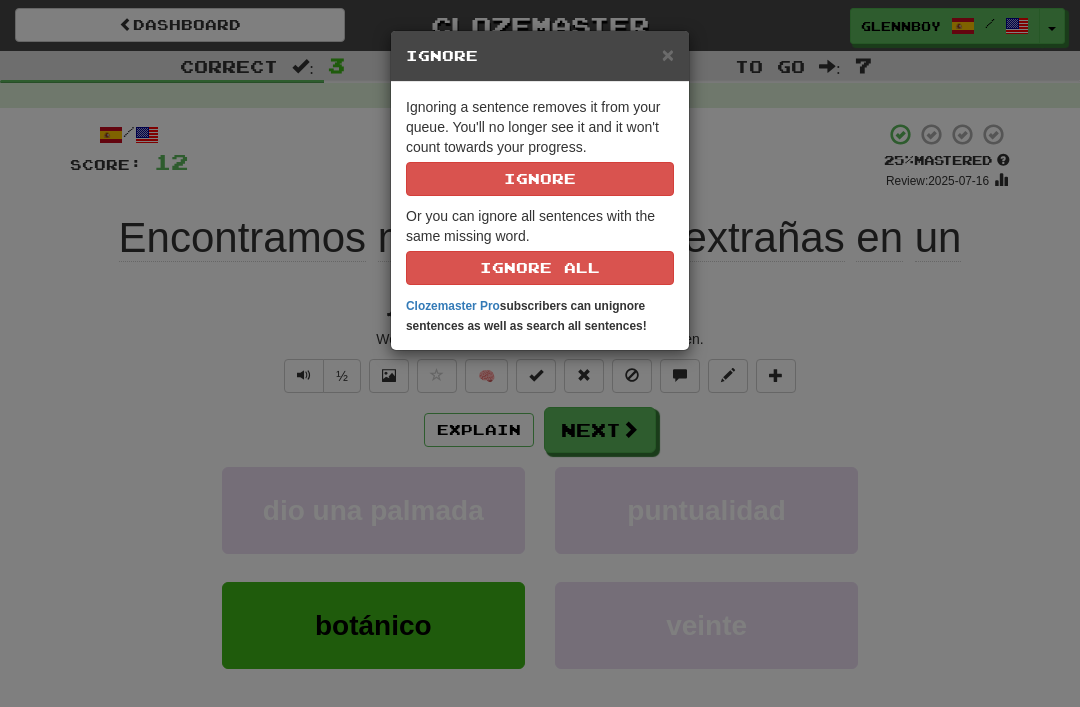 click on "Ignore" at bounding box center (540, 179) 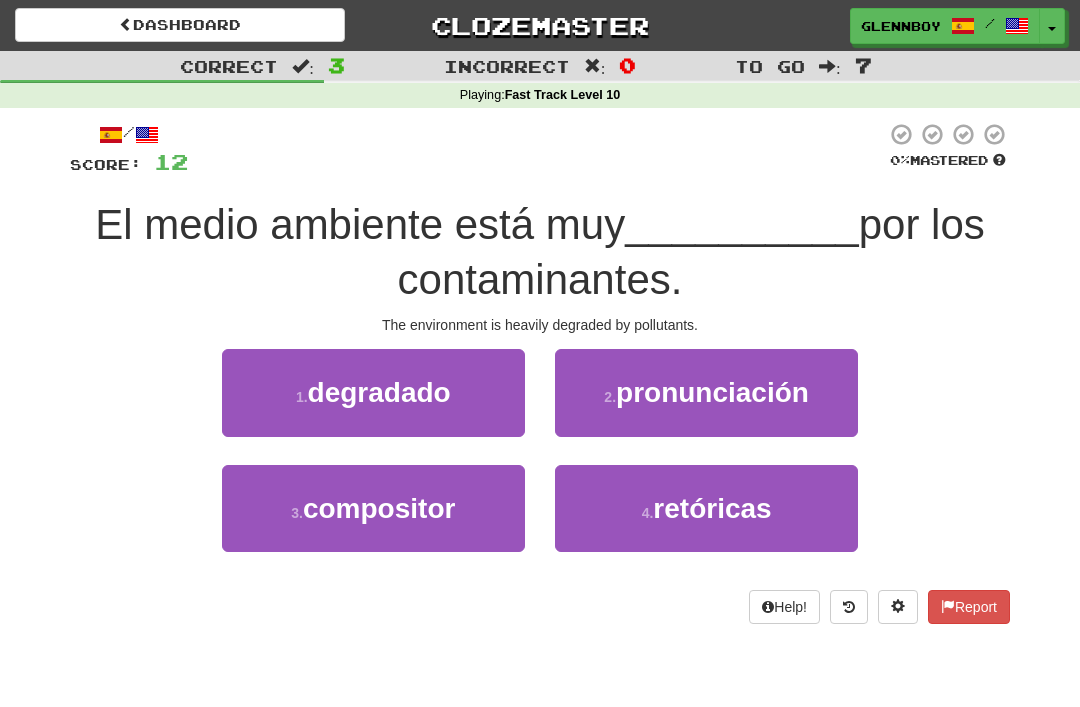 click on "degradado" at bounding box center [379, 392] 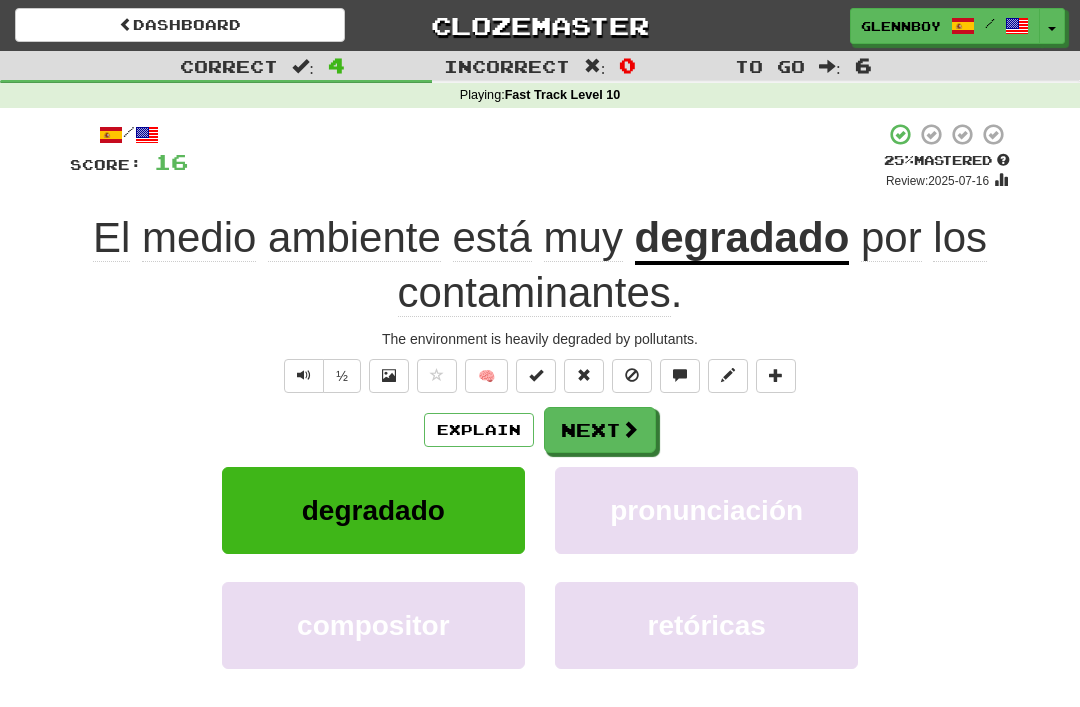 click at bounding box center (632, 376) 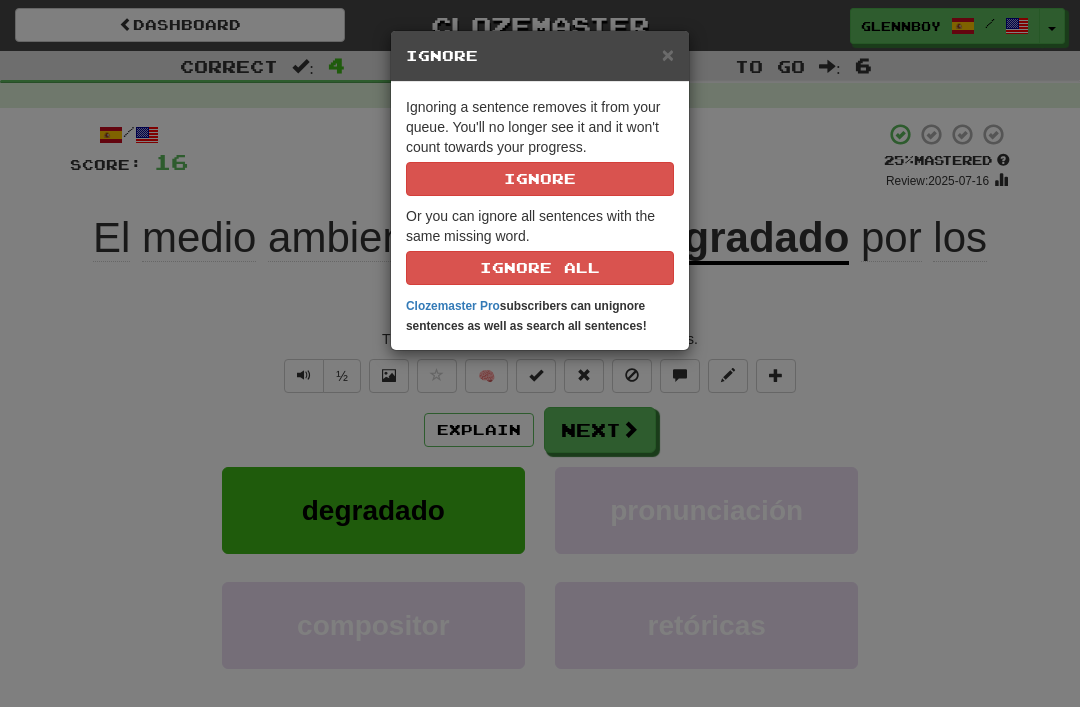 click on "Ignore" at bounding box center [540, 179] 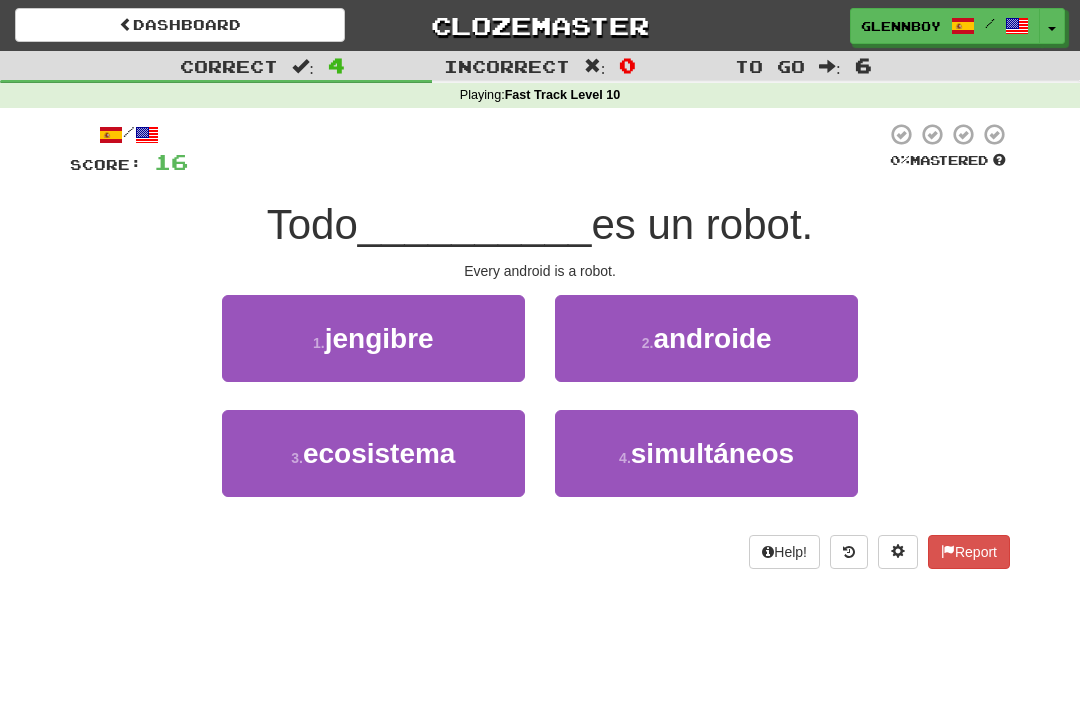 click on "androide" at bounding box center (712, 338) 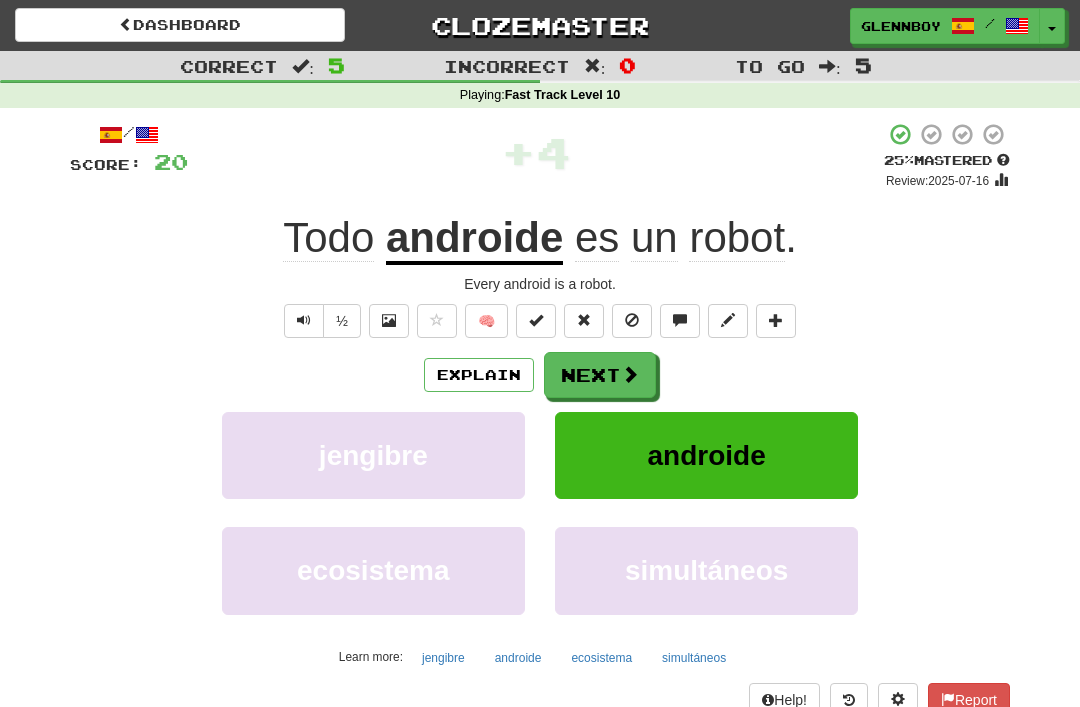 click at bounding box center (632, 320) 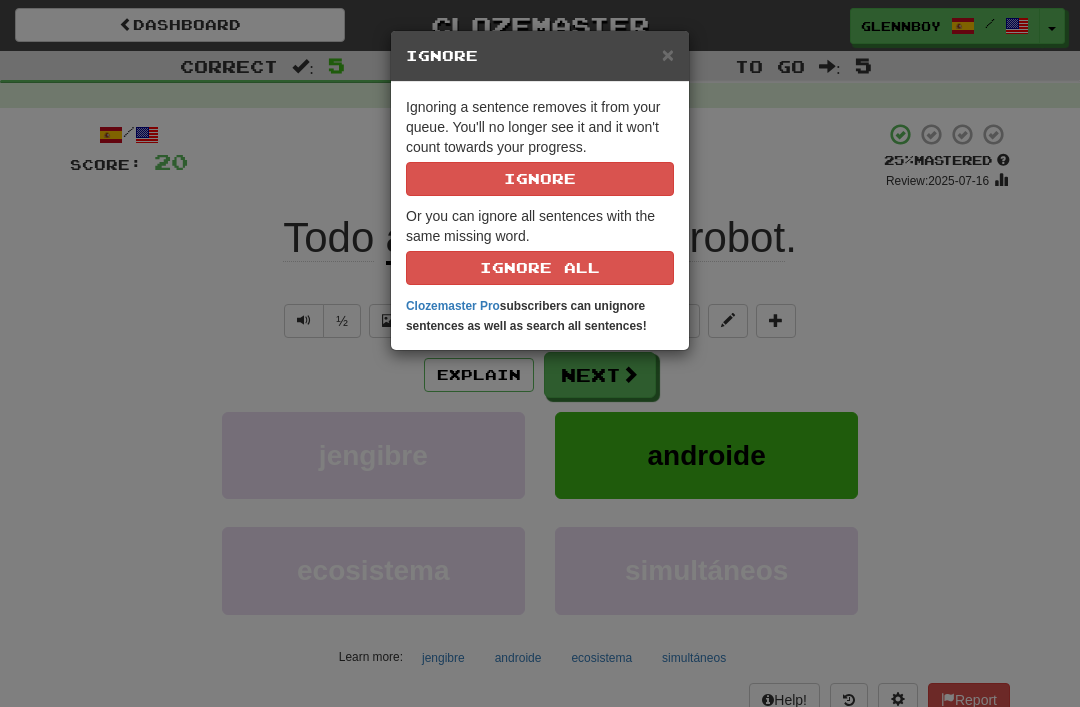 click on "Ignore" at bounding box center [540, 179] 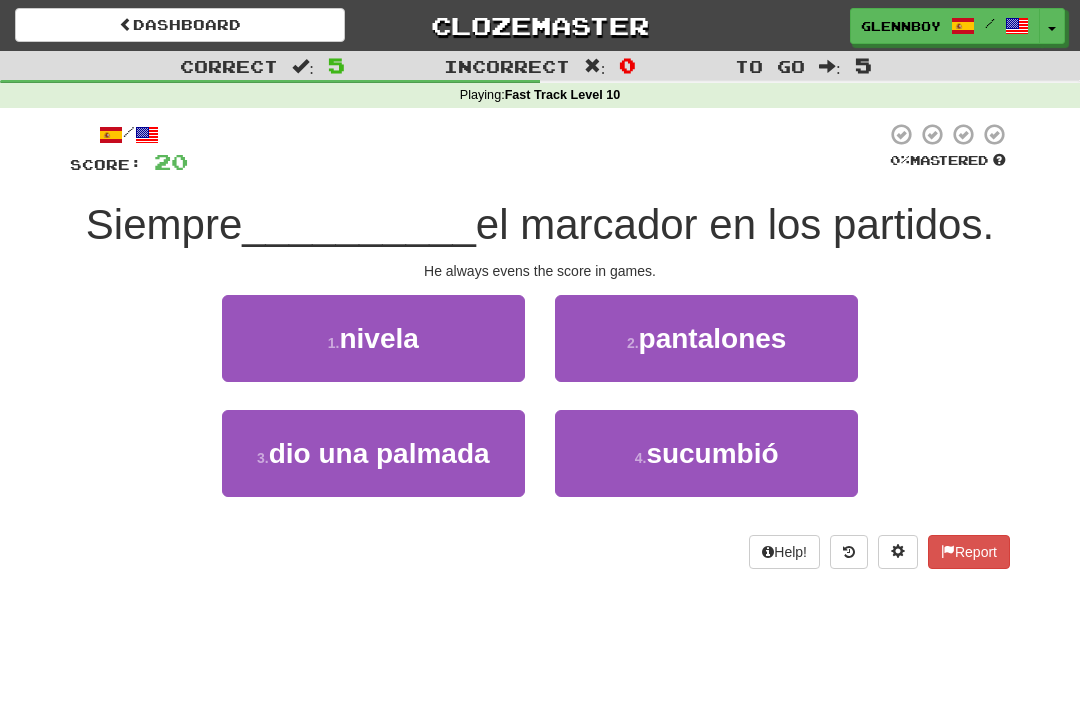 click on "dio una palmada" at bounding box center [379, 453] 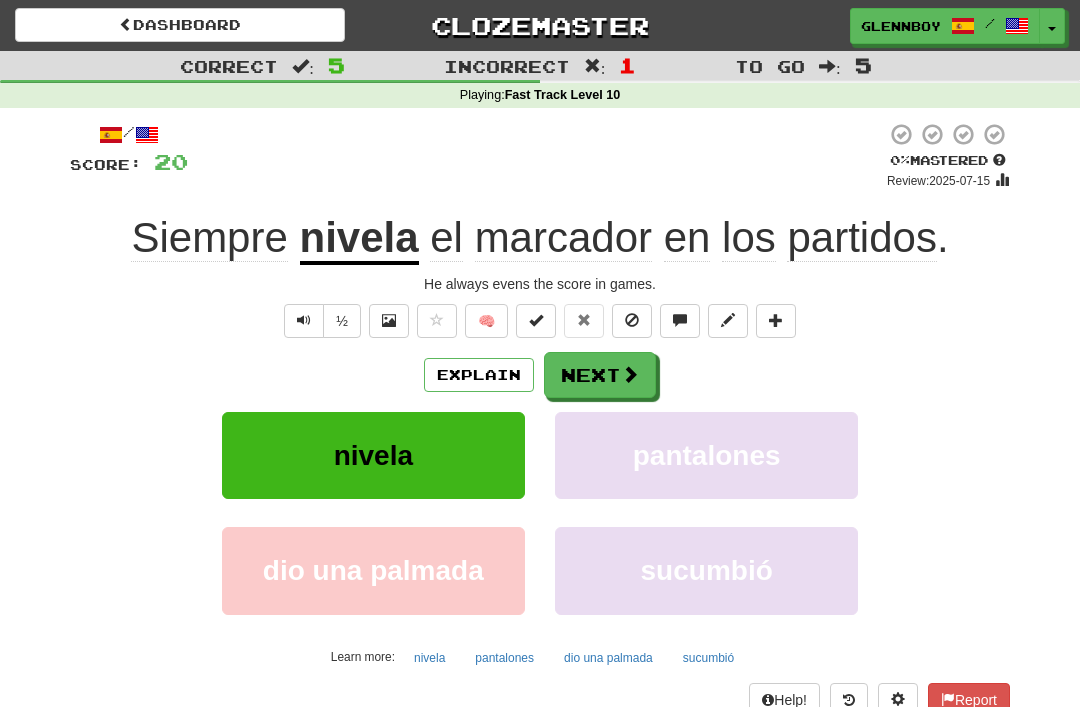 click on "Explain" at bounding box center [479, 375] 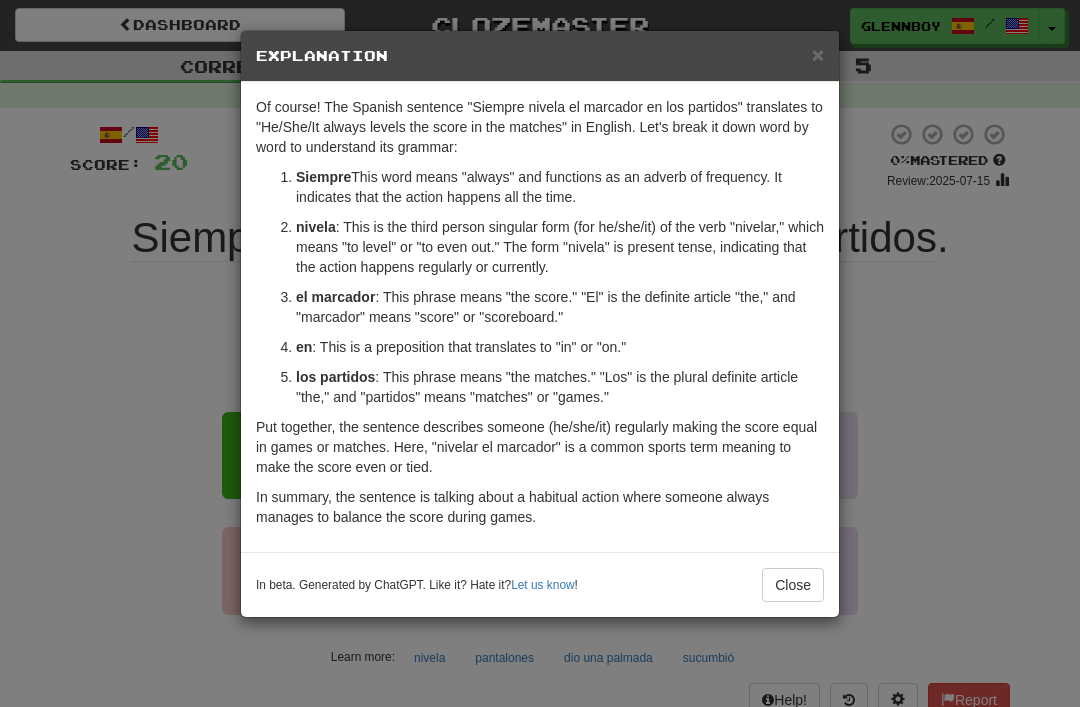 click on "Close" at bounding box center (793, 585) 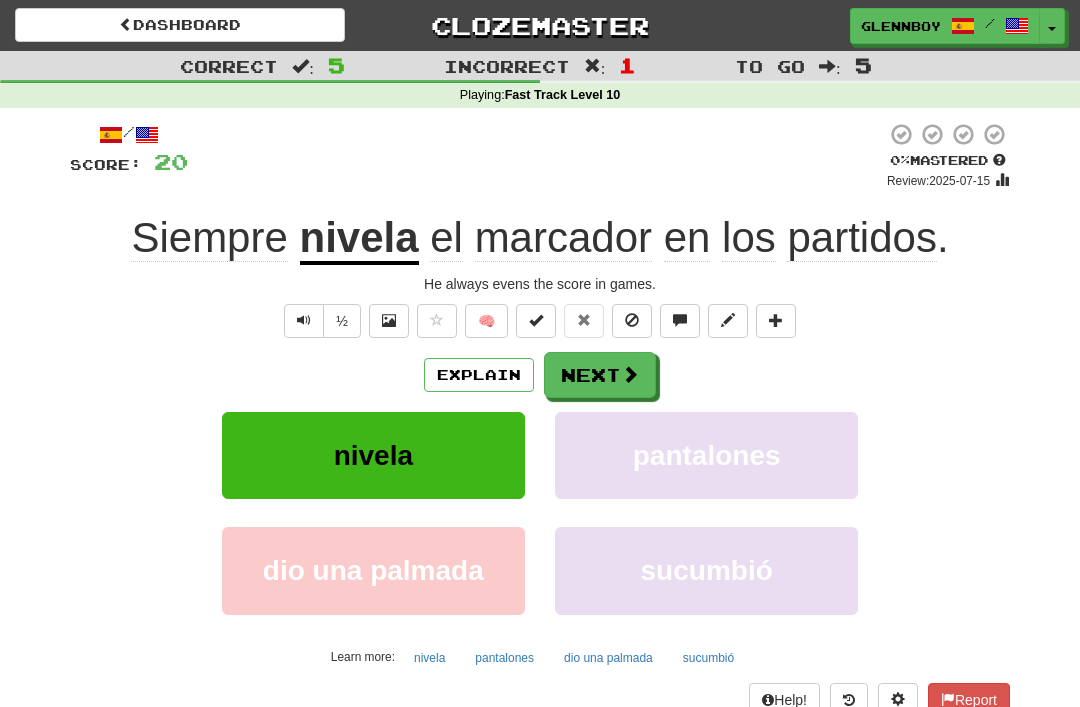 click at bounding box center (632, 320) 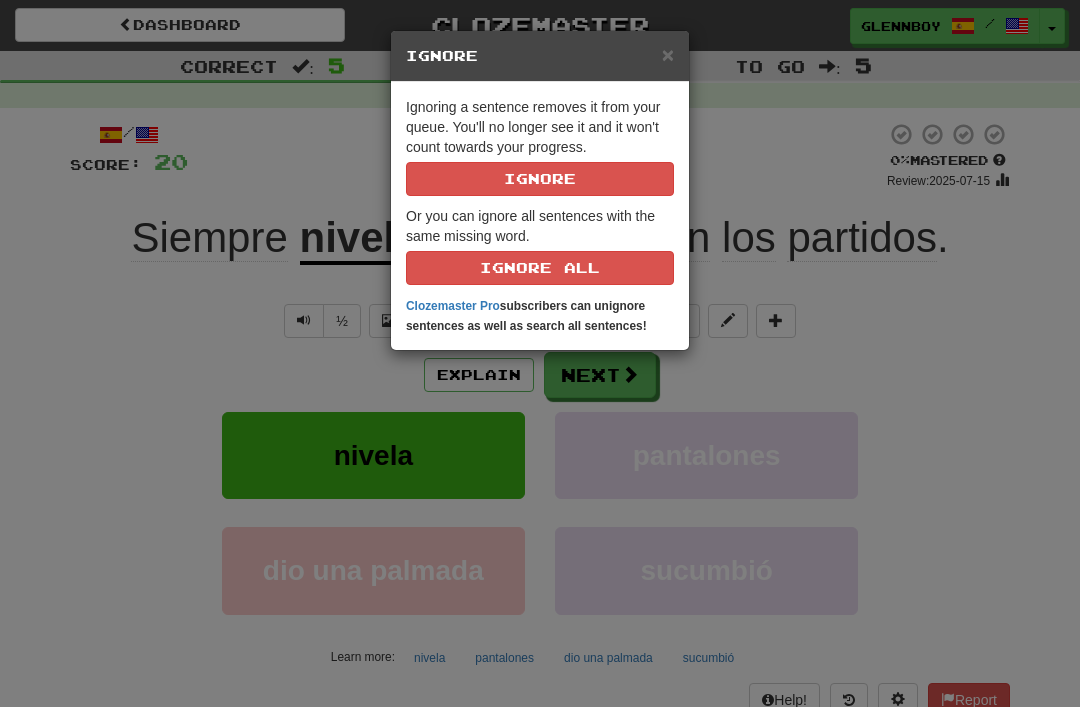 click on "Ignore" at bounding box center [540, 179] 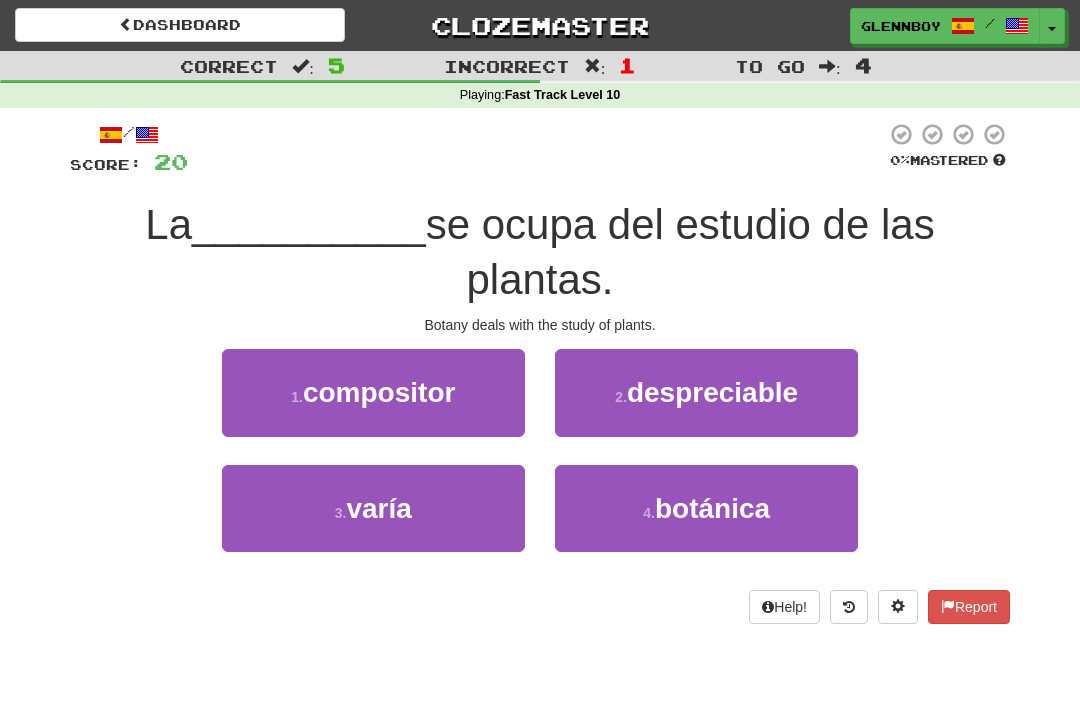 click on "botánica" at bounding box center [712, 508] 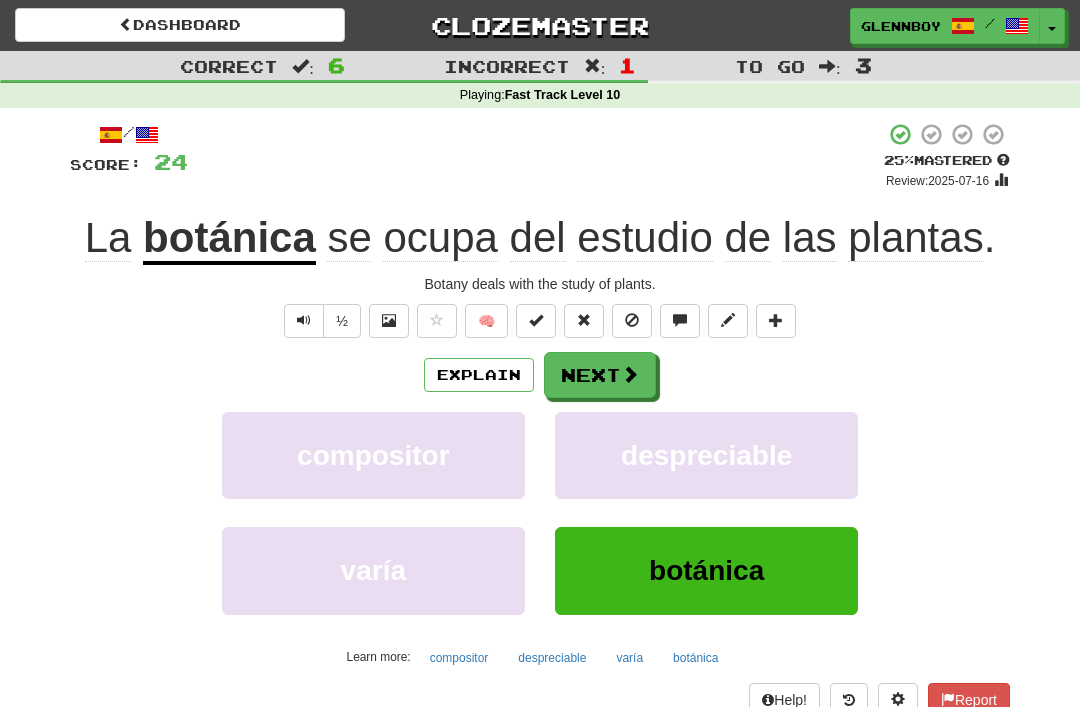 click at bounding box center (632, 320) 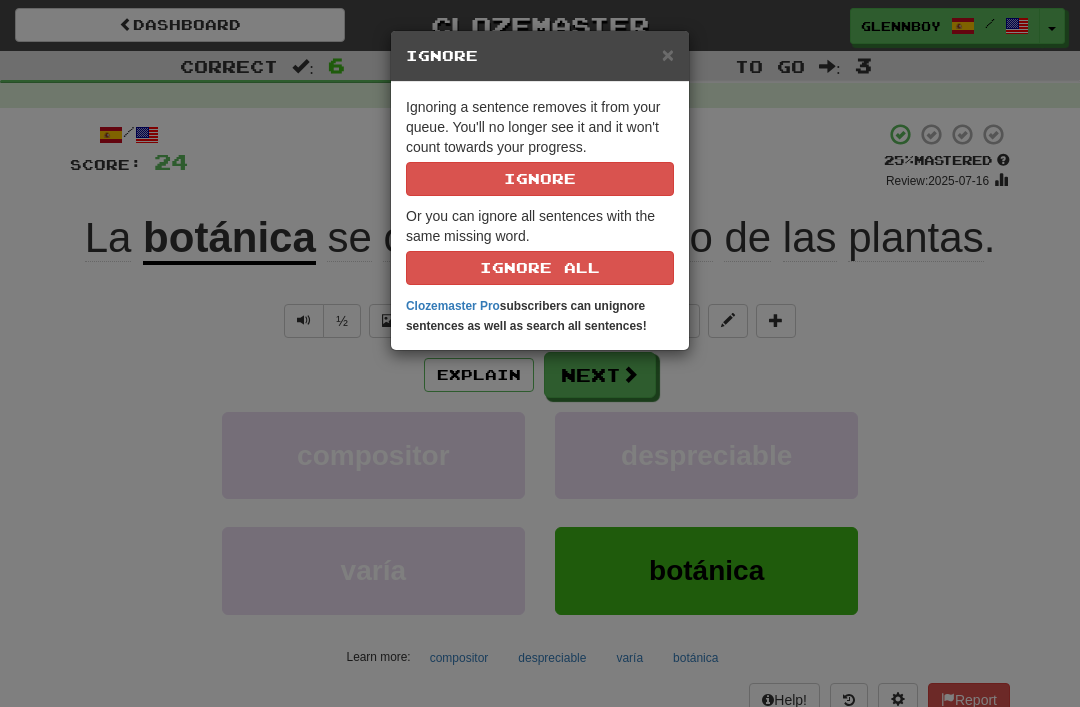 click on "Ignore" at bounding box center (540, 179) 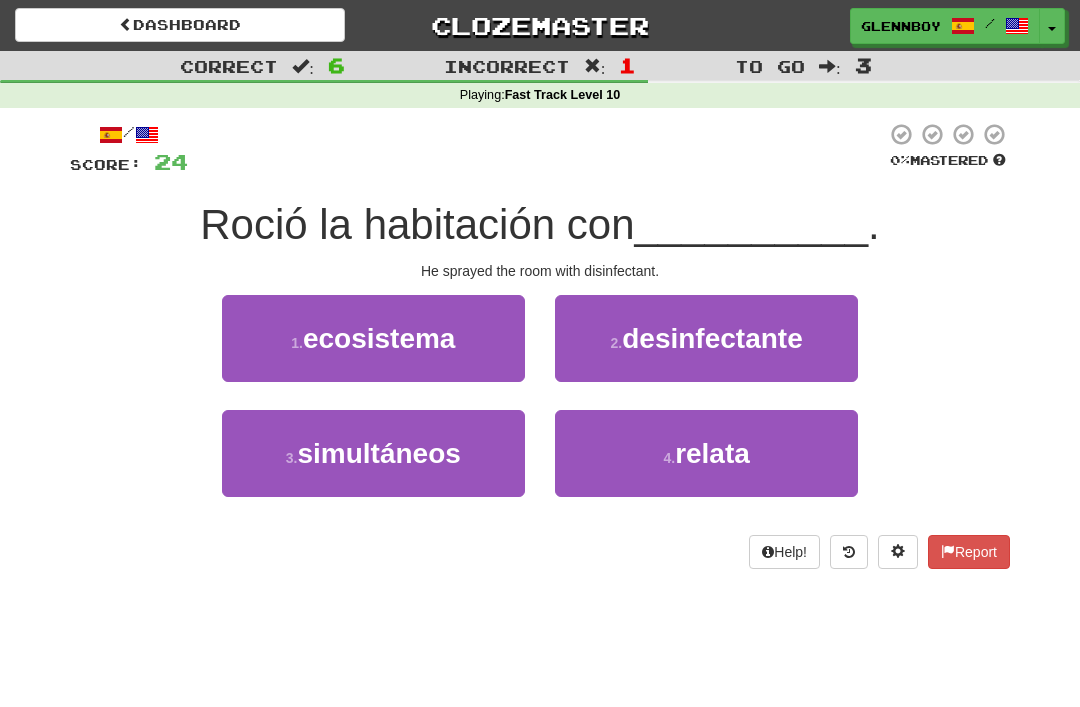 click on "desinfectante" at bounding box center (712, 338) 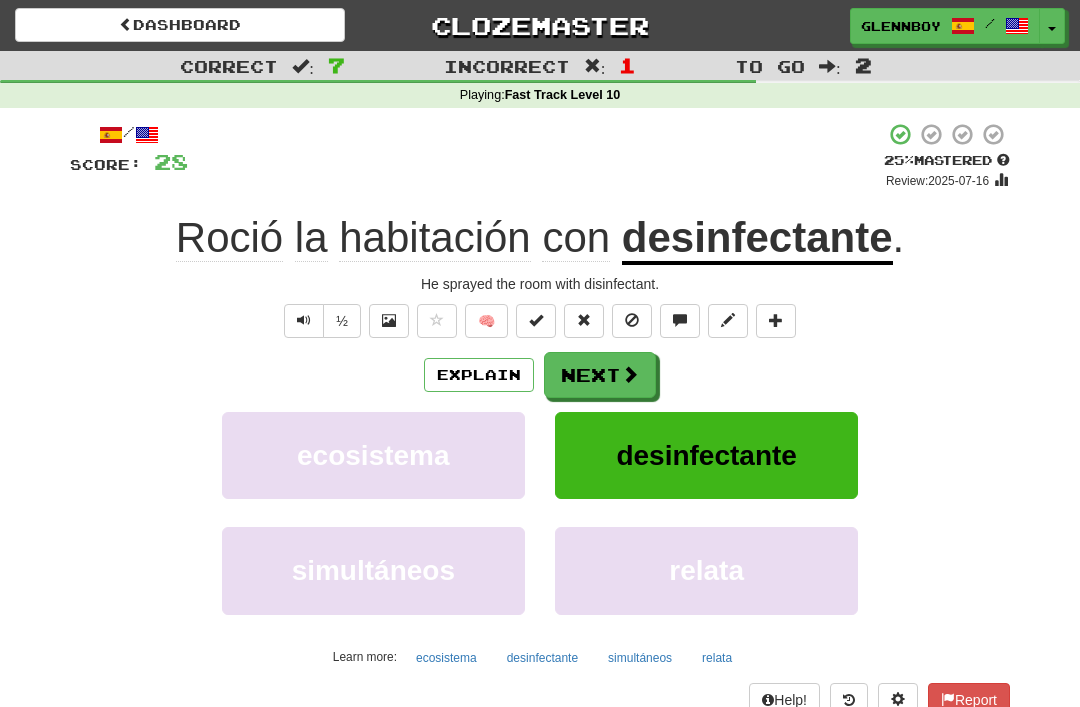 click on "Explain" at bounding box center [479, 375] 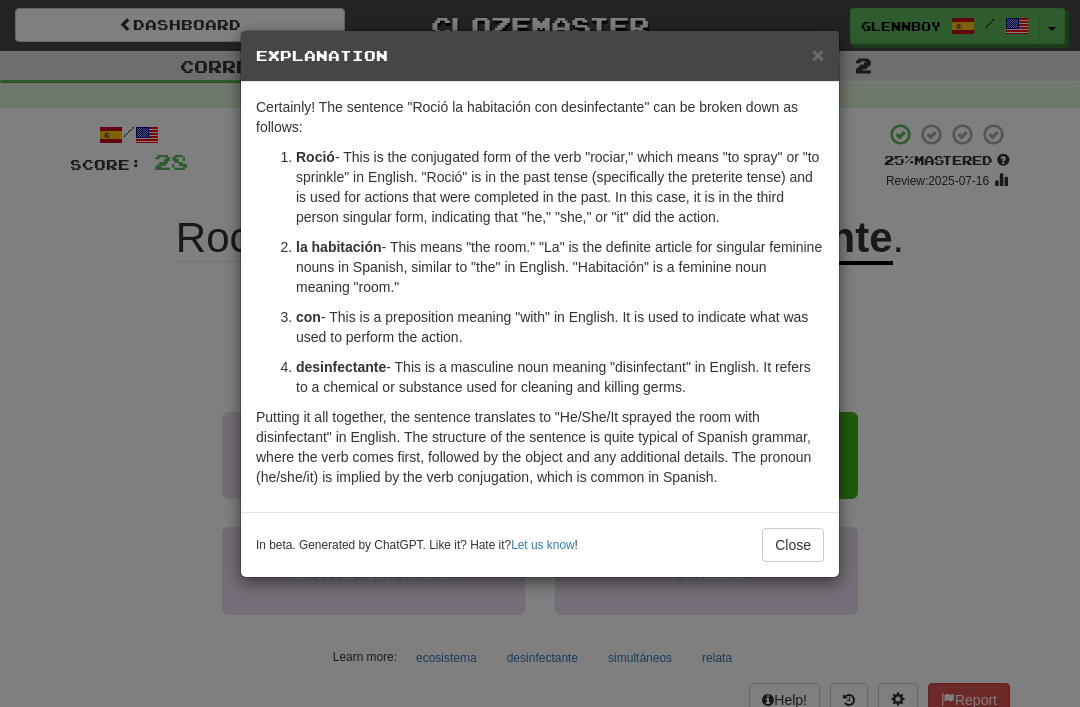 click on "Close" at bounding box center [793, 545] 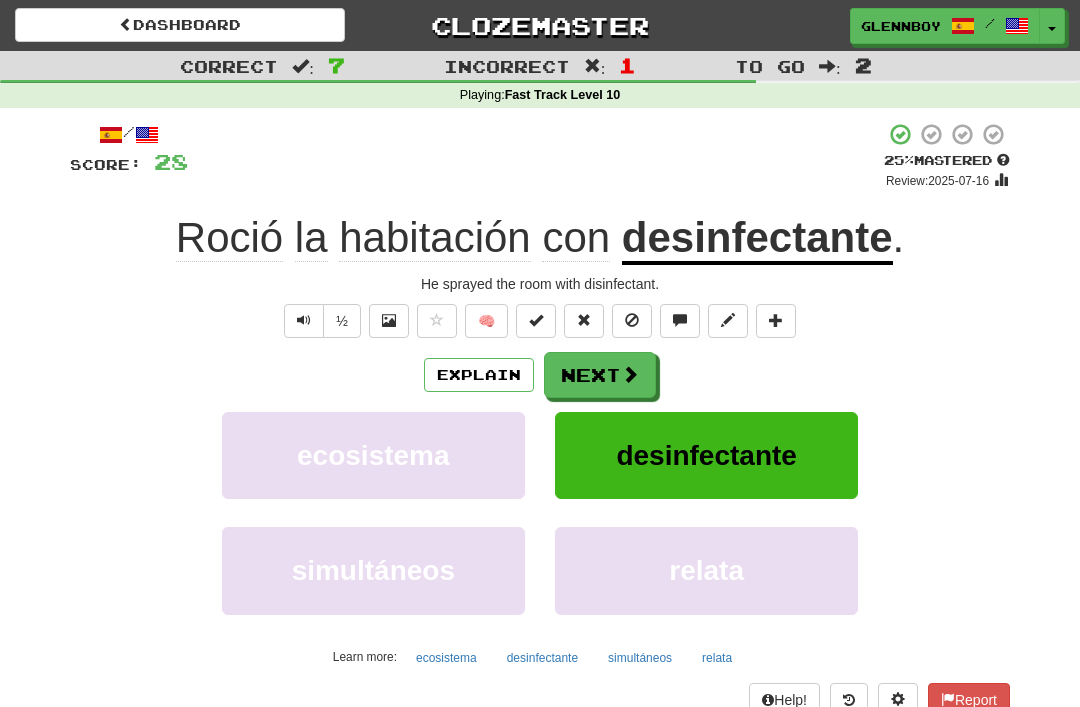 click at bounding box center (632, 320) 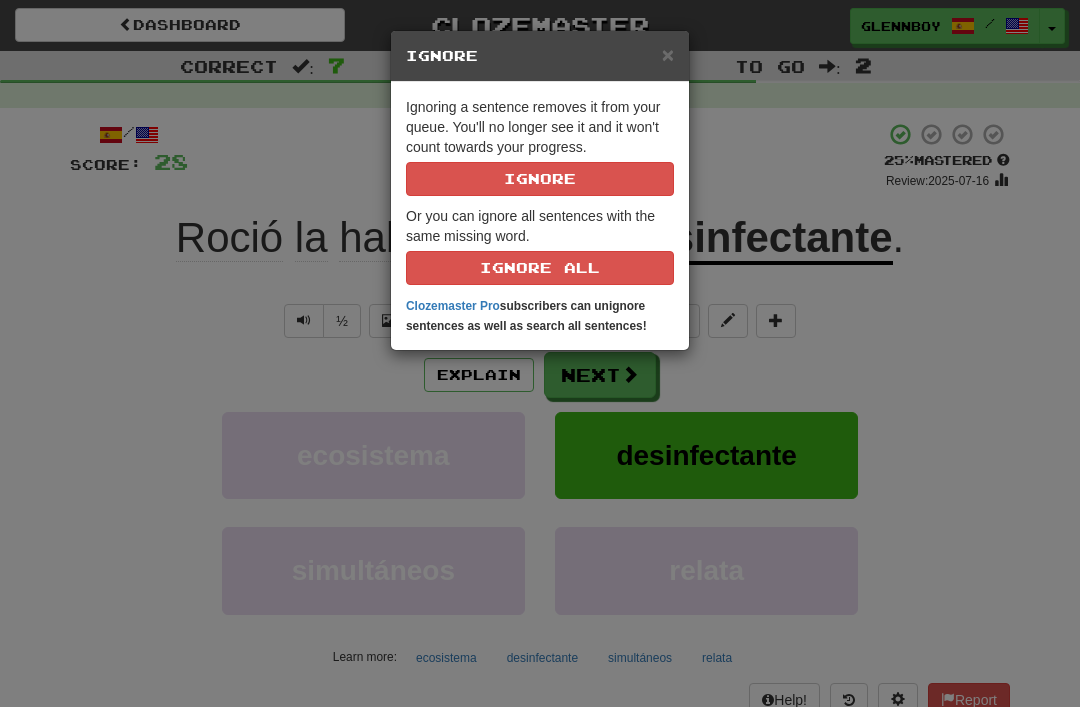click on "Ignore" at bounding box center [540, 179] 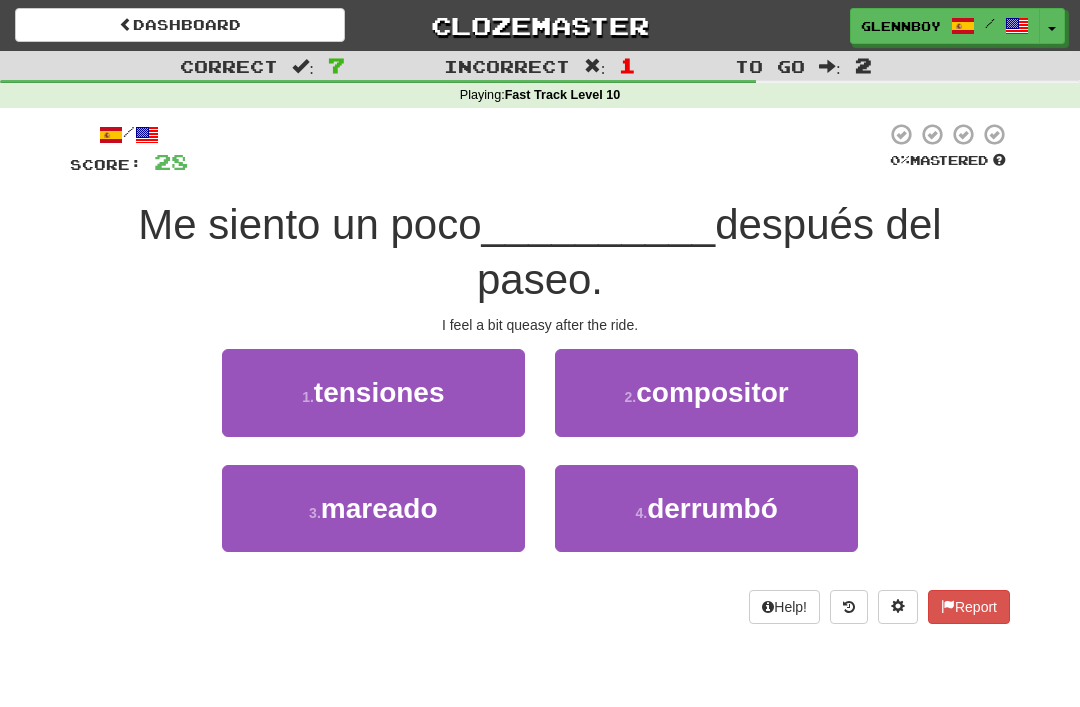 click on "mareado" at bounding box center (379, 508) 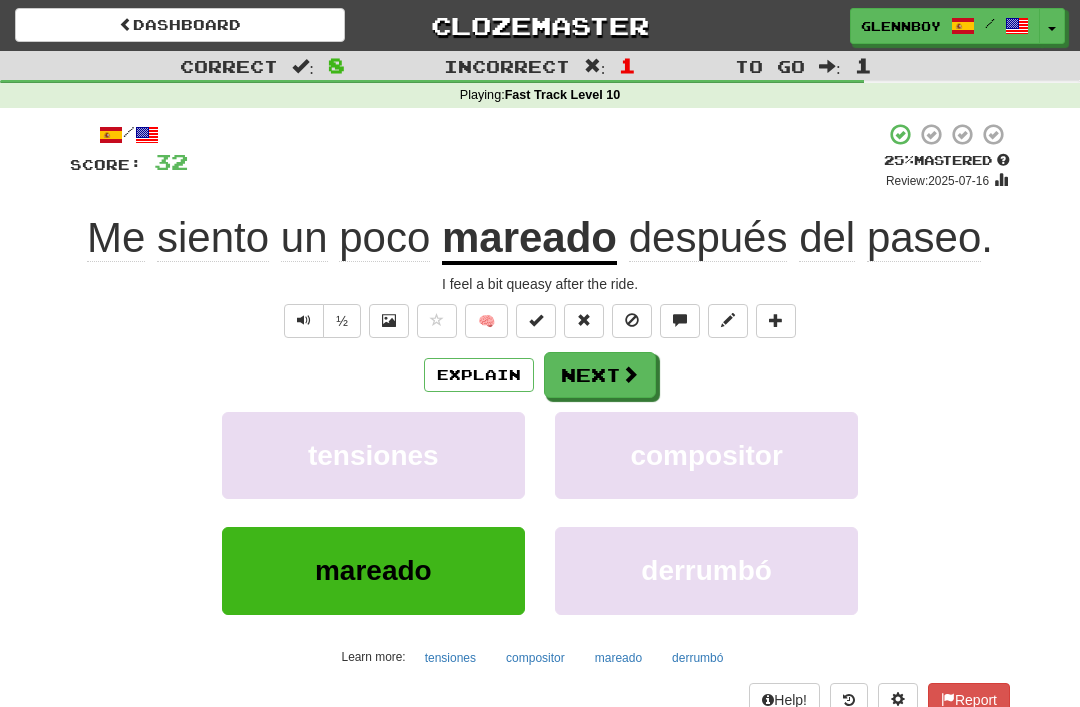 click at bounding box center [632, 320] 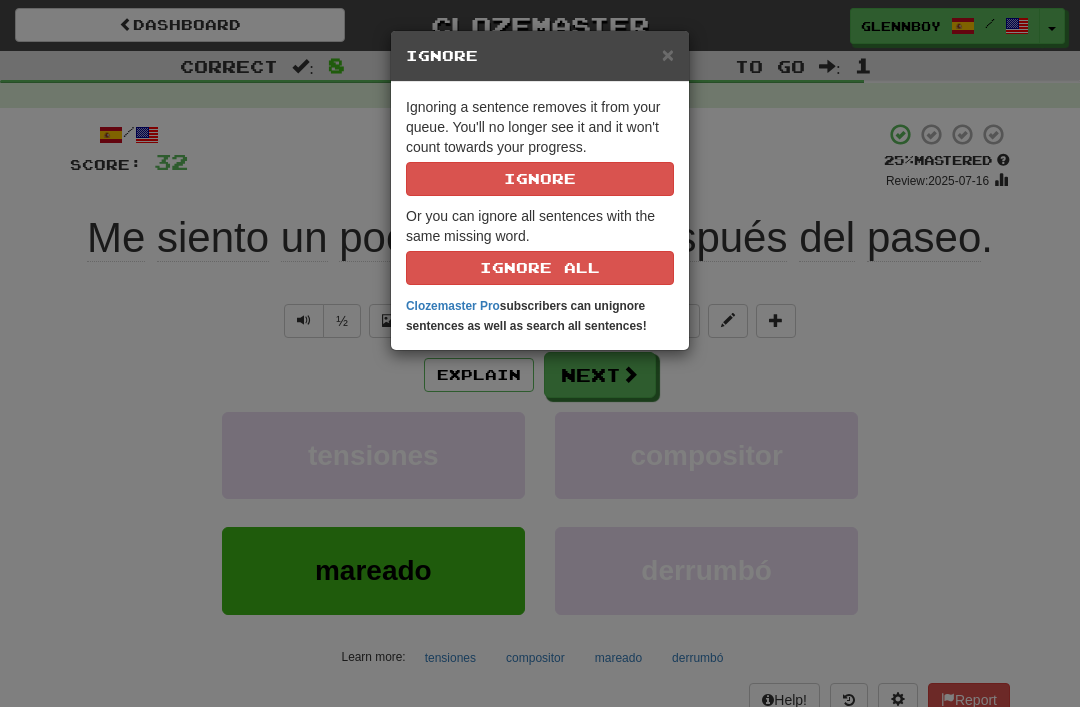 click on "Ignore" at bounding box center (540, 179) 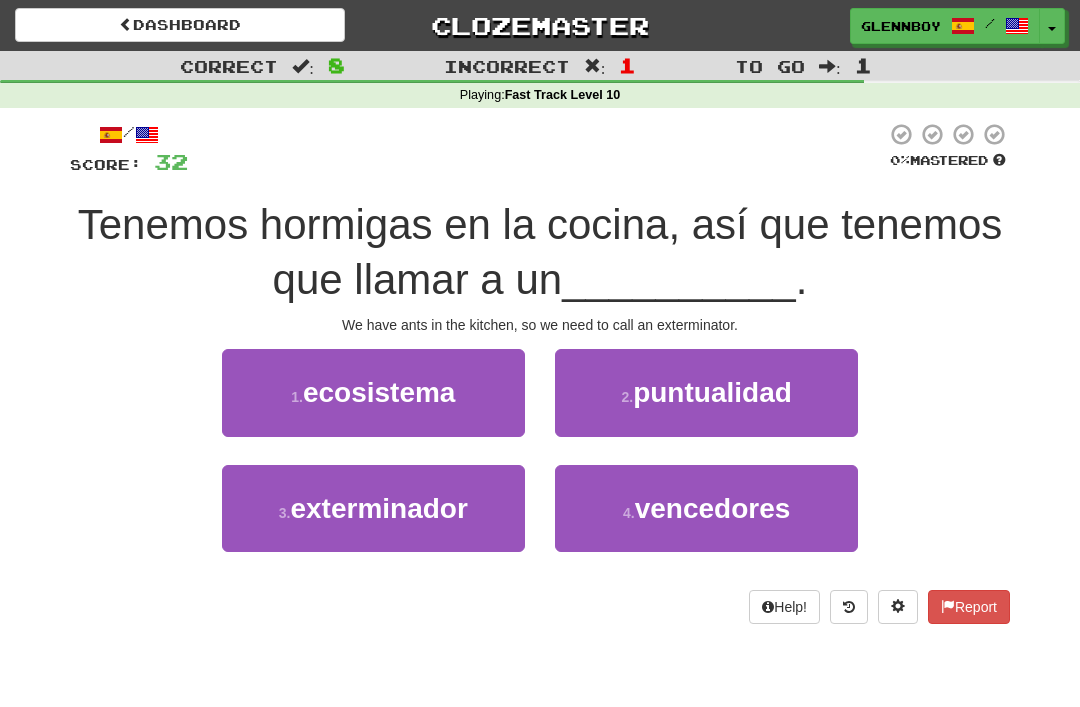 click on "exterminador" at bounding box center (378, 508) 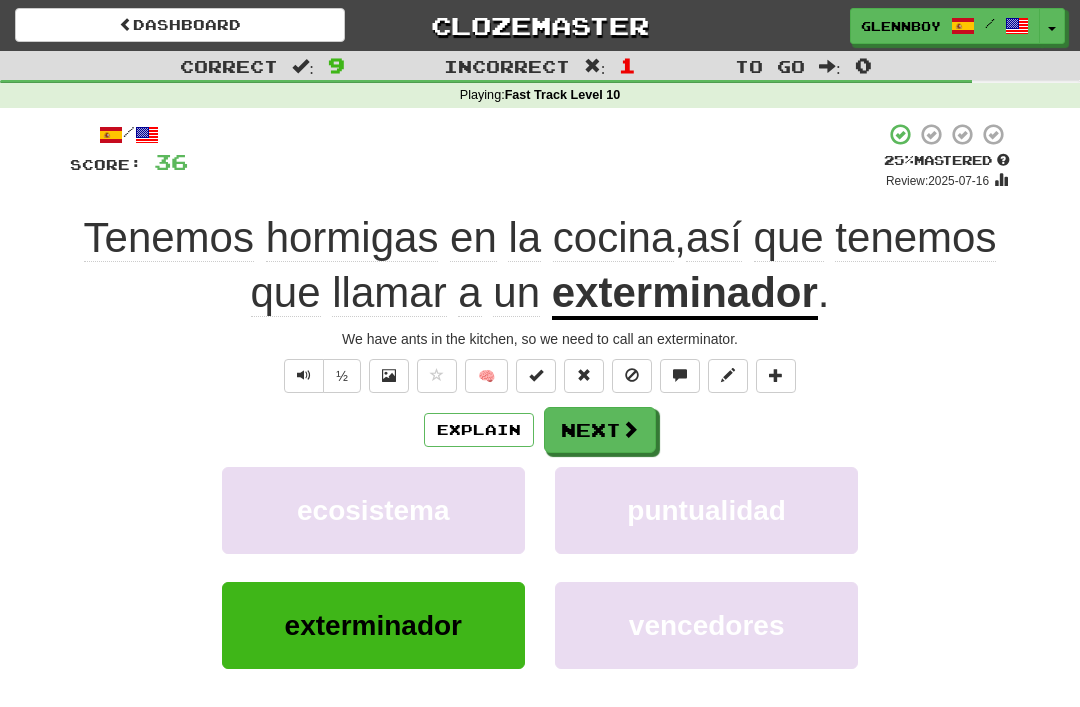 click at bounding box center (632, 376) 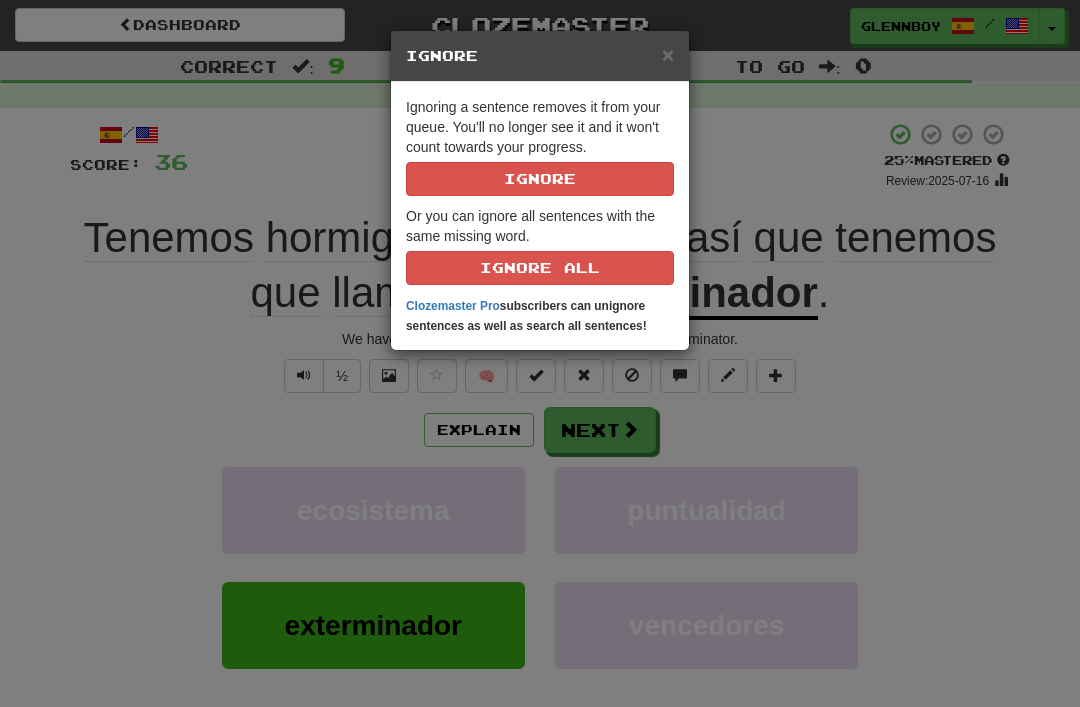 click on "× Ignore Ignoring a sentence removes it from your queue. You'll no longer see it and it won't count towards your progress. Ignore Or you can ignore all sentences with the same missing word. Ignore All Clozemaster Pro  subscribers can unignore sentences as well as search all sentences!" at bounding box center [540, 353] 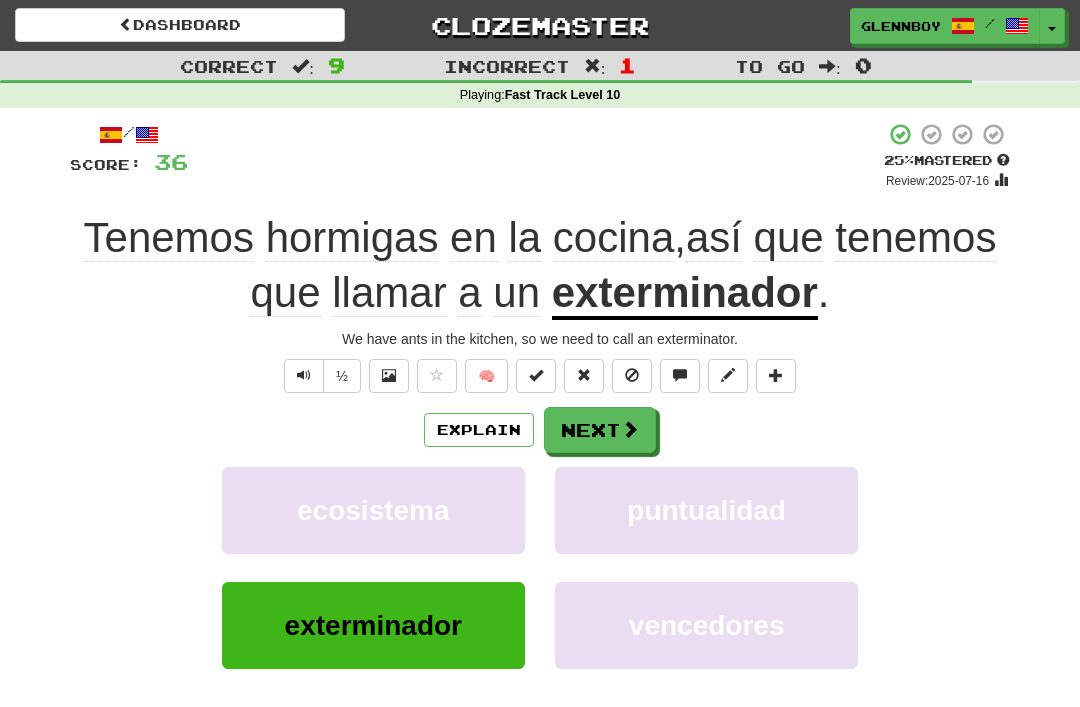click at bounding box center [632, 375] 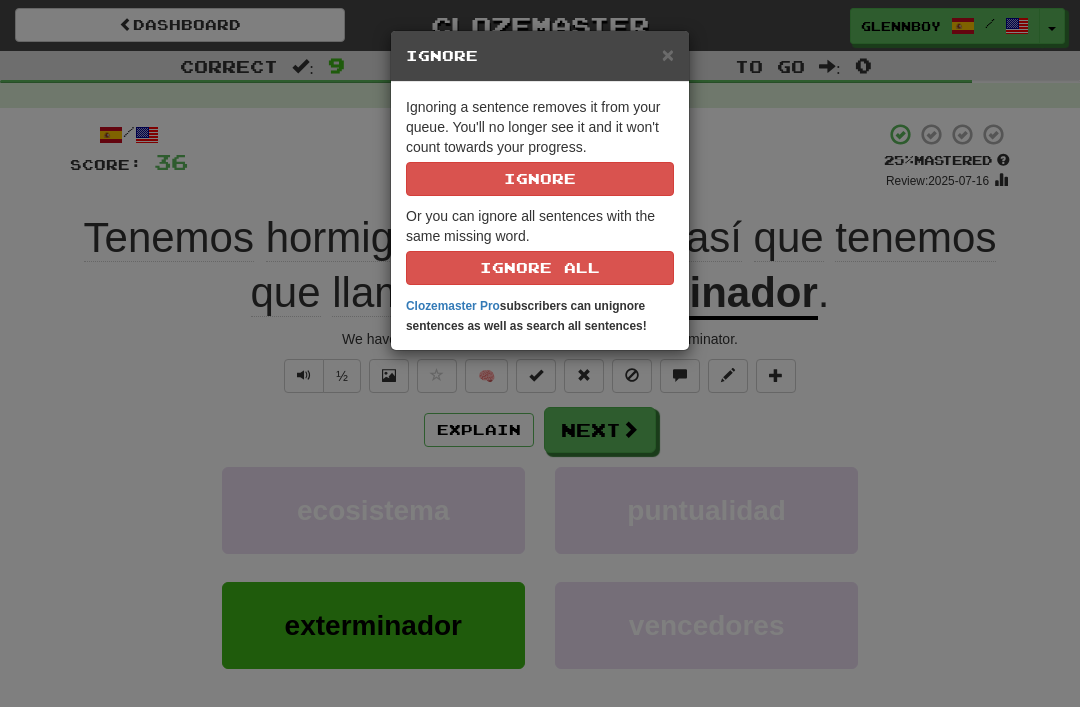 click on "Ignore" at bounding box center (540, 179) 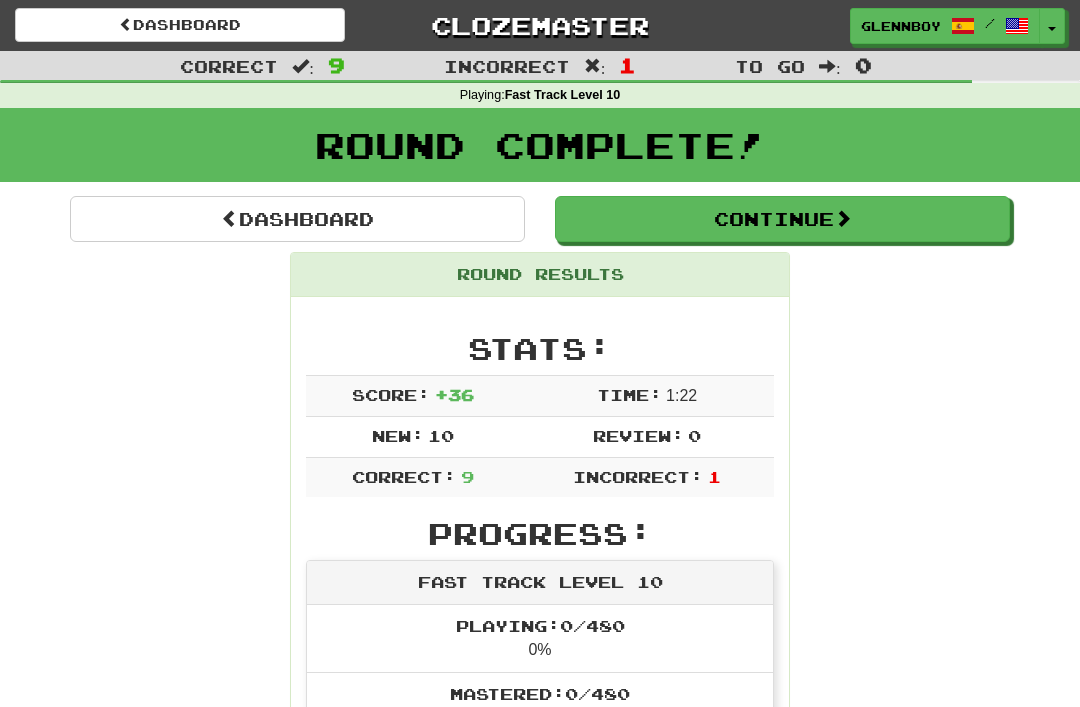 click on "Continue" at bounding box center [782, 219] 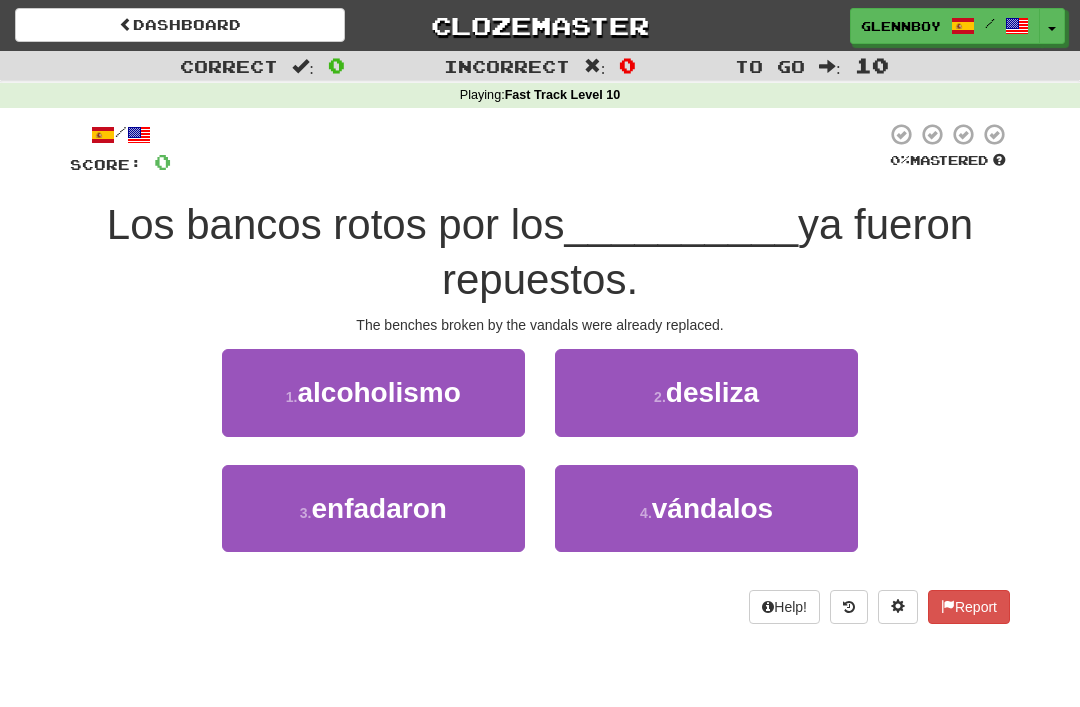click on "vándalos" at bounding box center [712, 508] 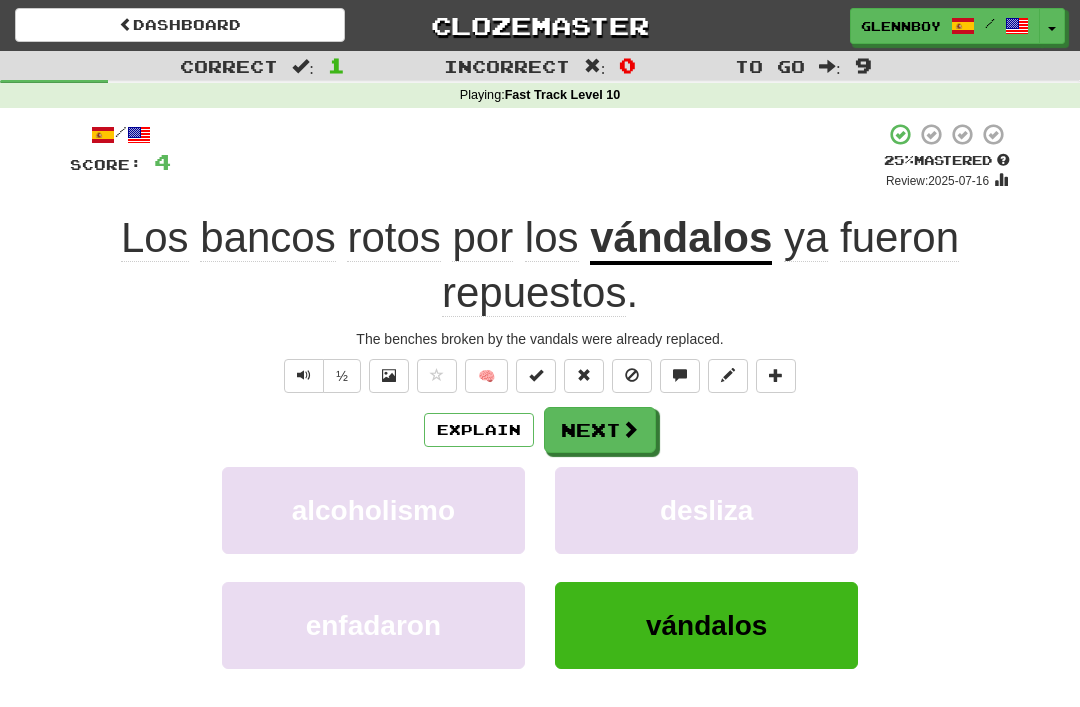 click on "½" at bounding box center [342, 376] 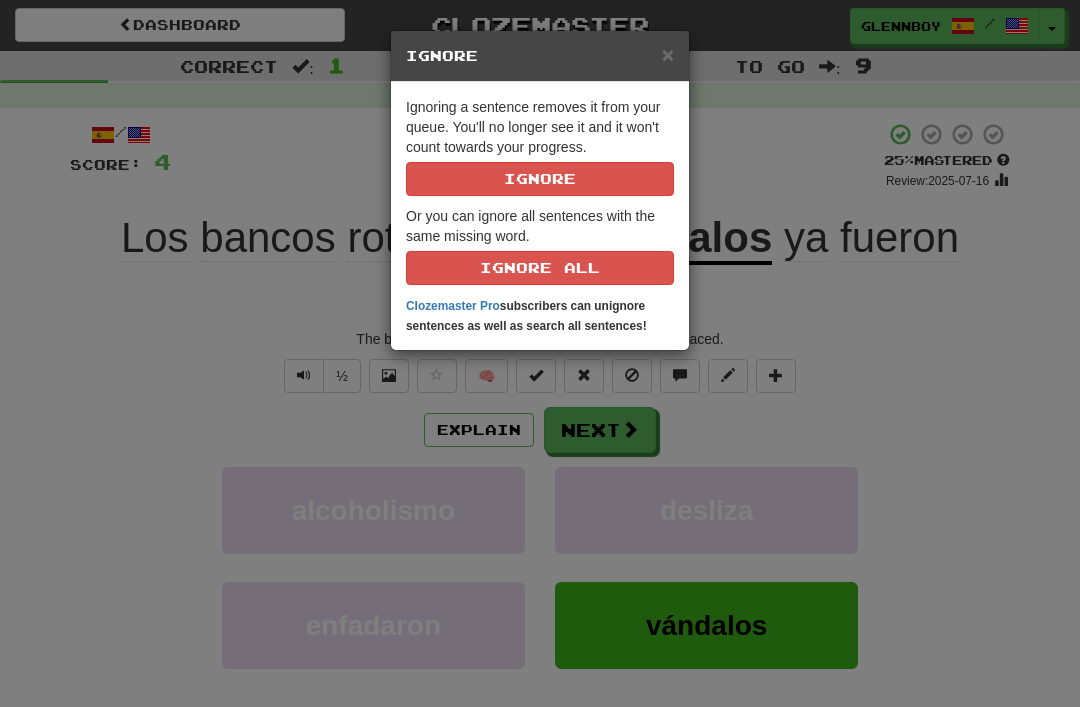 click on "Ignore" at bounding box center [540, 179] 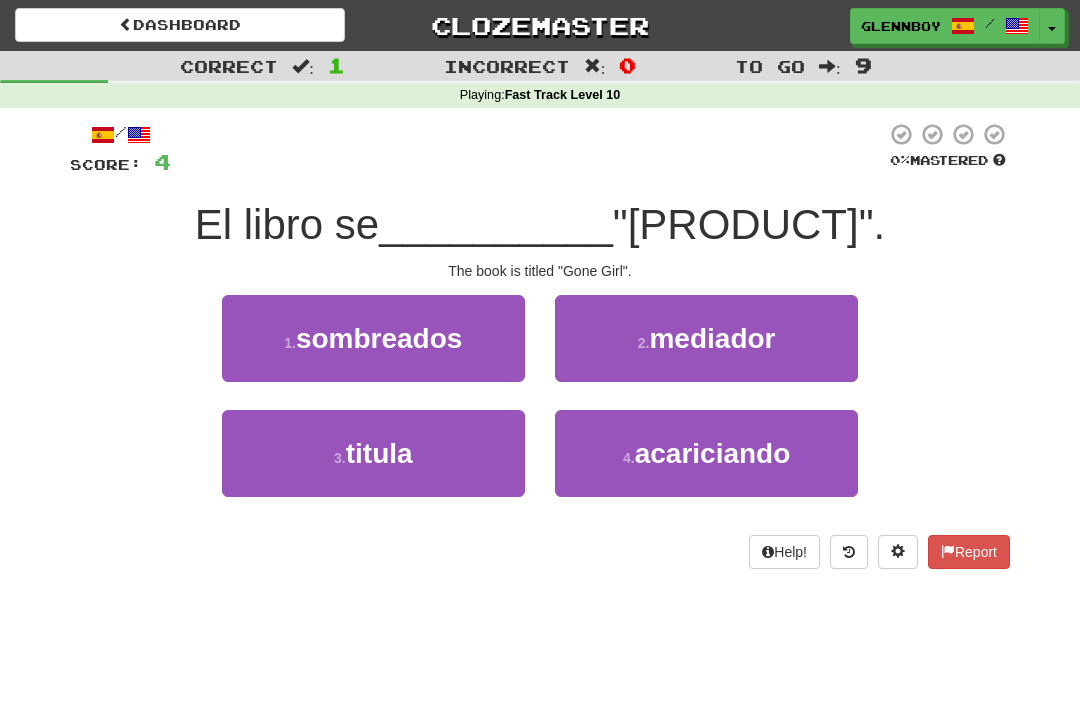 click on "titula" at bounding box center (379, 453) 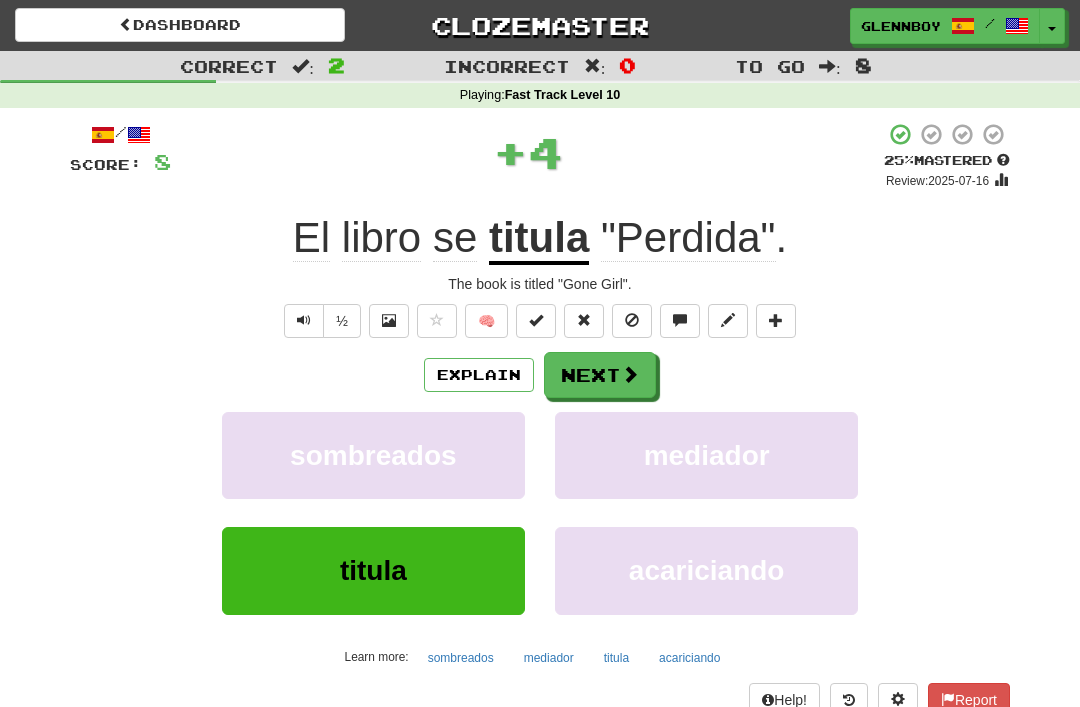click at bounding box center [632, 320] 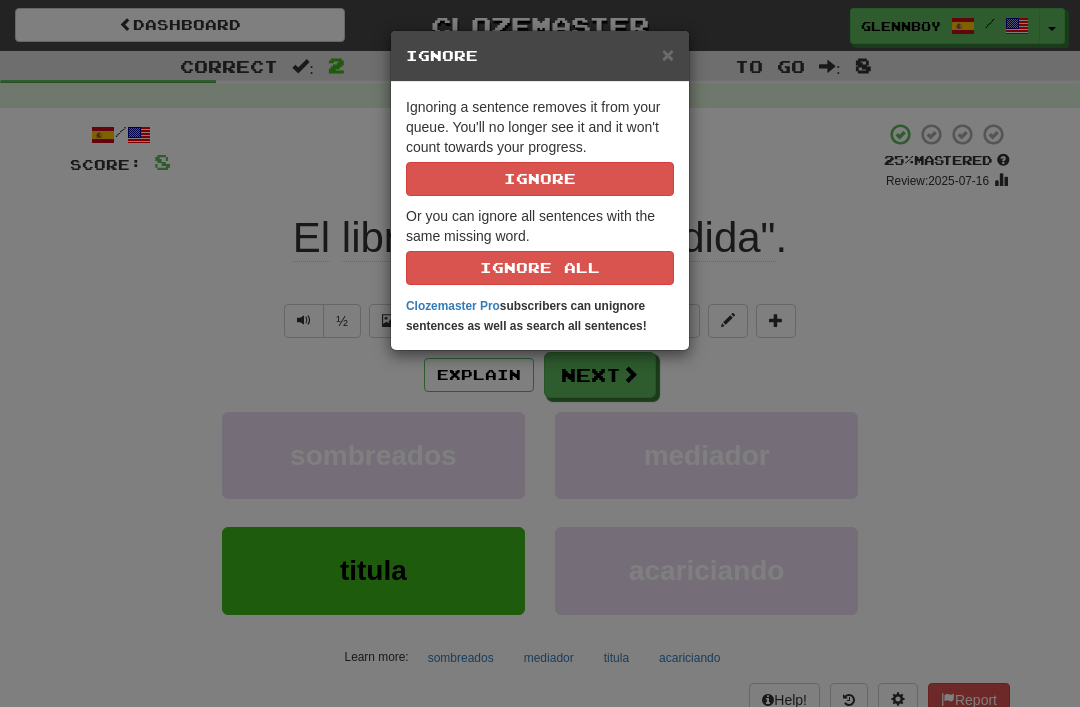 click on "Ignore" at bounding box center [540, 179] 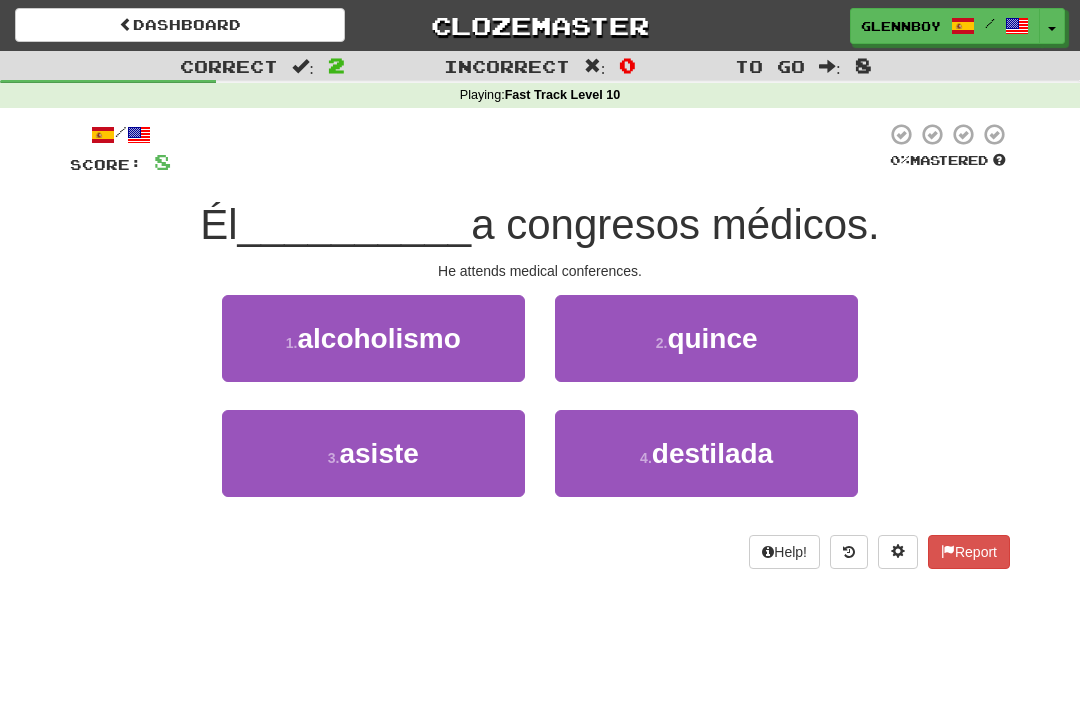 click on "asiste" at bounding box center [378, 453] 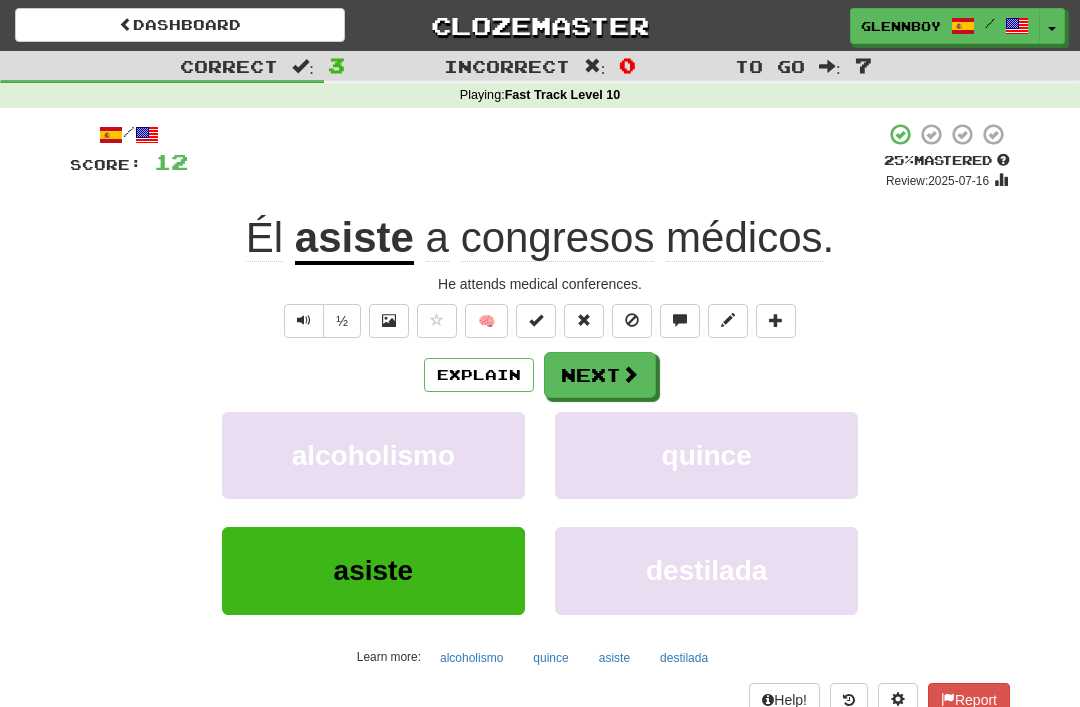 click at bounding box center (632, 320) 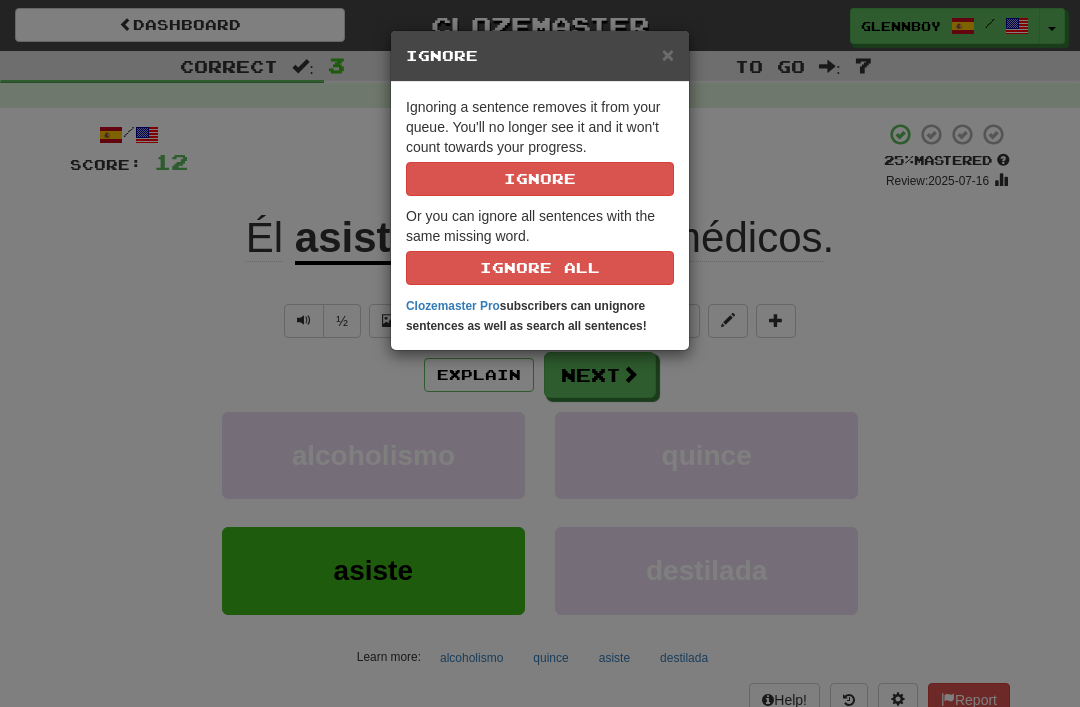 click on "Ignore" at bounding box center [540, 179] 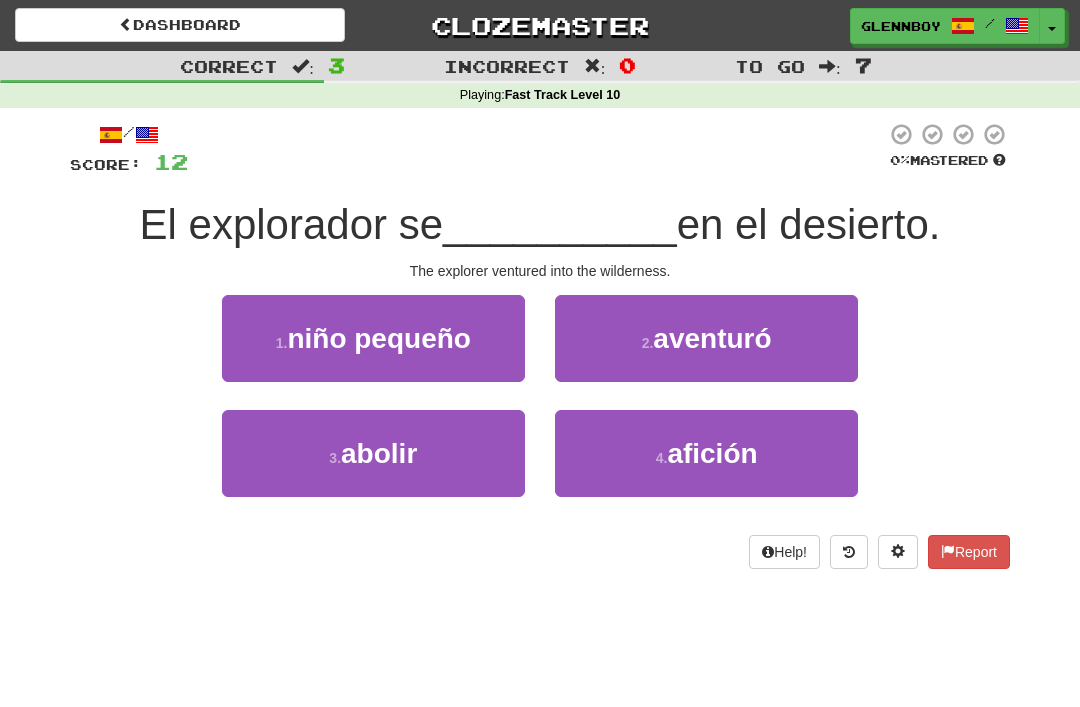 click on "aventuró" at bounding box center (712, 338) 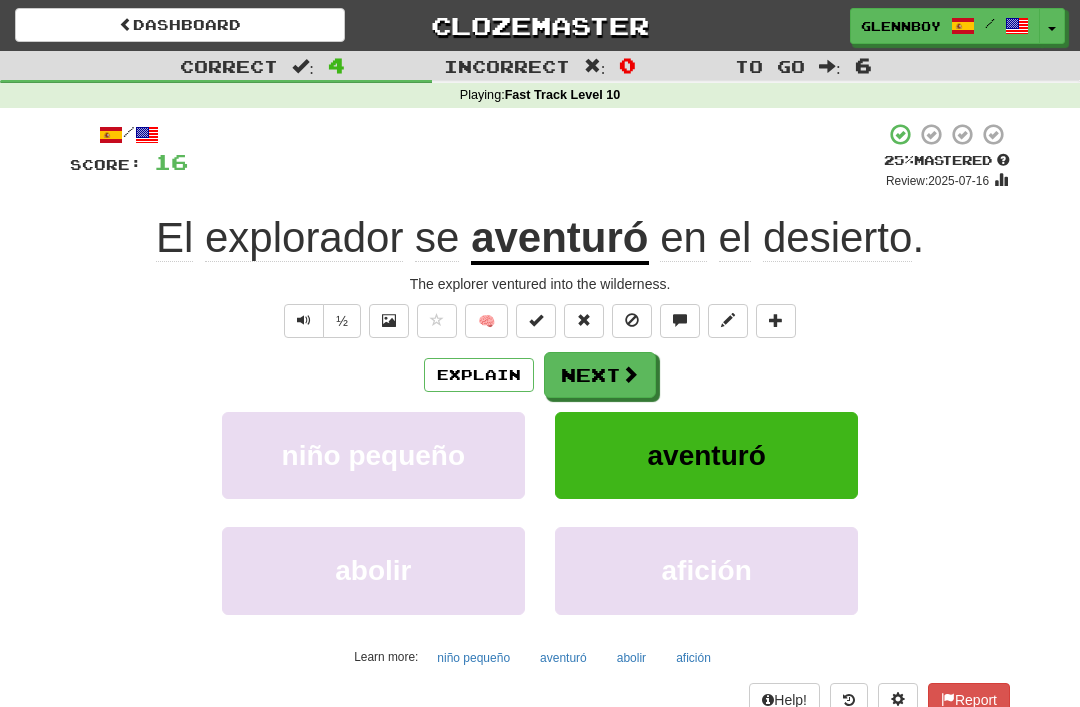 click on "Explain" at bounding box center (479, 375) 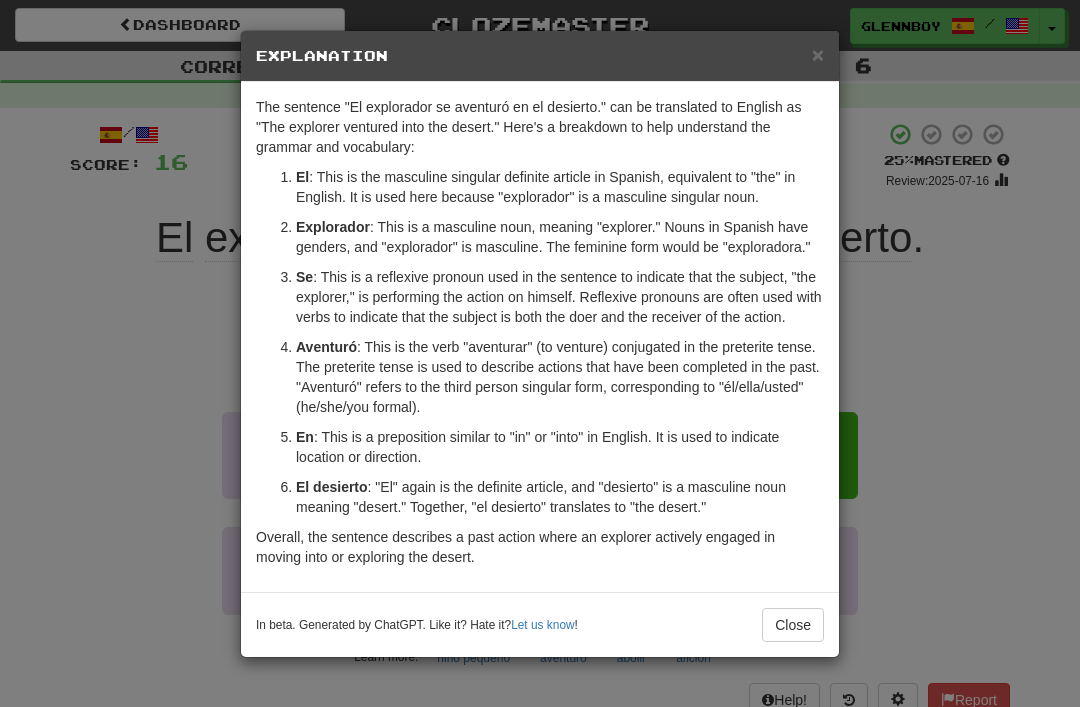 click on "Close" at bounding box center (793, 625) 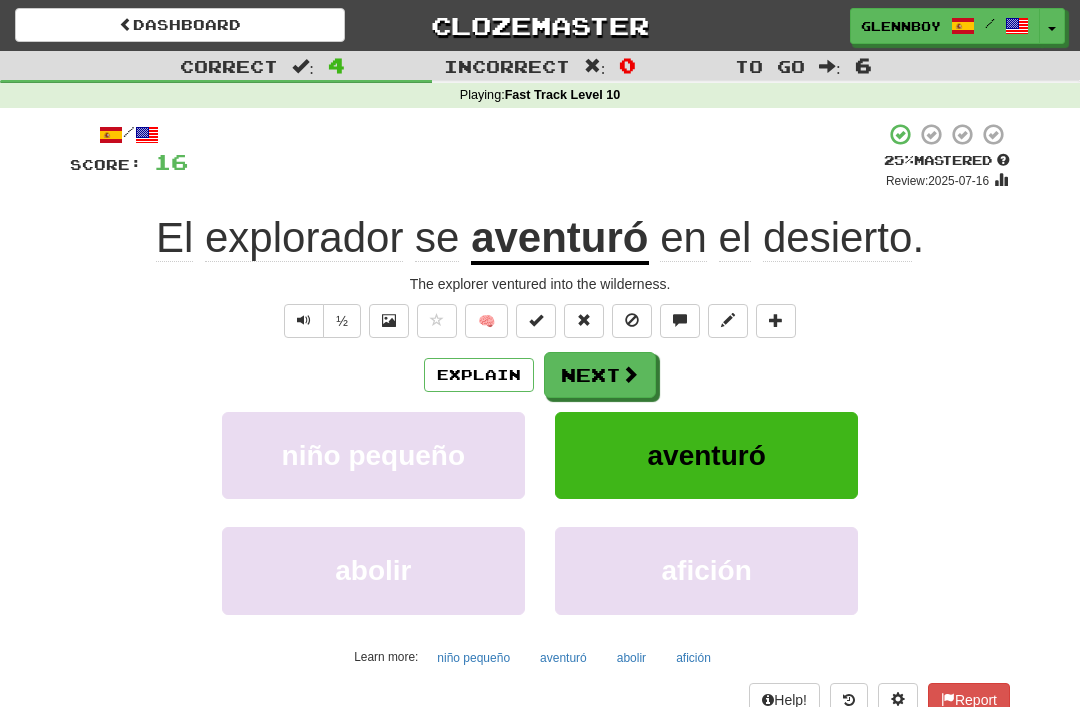 click at bounding box center (632, 320) 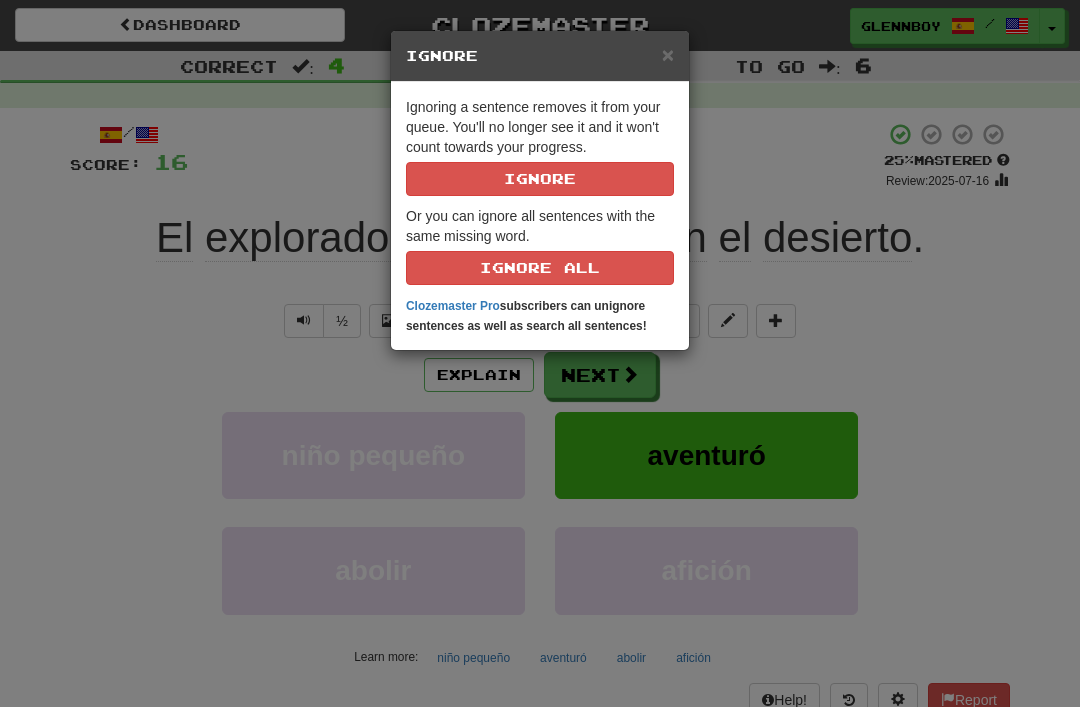 click on "Ignore" at bounding box center (540, 179) 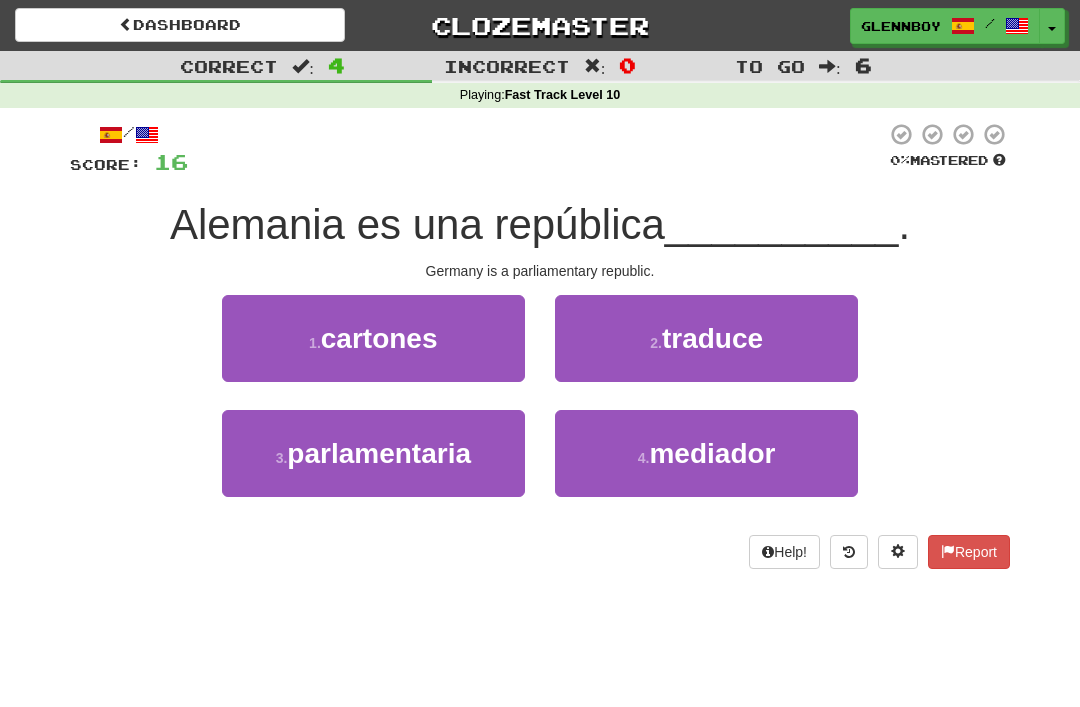 click on "parlamentaria" at bounding box center (379, 453) 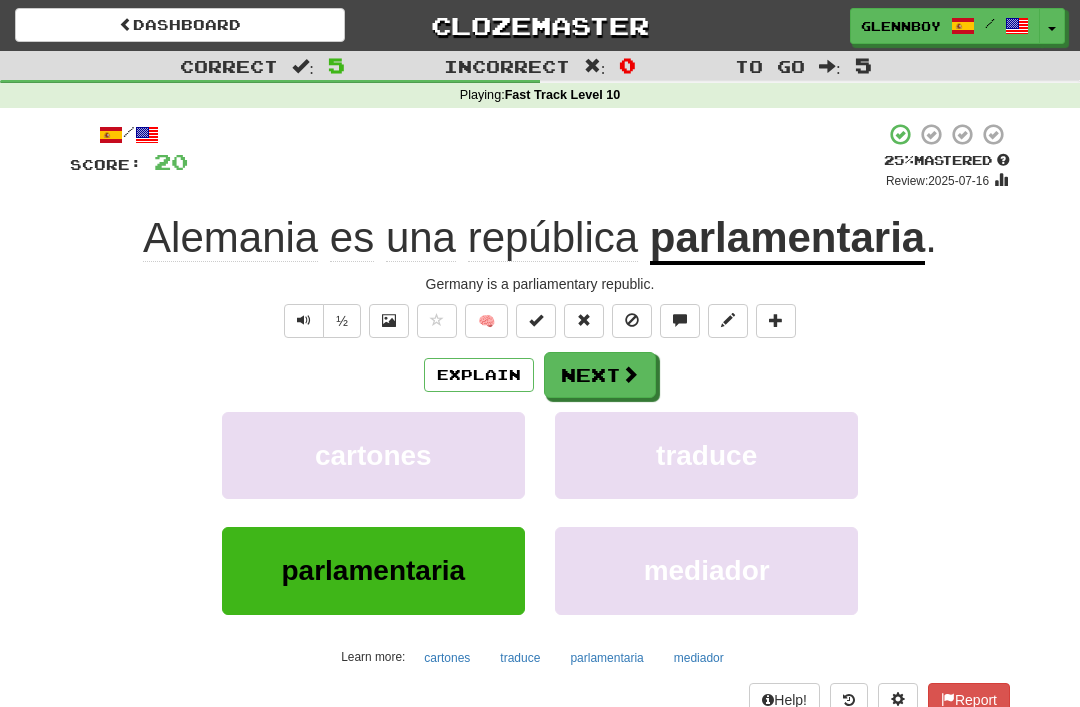 click at bounding box center (632, 320) 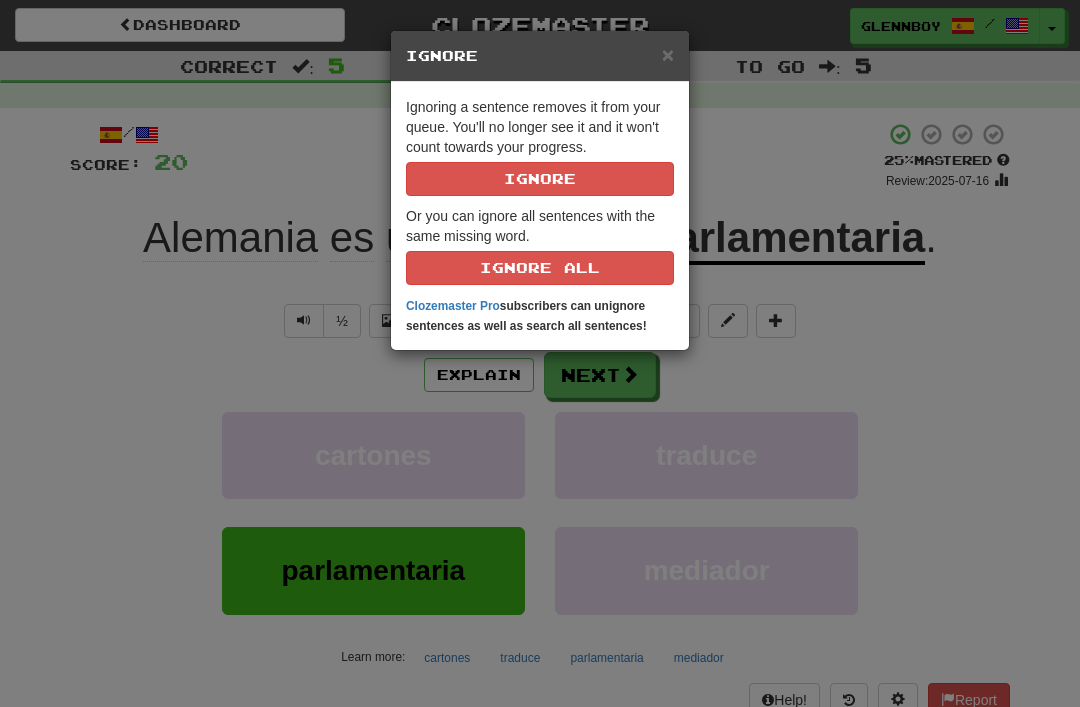 click on "Ignore" at bounding box center [540, 179] 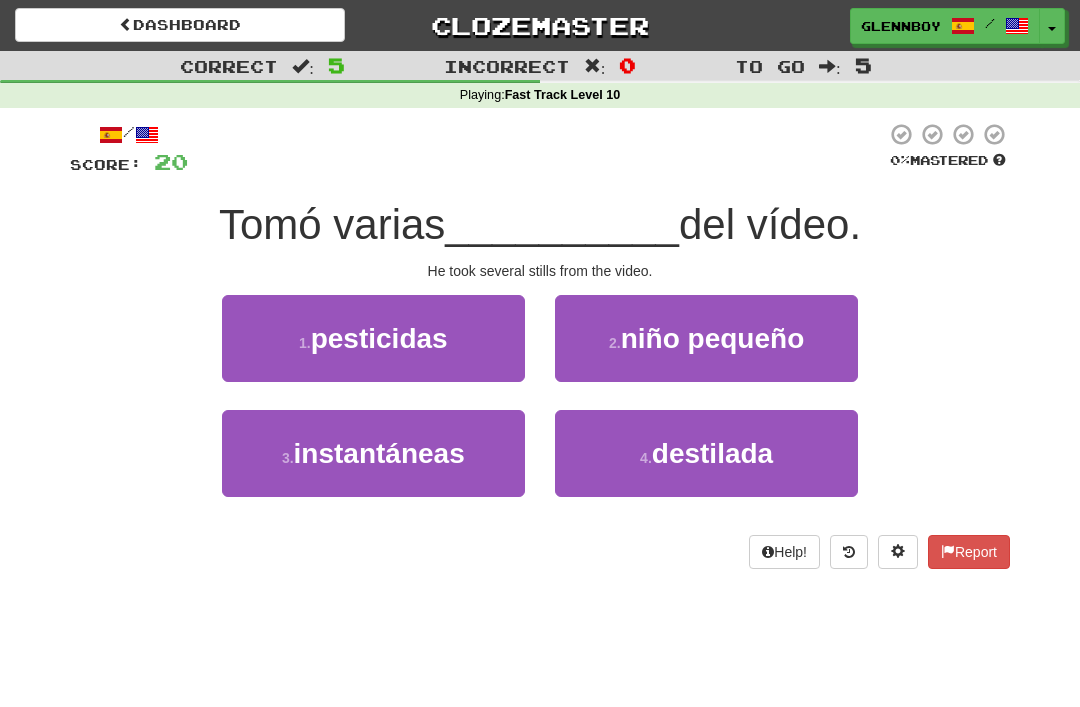 click on "instantáneas" at bounding box center [379, 453] 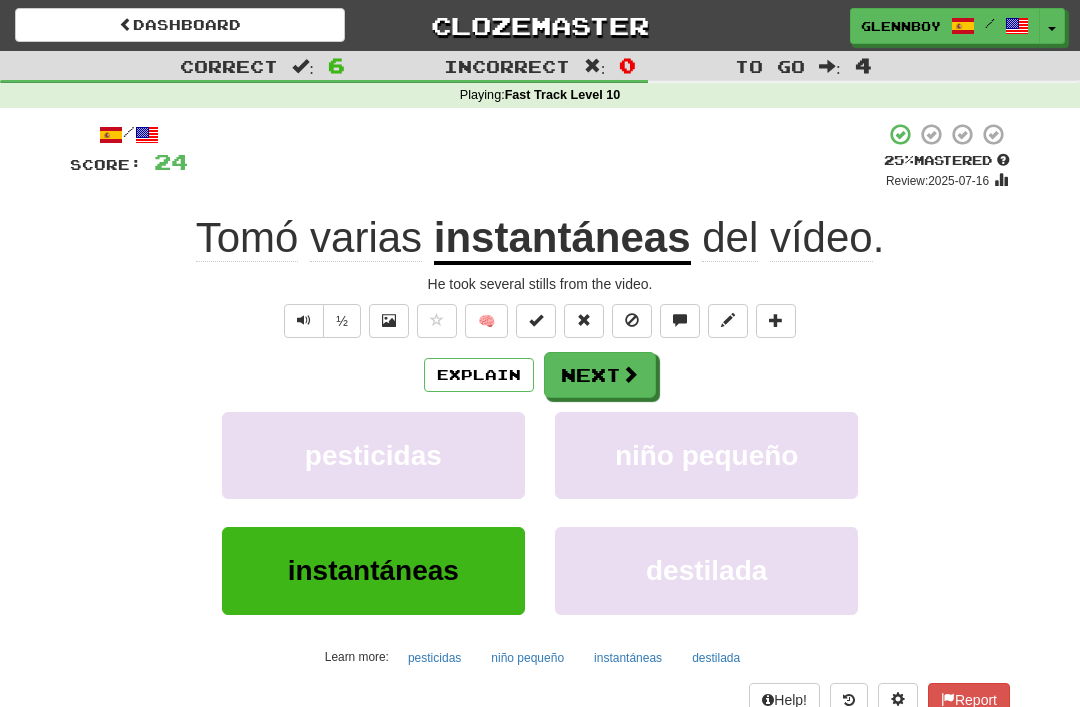 click at bounding box center (632, 320) 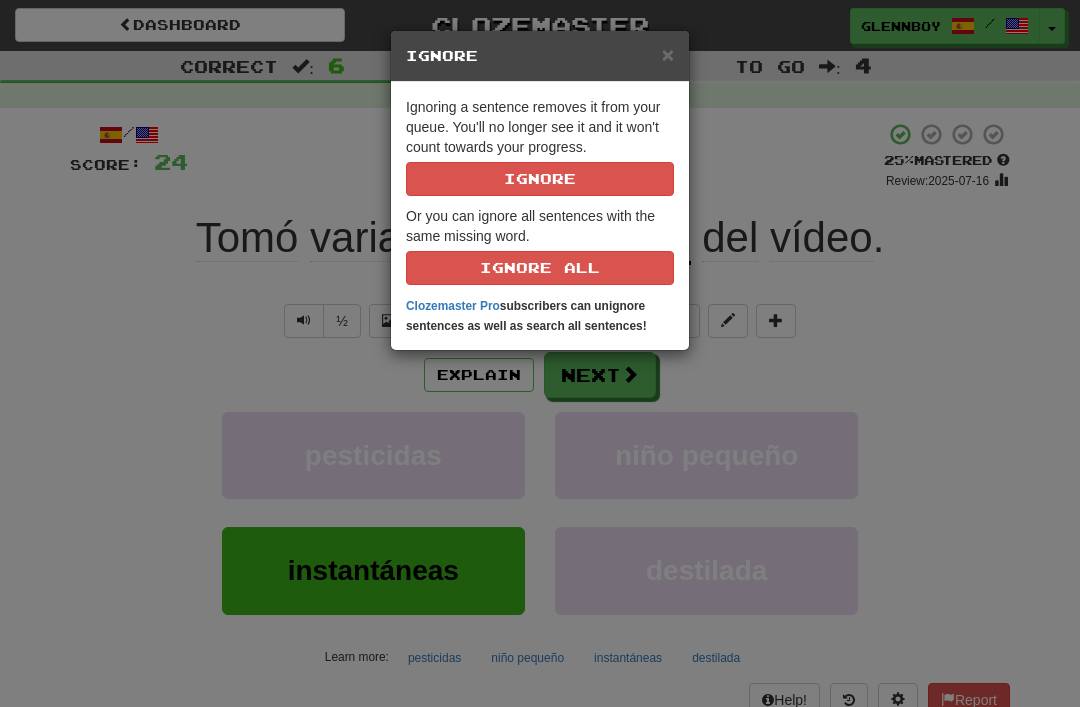 click on "Ignore" at bounding box center (540, 179) 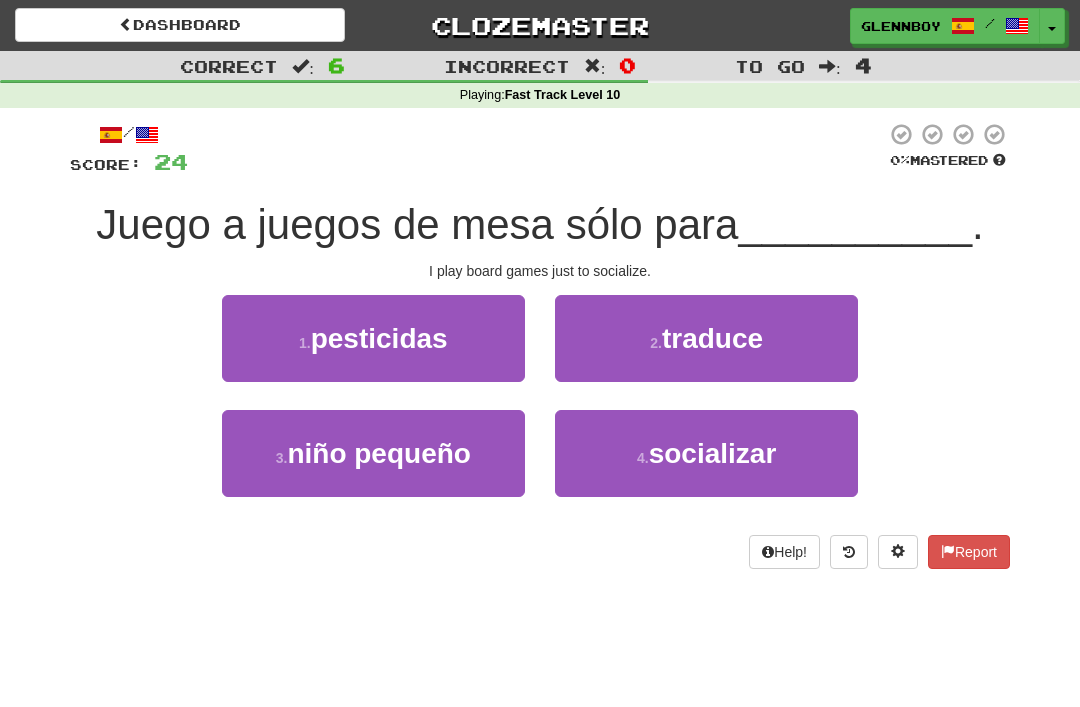 click on "socializar" at bounding box center [713, 453] 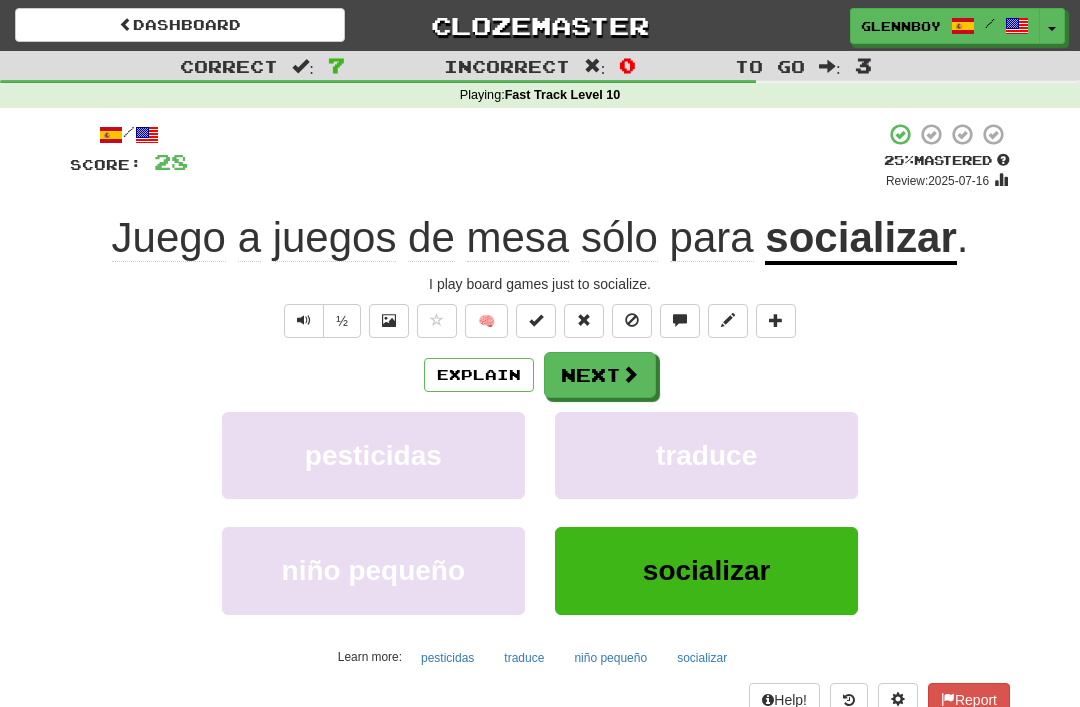 click at bounding box center (632, 320) 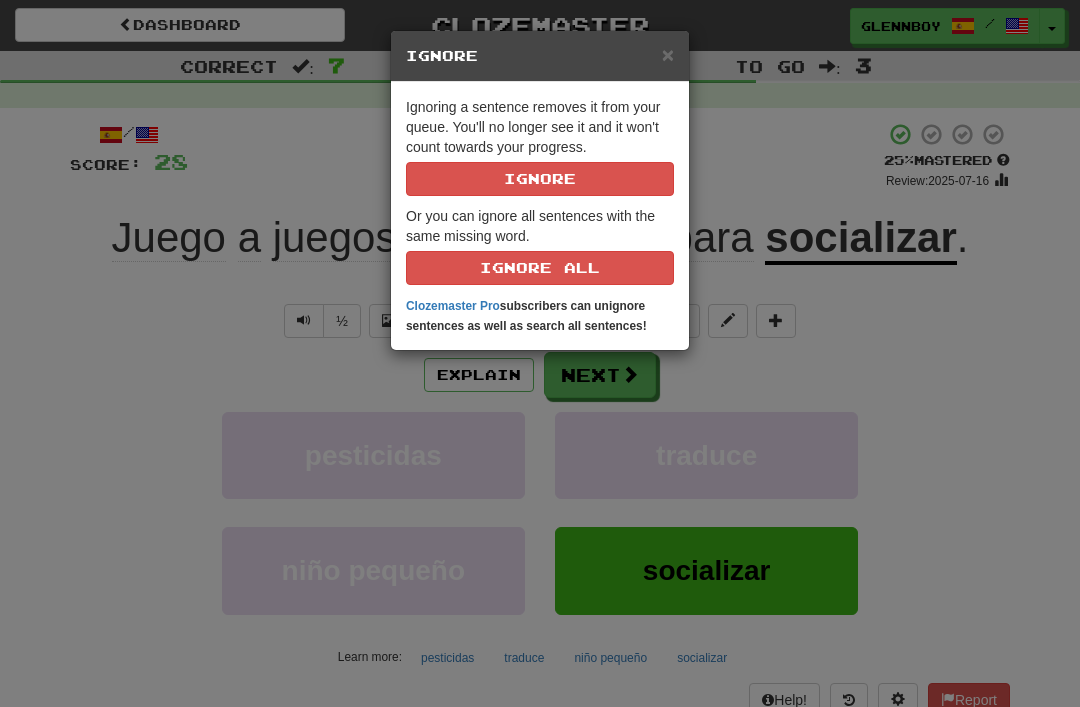 click on "Ignore" at bounding box center (540, 179) 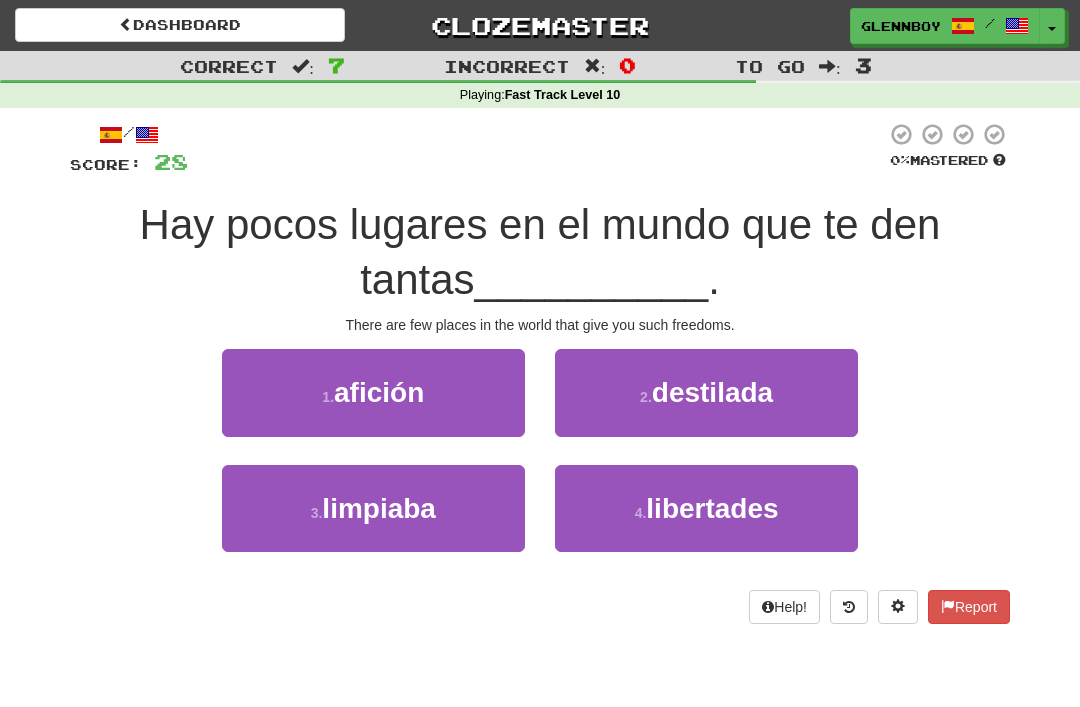 click on "libertades" at bounding box center (712, 508) 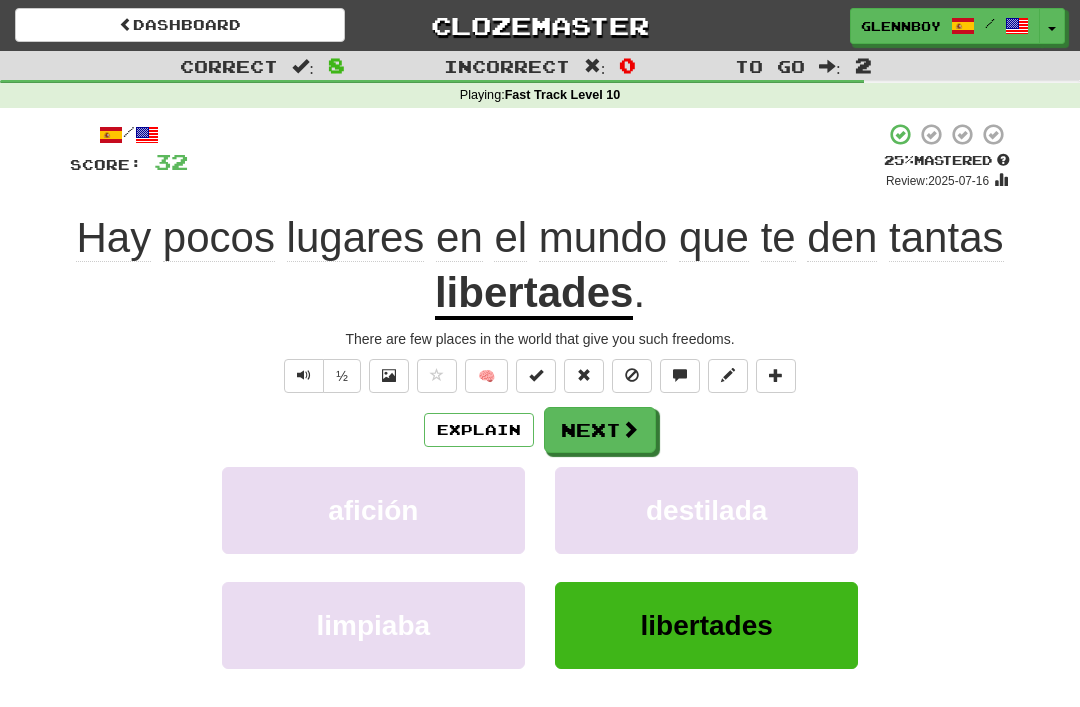click at bounding box center (632, 375) 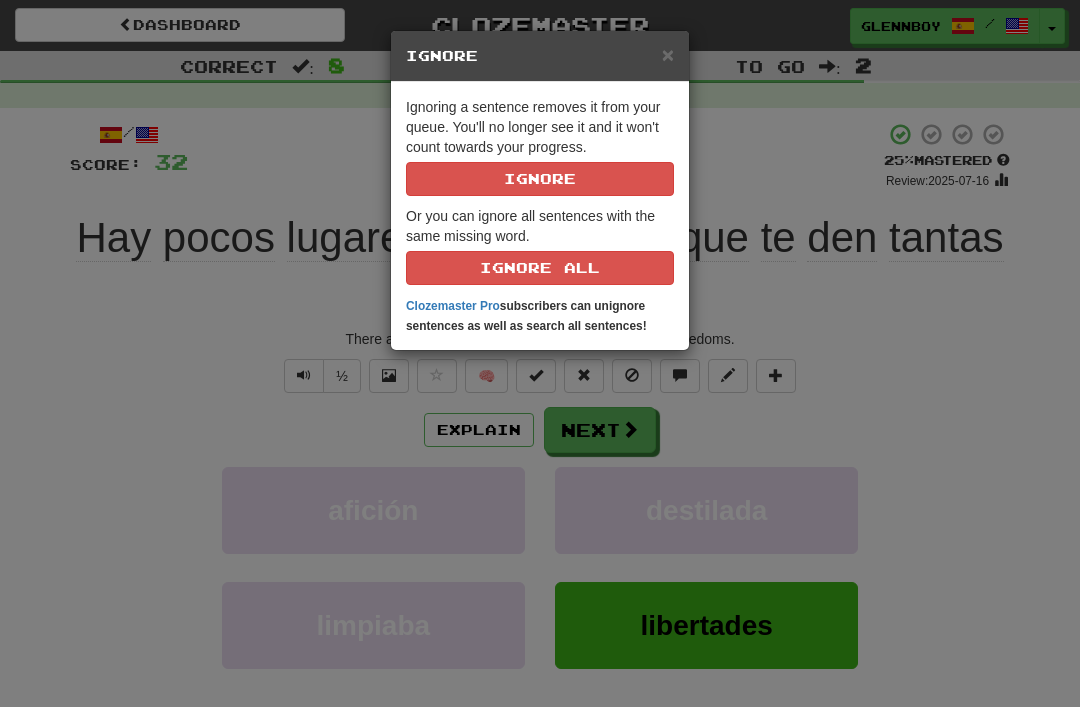click on "Ignore" at bounding box center [540, 179] 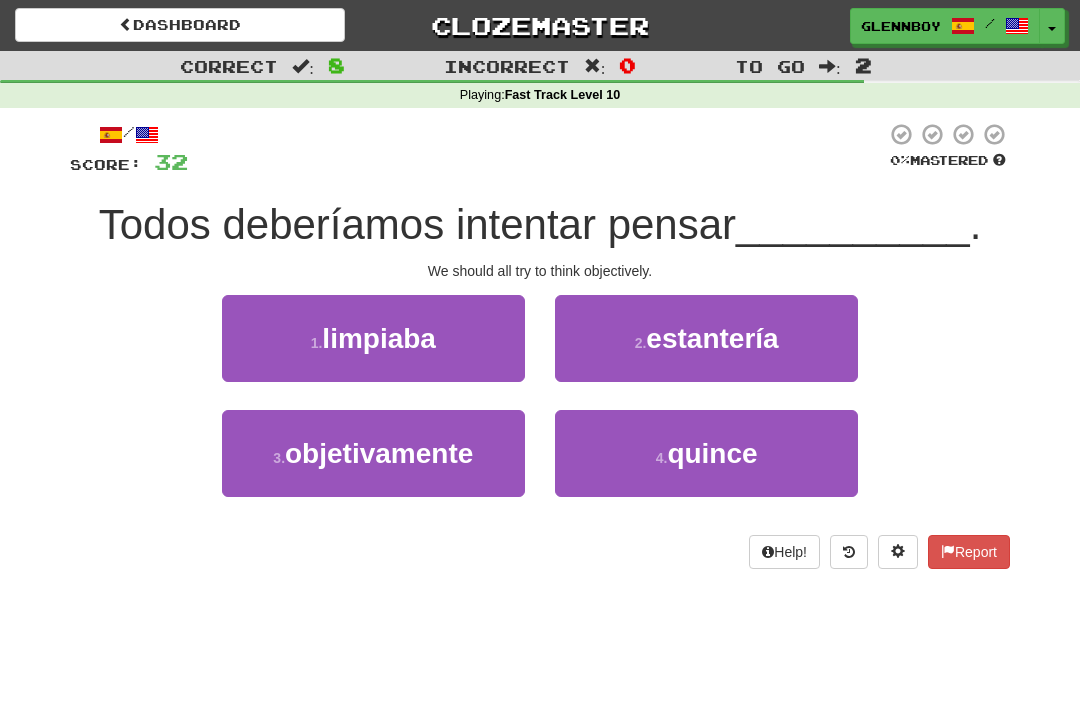click on "objetivamente" at bounding box center (379, 453) 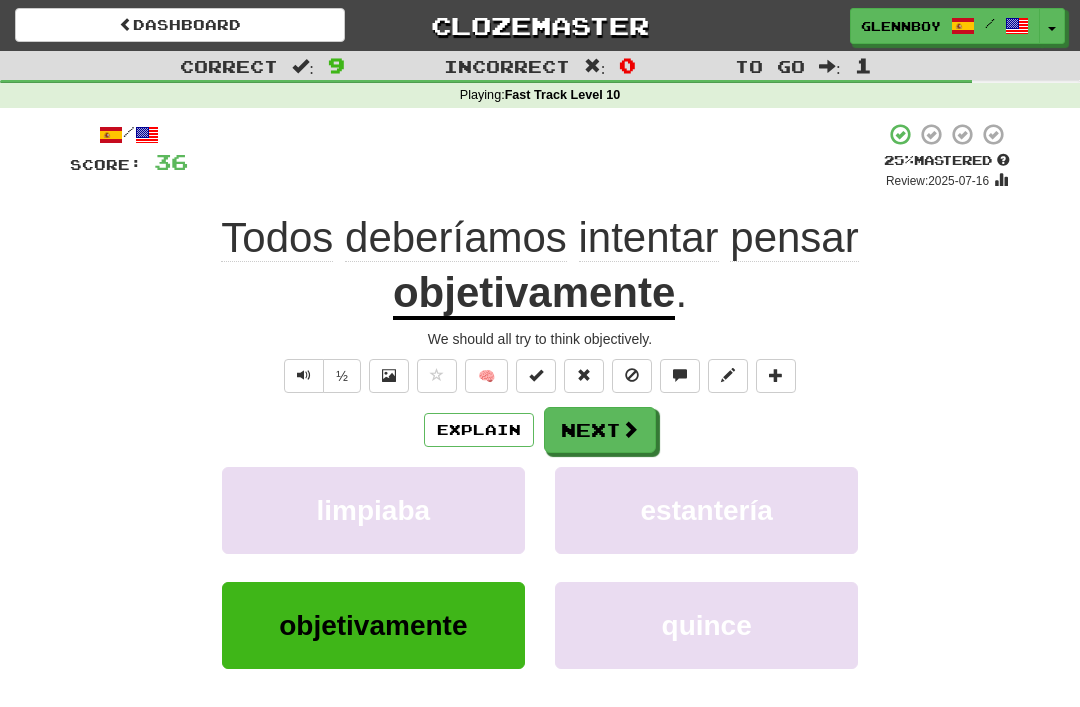 click at bounding box center [632, 375] 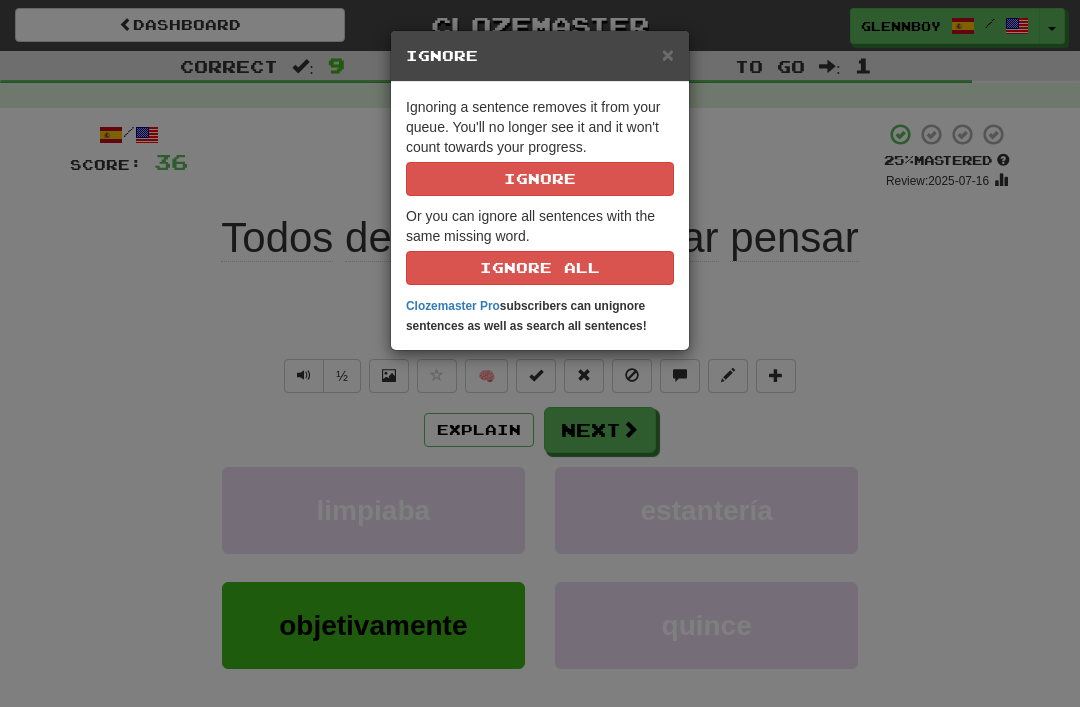 click on "Ignore" at bounding box center [540, 179] 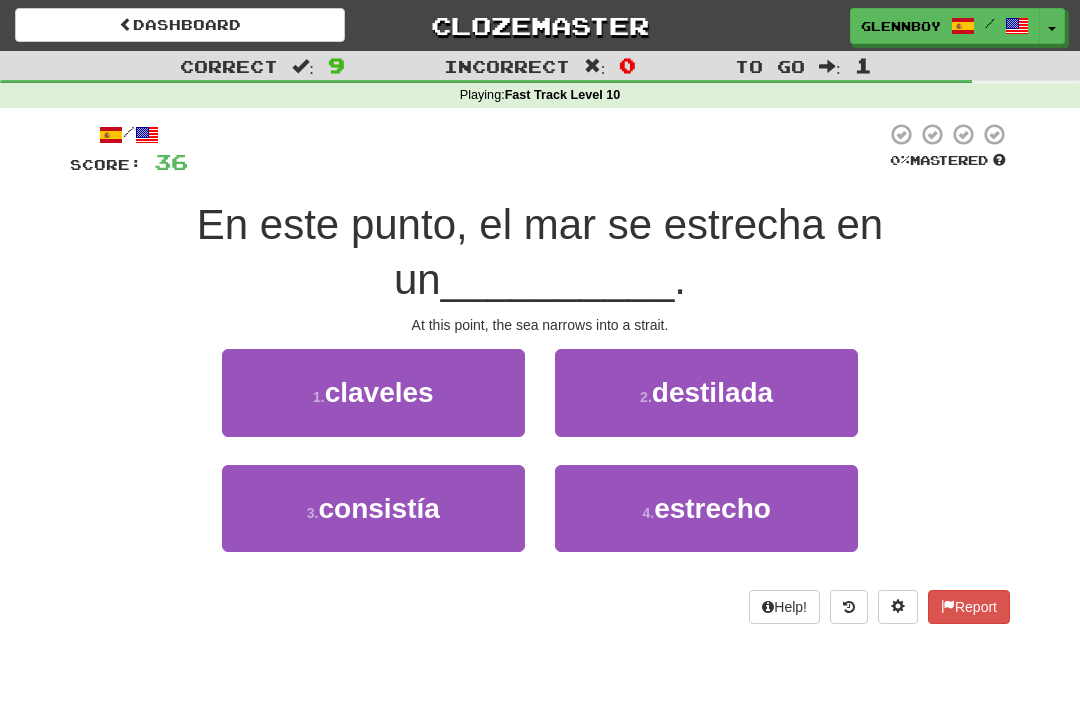 click on "estrecho" at bounding box center [712, 508] 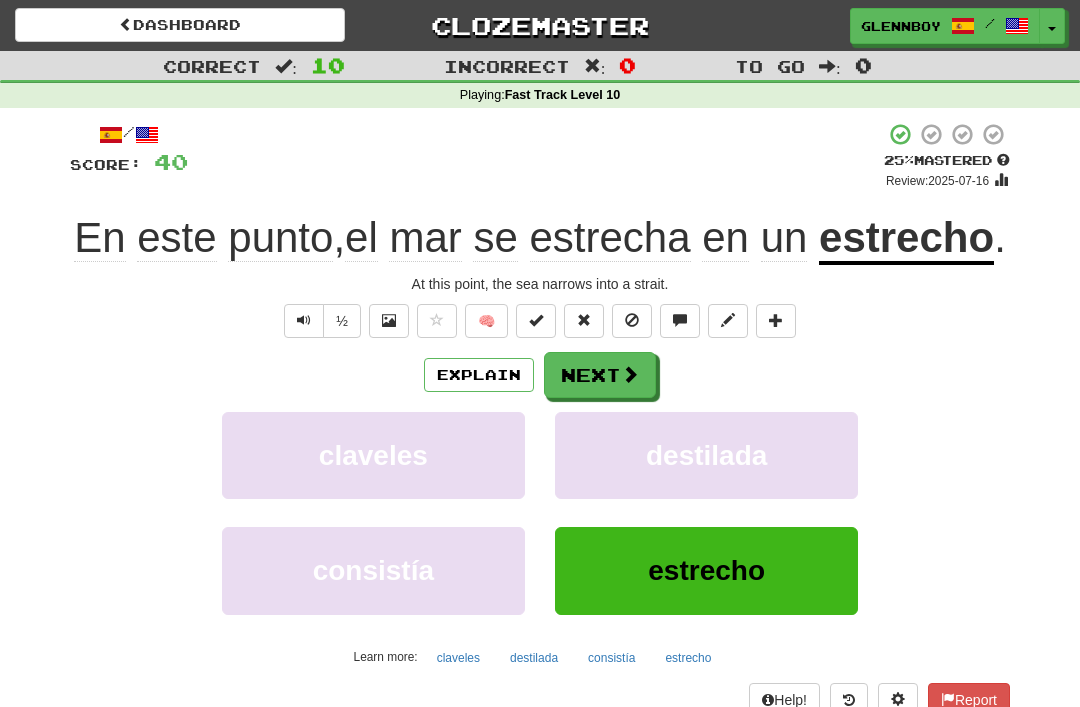 click at bounding box center [632, 320] 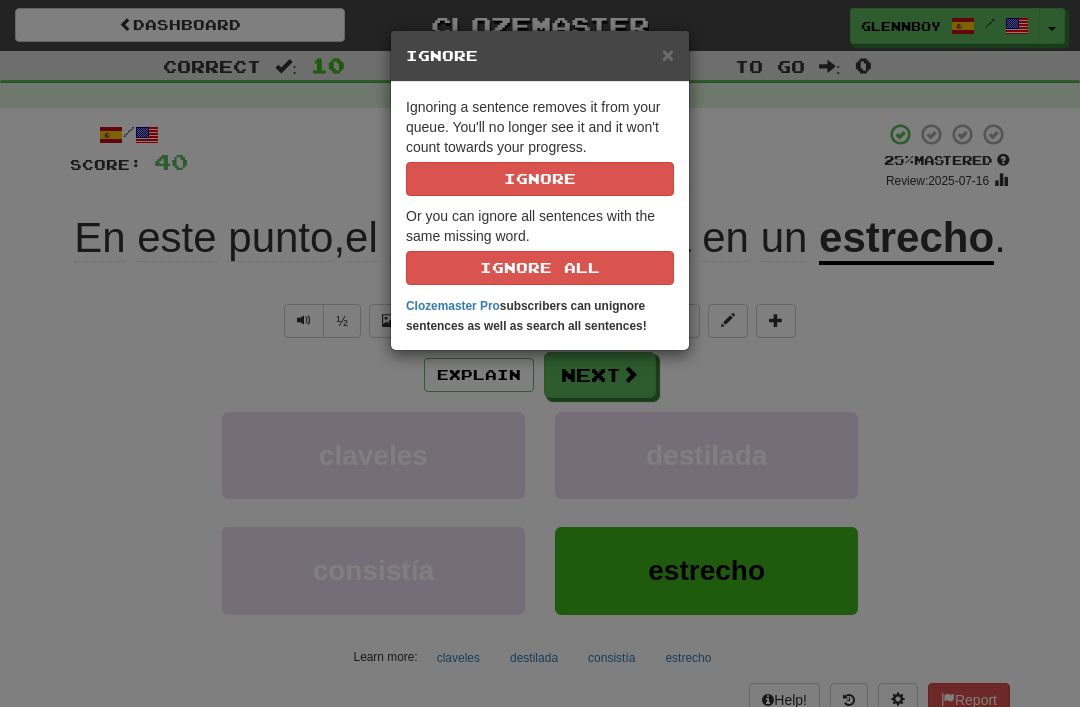 click on "Ignore" at bounding box center (540, 179) 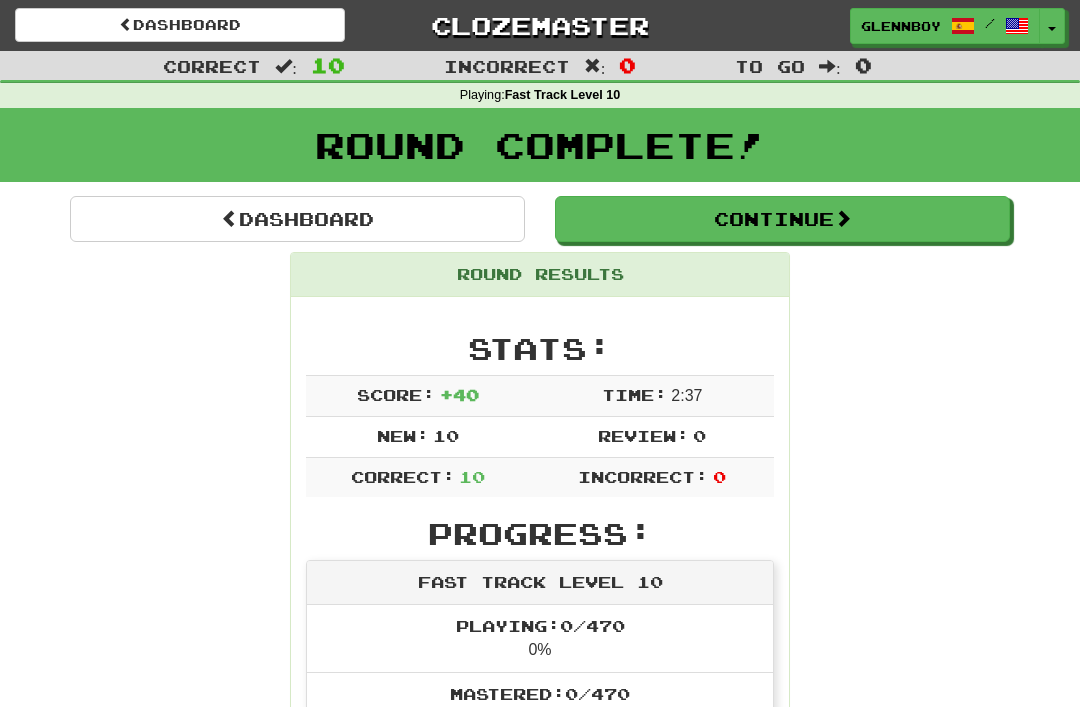 click on "Continue" at bounding box center (782, 219) 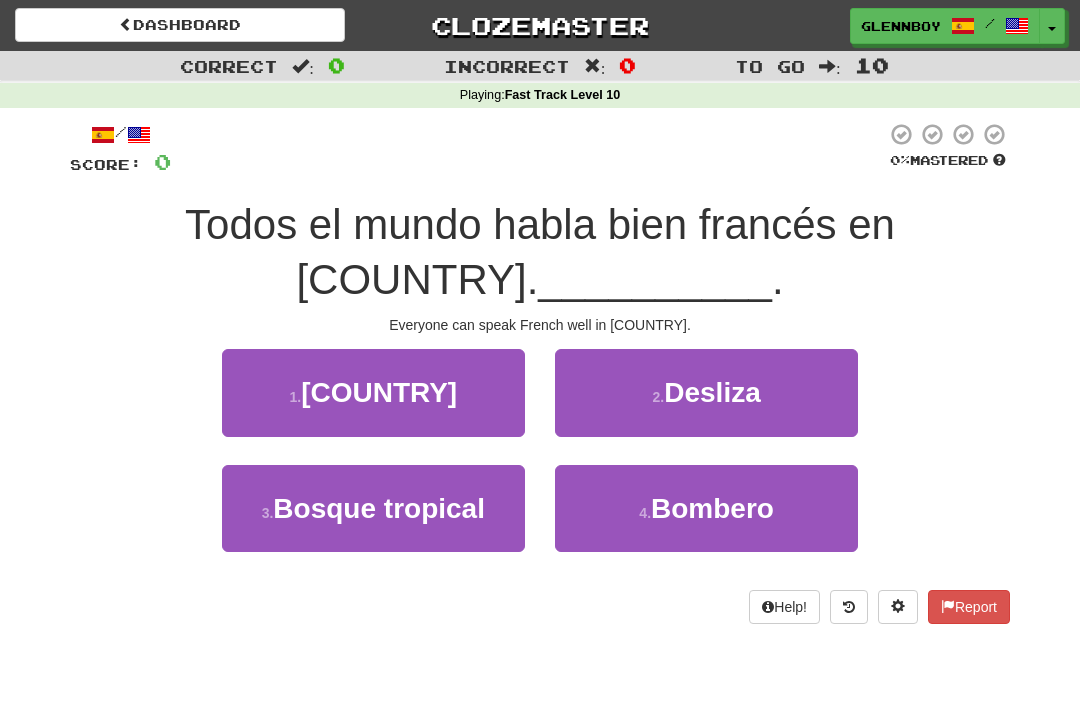 click on "Túnez" at bounding box center (379, 392) 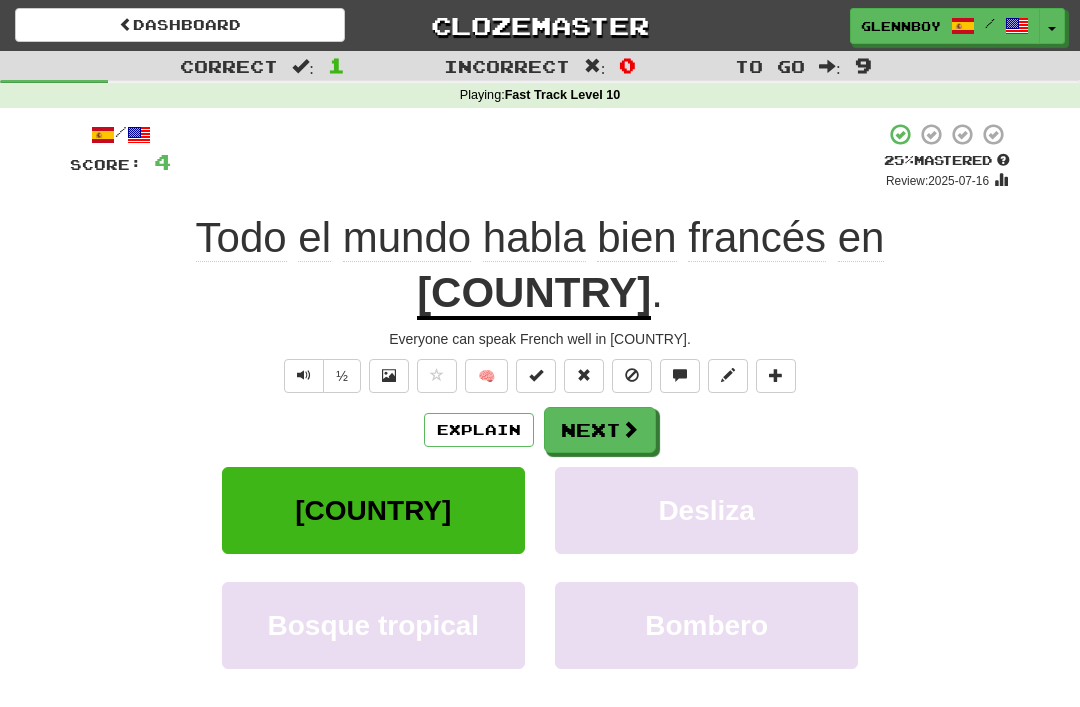 click at bounding box center (632, 375) 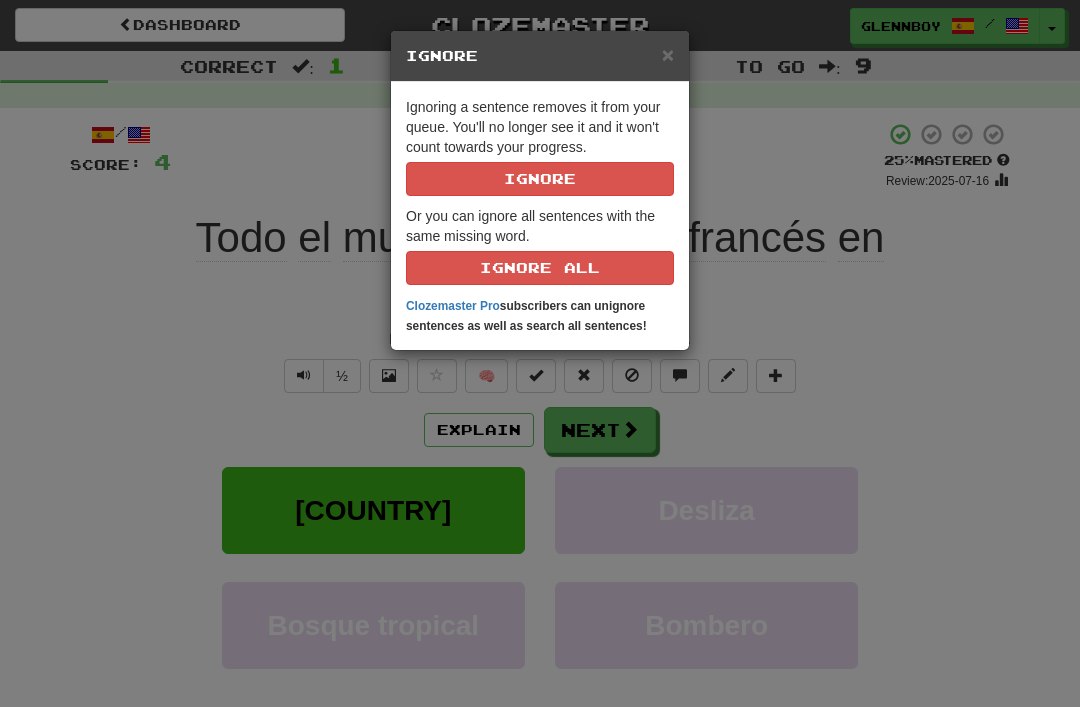 click on "Ignore" at bounding box center (540, 179) 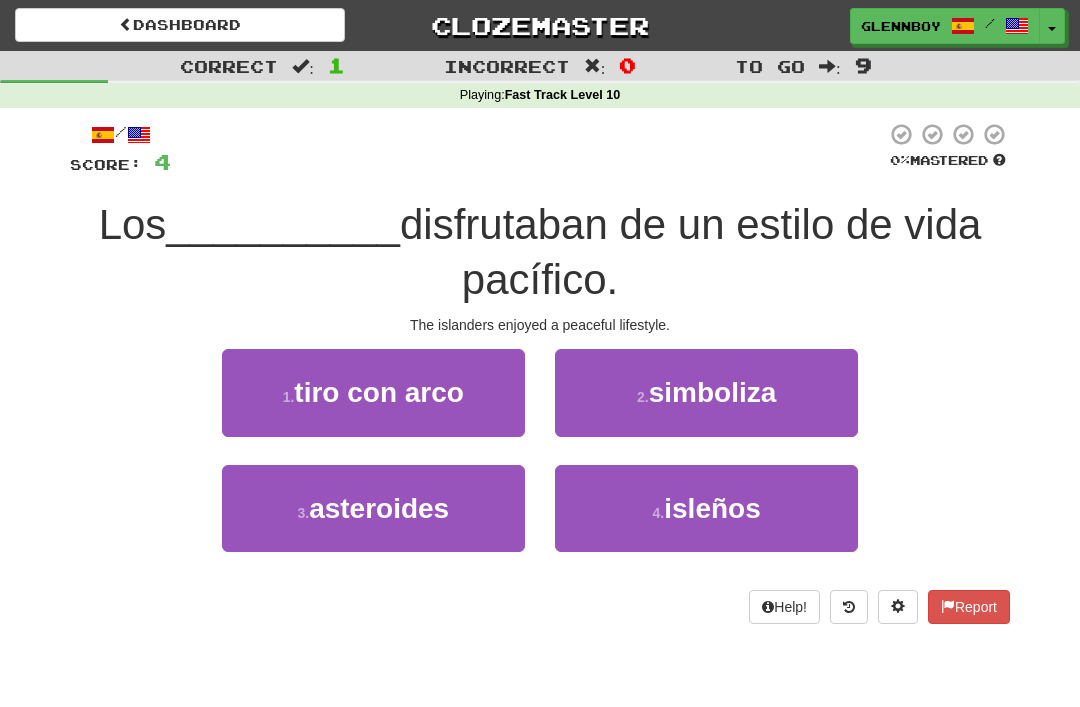 click on "4 ." at bounding box center [659, 513] 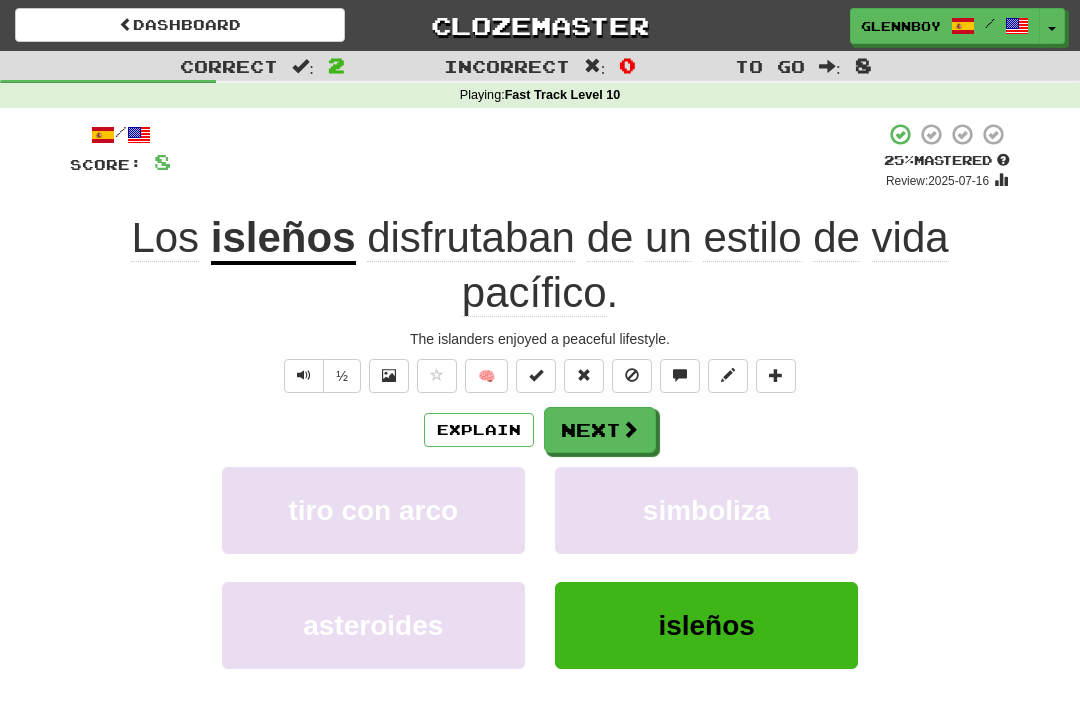 click at bounding box center [632, 375] 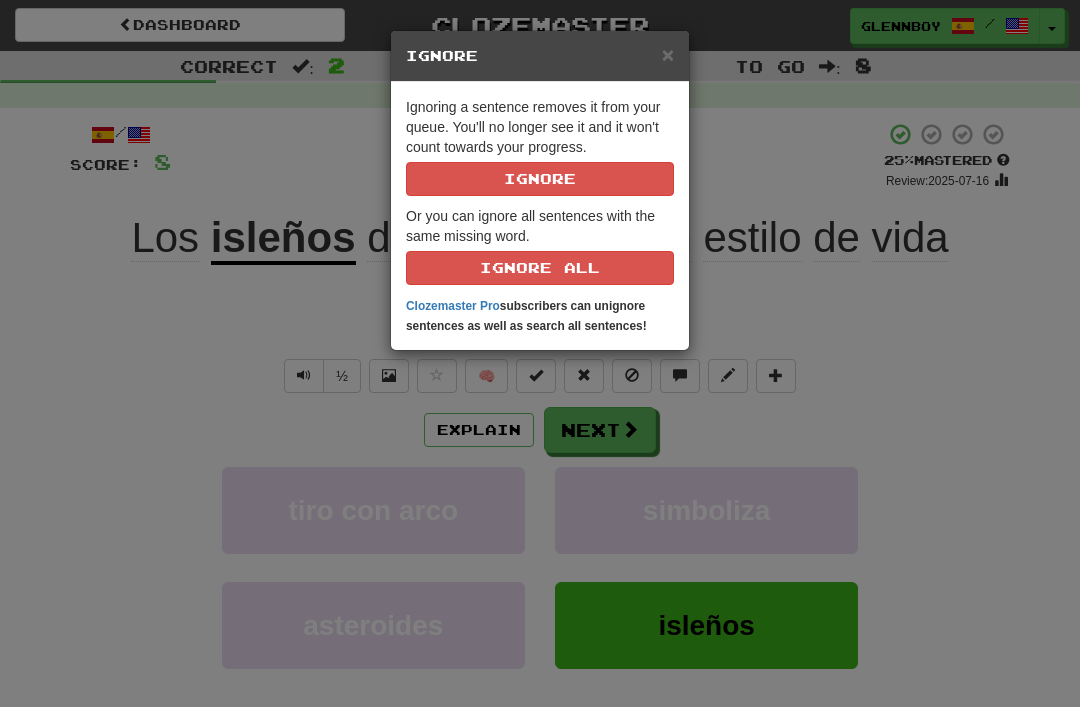 click on "Ignore" at bounding box center (540, 179) 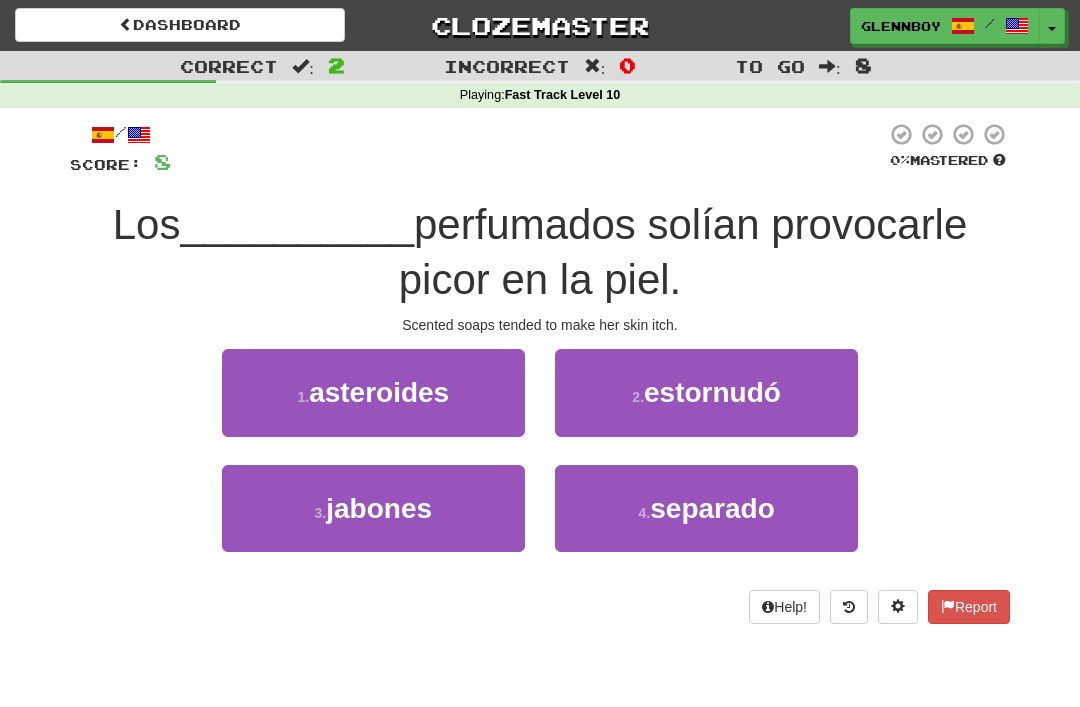 click at bounding box center [849, 607] 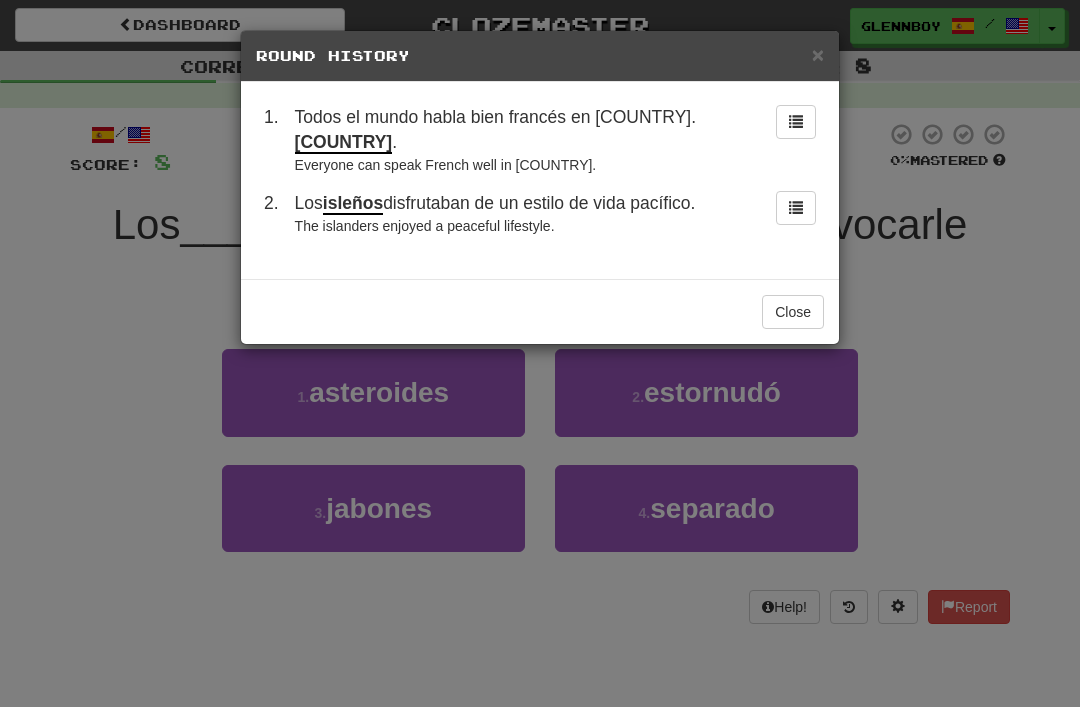 click on "Close" at bounding box center (793, 312) 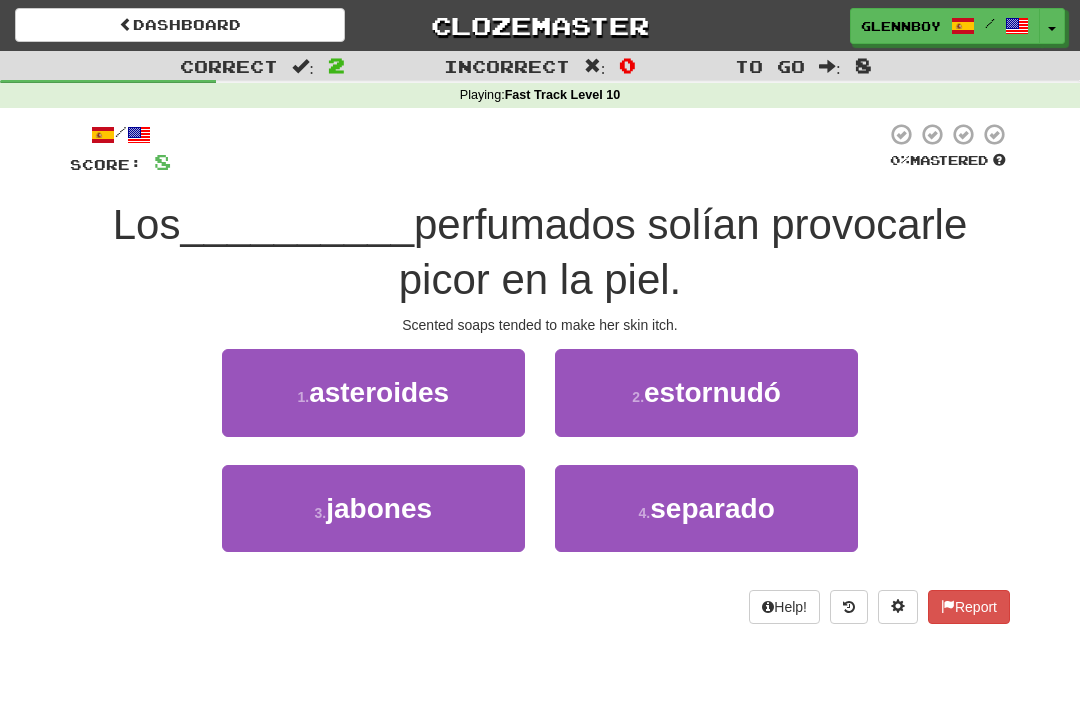 click on "jabones" at bounding box center (379, 508) 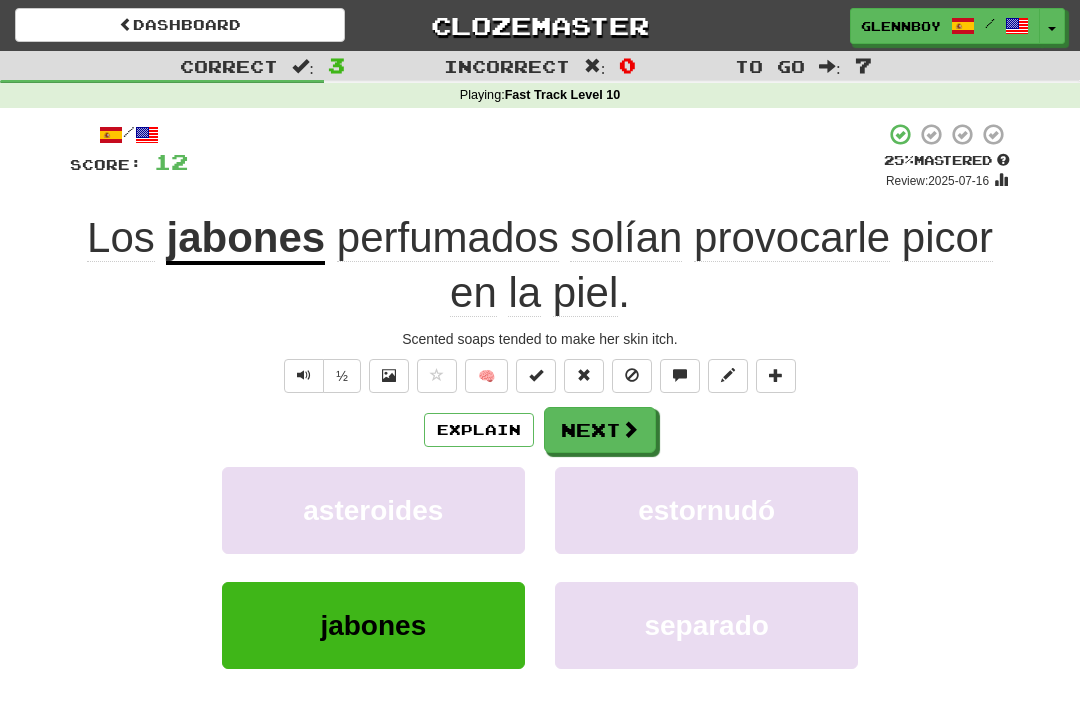 click at bounding box center (632, 376) 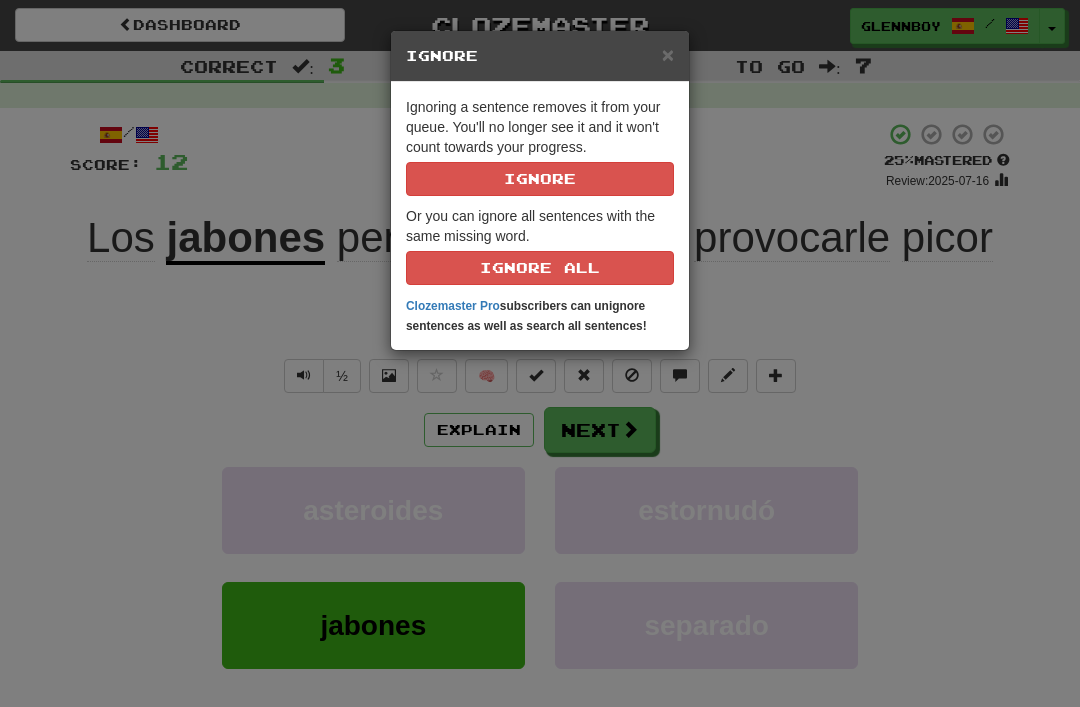 click on "Ignore" at bounding box center (540, 179) 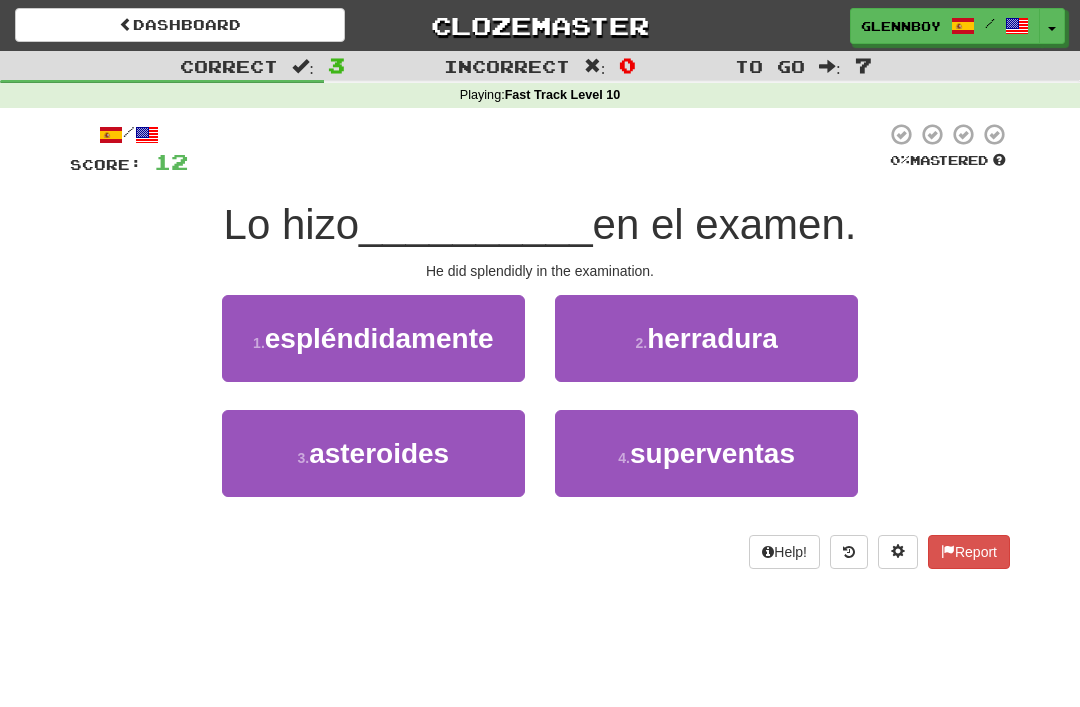 click on "espléndidamente" at bounding box center [379, 338] 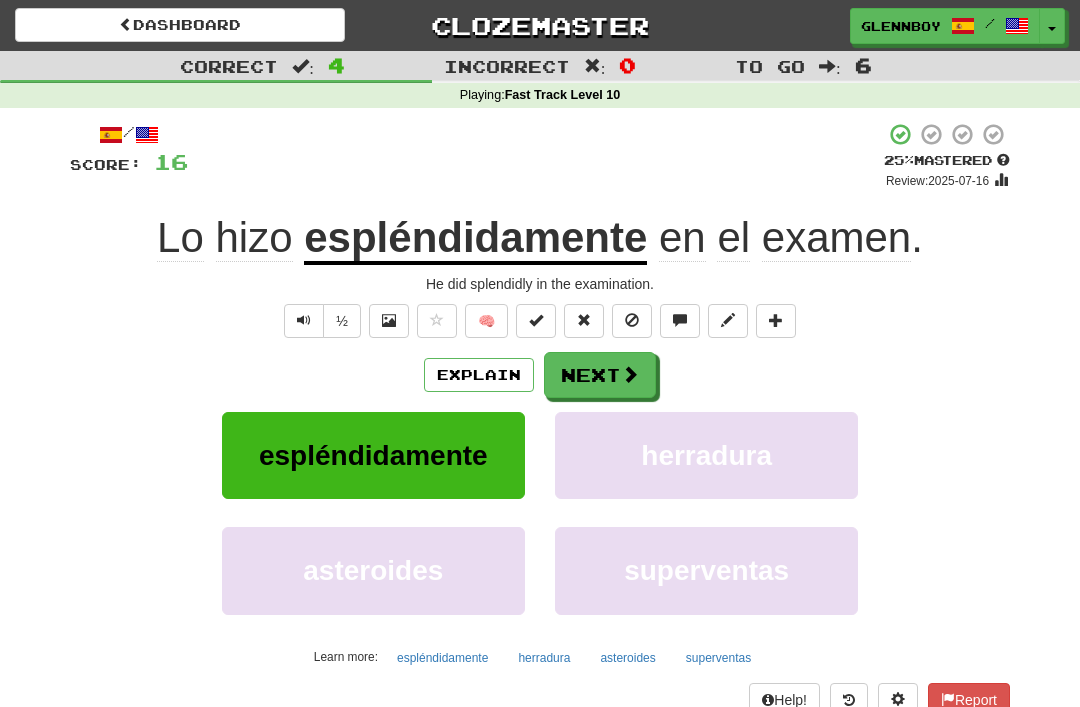 click at bounding box center (632, 320) 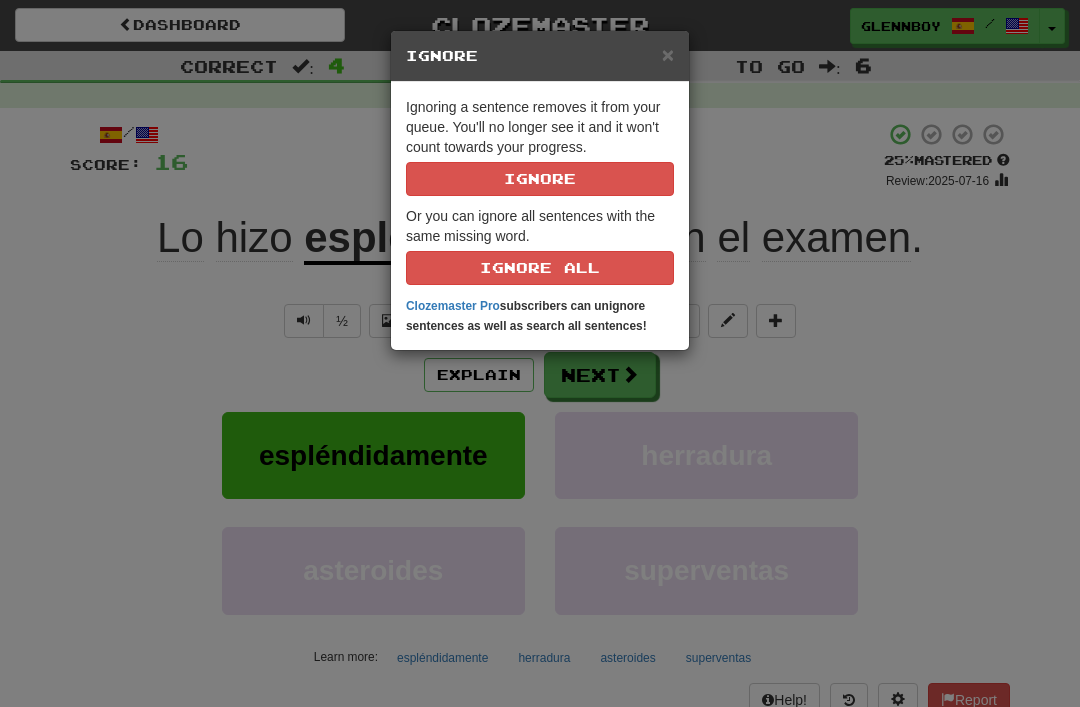 click on "Ignore" at bounding box center (540, 179) 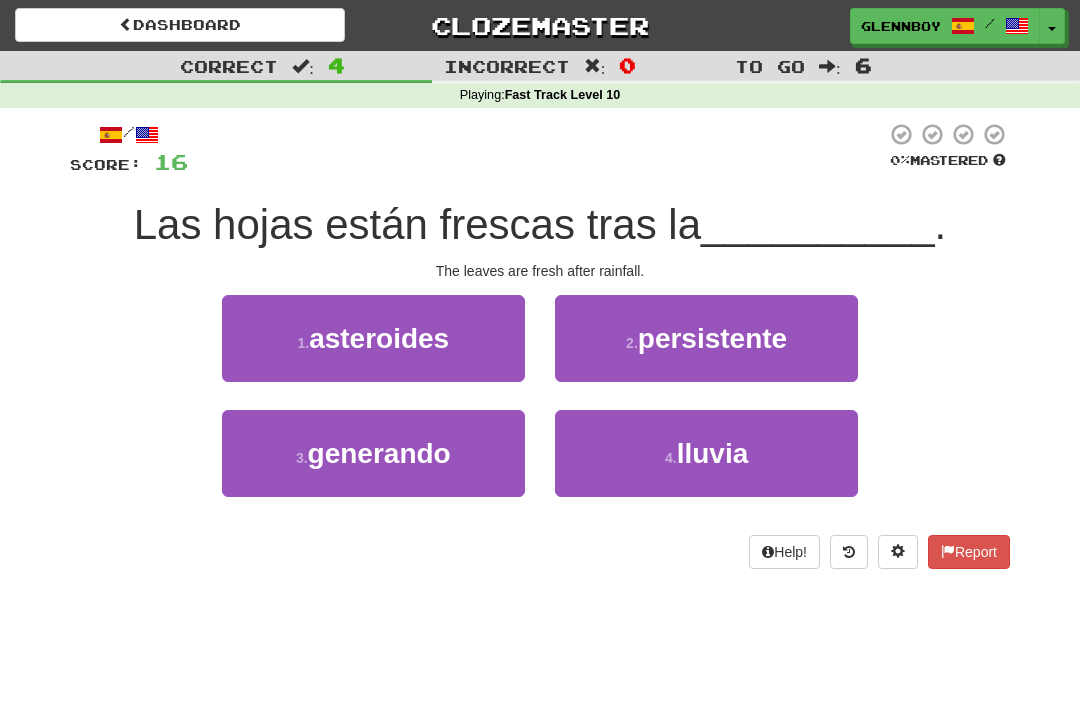 click on "lluvia" at bounding box center [713, 453] 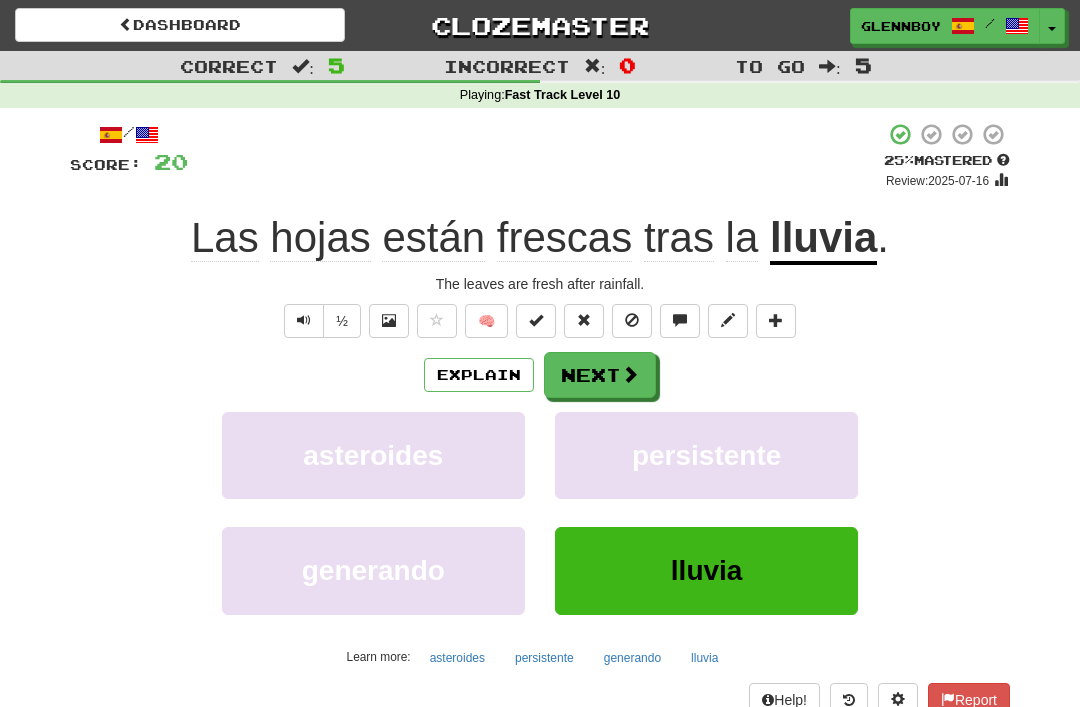 click at bounding box center [632, 321] 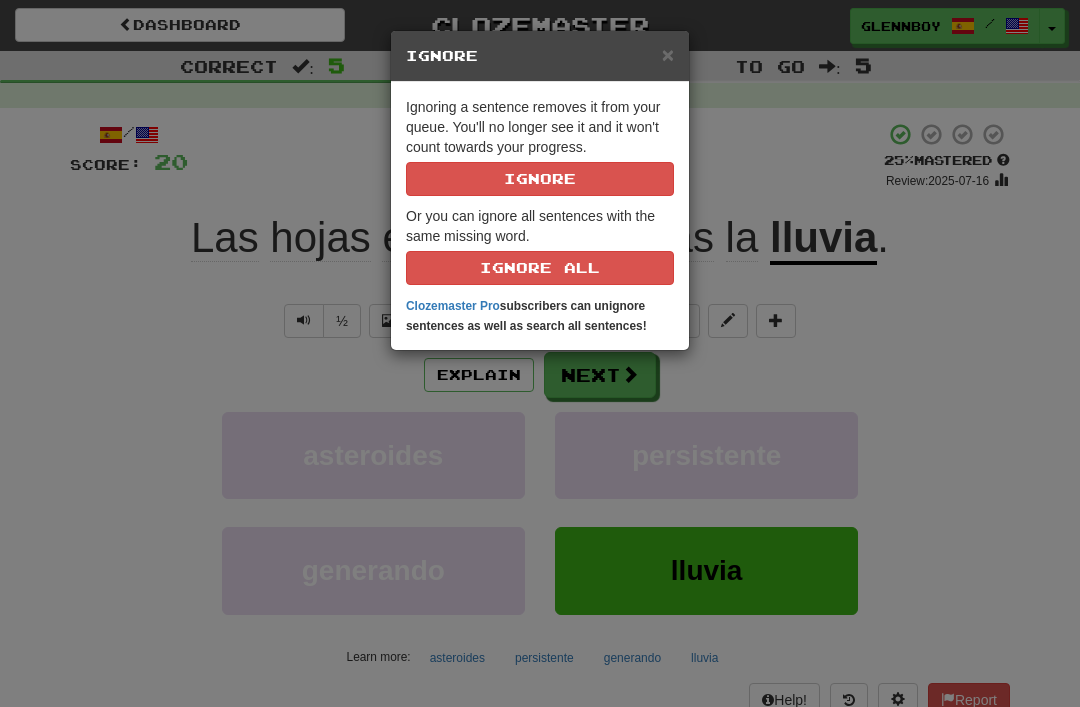 click on "Ignore" at bounding box center [540, 179] 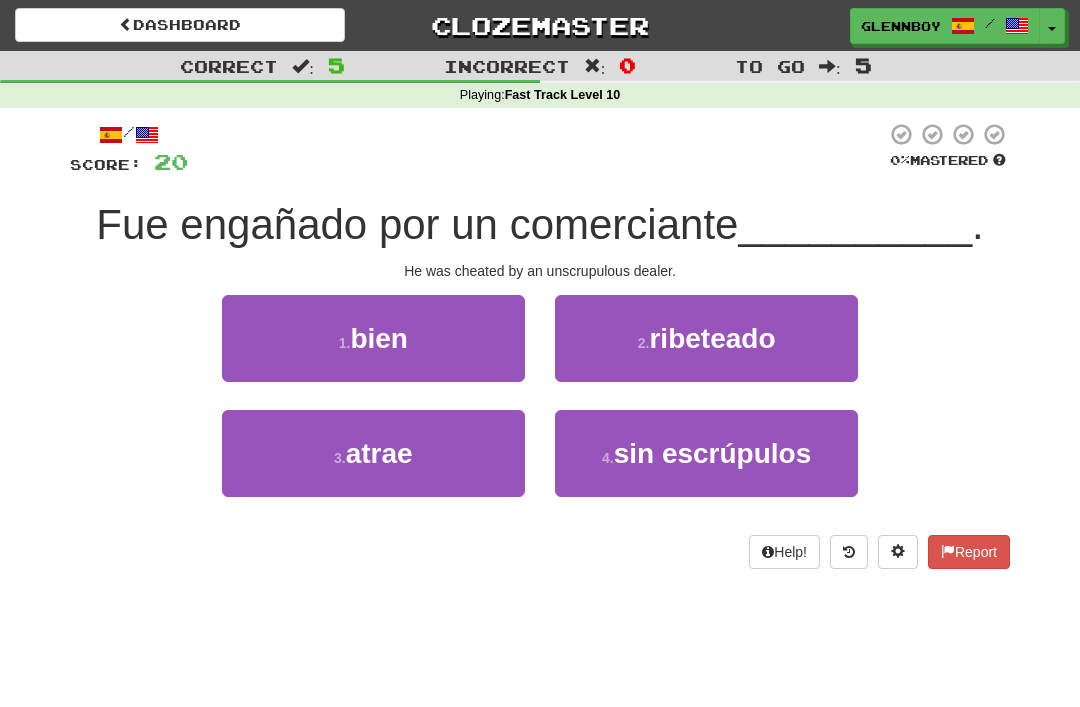 click on "sin escrúpulos" at bounding box center (713, 453) 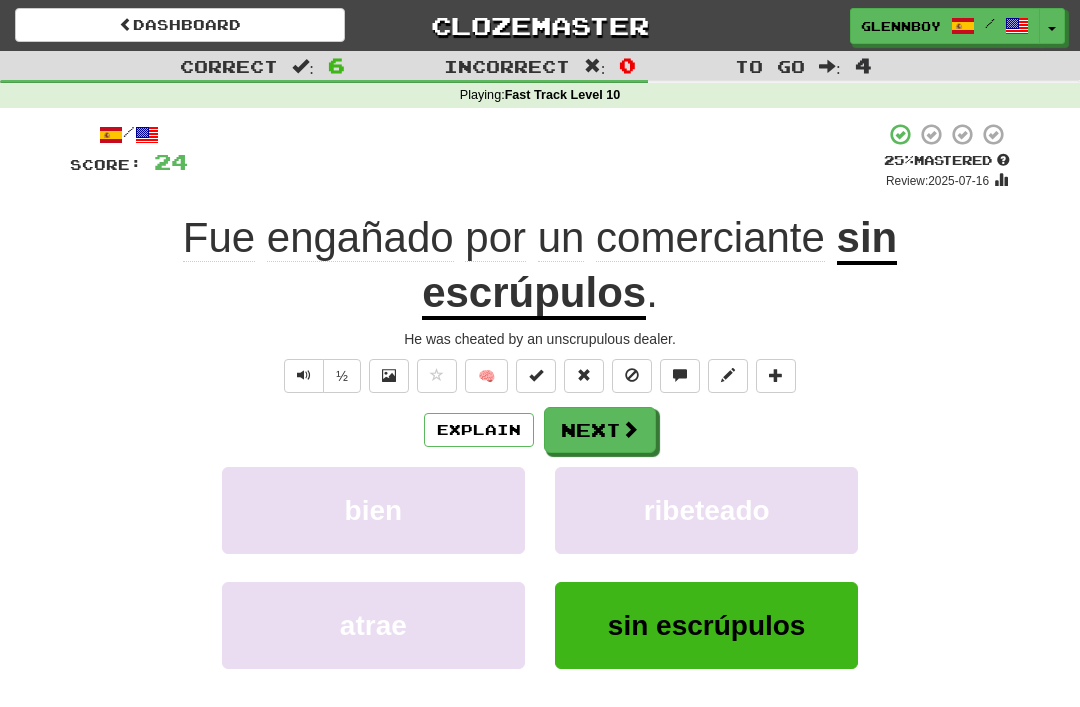 click at bounding box center (632, 375) 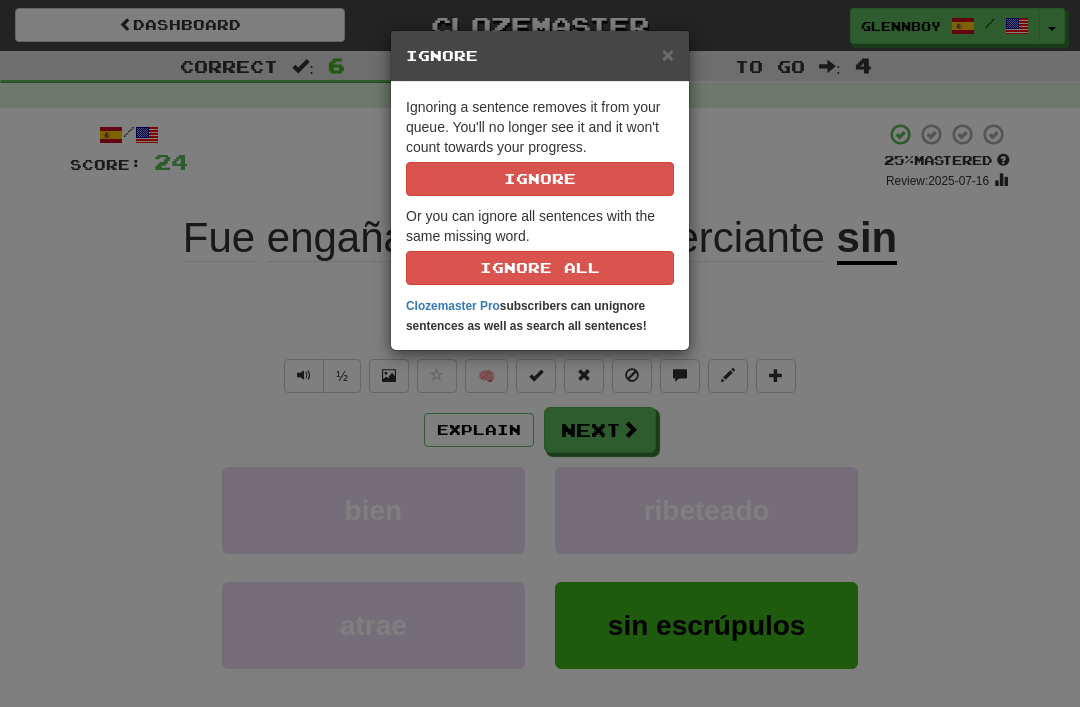 click on "Ignore" at bounding box center [540, 179] 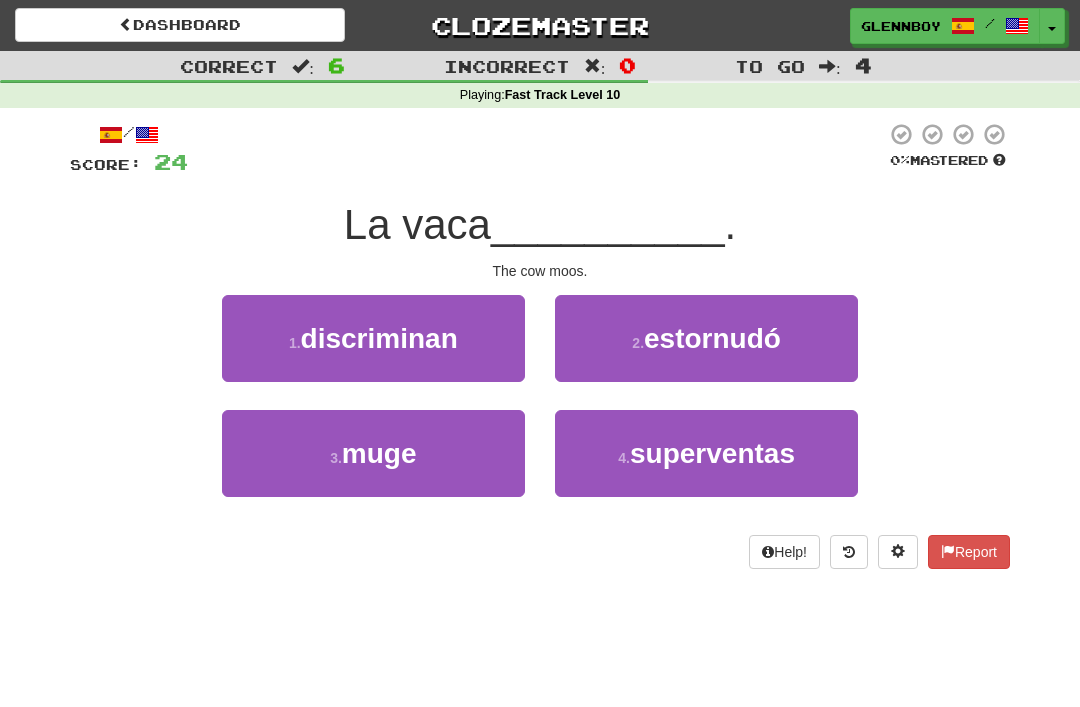 click on "muge" at bounding box center [379, 453] 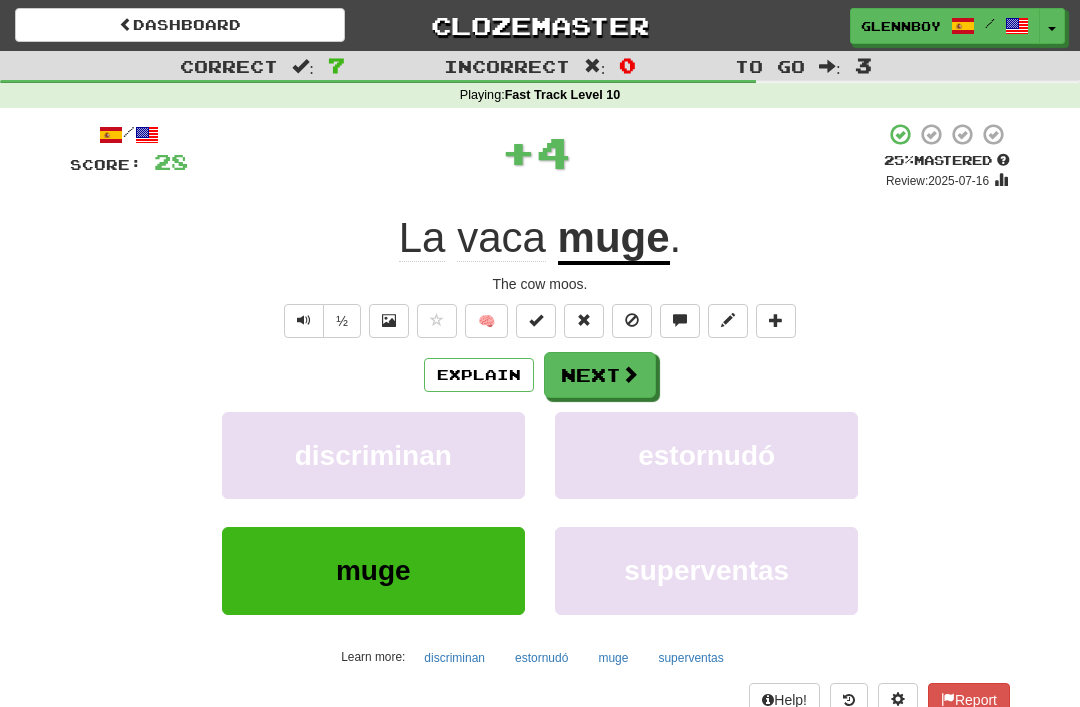 click at bounding box center [632, 320] 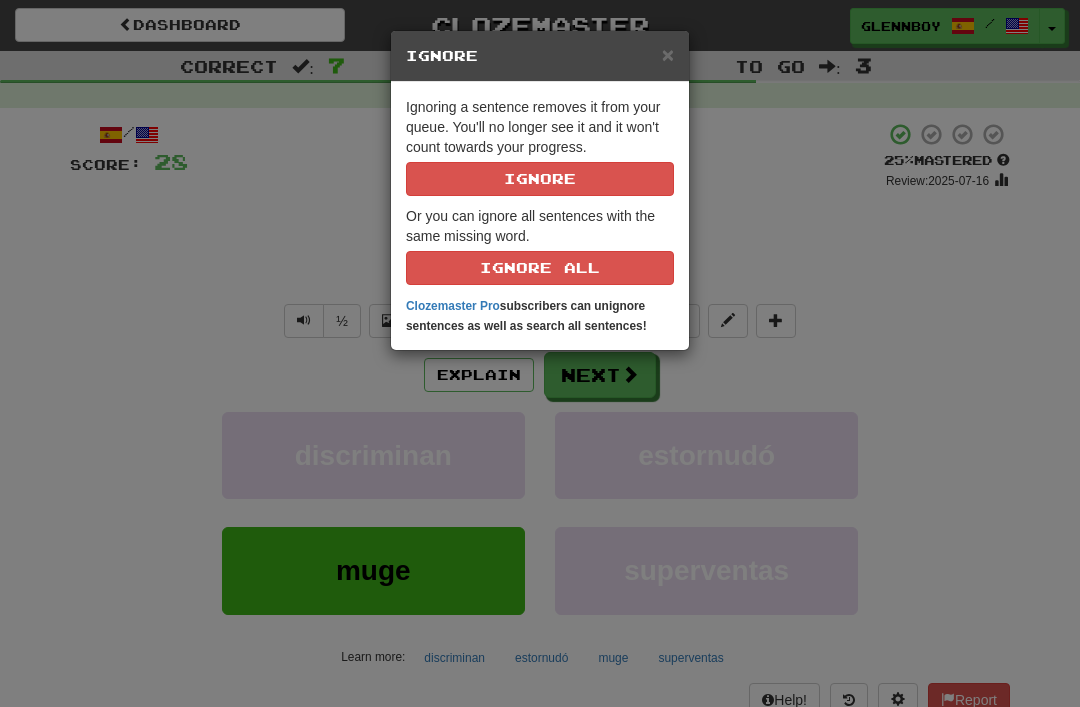 click on "Ignore" at bounding box center [540, 179] 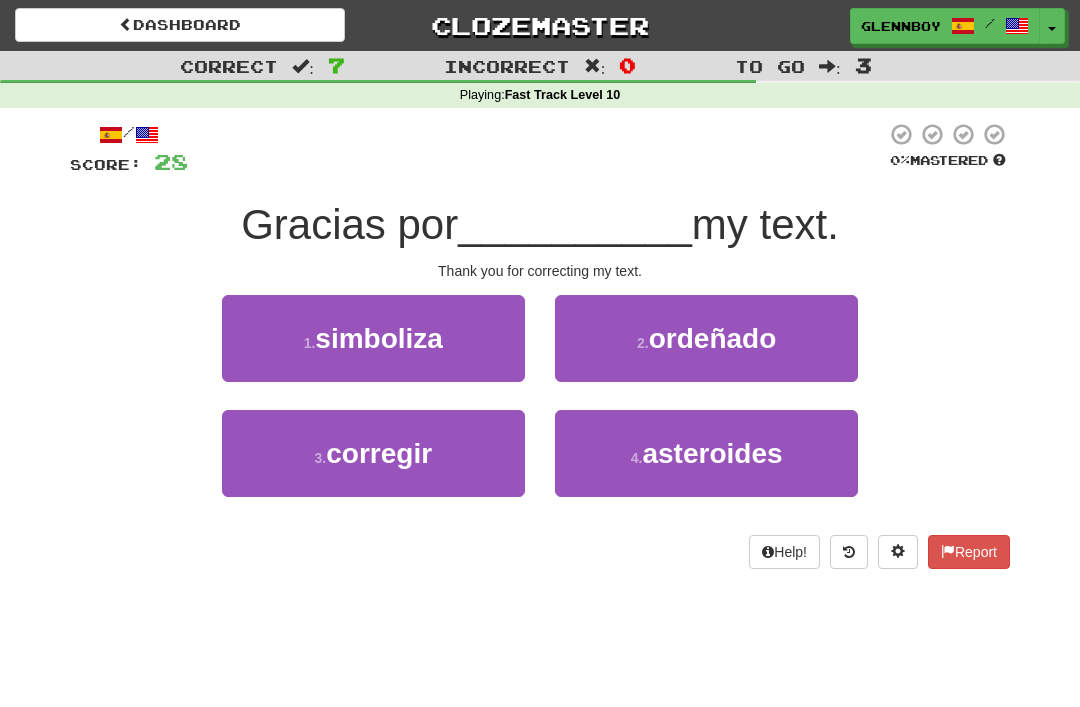 click on "corregir" at bounding box center [379, 453] 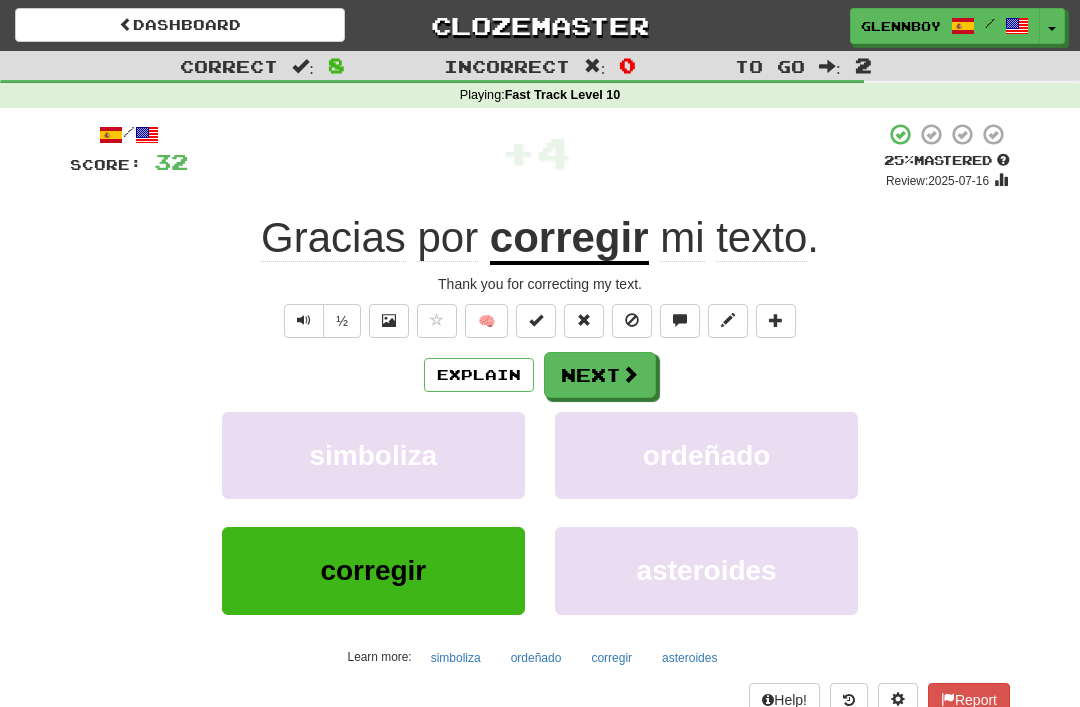 click at bounding box center (632, 321) 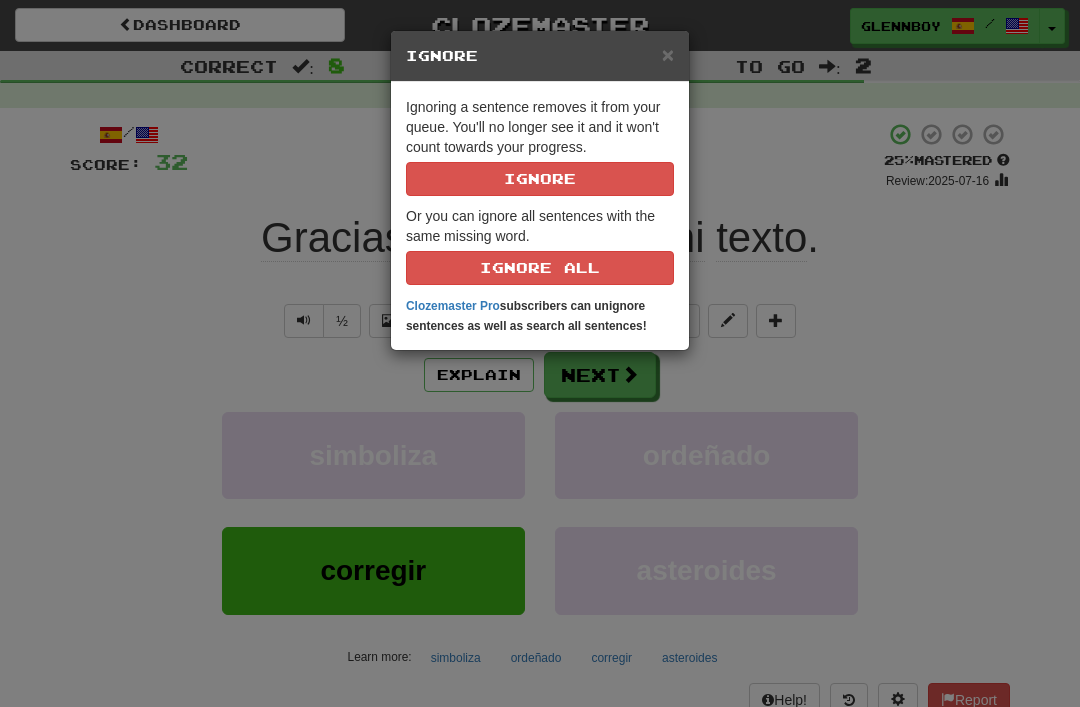 click on "Ignore" at bounding box center [540, 179] 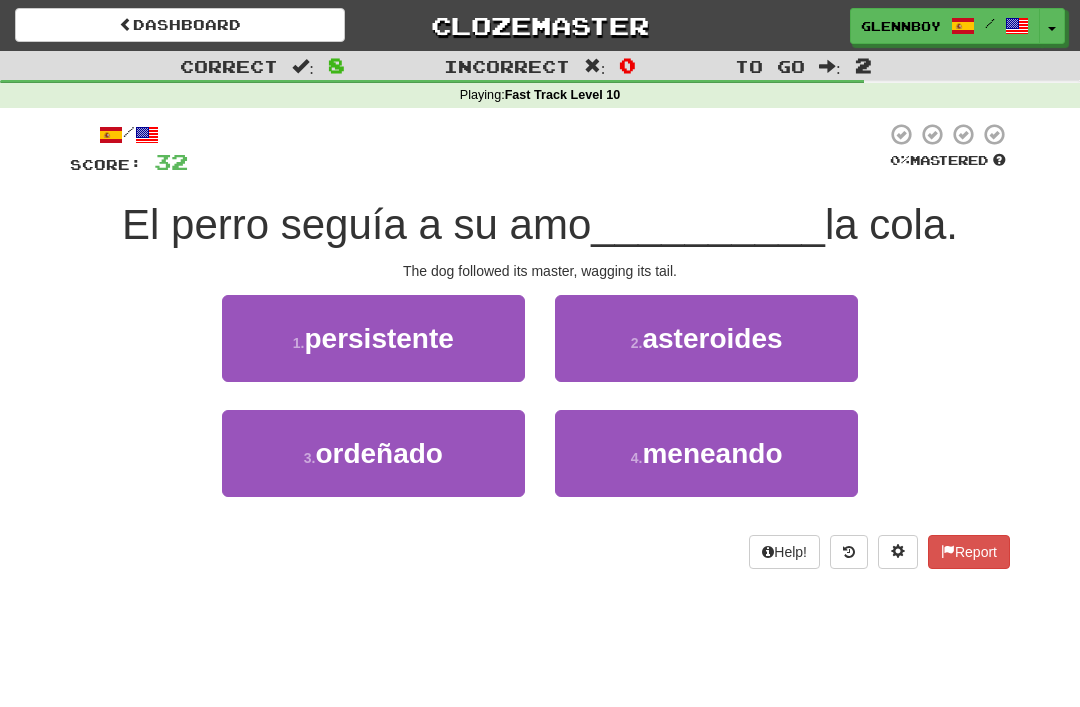 click on "meneando" at bounding box center (712, 453) 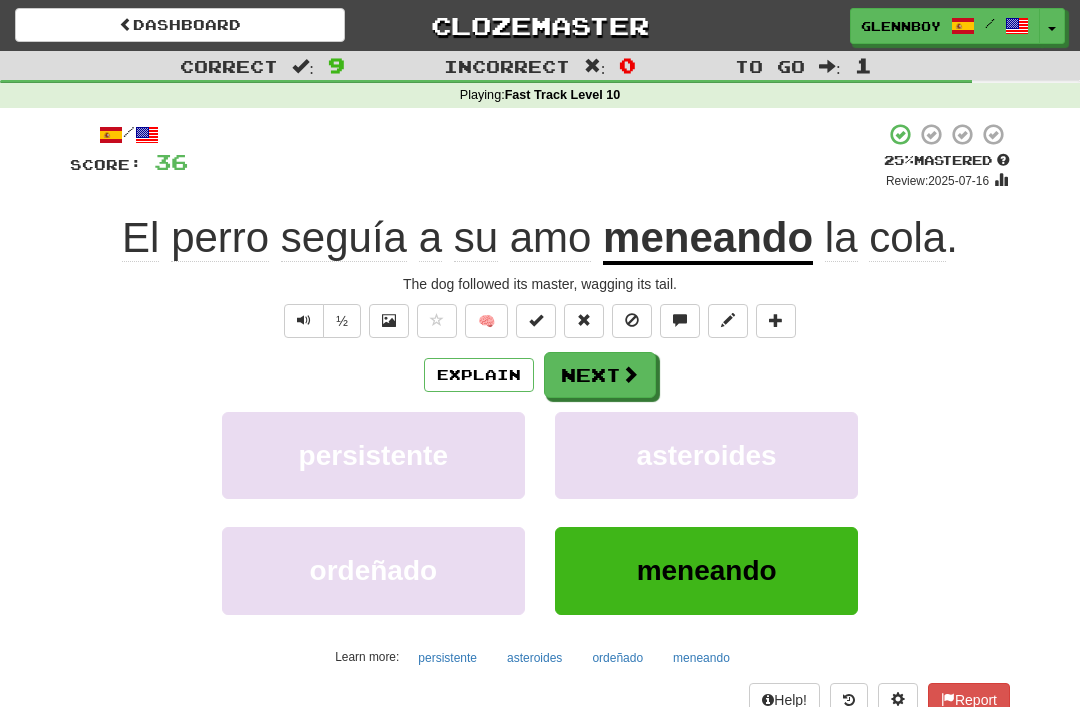 click at bounding box center (632, 320) 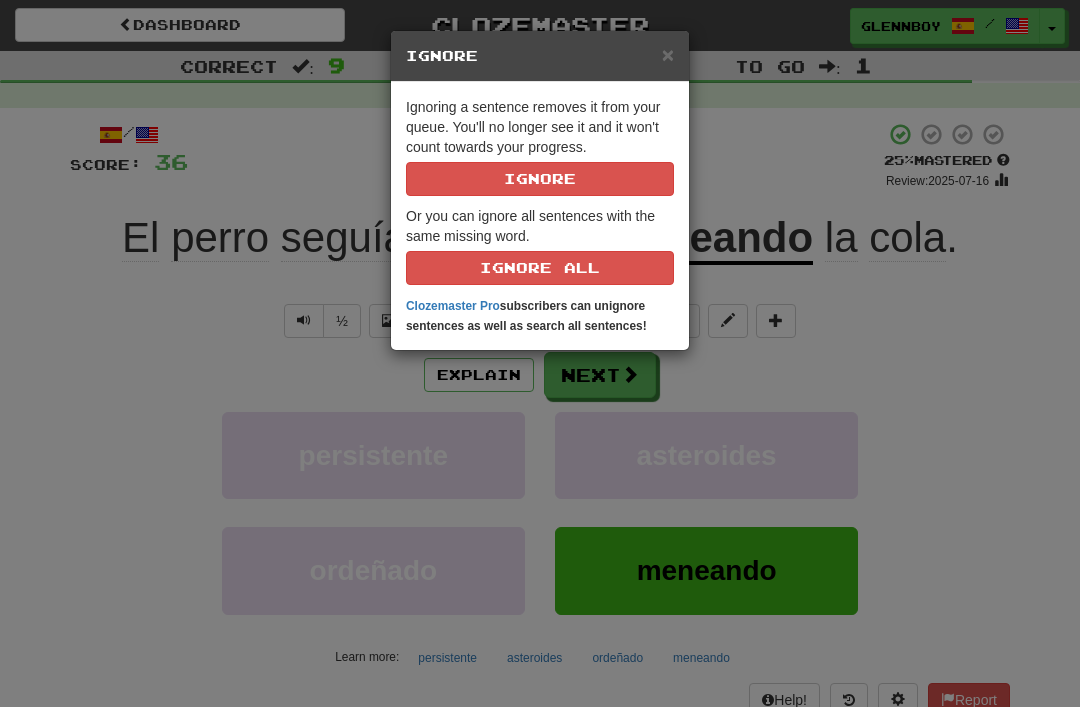 click on "Ignore" at bounding box center [540, 179] 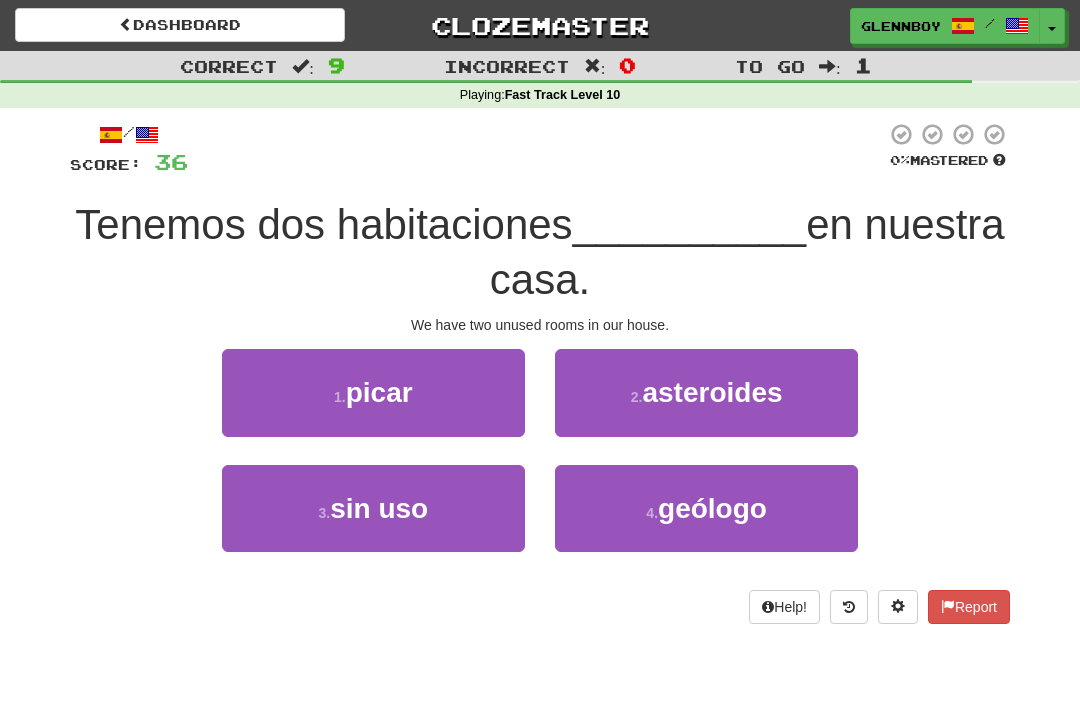 click on "sin uso" at bounding box center [379, 508] 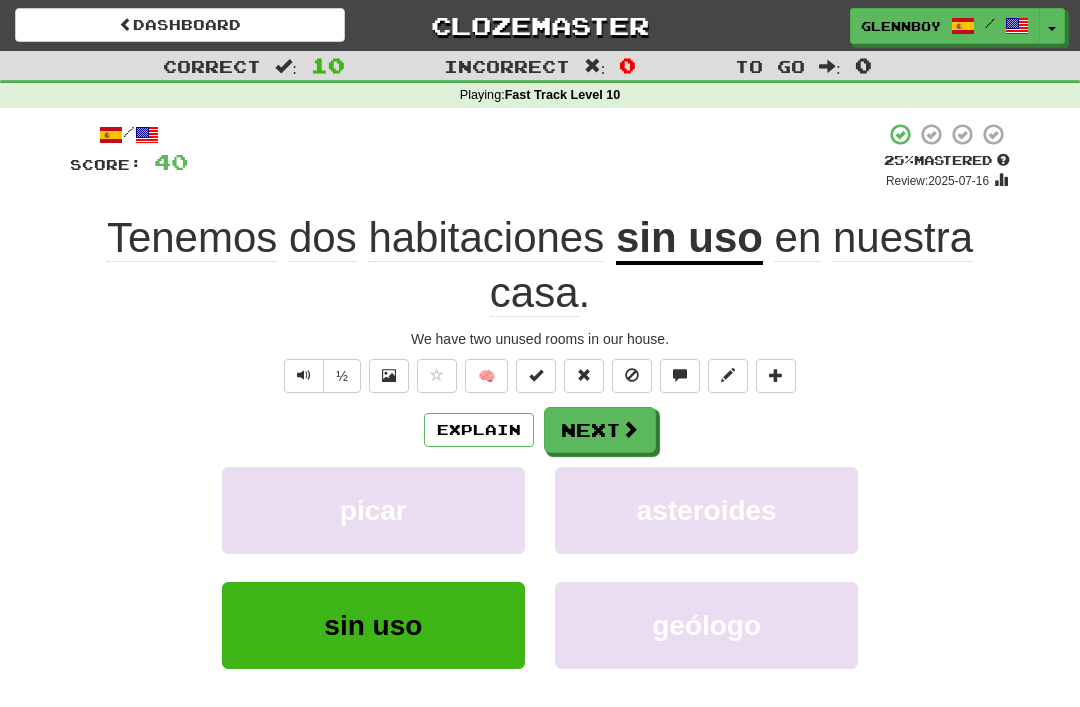 click at bounding box center [632, 375] 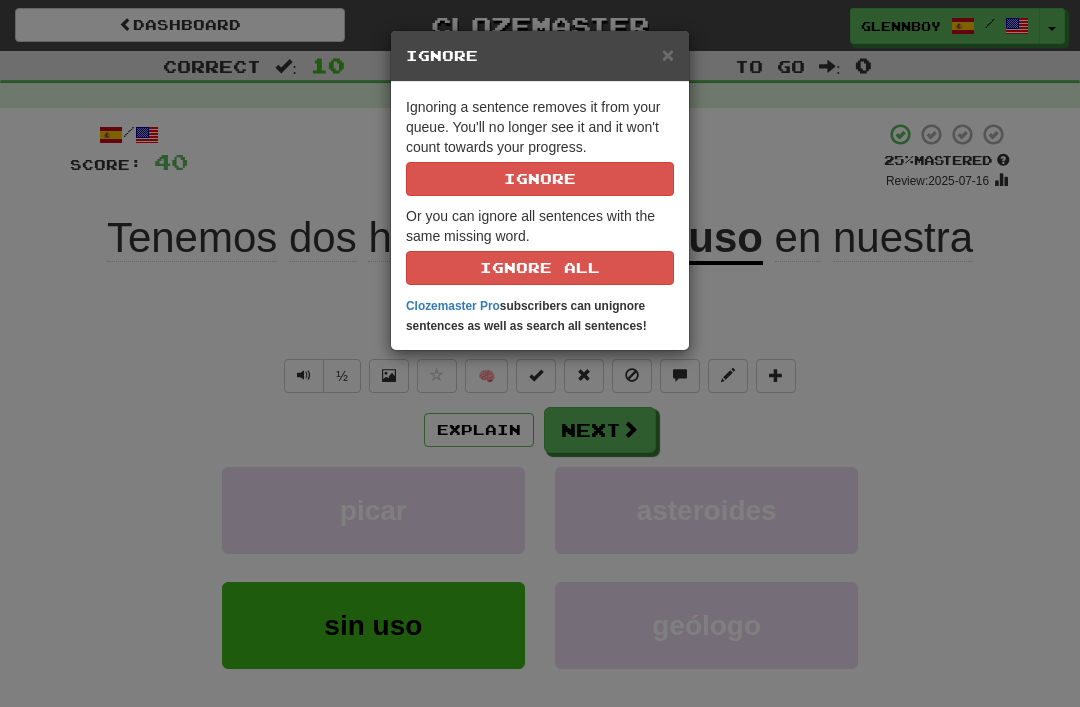 click on "Ignore" at bounding box center (540, 179) 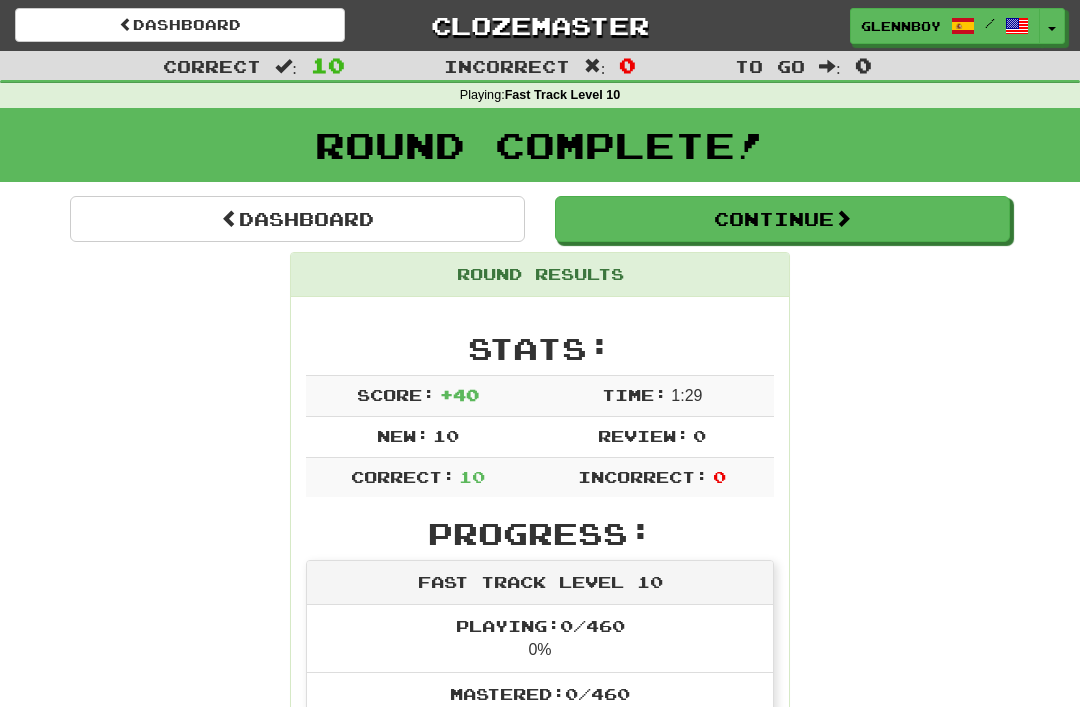 click on "Continue" at bounding box center [782, 219] 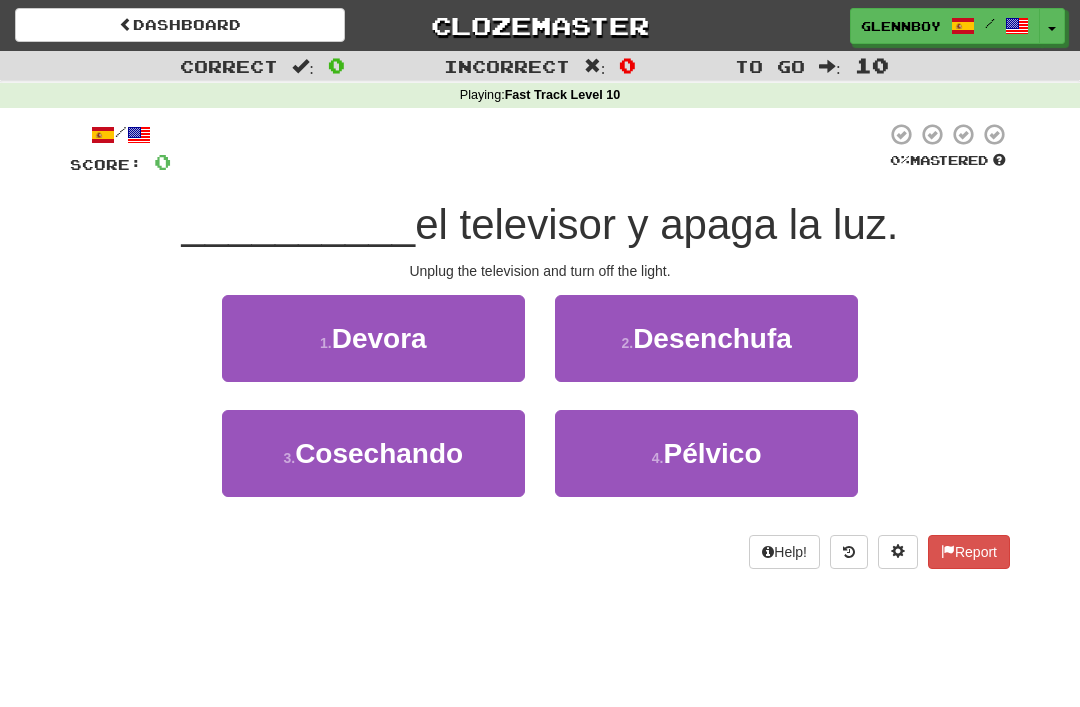 click on "Desenchufa" at bounding box center (712, 338) 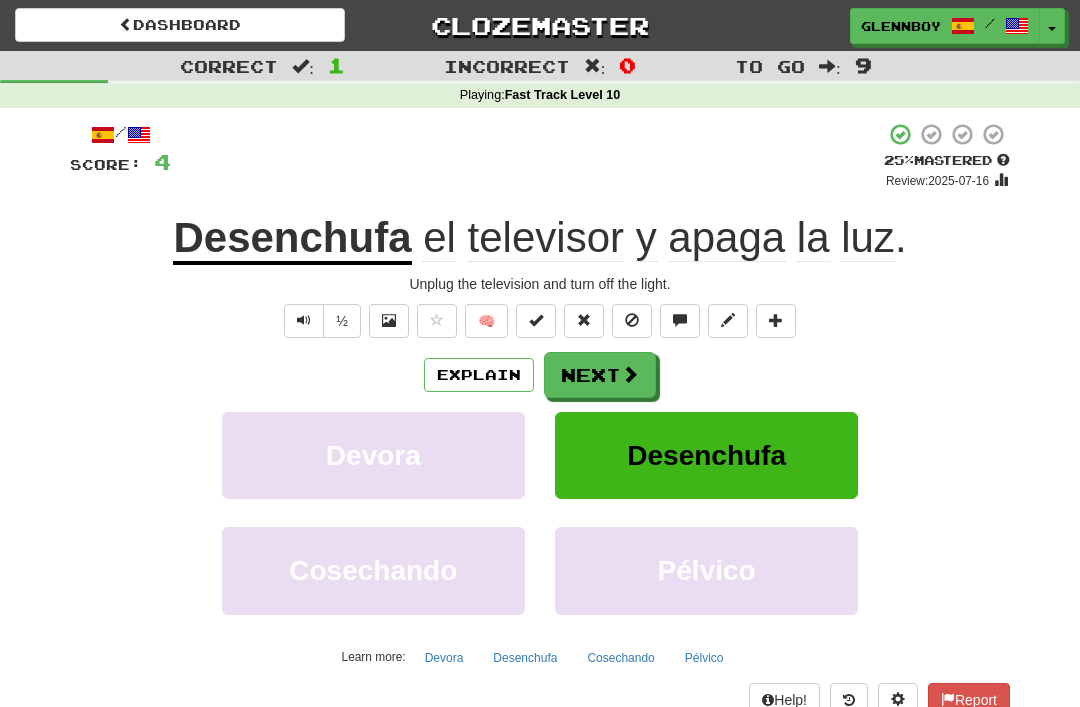 click at bounding box center (632, 320) 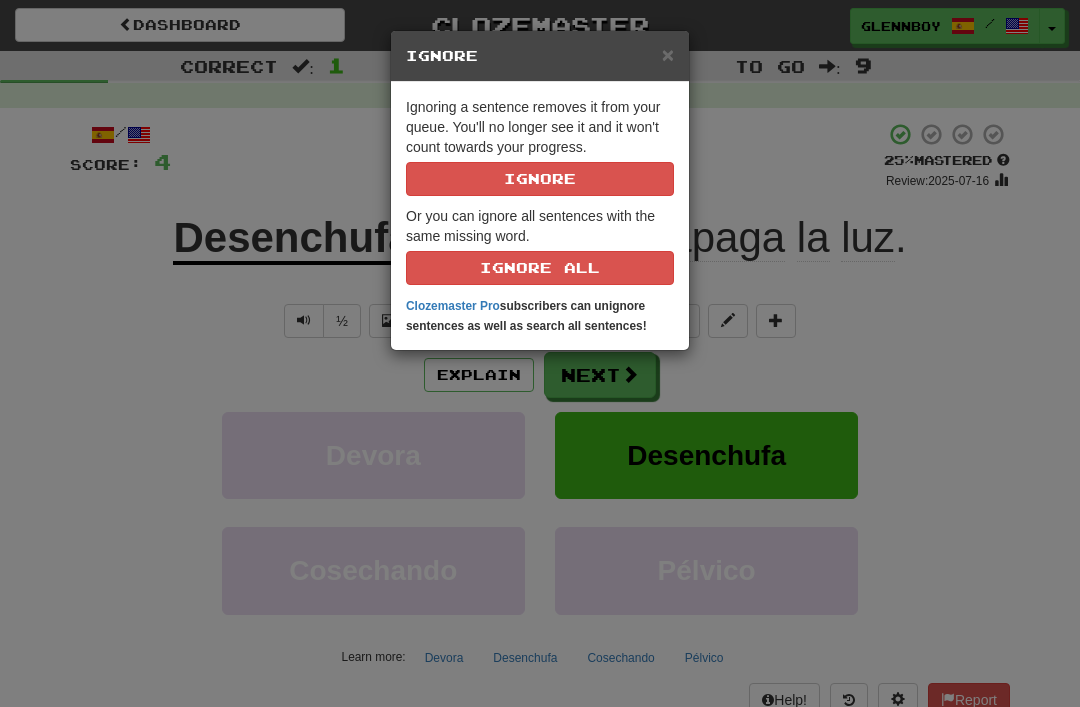 click on "Ignore" at bounding box center [540, 179] 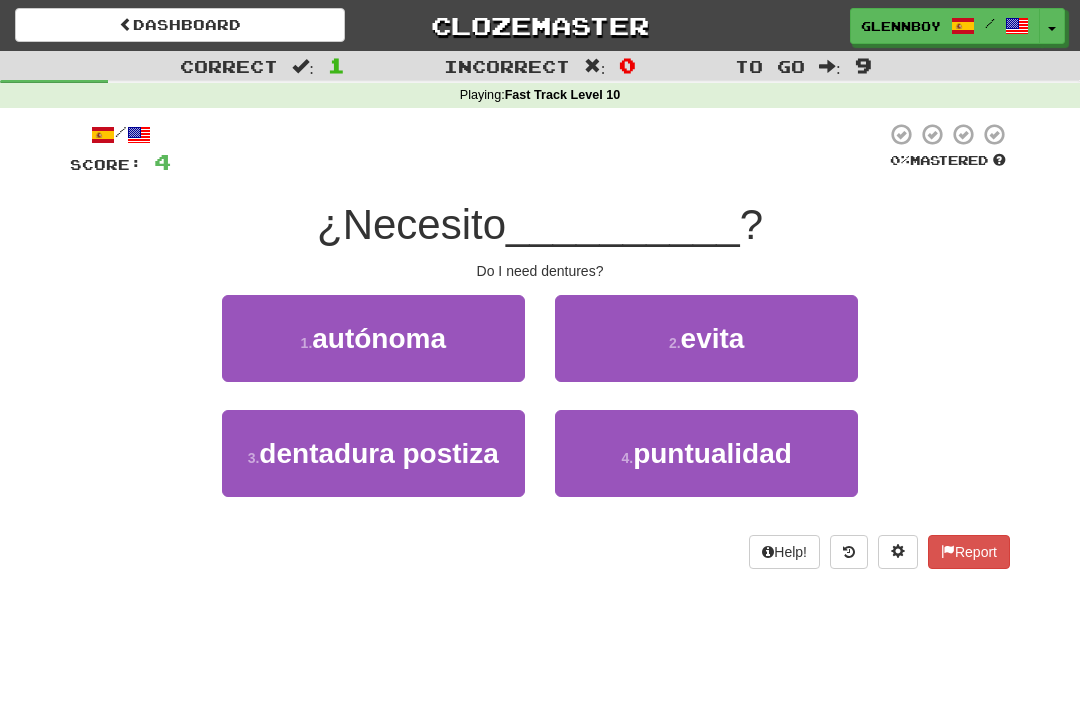 click on "dentadura postiza" at bounding box center (379, 453) 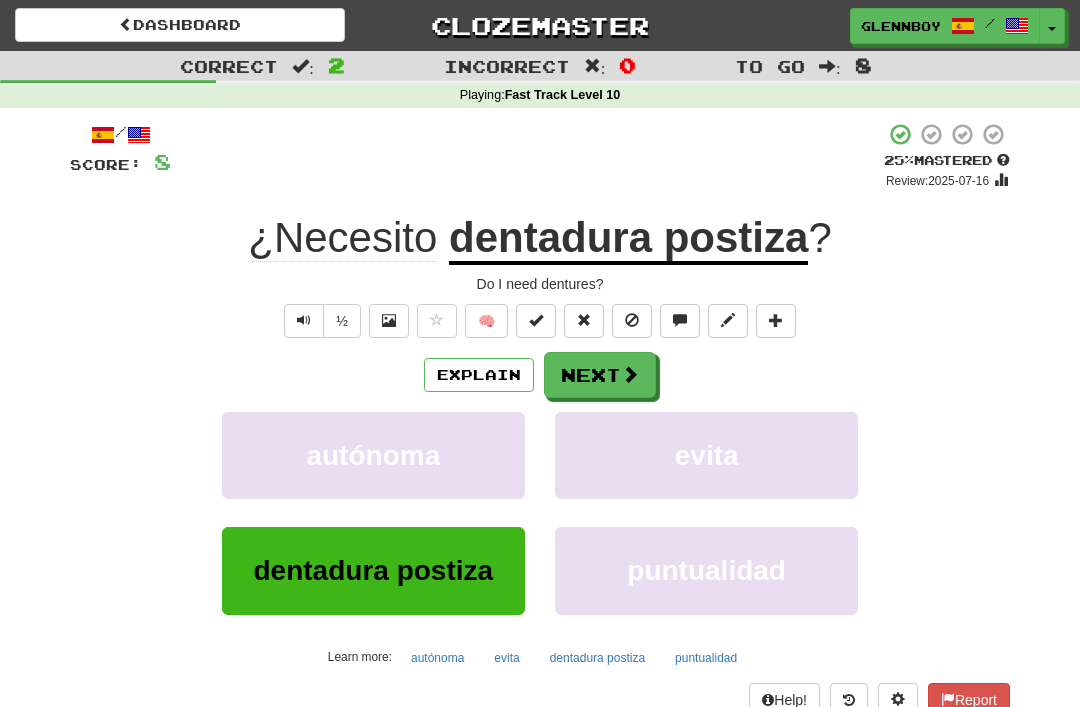 click at bounding box center (632, 320) 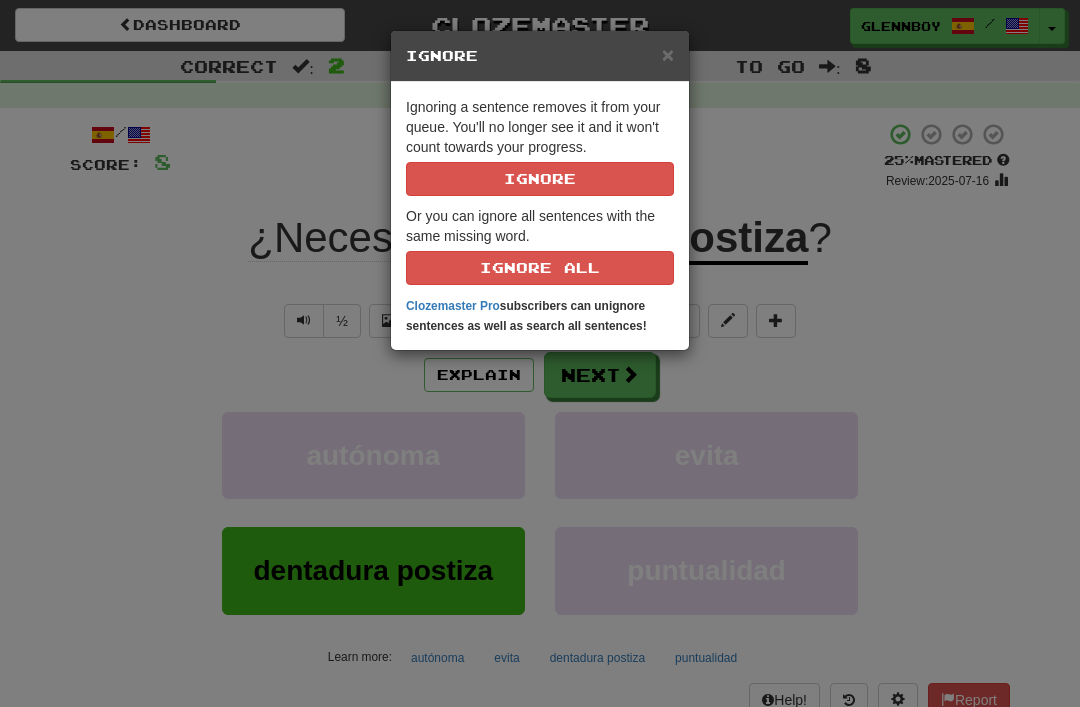 click on "Ignore" at bounding box center [540, 179] 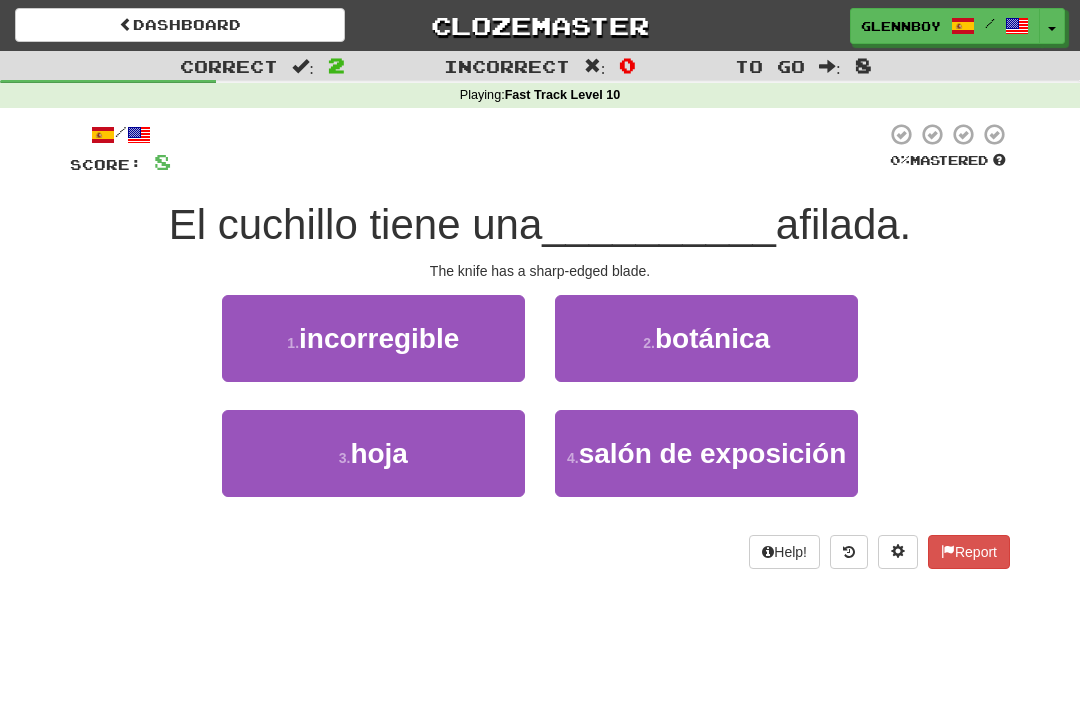click at bounding box center (849, 552) 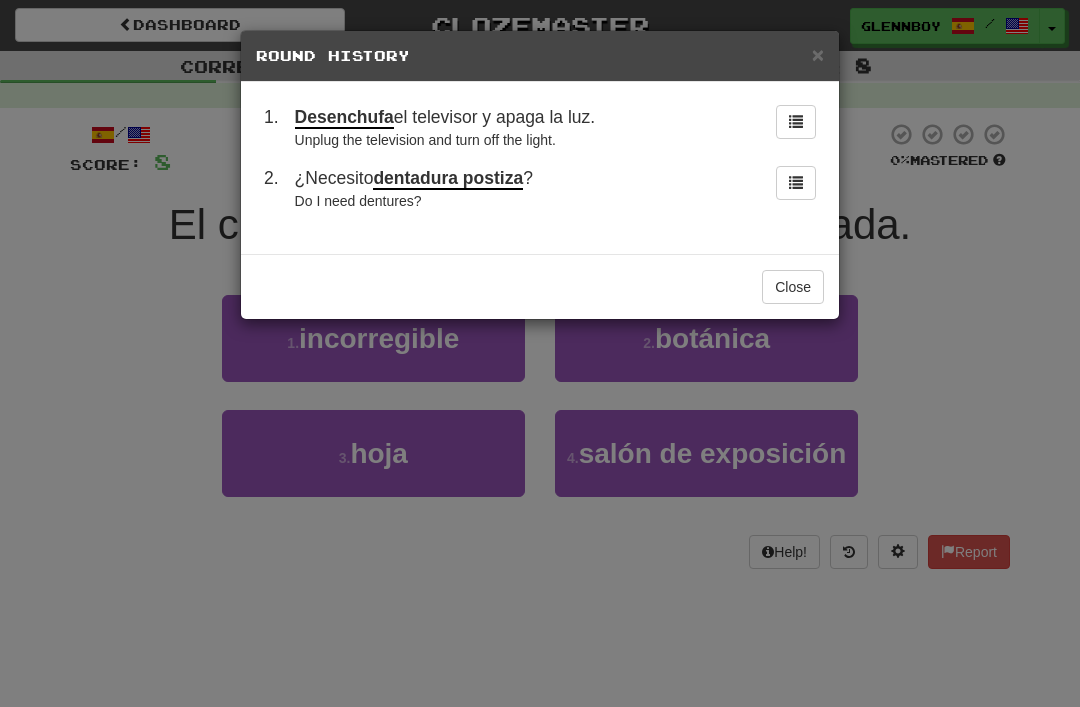 click on "Close" at bounding box center (793, 287) 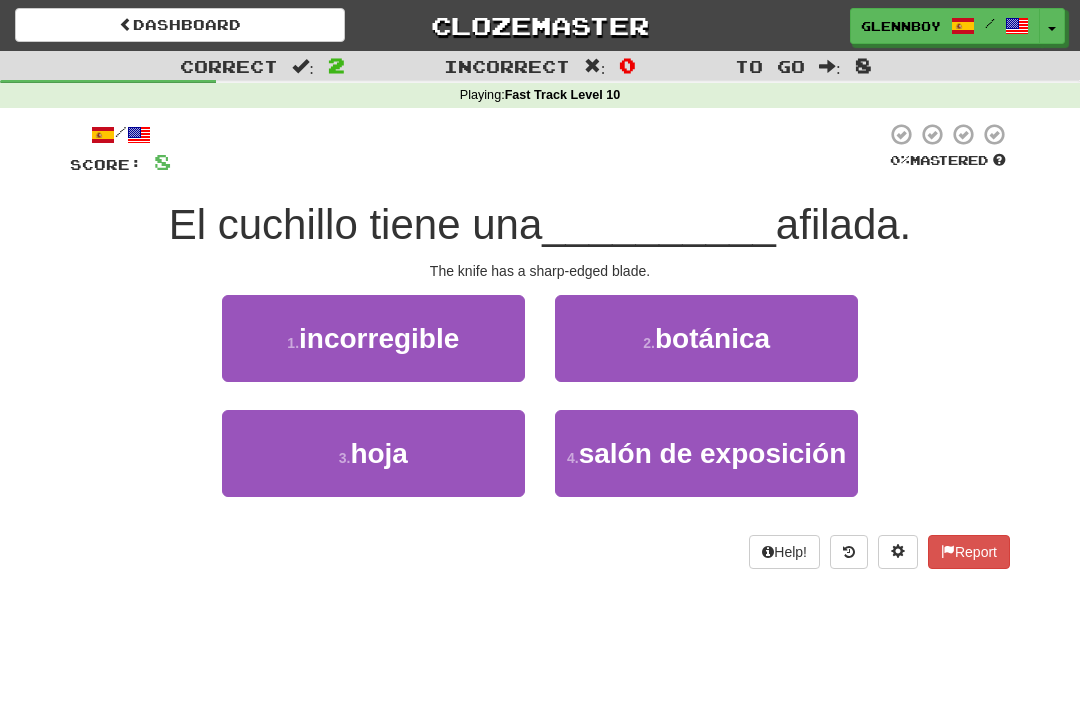 click on "hoja" at bounding box center (379, 453) 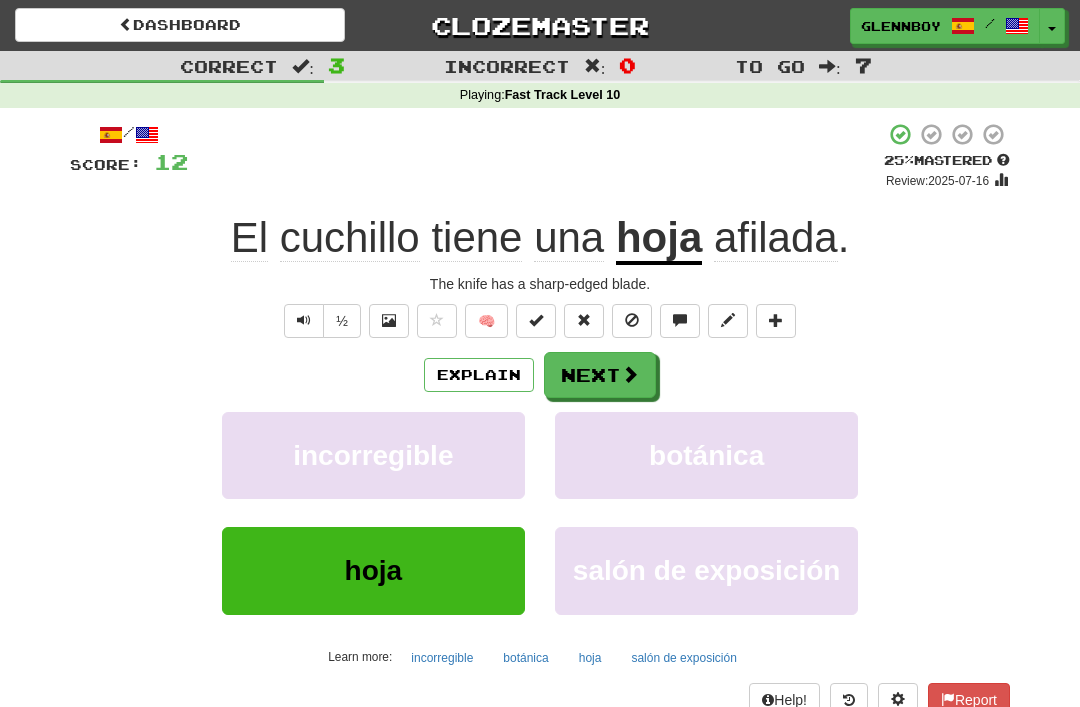 click at bounding box center (632, 320) 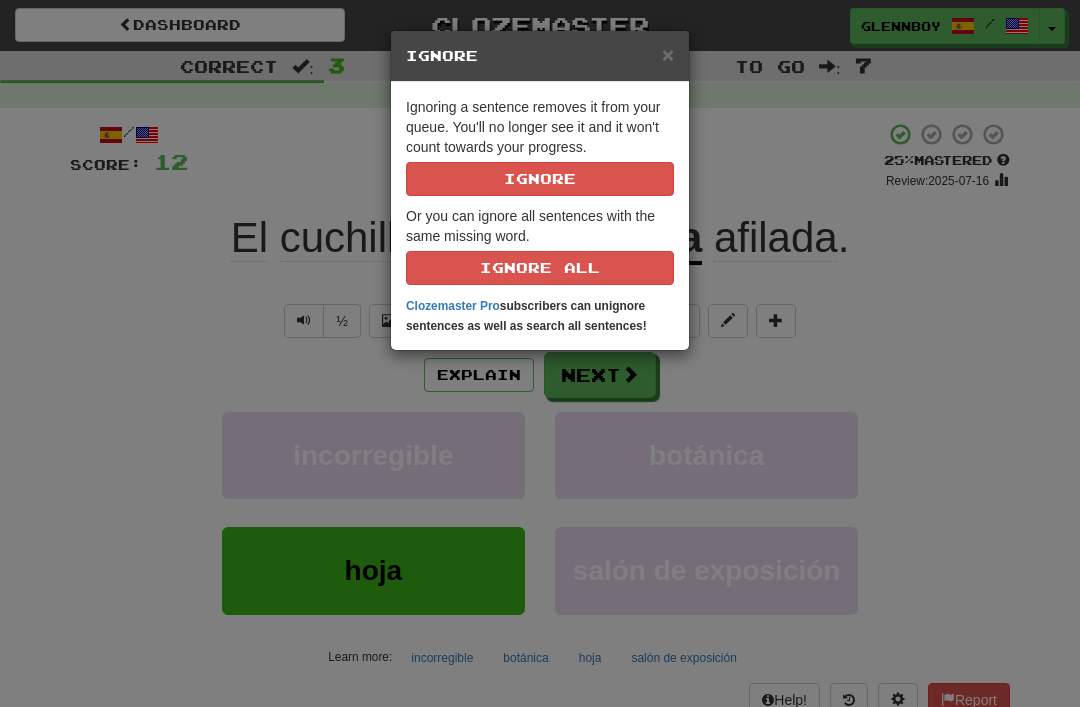 click on "Ignore" at bounding box center (540, 179) 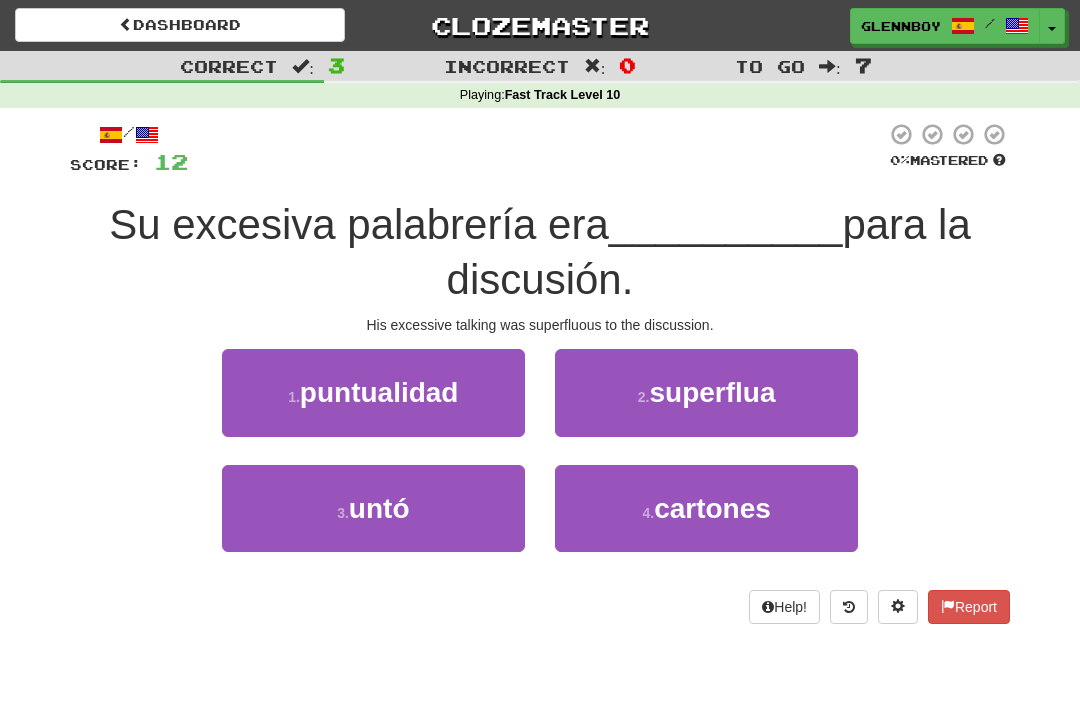 click on "2 .  superflua" at bounding box center [706, 392] 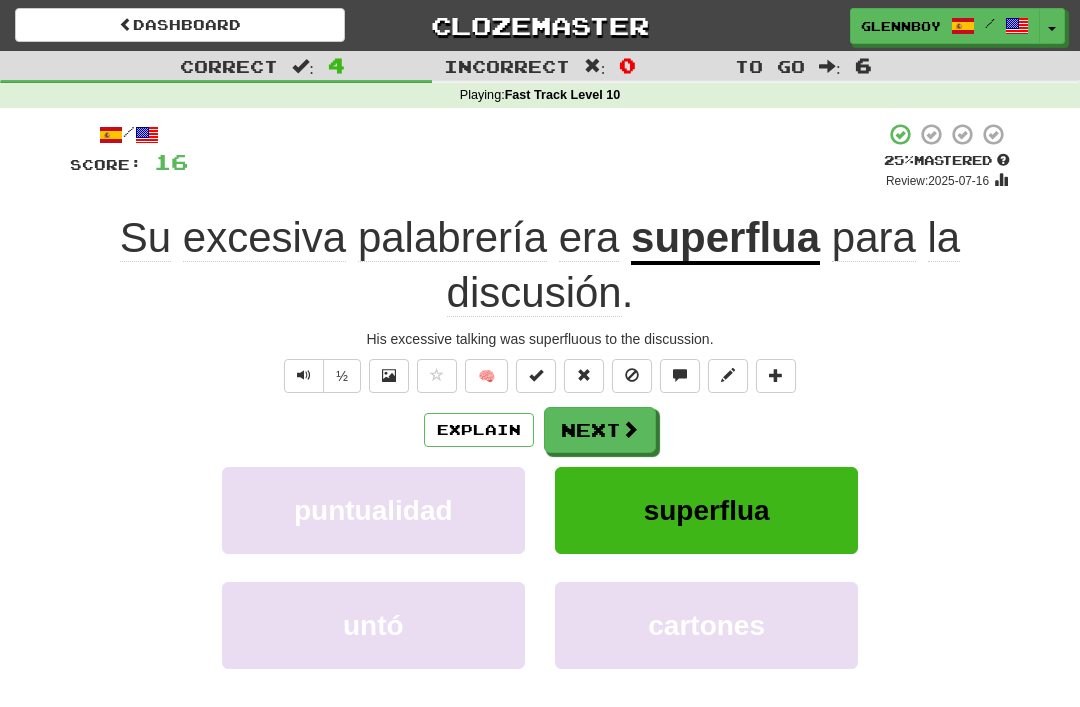 click at bounding box center (632, 375) 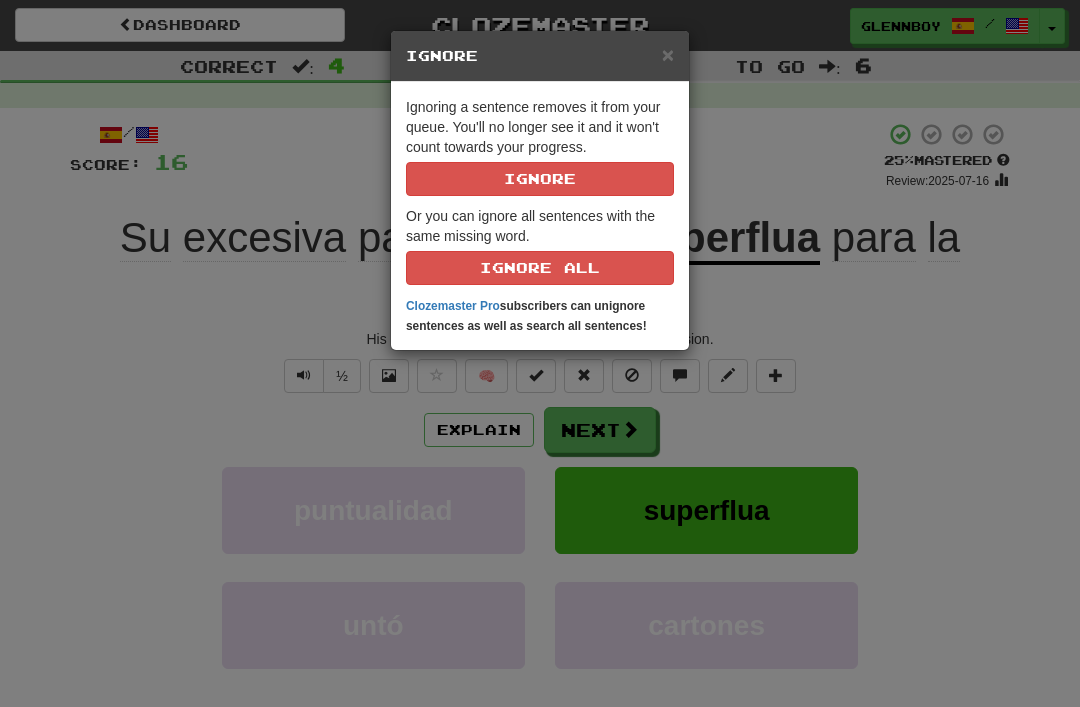 click on "Ignore" at bounding box center [540, 179] 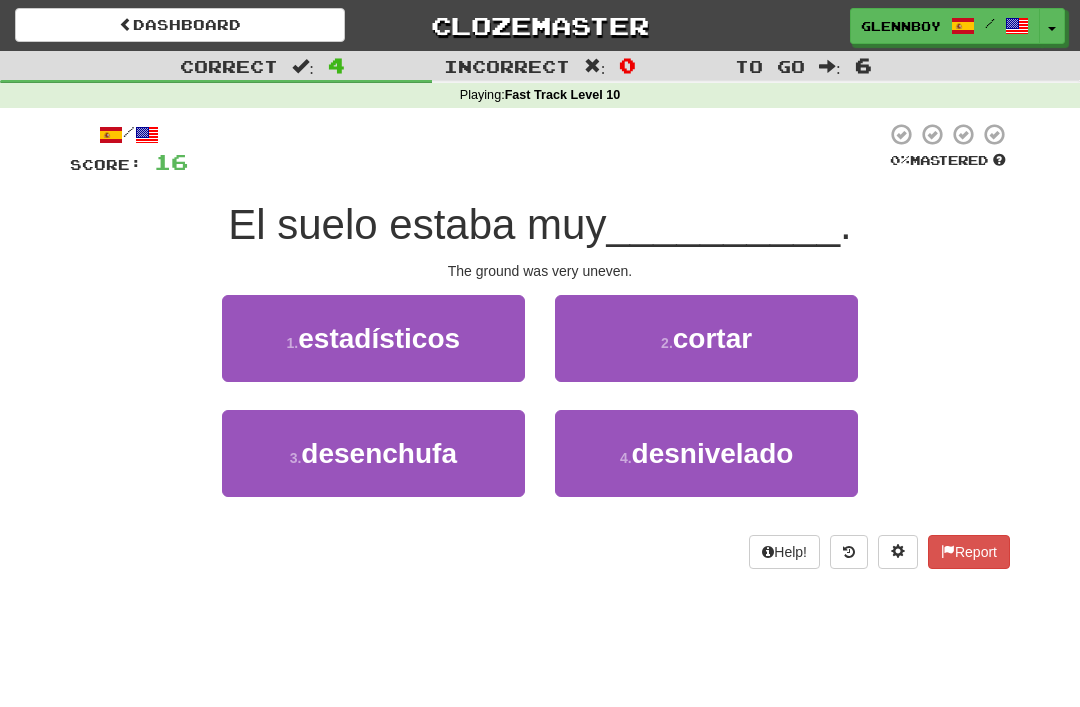 click on "desnivelado" at bounding box center [713, 453] 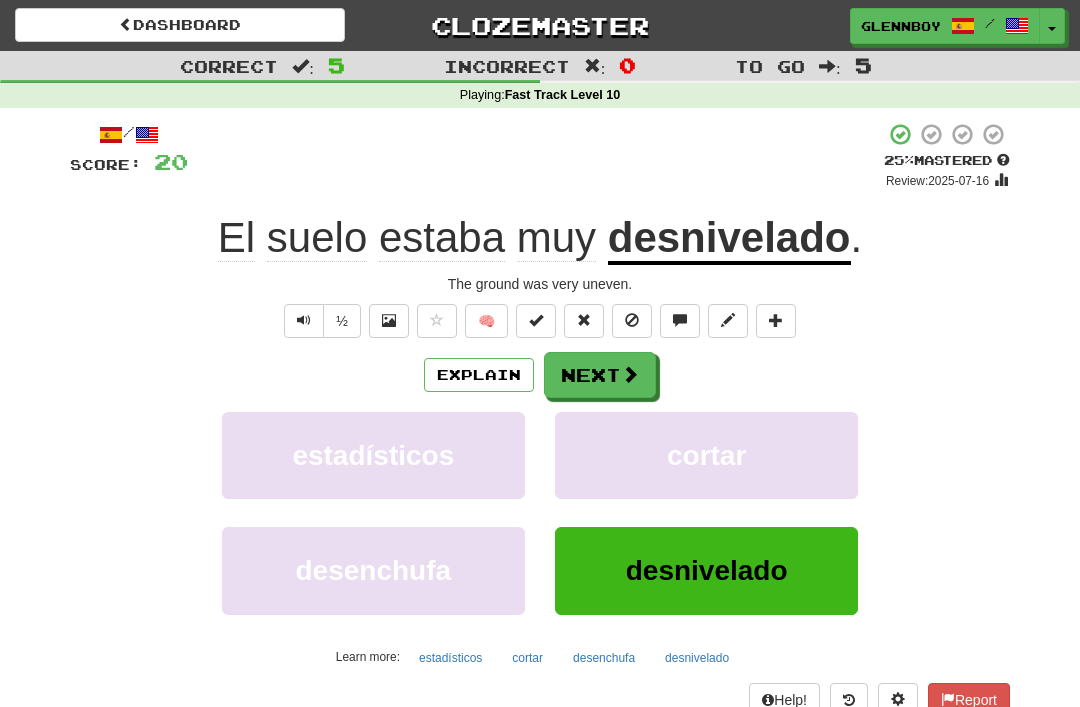 click at bounding box center [584, 321] 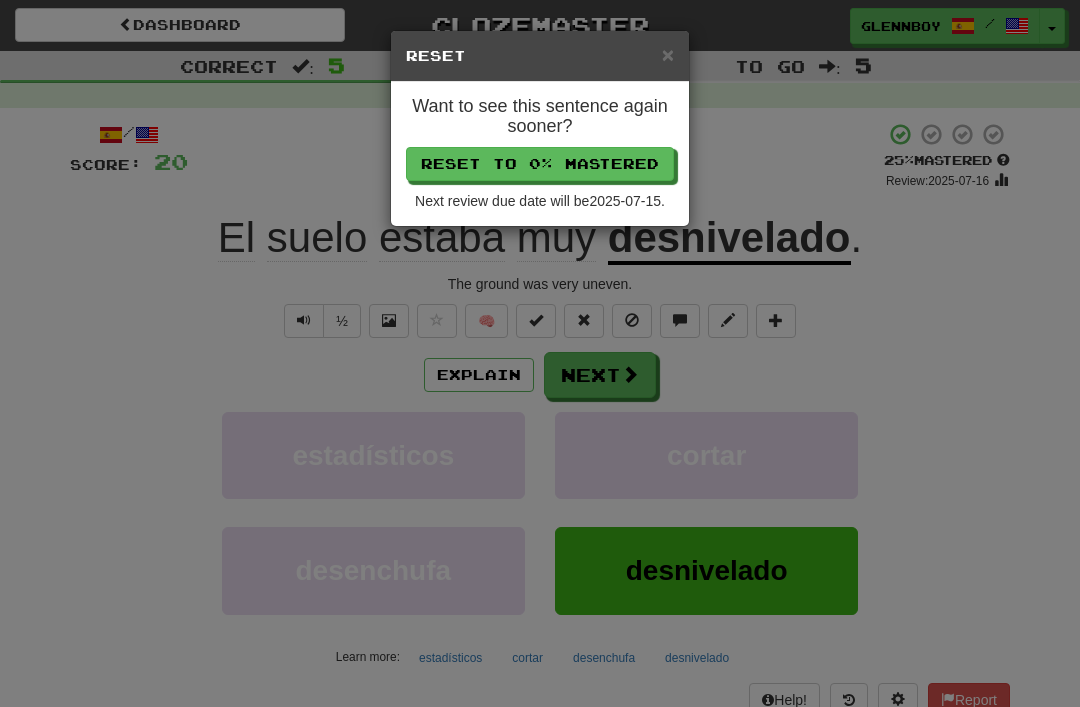click on "× Reset Want to see this sentence again sooner? Reset to 0% Mastered Next review due date will be  2025-07-15 ." at bounding box center (540, 353) 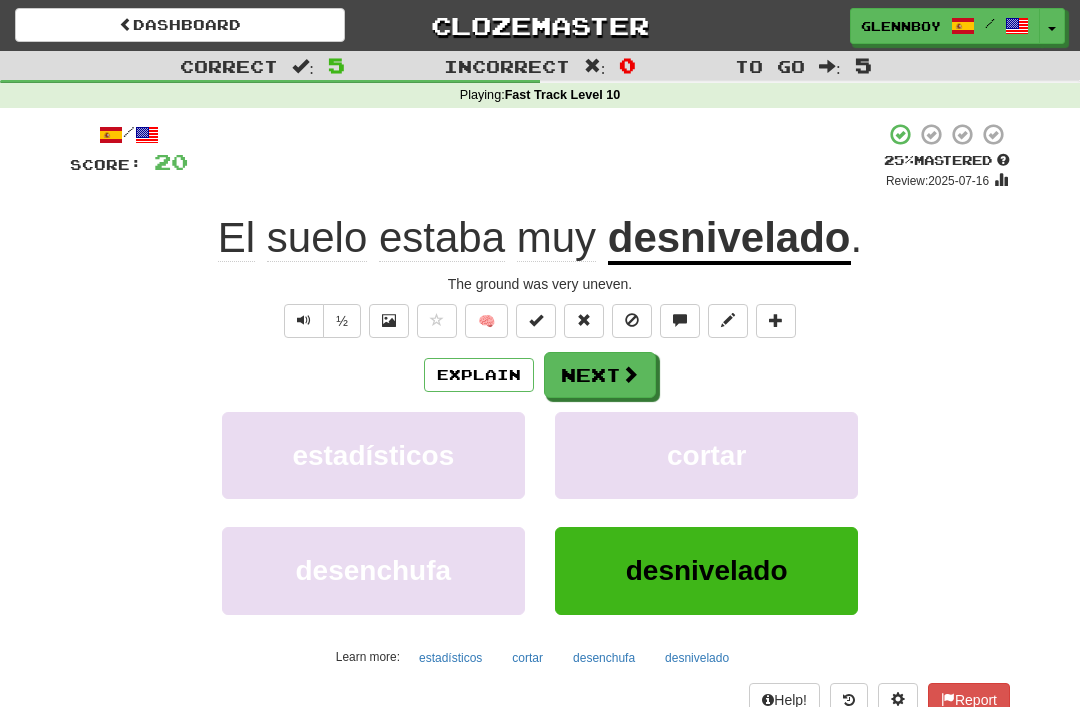 click at bounding box center (632, 321) 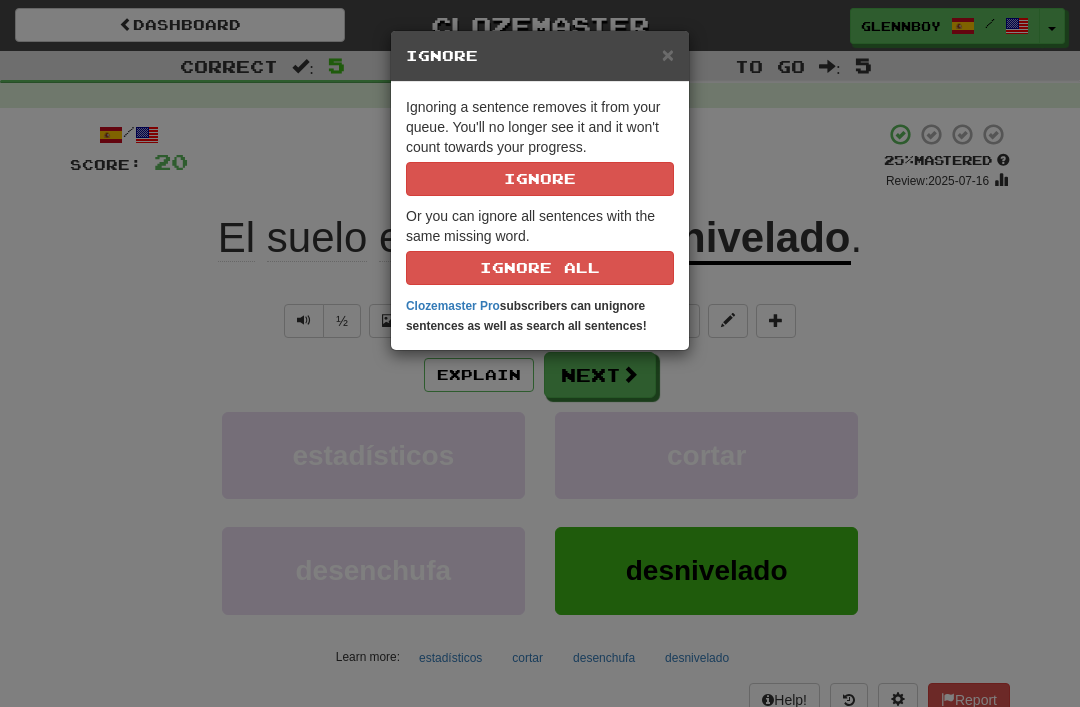 click on "Ignore" at bounding box center (540, 179) 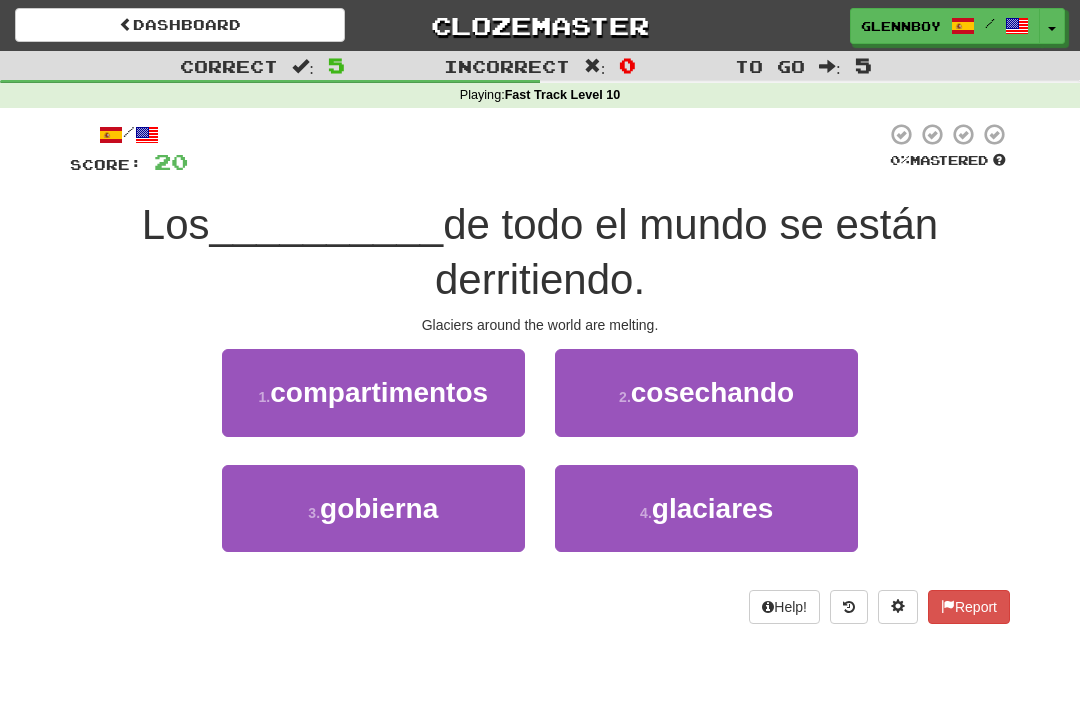 click on "glaciares" at bounding box center (712, 508) 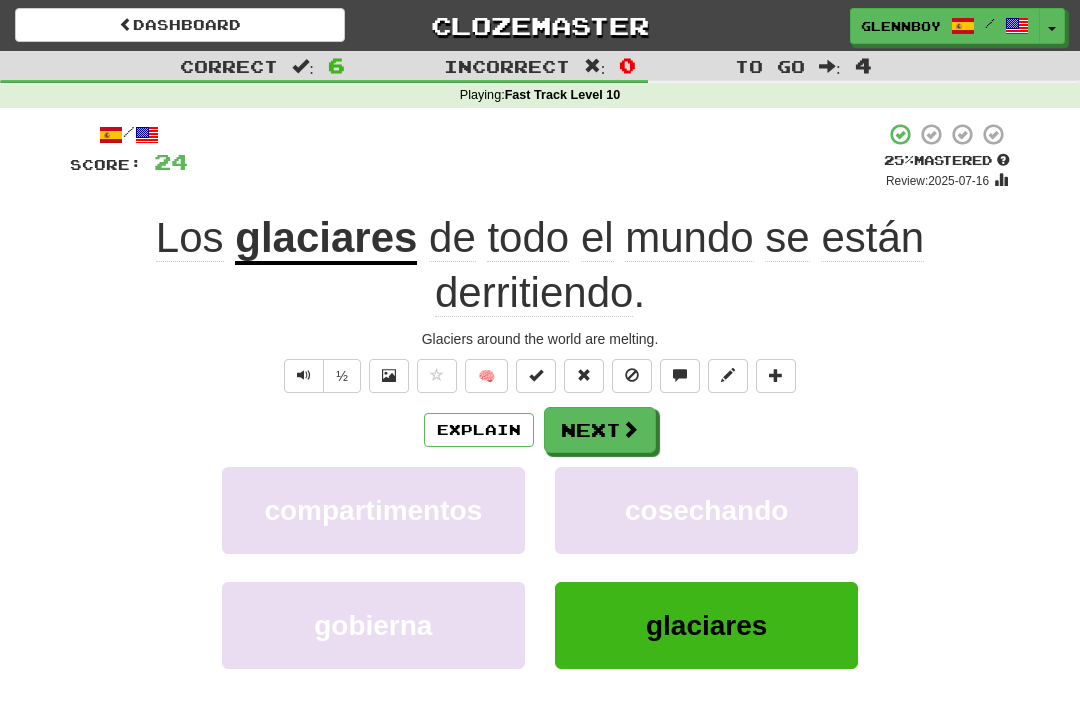 click at bounding box center [304, 375] 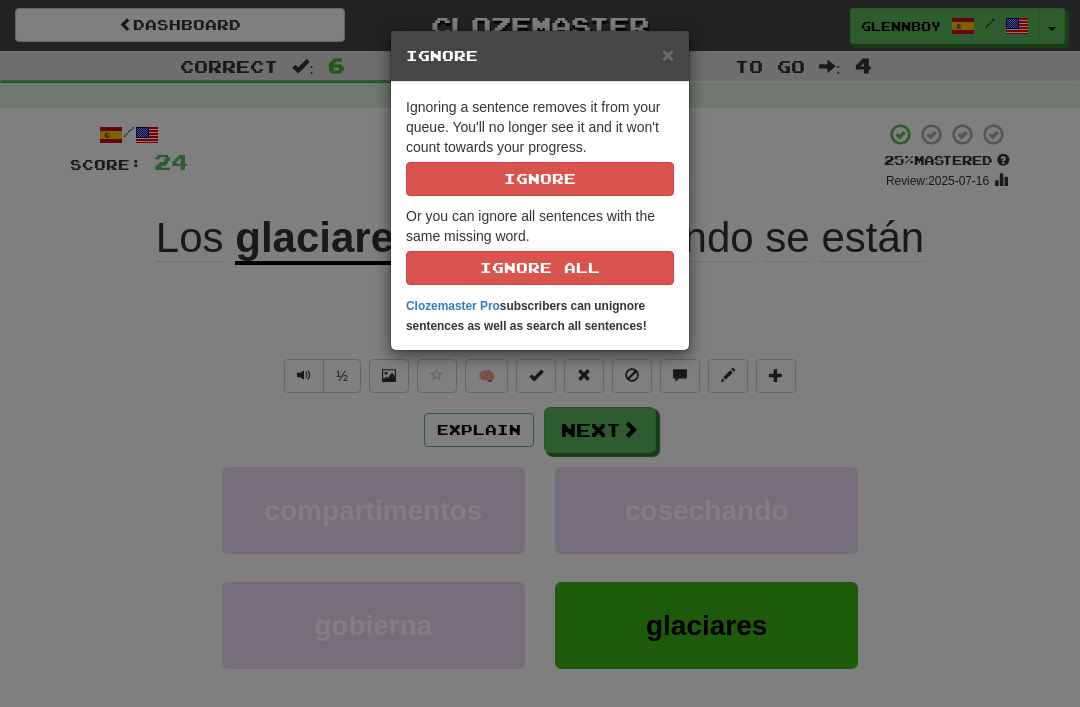 click on "Ignore" at bounding box center [540, 179] 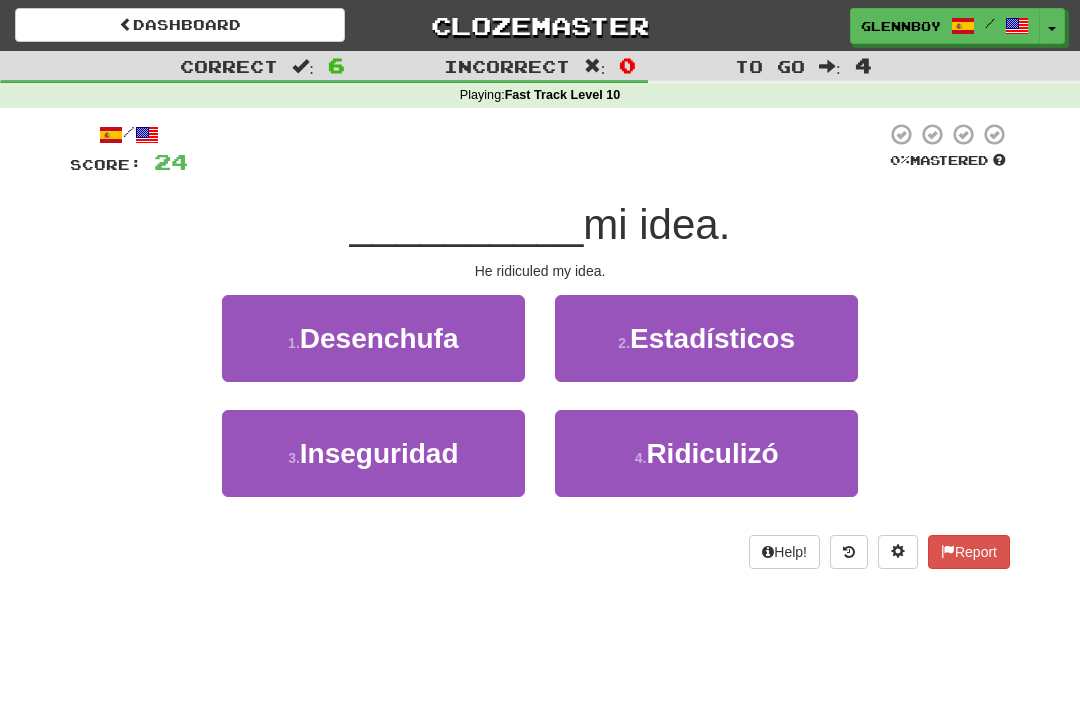 click on "Ridiculizó" at bounding box center (712, 453) 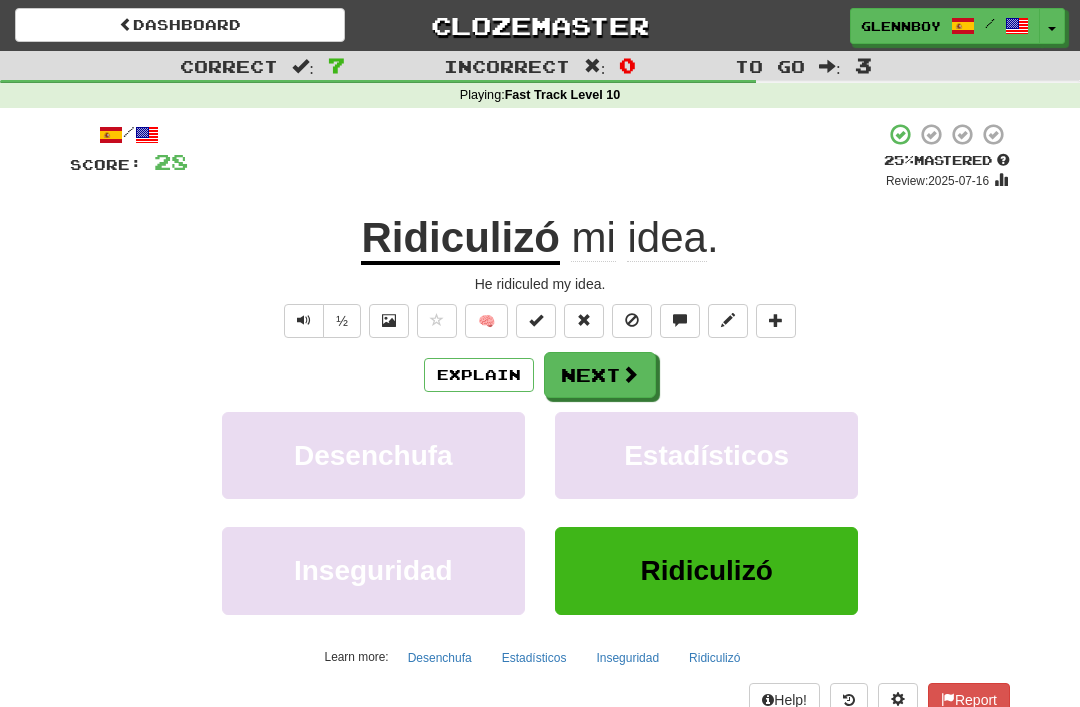 click at bounding box center [632, 321] 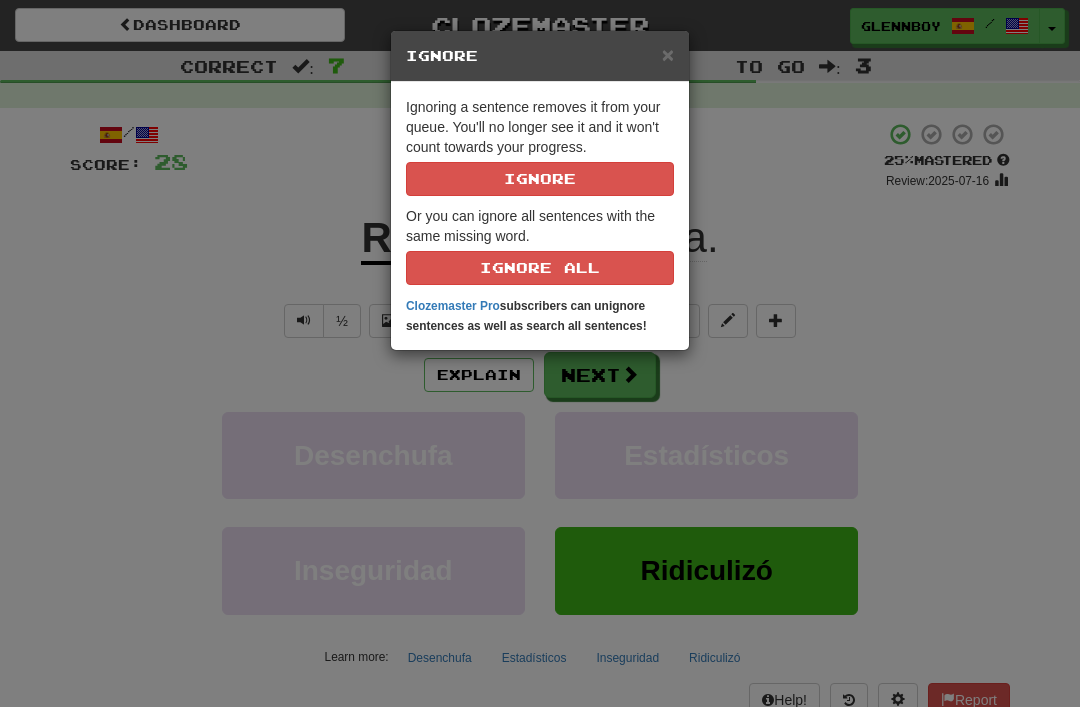 click on "Ignore" at bounding box center [540, 179] 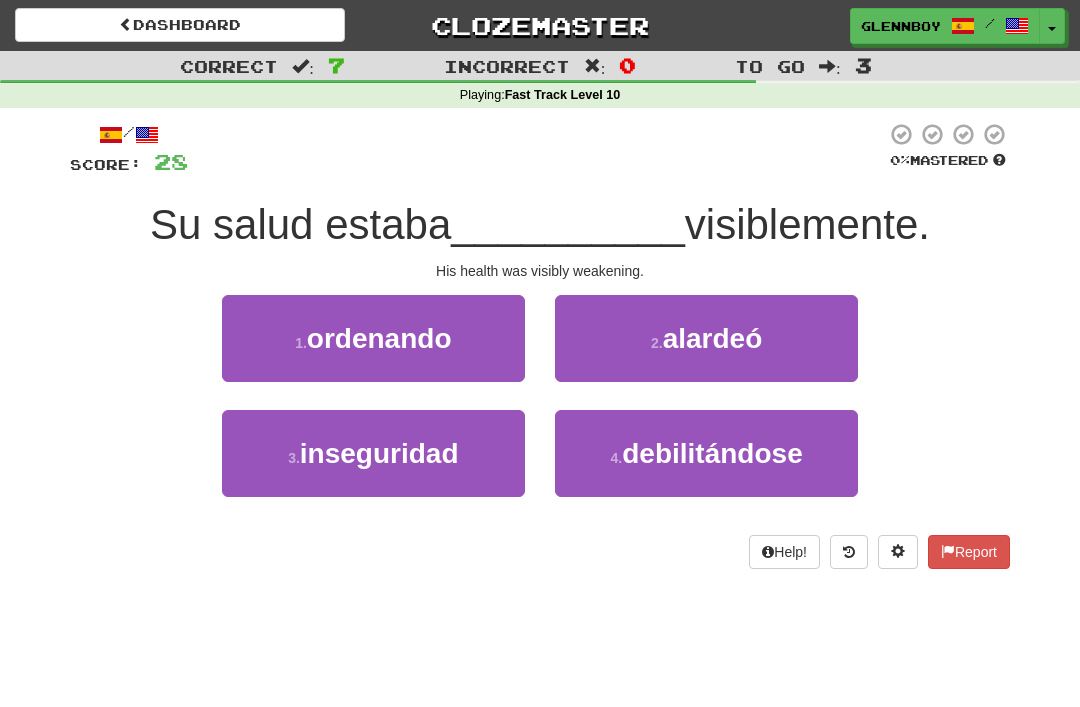 click on "debilitándose" at bounding box center (712, 453) 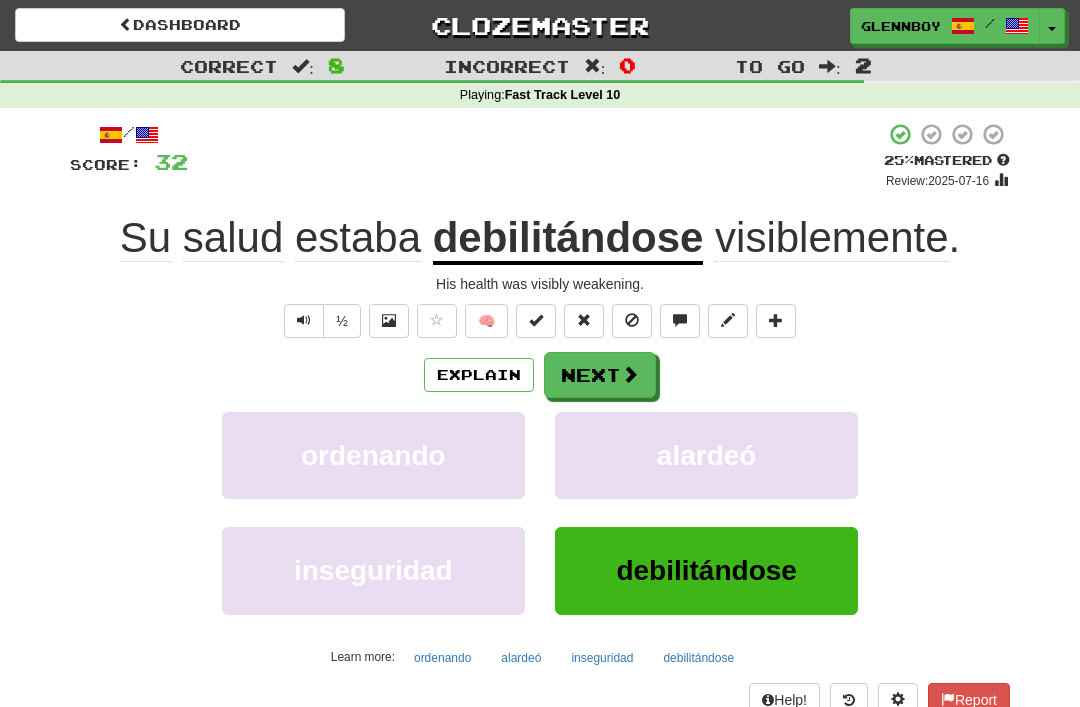 click at bounding box center [632, 320] 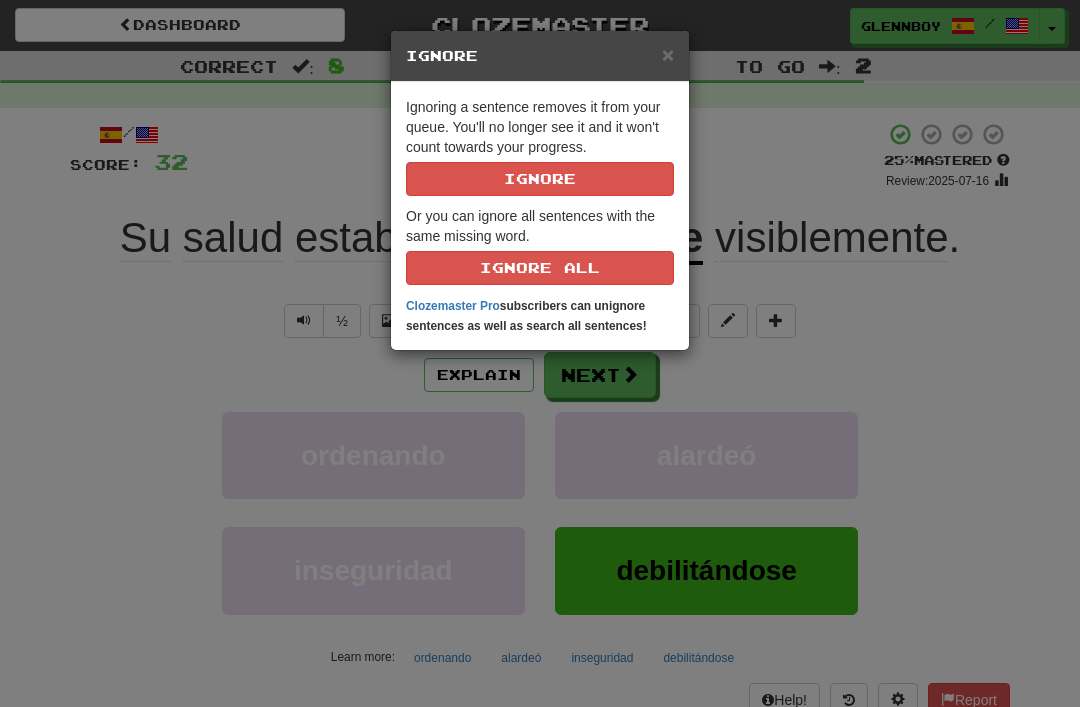 click on "Ignore" at bounding box center [540, 179] 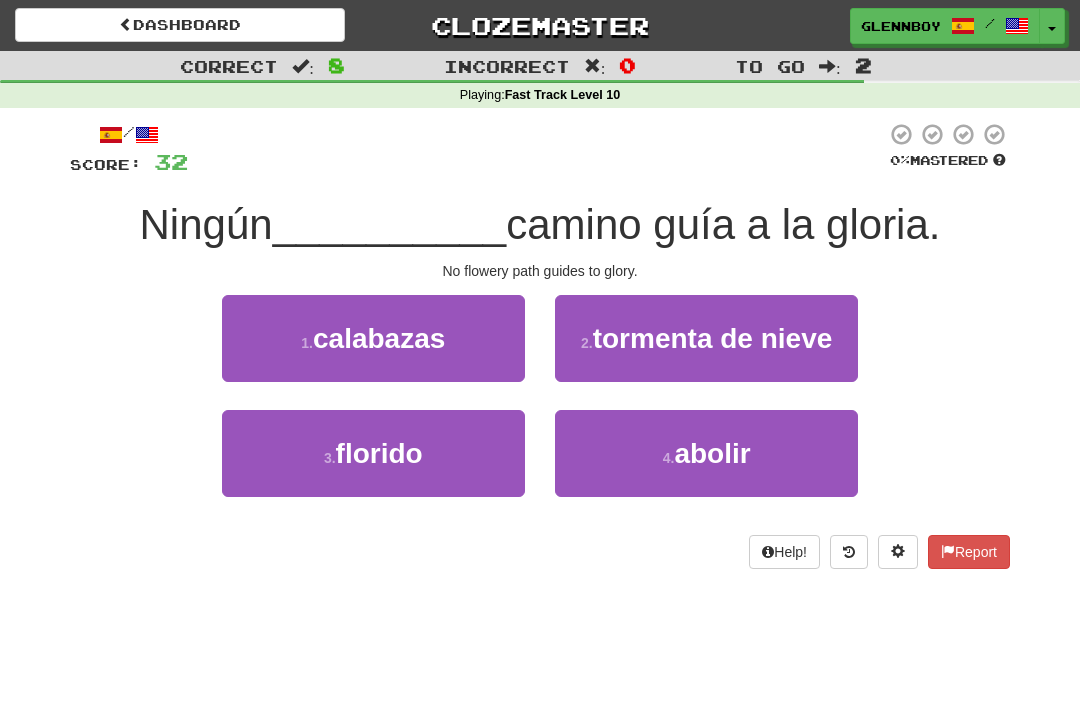 click on "florido" at bounding box center (379, 453) 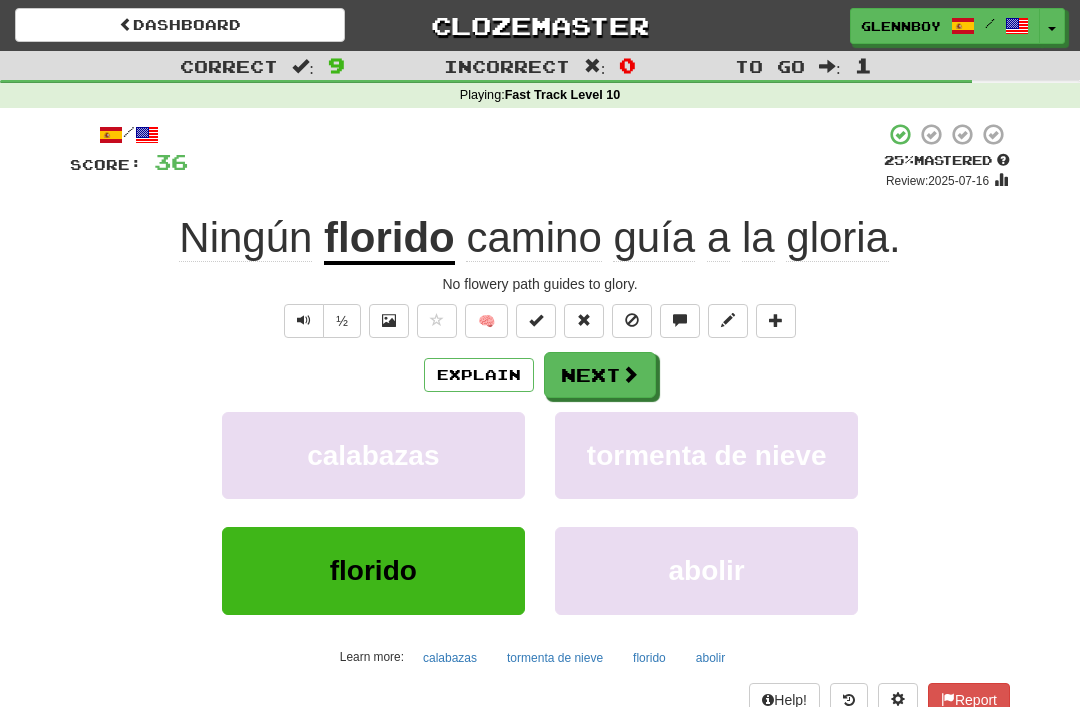 click at bounding box center [632, 320] 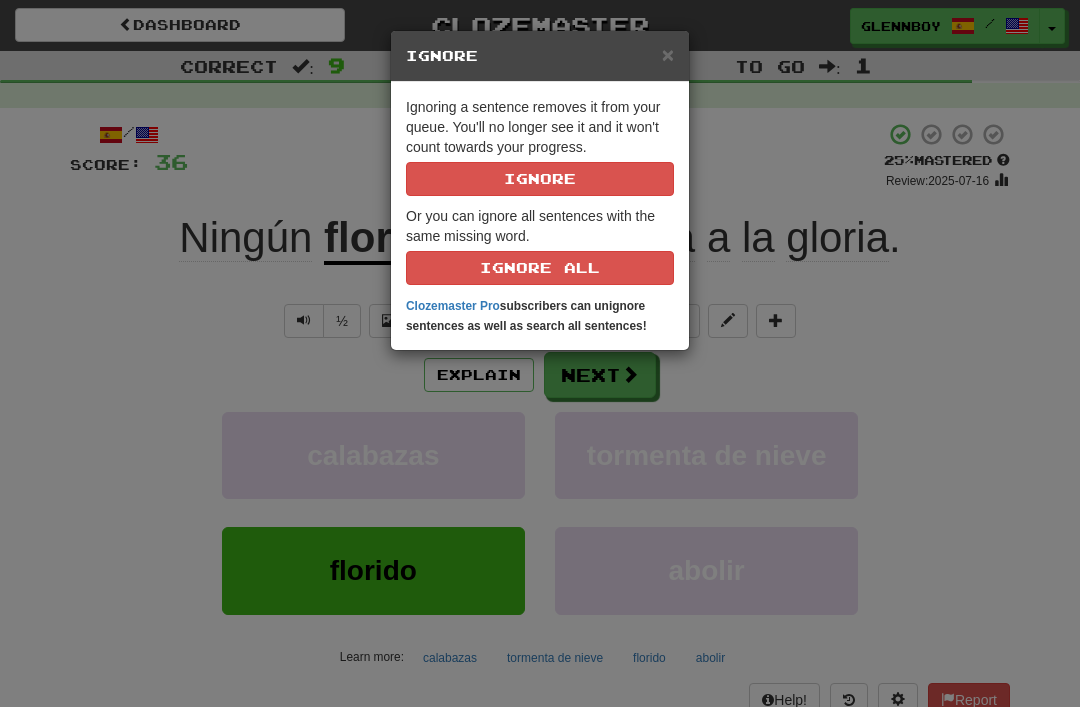 click on "Ignore" at bounding box center [540, 179] 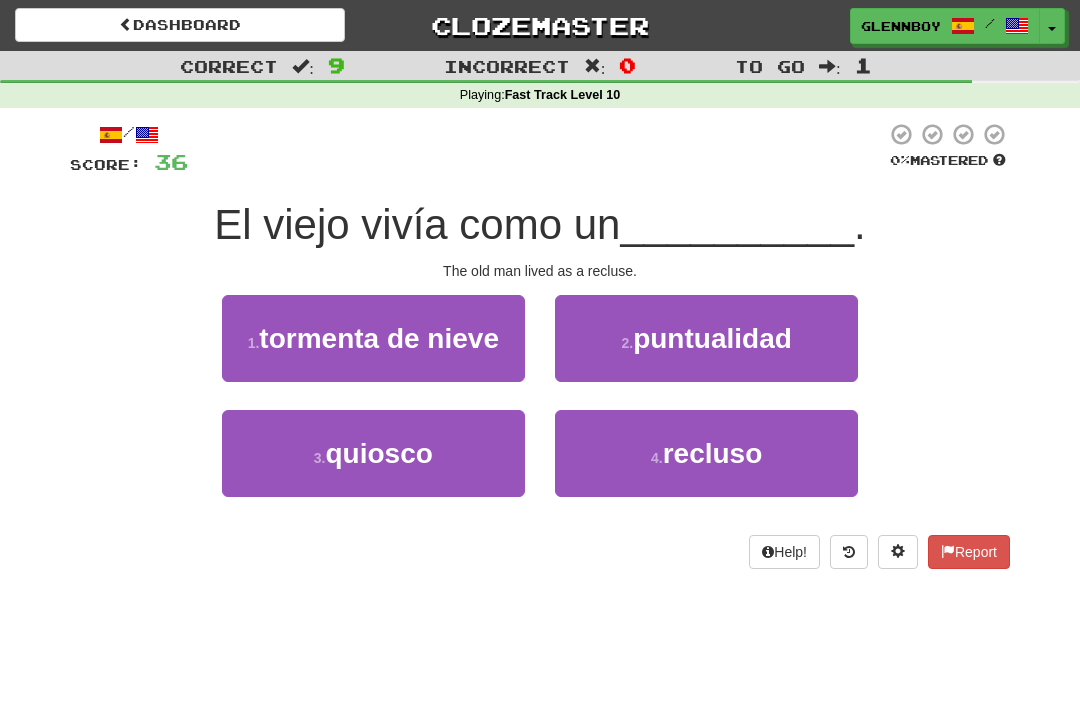click on "recluso" at bounding box center (713, 453) 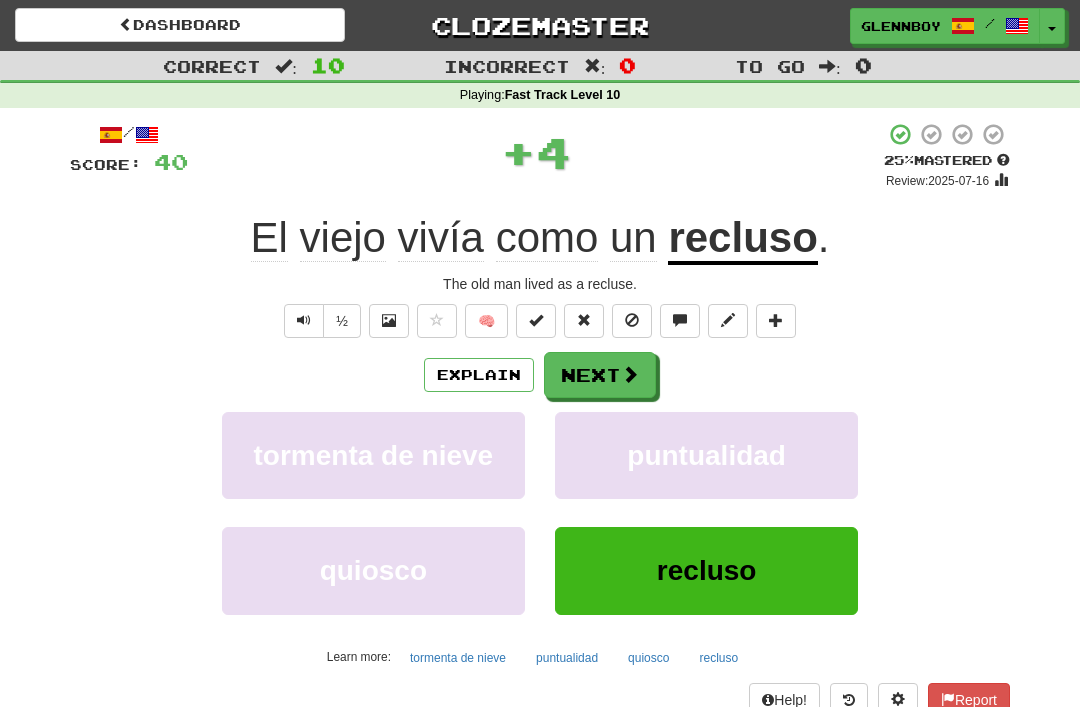click at bounding box center [632, 320] 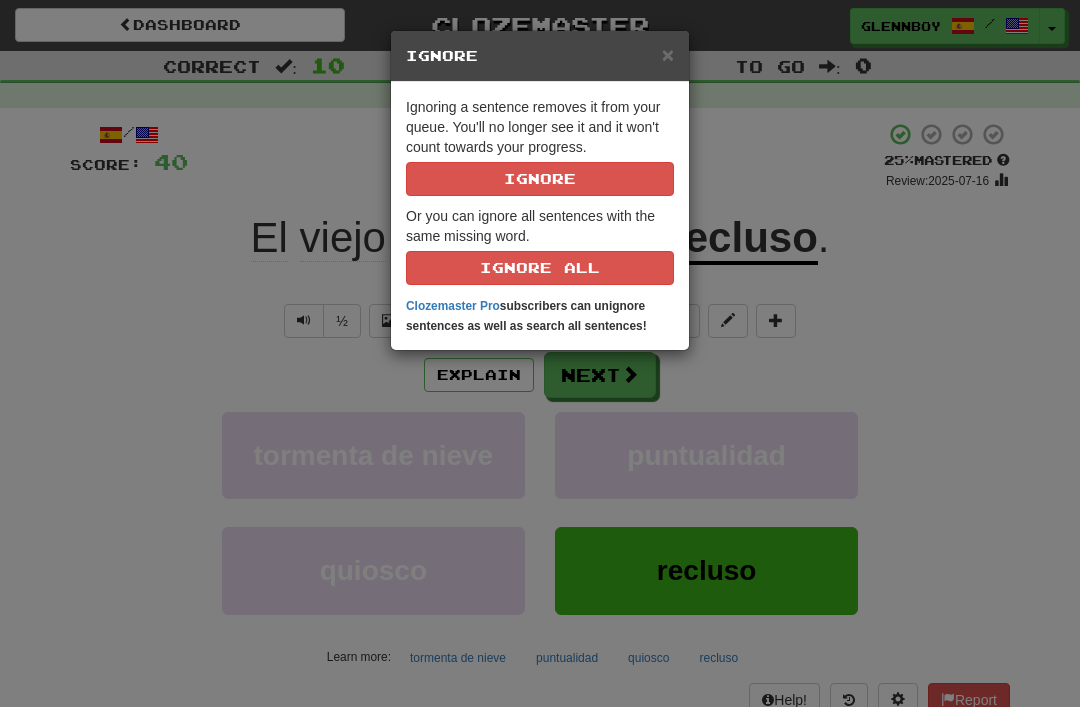 click on "Ignore" at bounding box center [540, 179] 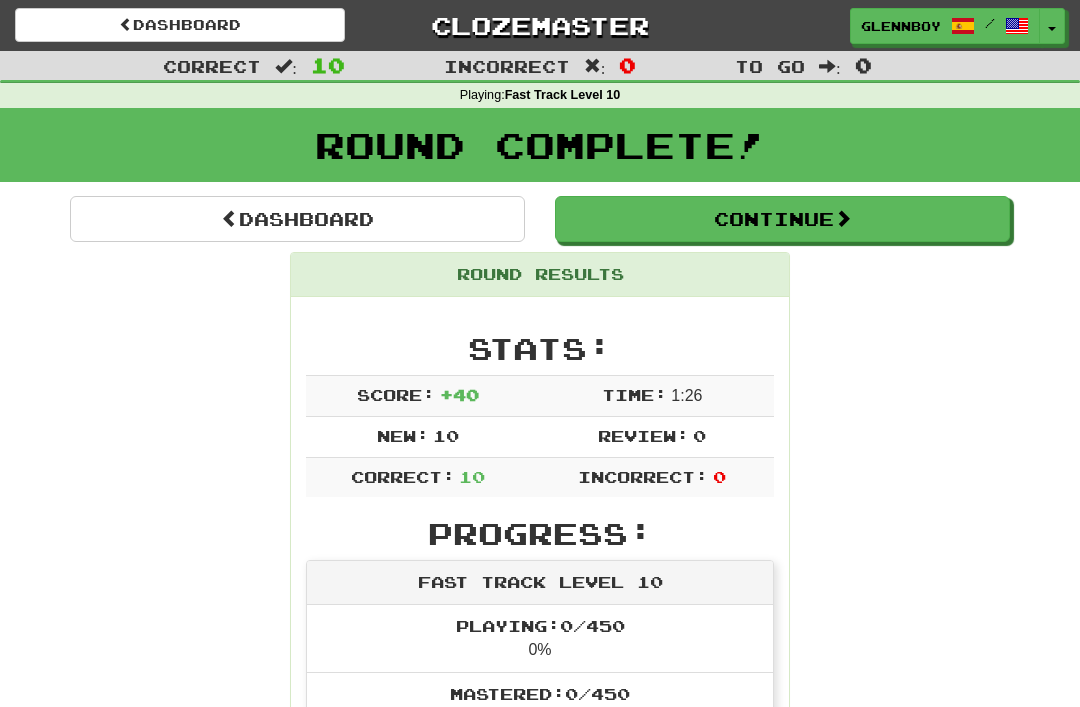 click on "Continue" at bounding box center (782, 219) 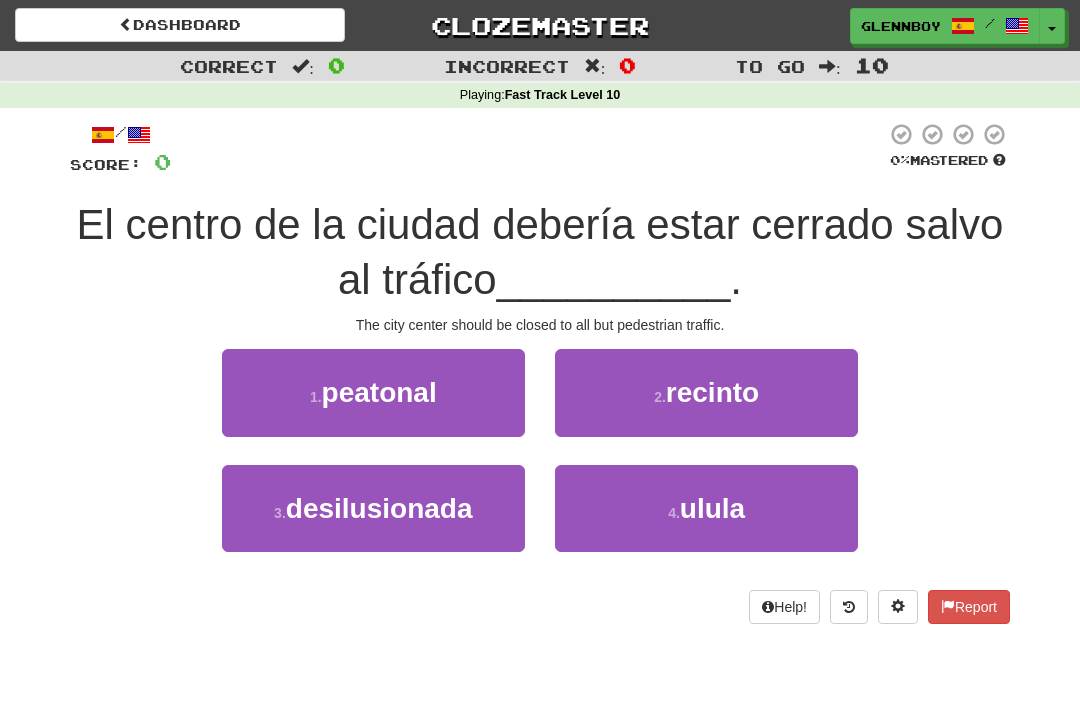 click on "peatonal" at bounding box center (379, 392) 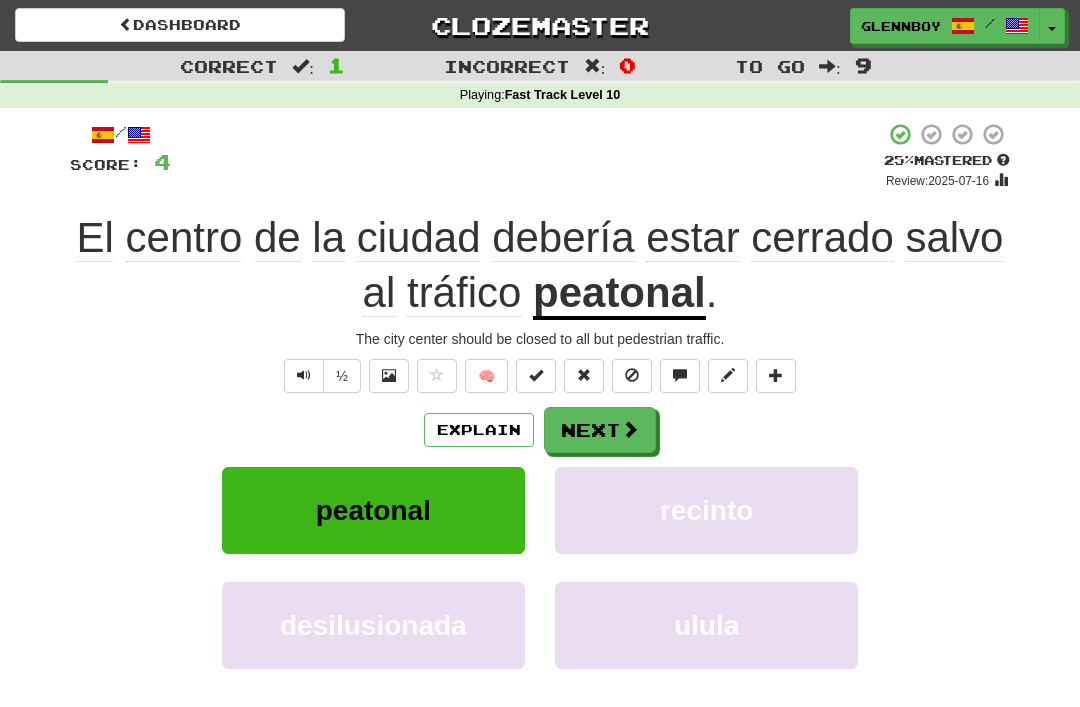 click at bounding box center (632, 375) 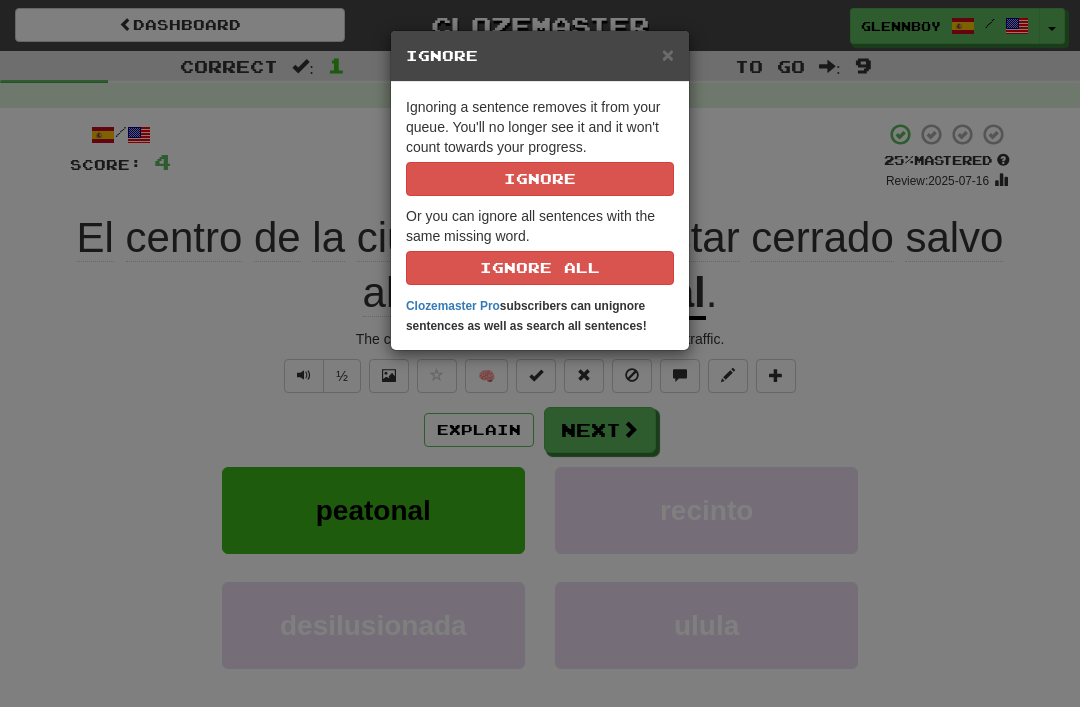 click on "Ignore" at bounding box center (540, 179) 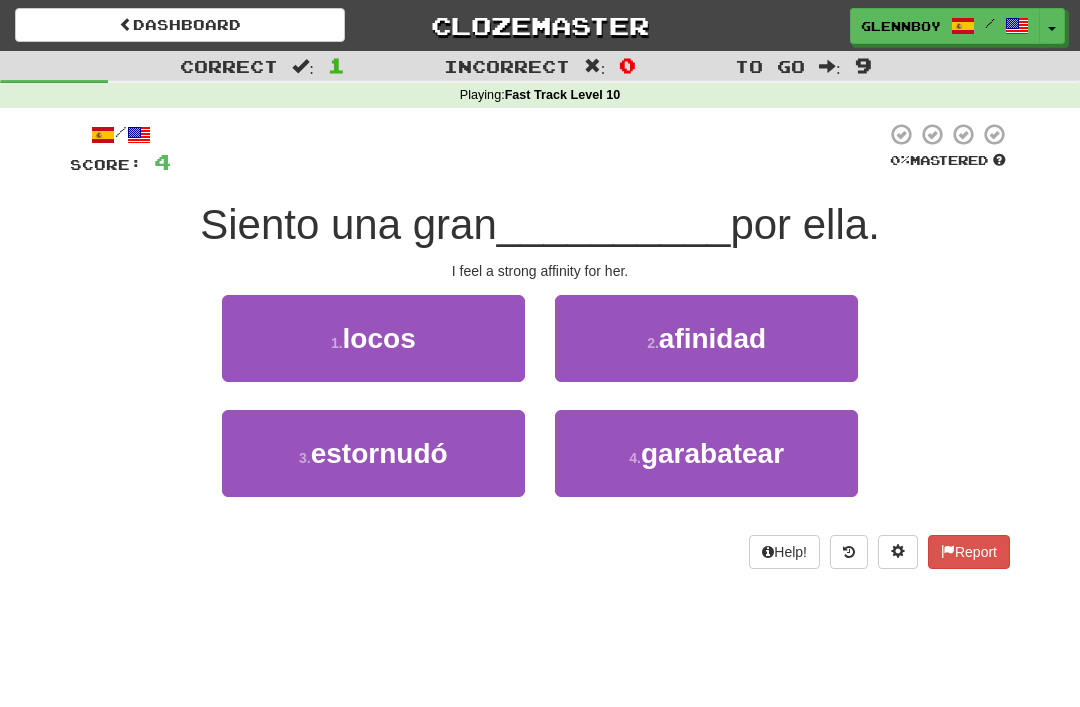 click on "afinidad" at bounding box center (712, 338) 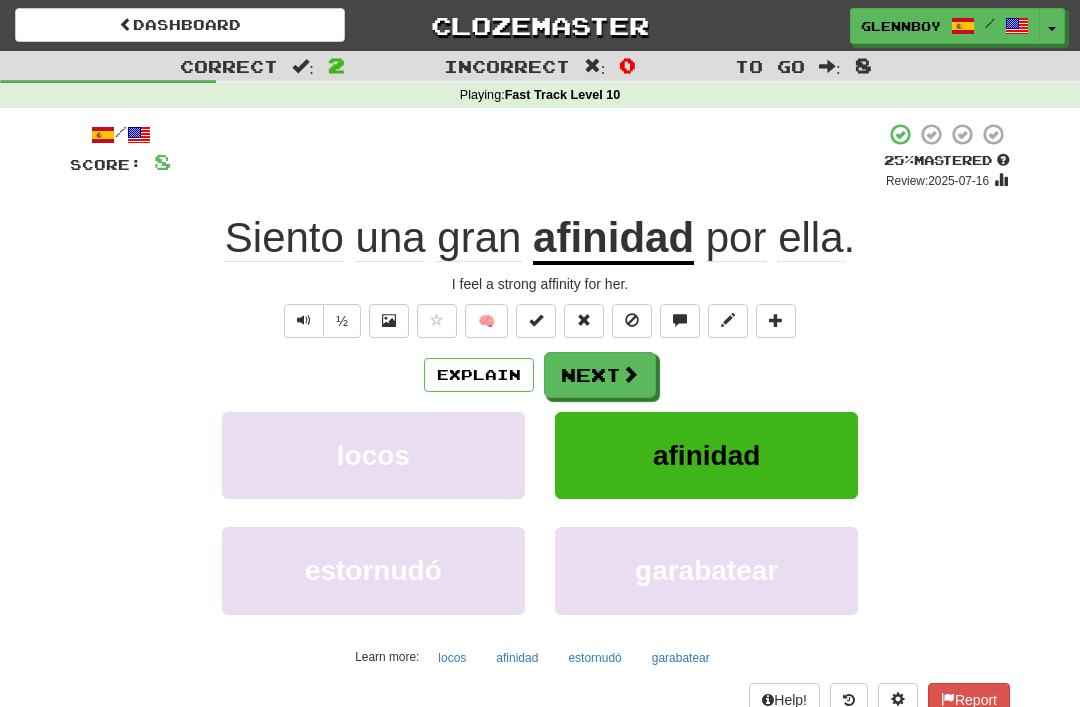 click at bounding box center [632, 320] 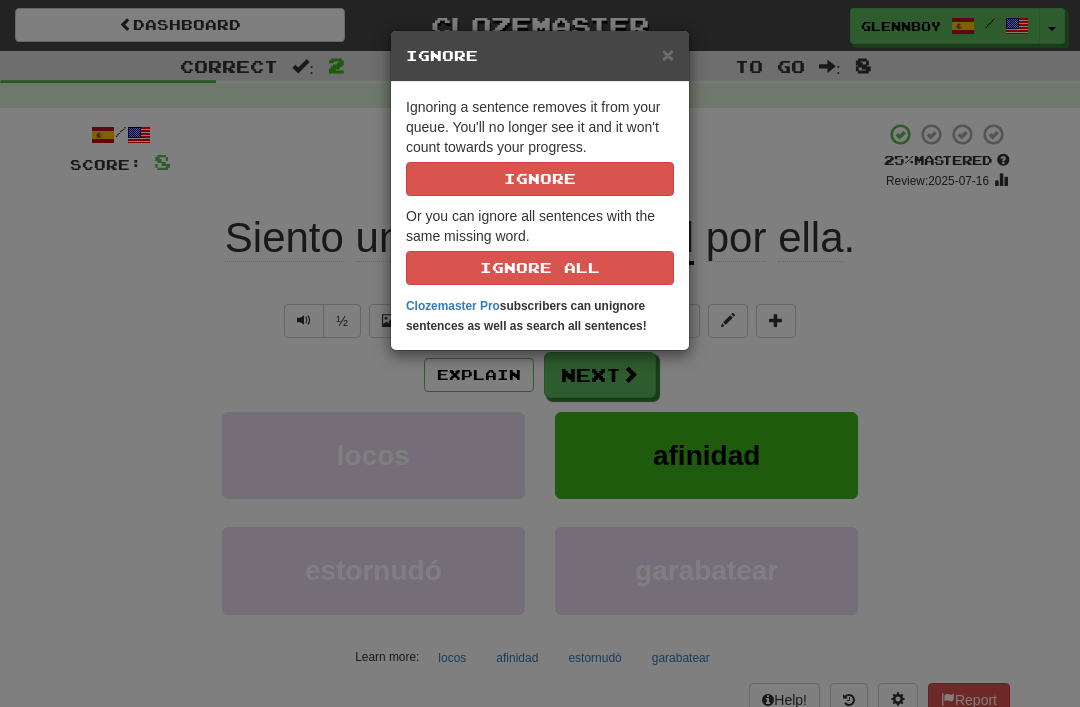click on "Ignore" at bounding box center (540, 179) 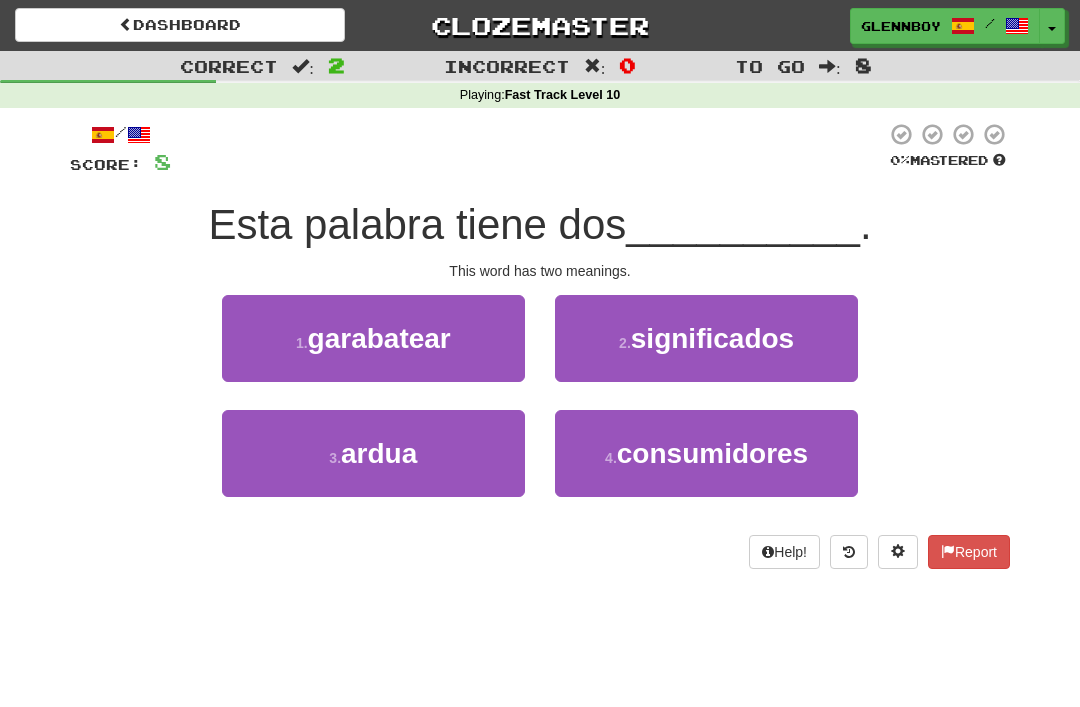 click on "significados" at bounding box center [712, 338] 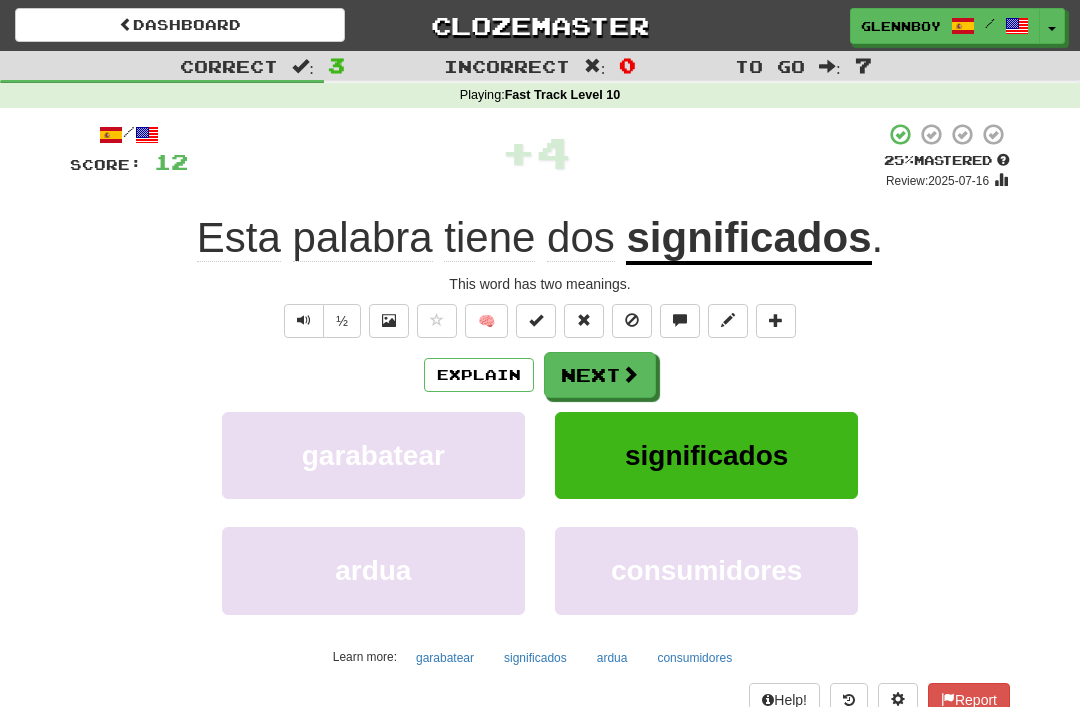 click at bounding box center (632, 321) 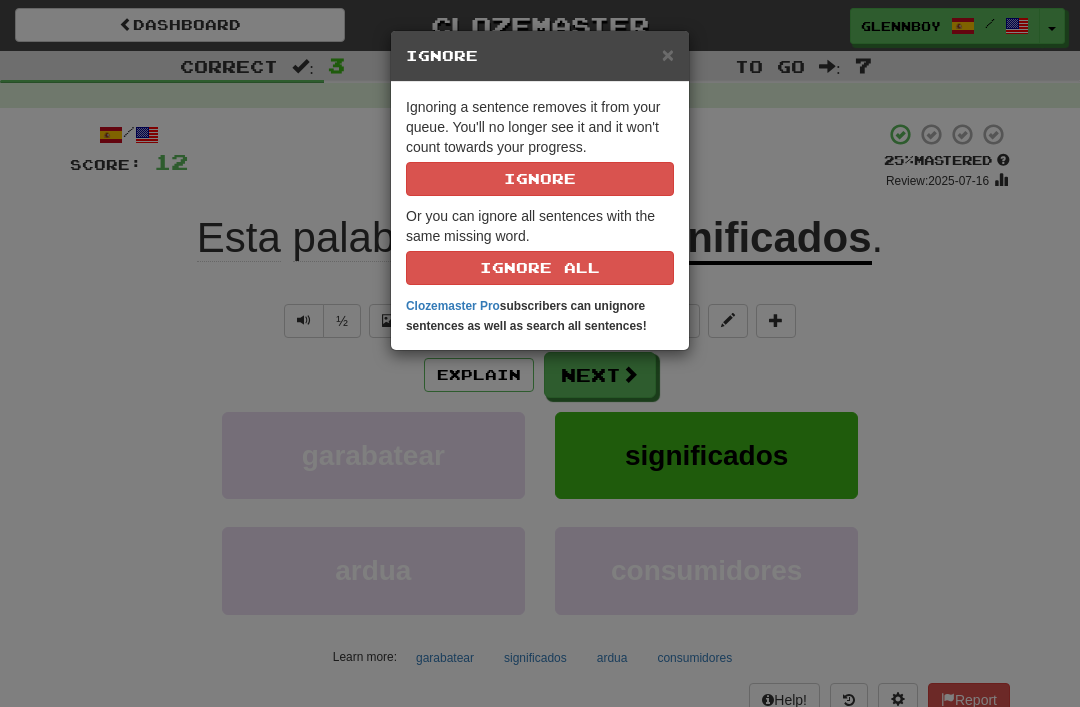 click on "Ignore" at bounding box center (540, 179) 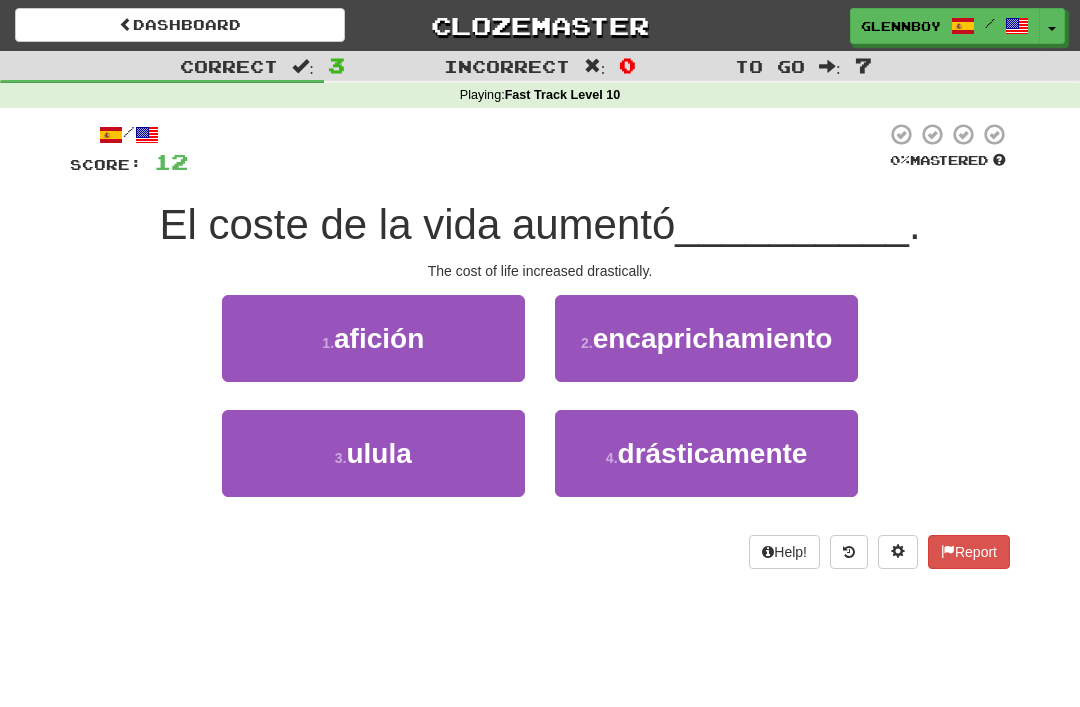 click on "drásticamente" at bounding box center [713, 453] 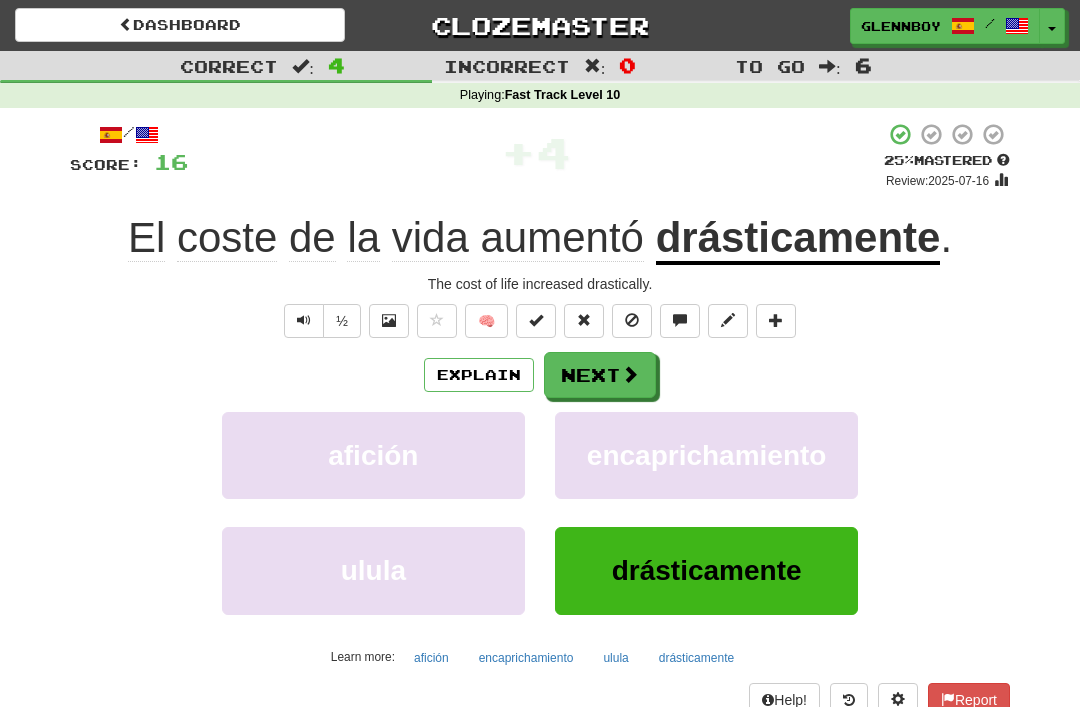 click at bounding box center (632, 321) 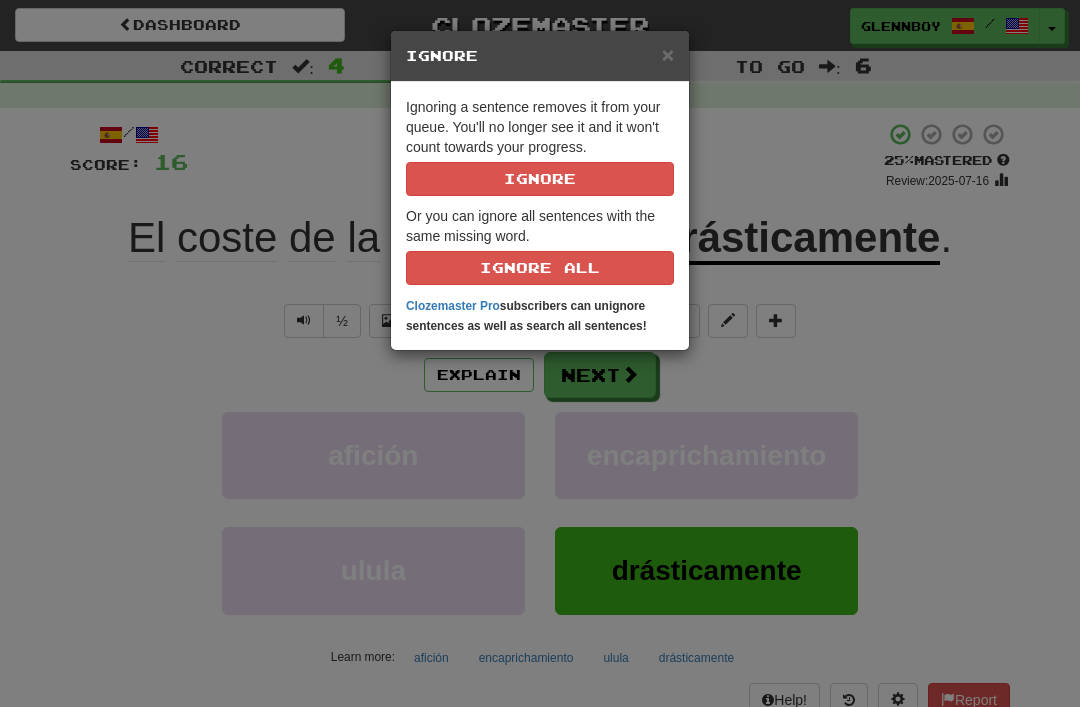 click on "Ignore" at bounding box center (540, 179) 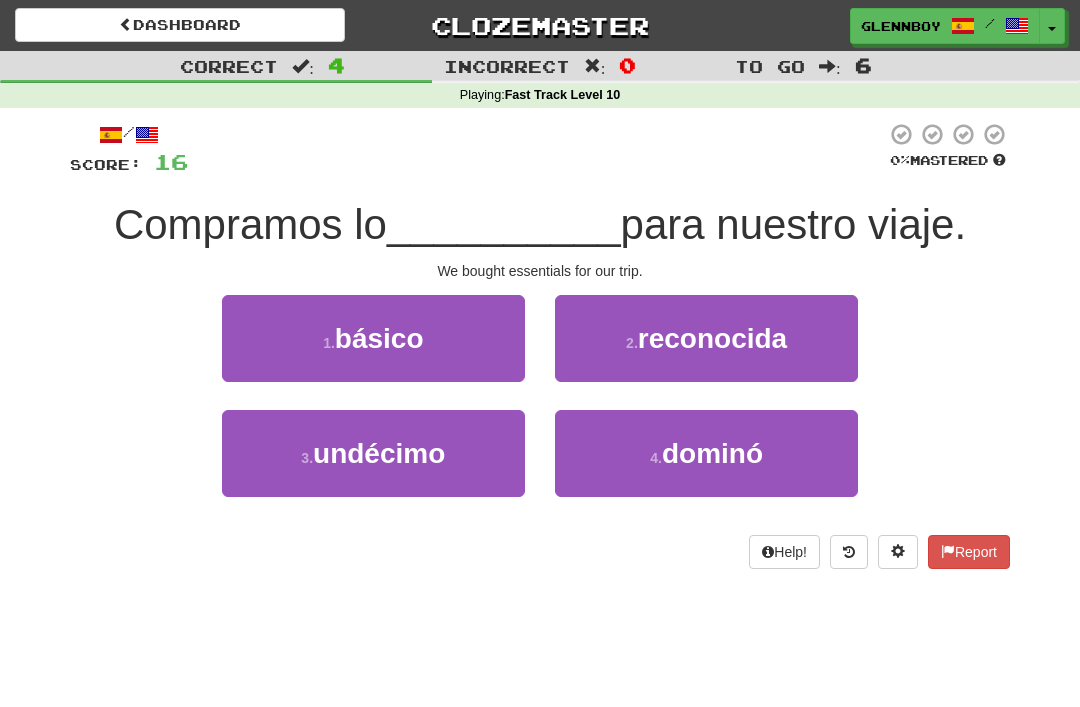 click on "básico" at bounding box center (379, 338) 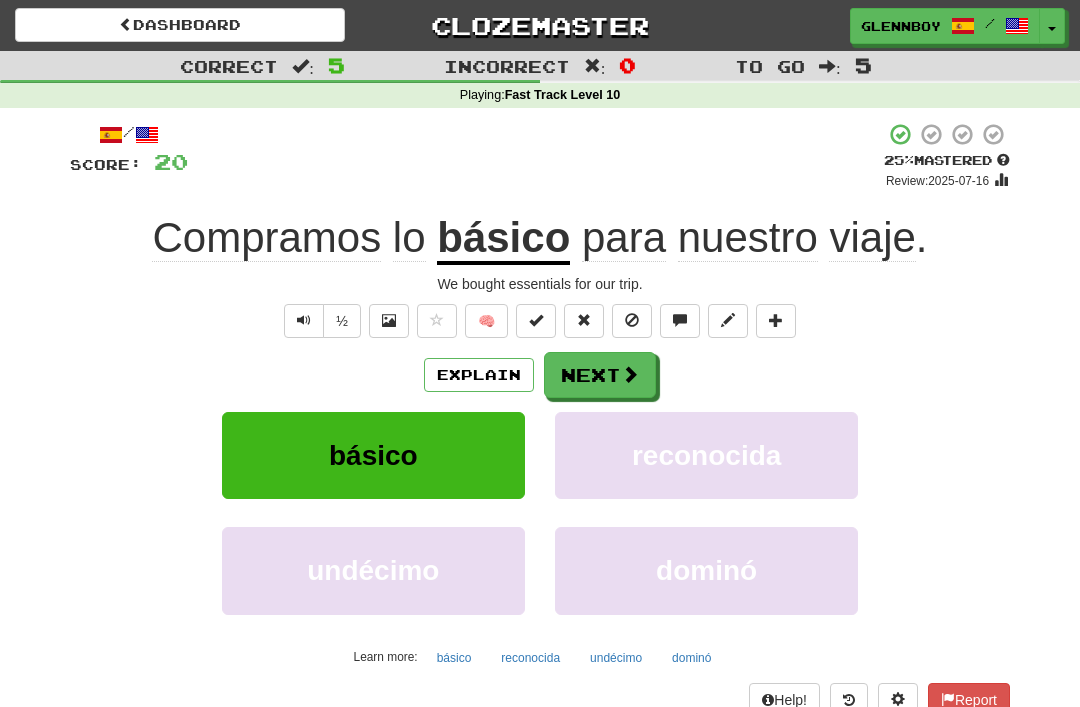 click at bounding box center (632, 320) 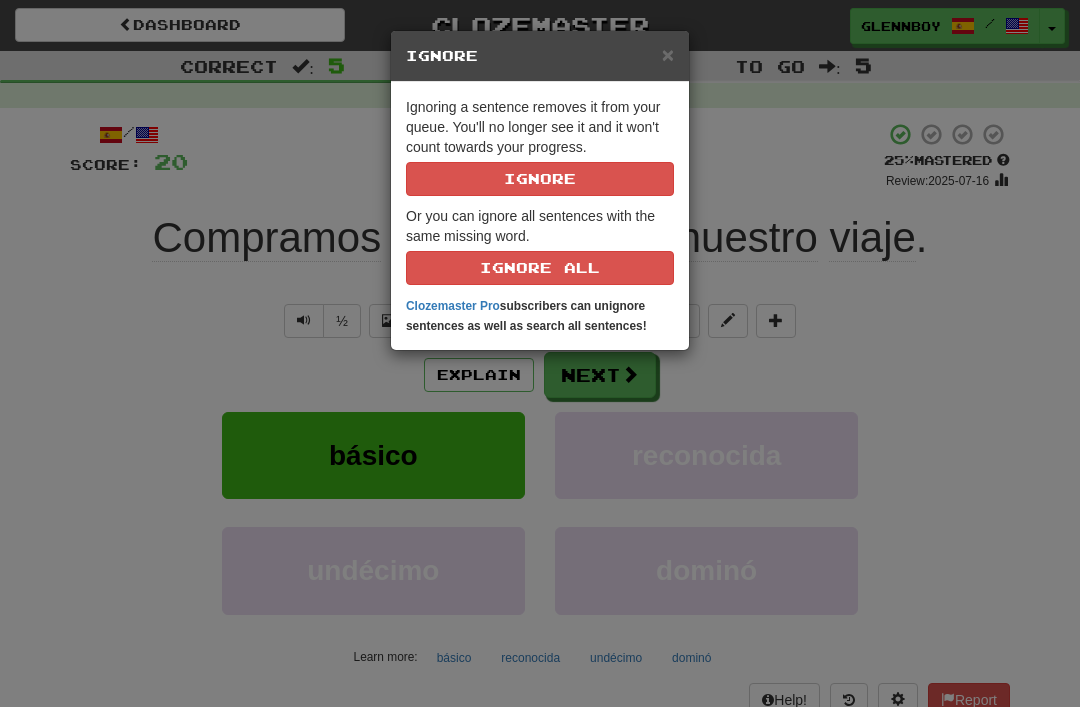 click on "Ignore" at bounding box center (540, 179) 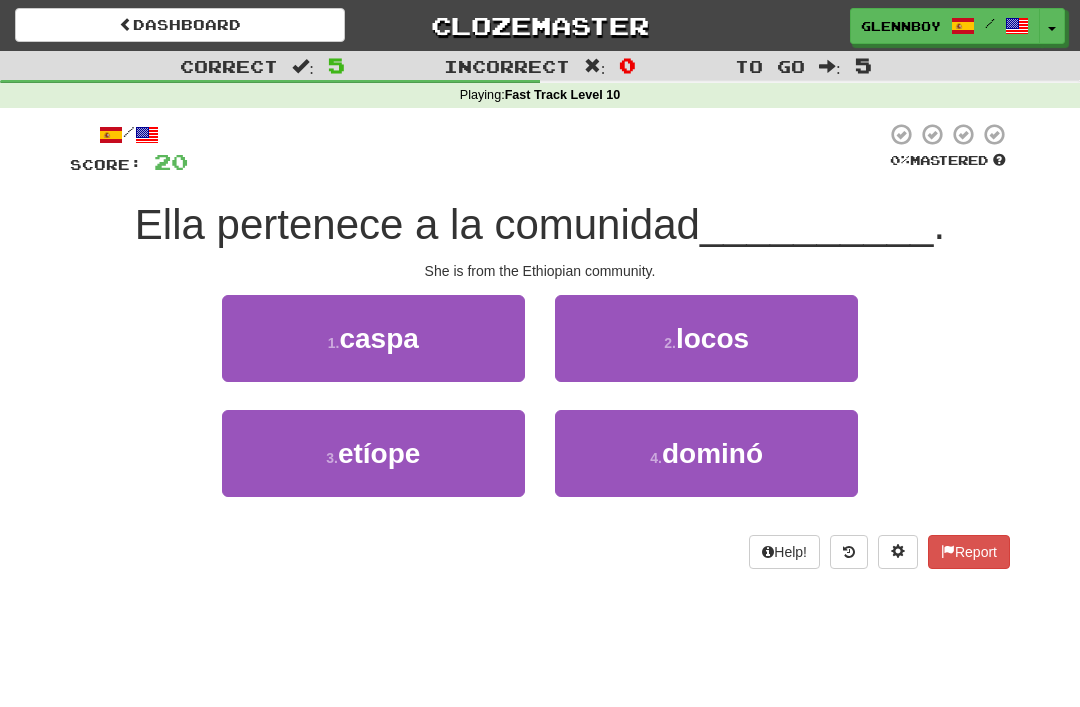 click on "etíope" at bounding box center (379, 453) 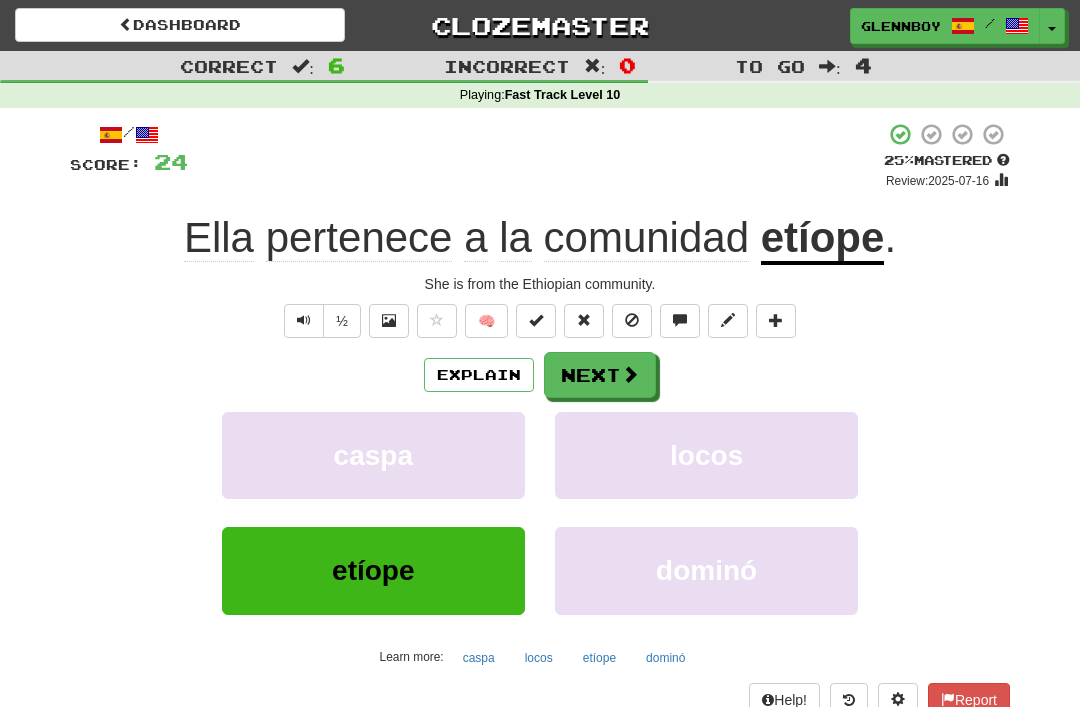 click at bounding box center (632, 320) 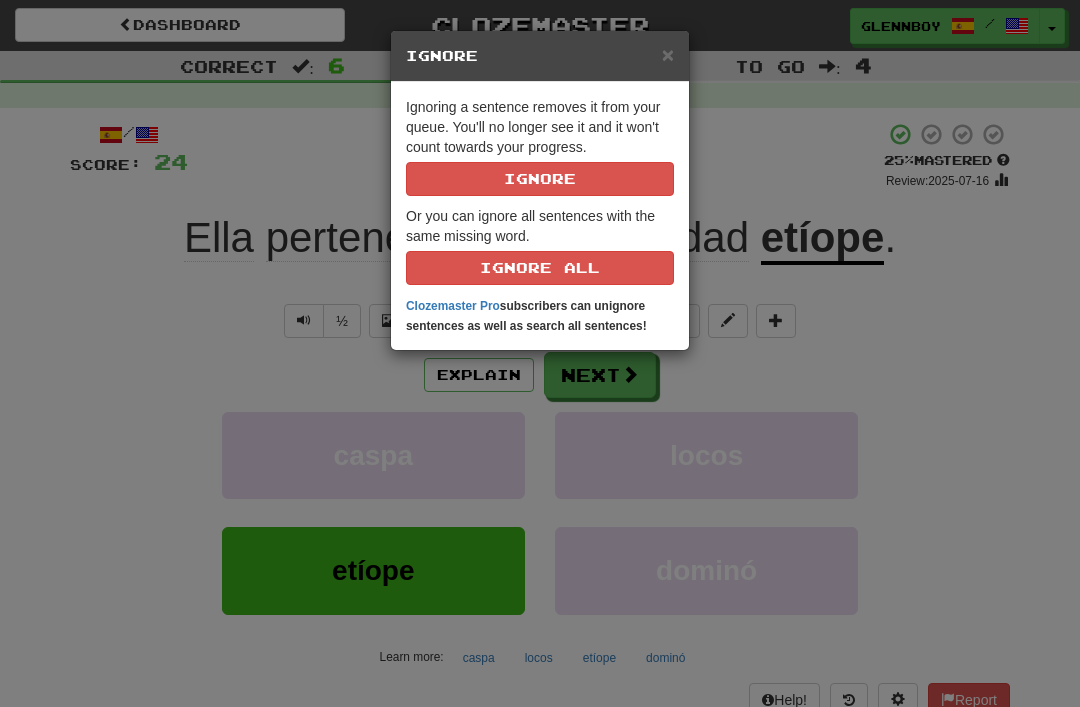 click on "Ignore" at bounding box center [540, 179] 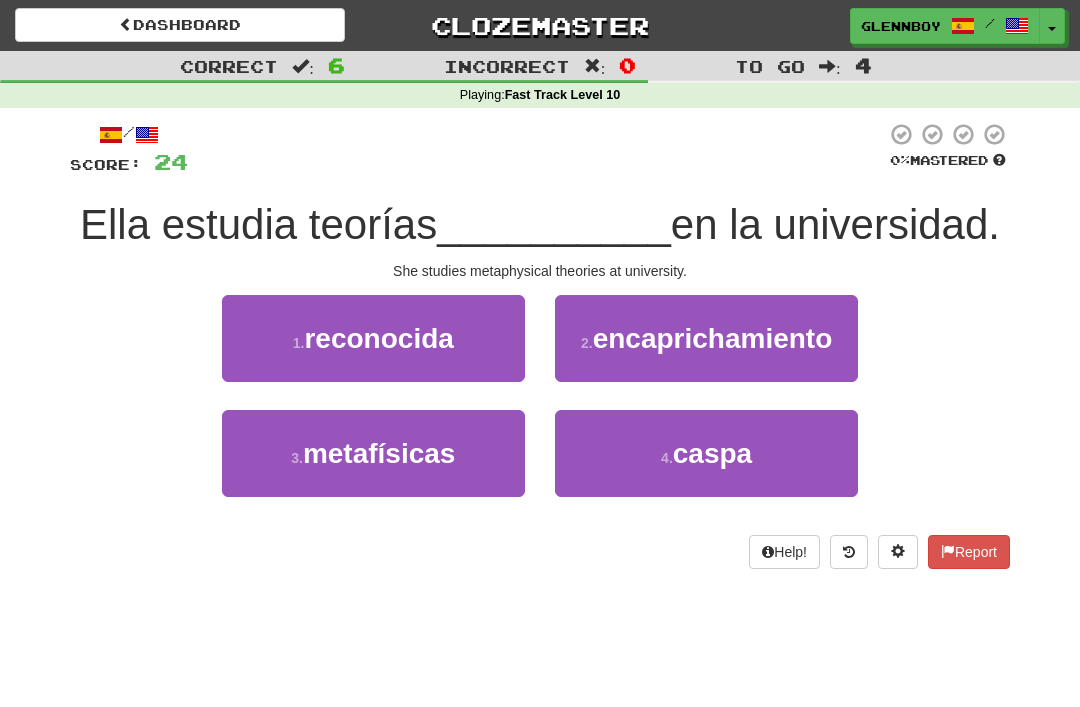 click on "metafísicas" at bounding box center [379, 453] 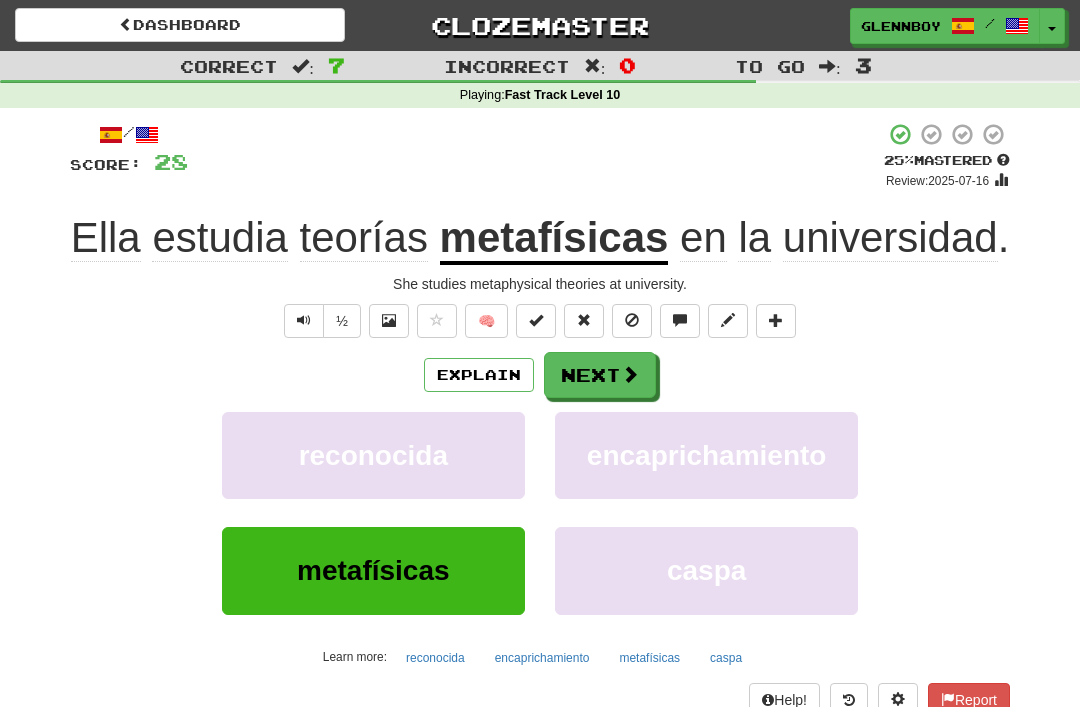click at bounding box center [632, 320] 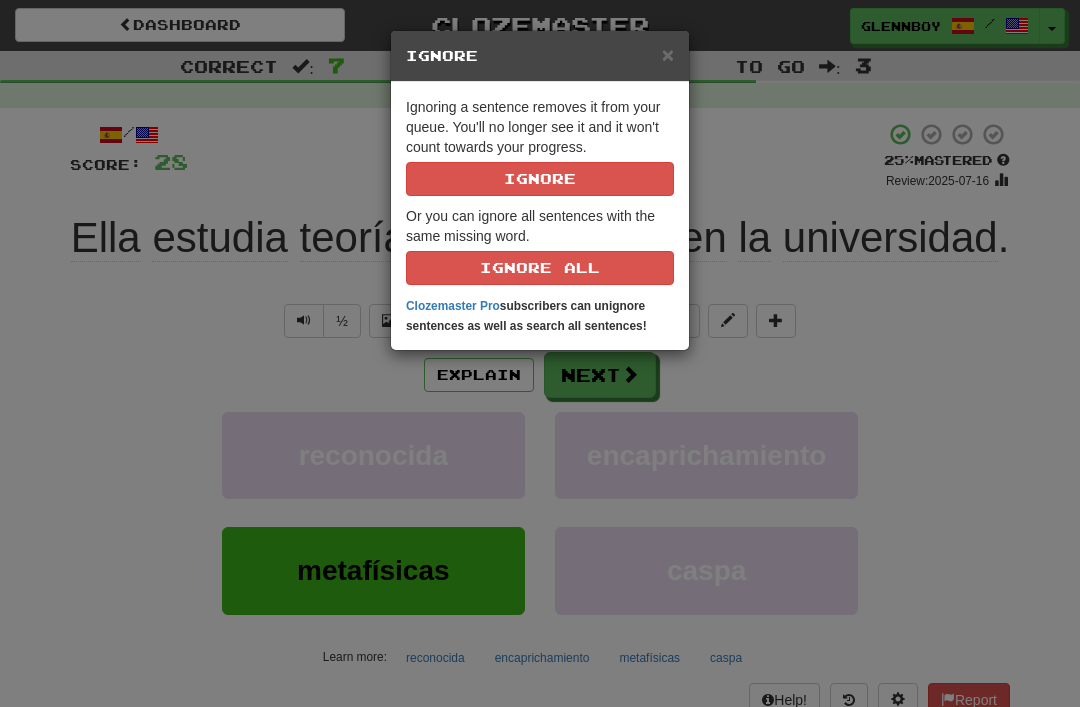 click on "Ignore" at bounding box center [540, 179] 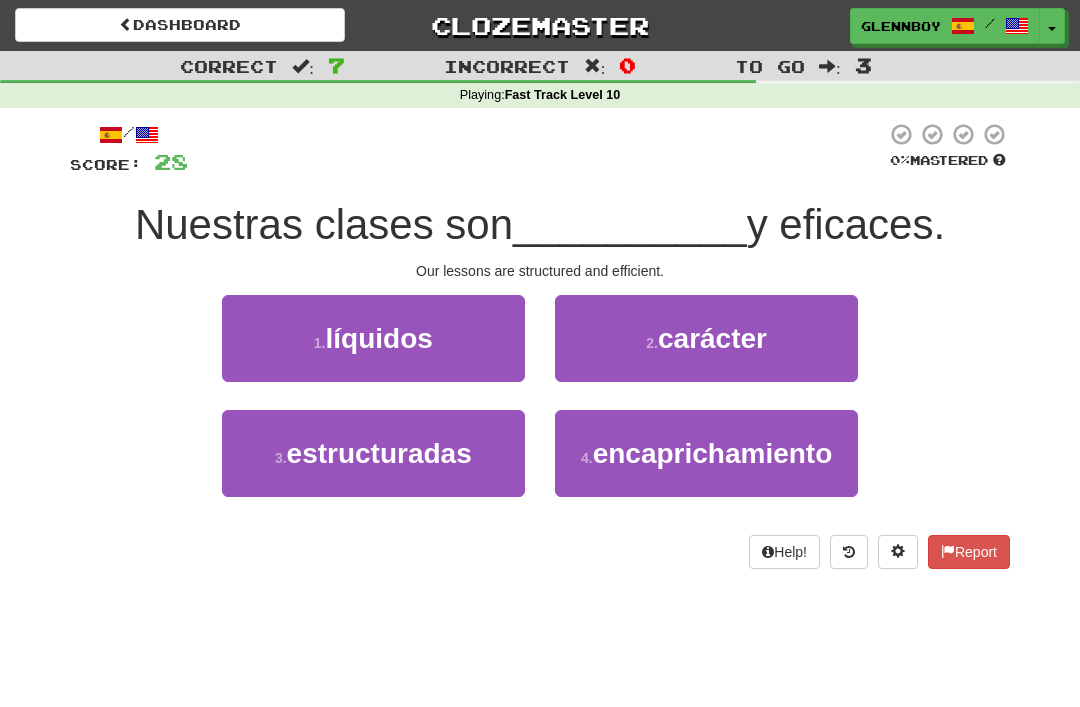 click on "estructuradas" at bounding box center (379, 453) 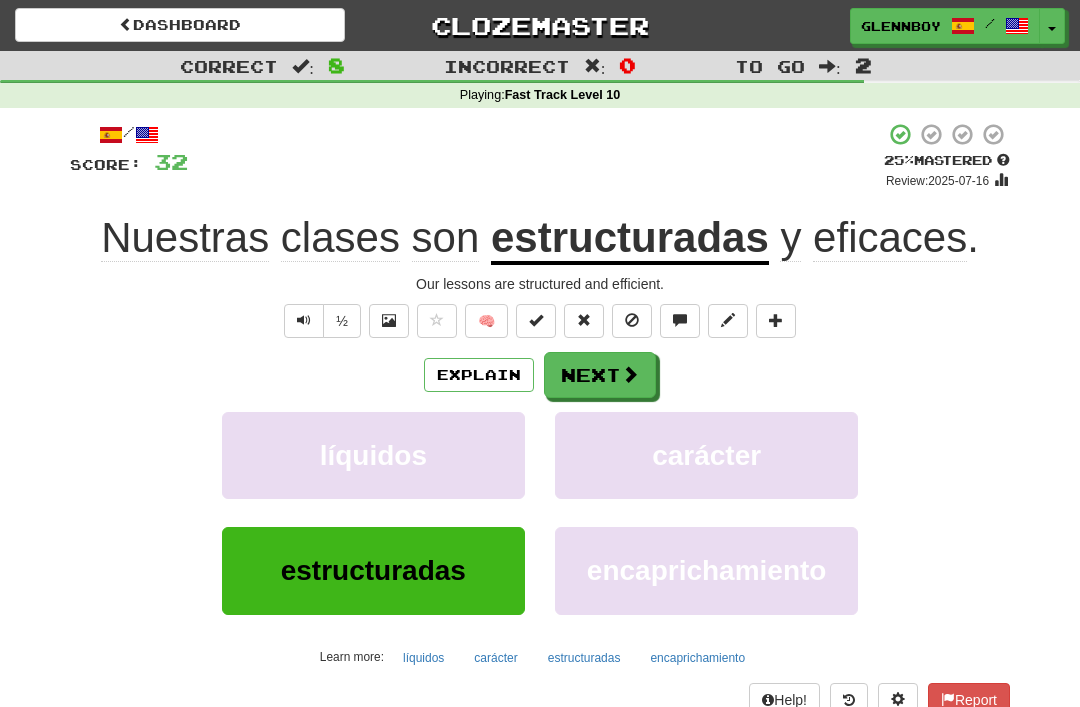 click at bounding box center [632, 321] 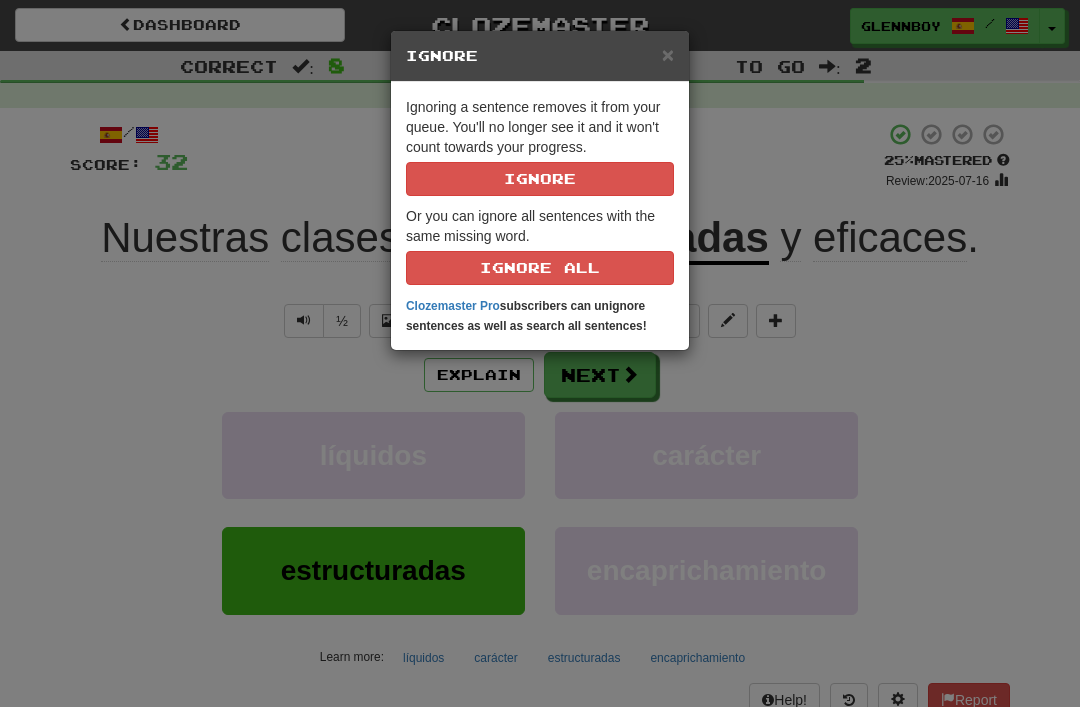 click on "Ignore" at bounding box center [540, 179] 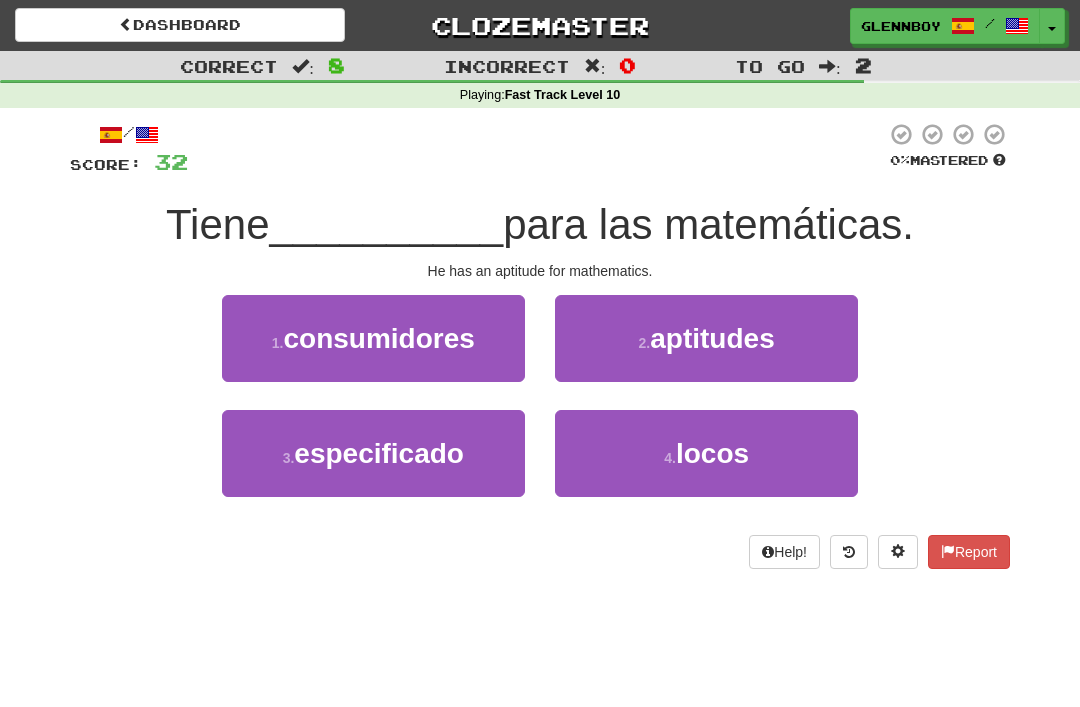 click on "aptitudes" at bounding box center [712, 338] 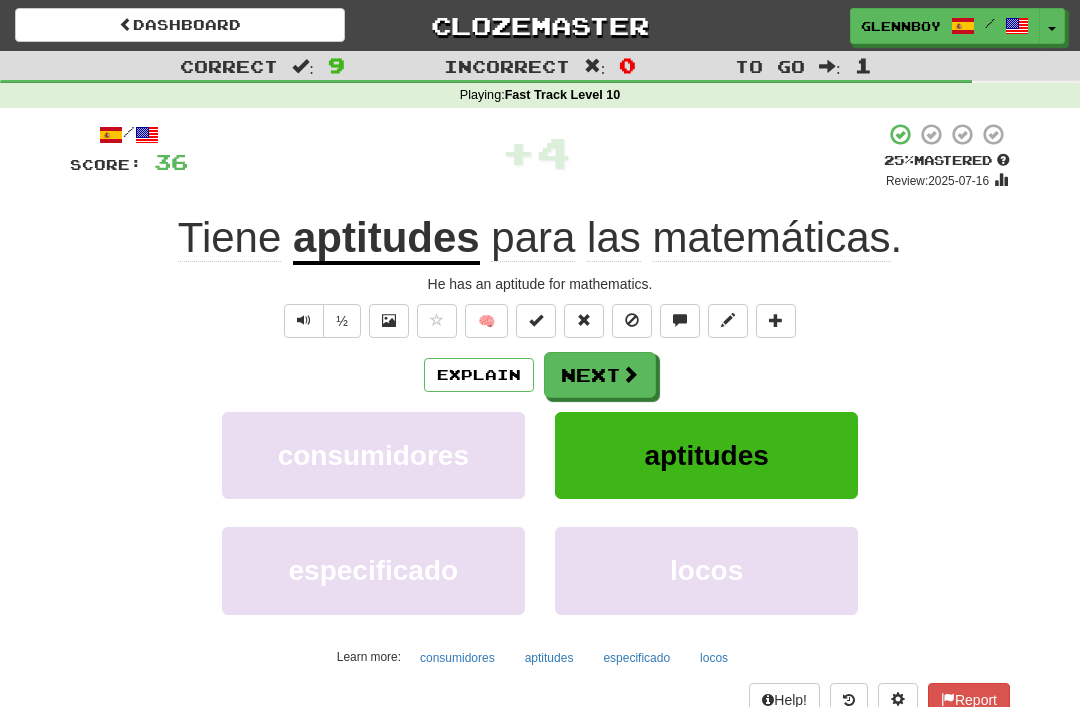 click at bounding box center (632, 321) 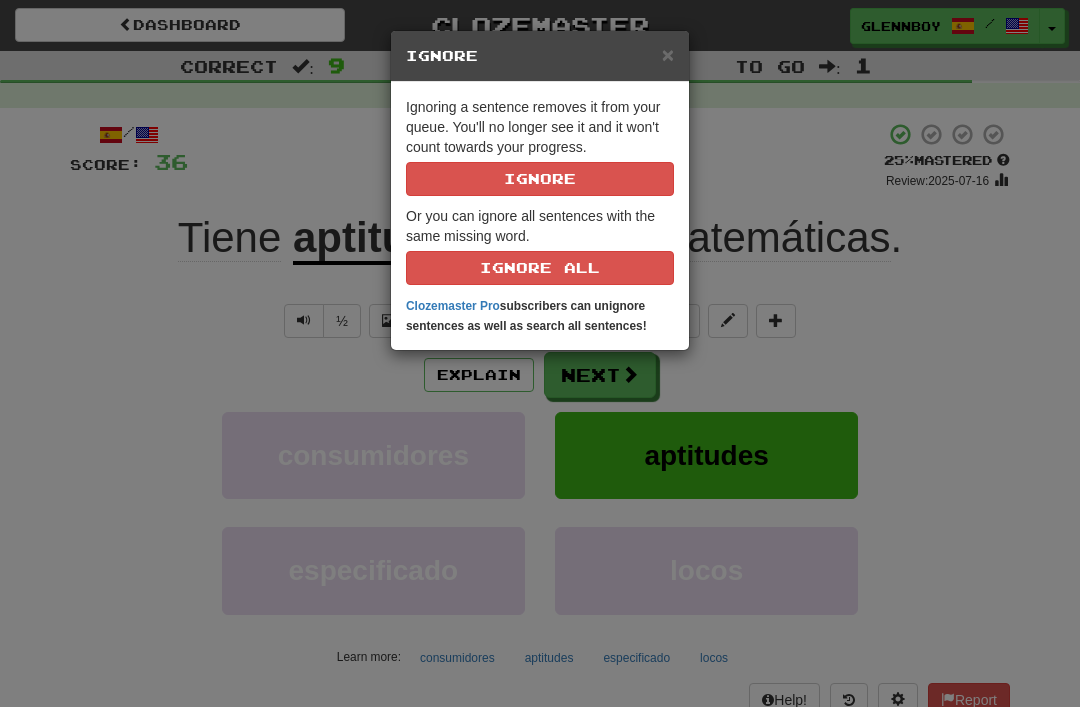 click on "Ignore" at bounding box center (540, 179) 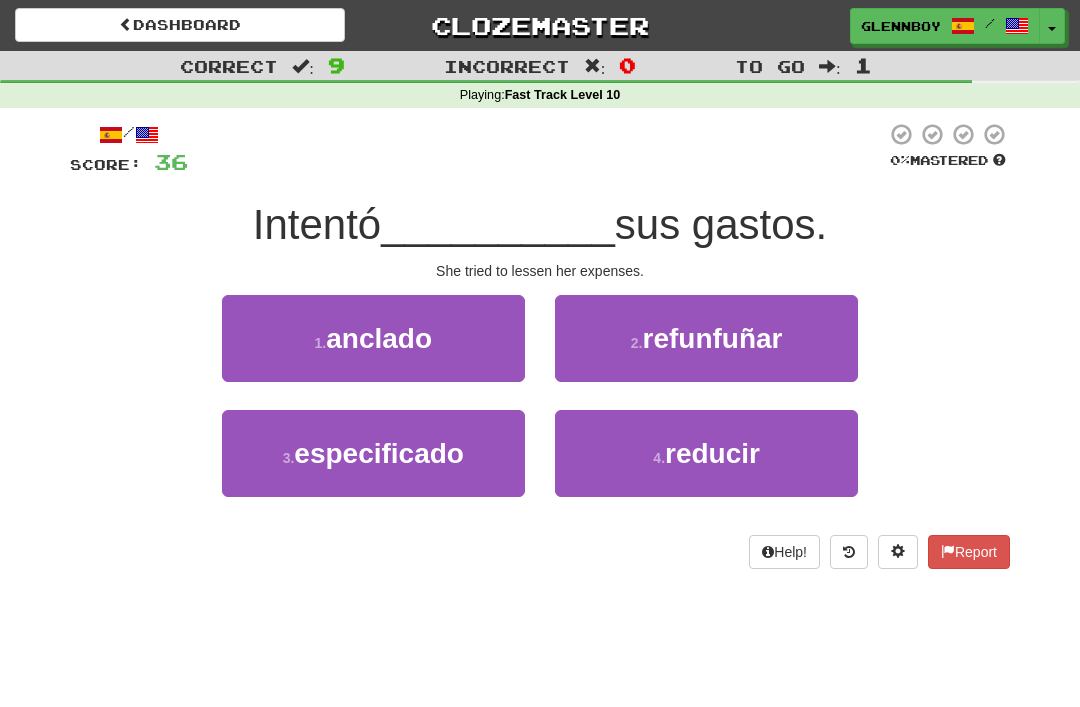 click on "reducir" at bounding box center [712, 453] 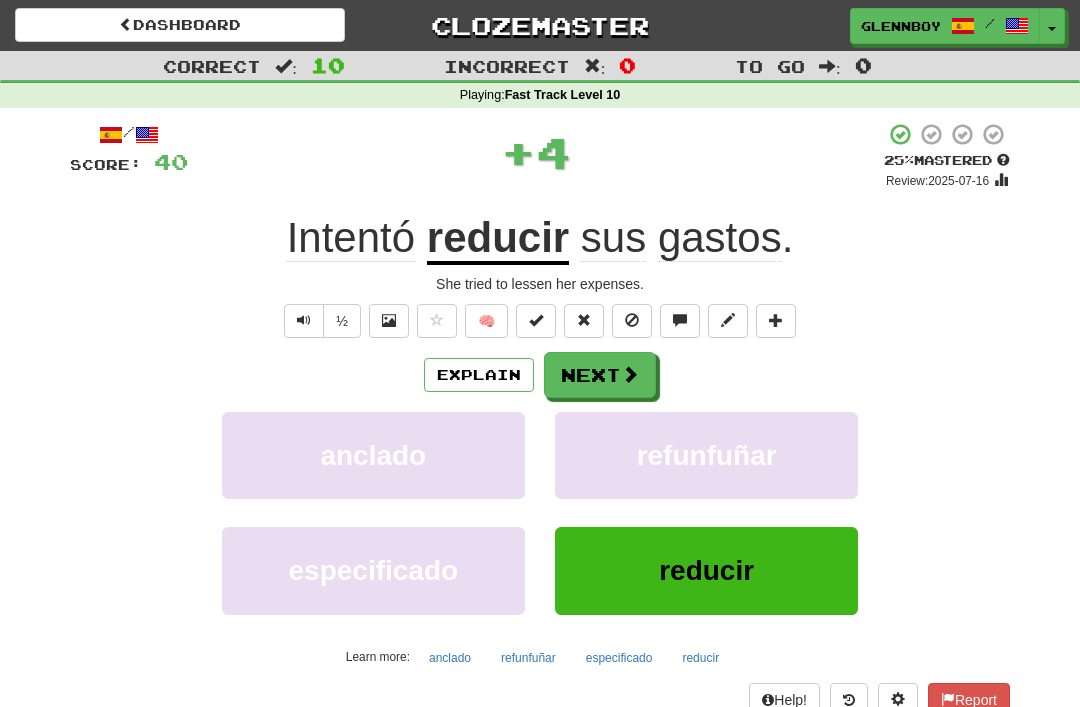 click at bounding box center [632, 320] 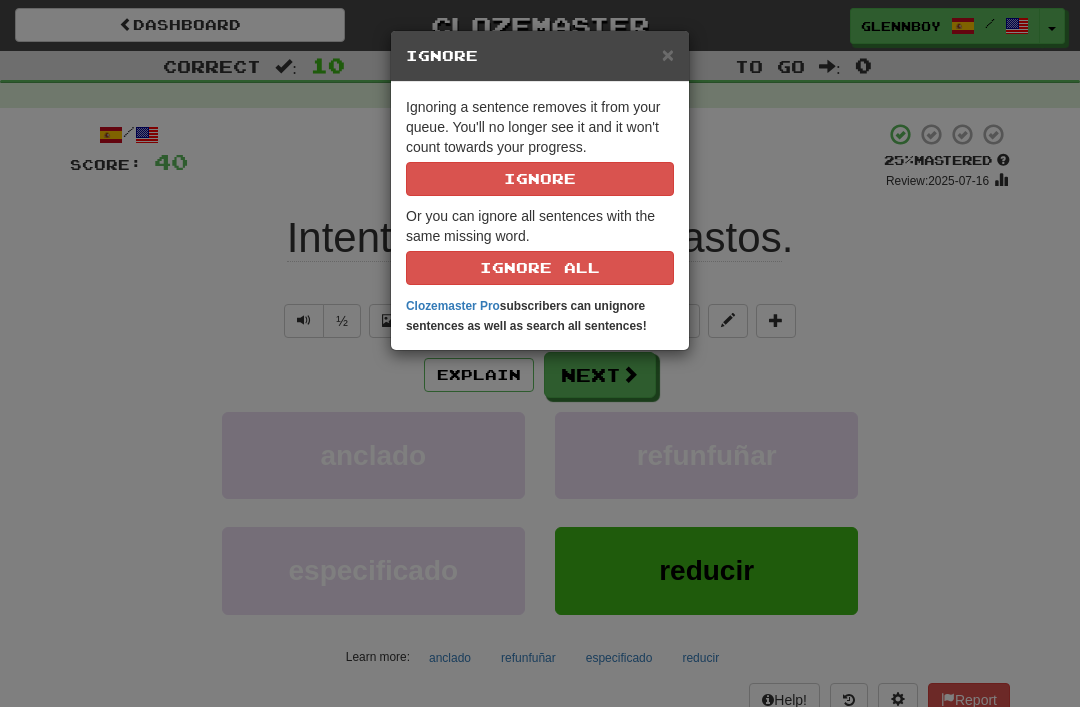 click on "Ignore" at bounding box center (540, 179) 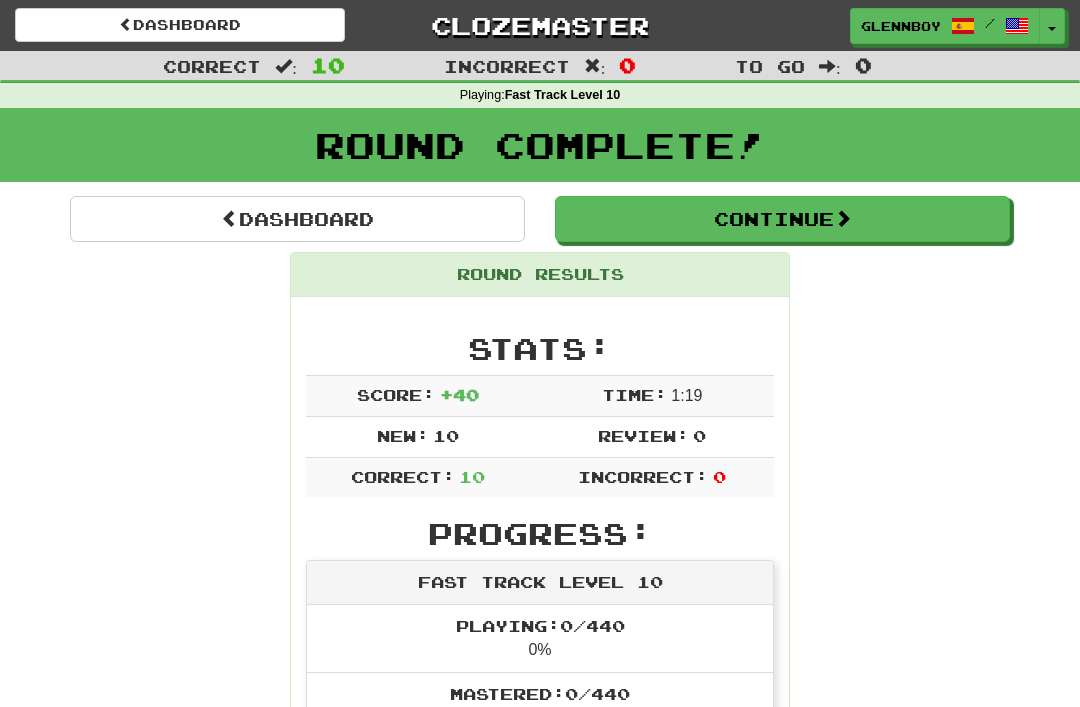 click on "Continue" at bounding box center (782, 219) 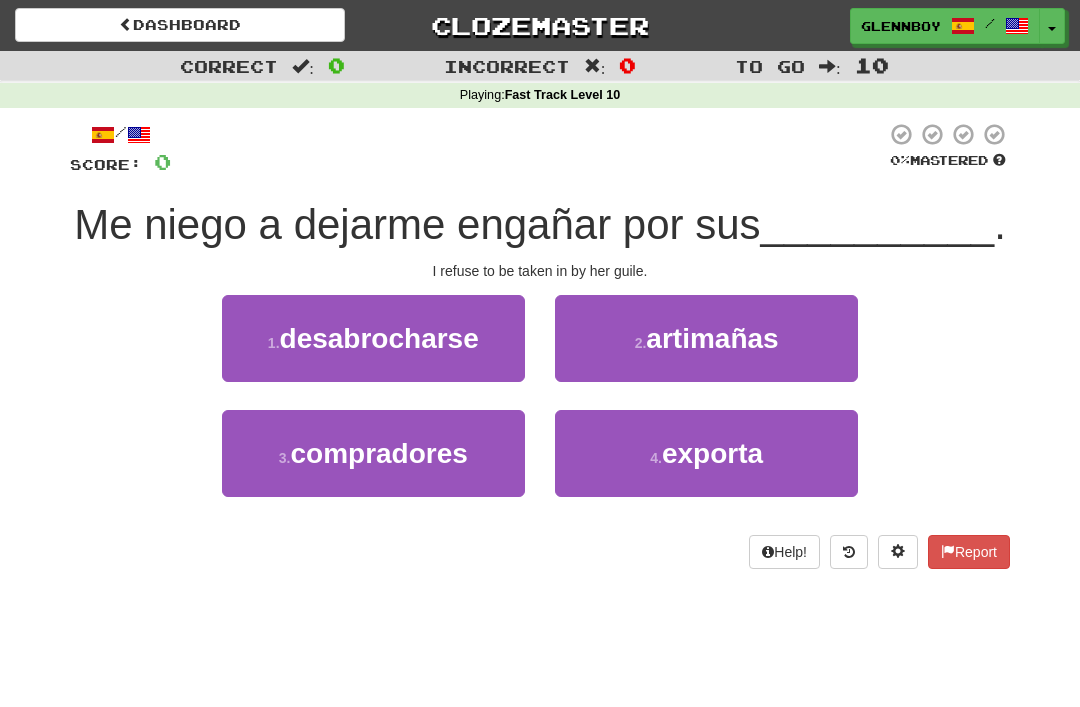 click on "artimañas" at bounding box center [712, 338] 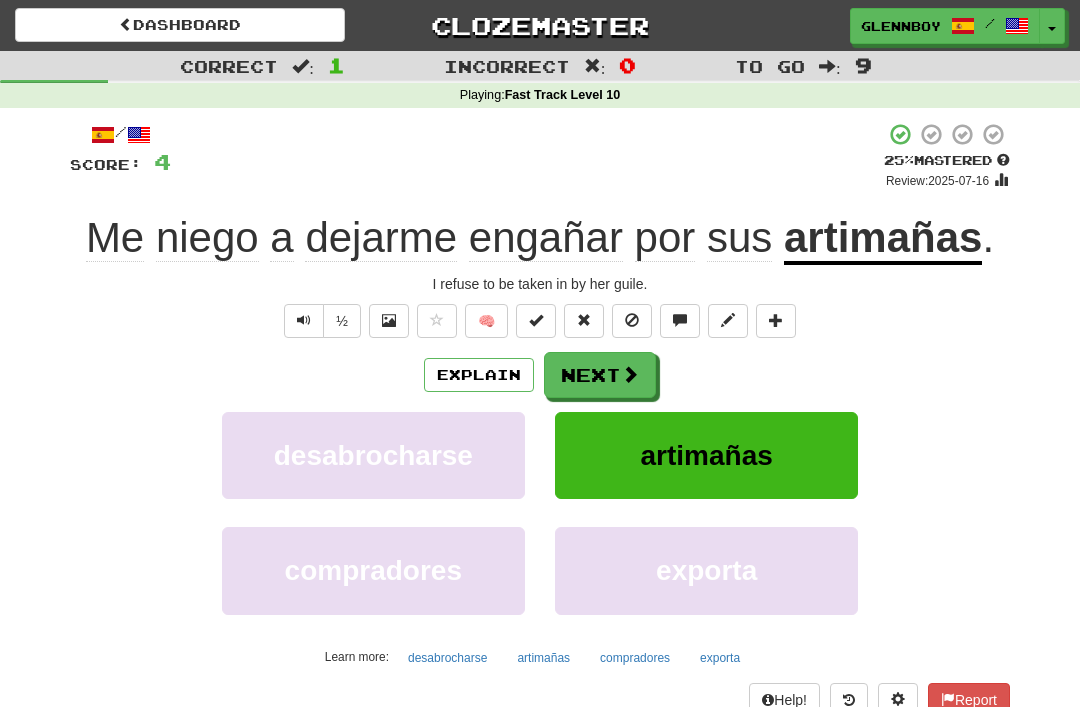 click on "Explain" at bounding box center [479, 375] 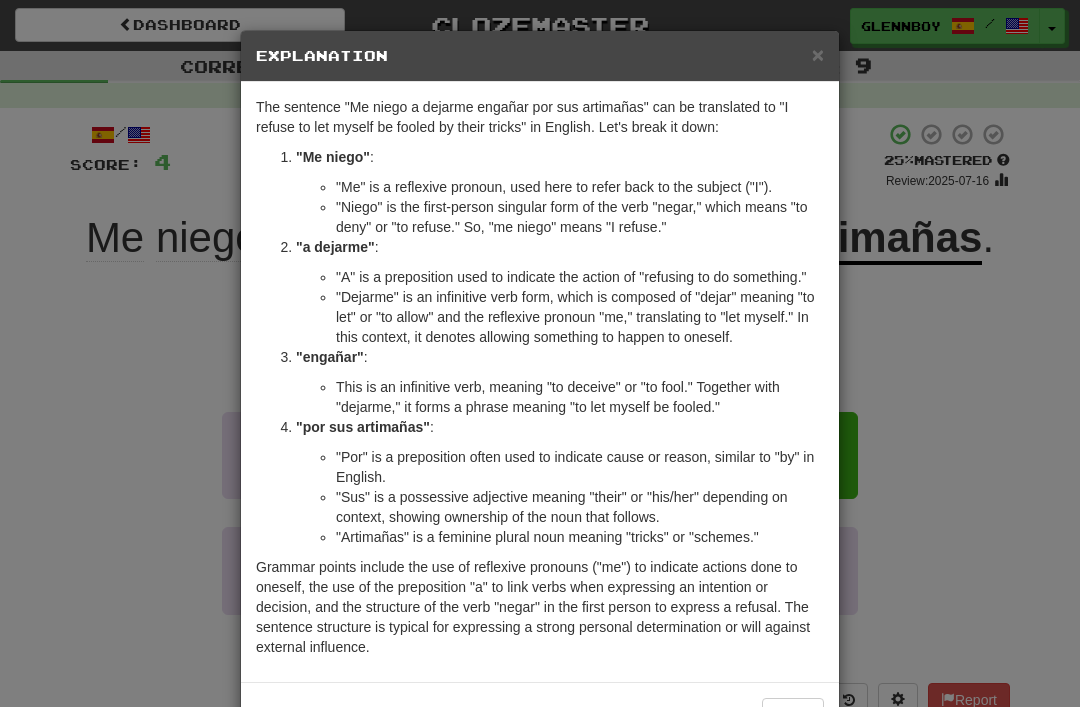 click on "×" at bounding box center (818, 54) 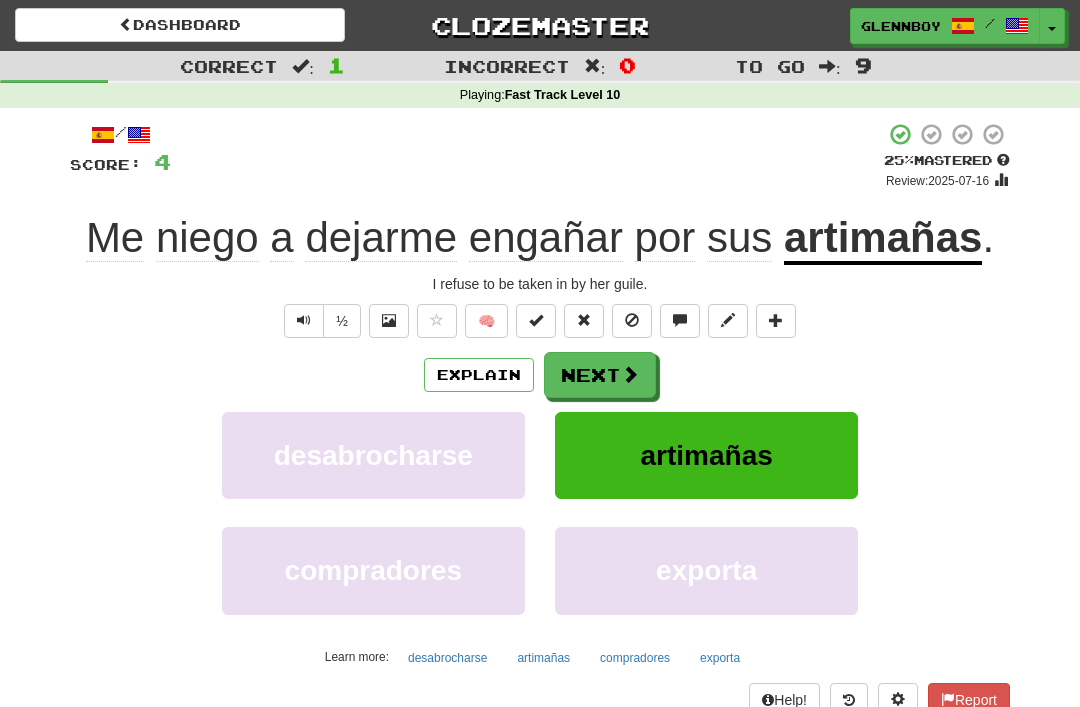 click at bounding box center [632, 321] 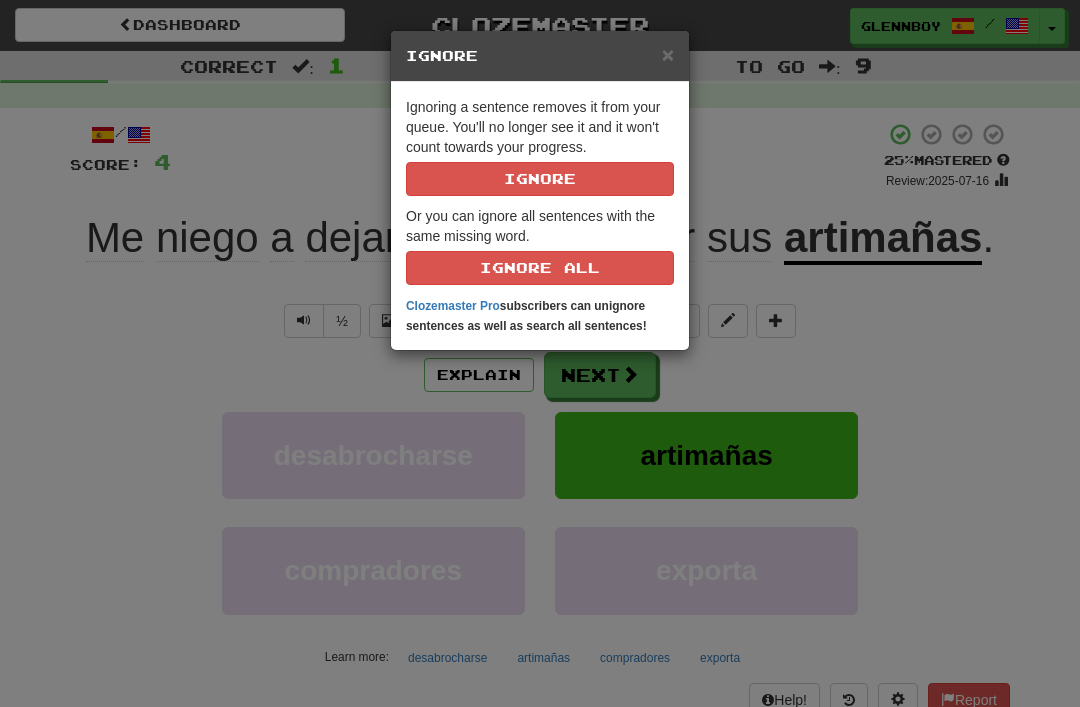 click on "Ignore" at bounding box center (540, 179) 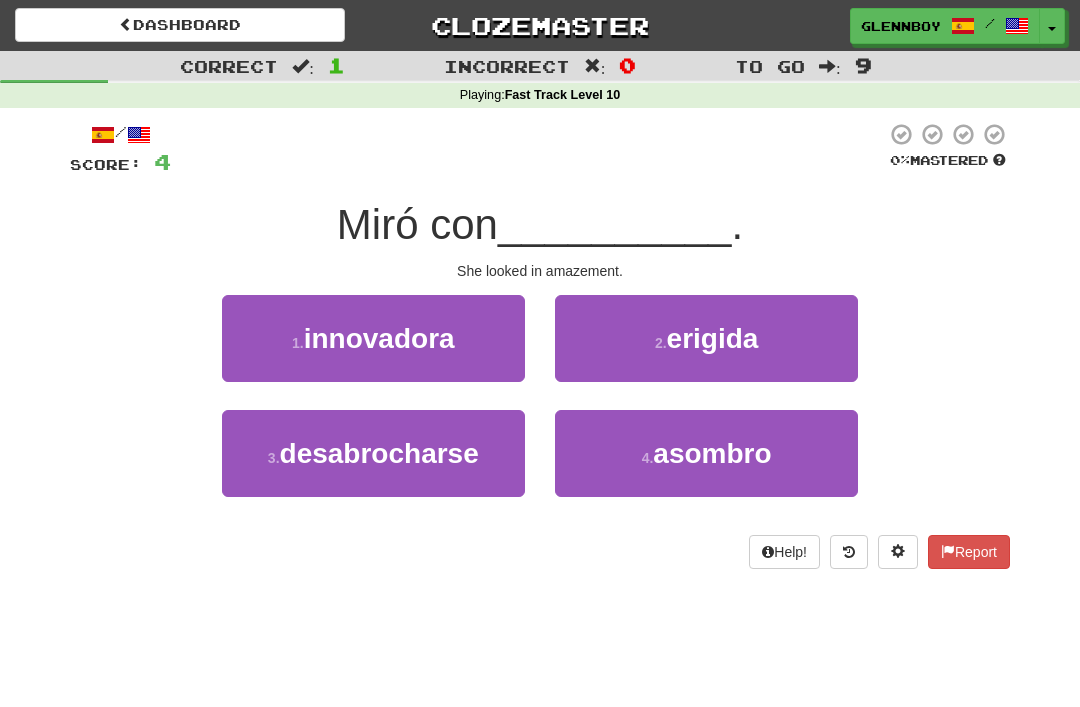click on "asombro" at bounding box center [712, 453] 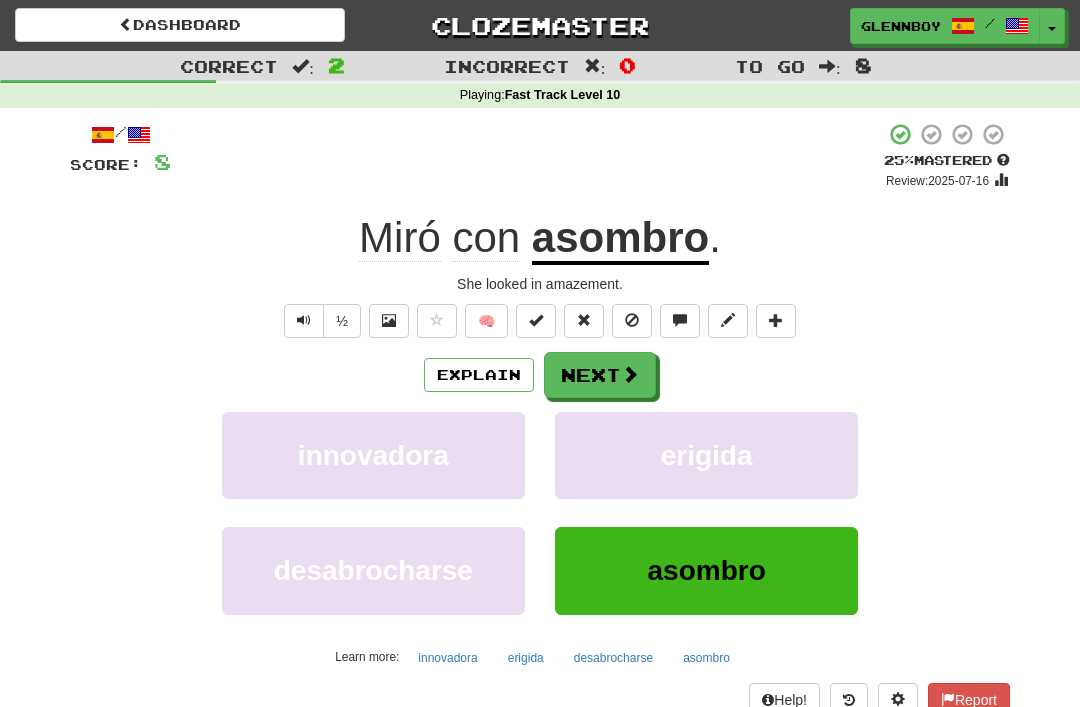 click at bounding box center (632, 320) 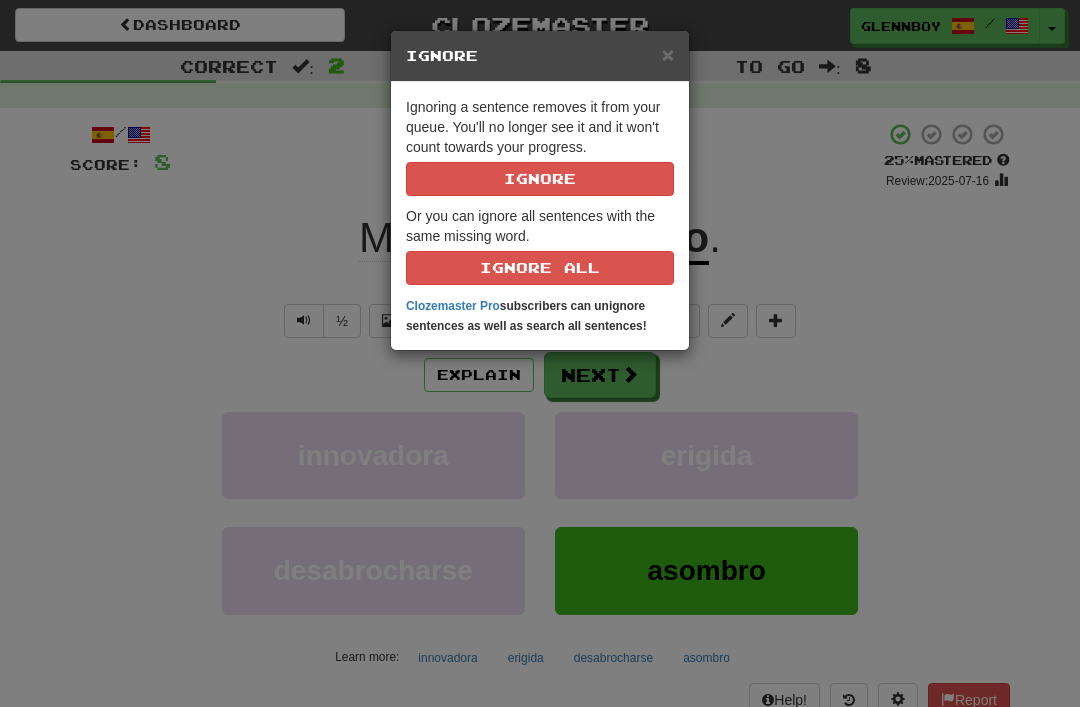 click on "Ignore" at bounding box center (540, 179) 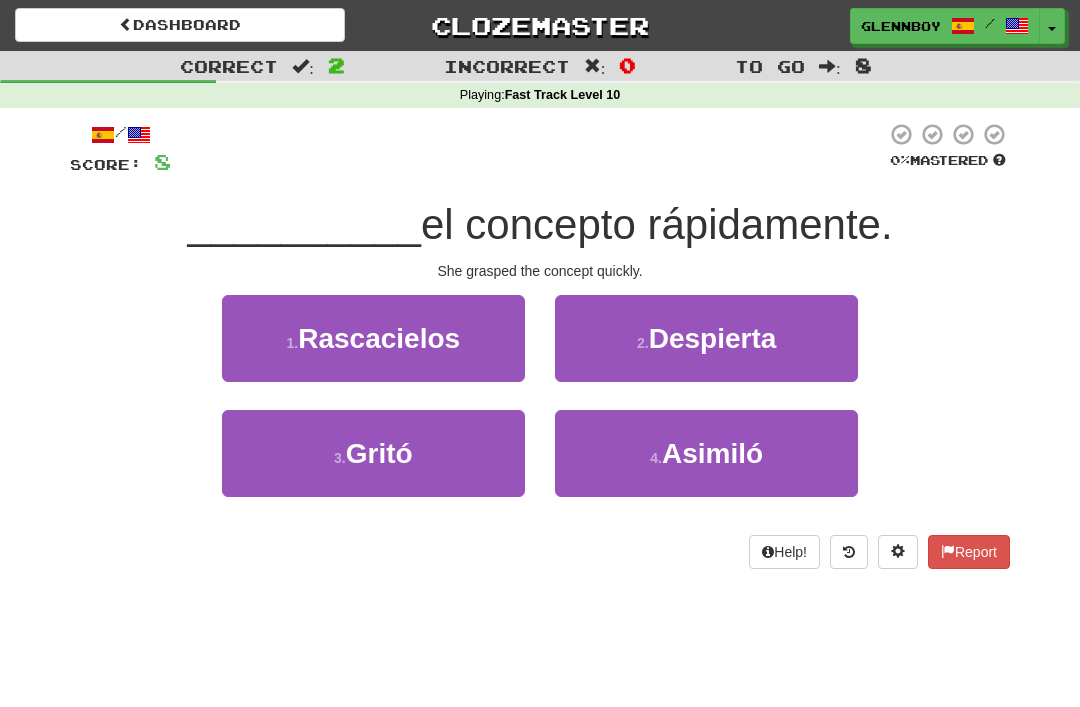 click on "Asimiló" at bounding box center (712, 453) 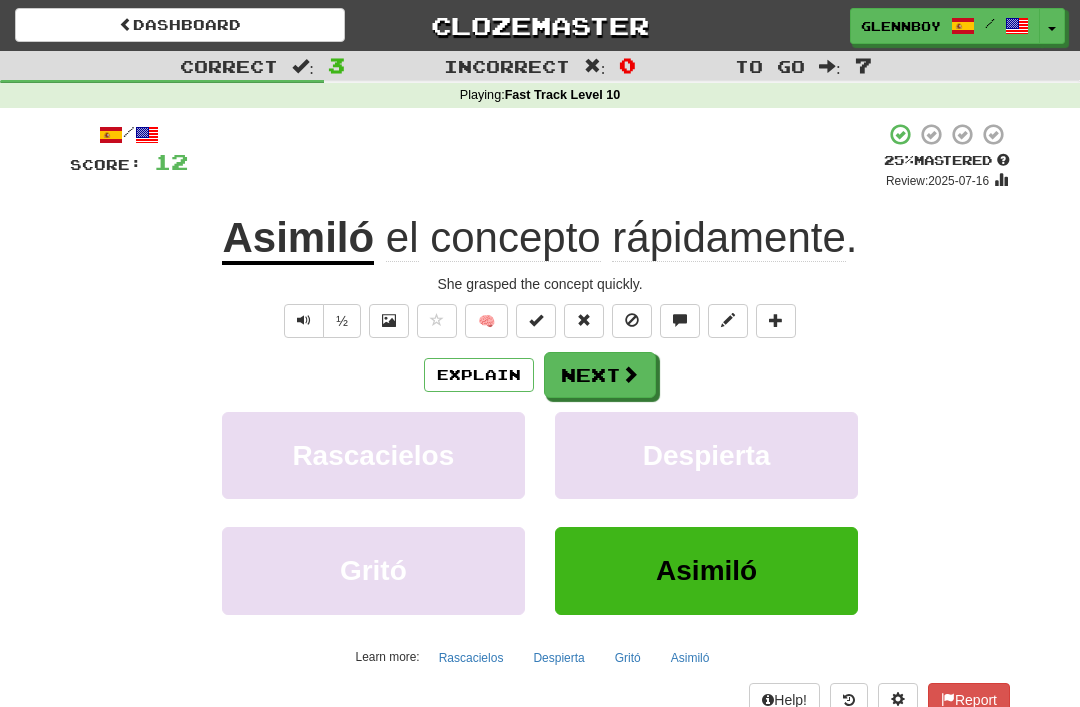 click at bounding box center (632, 321) 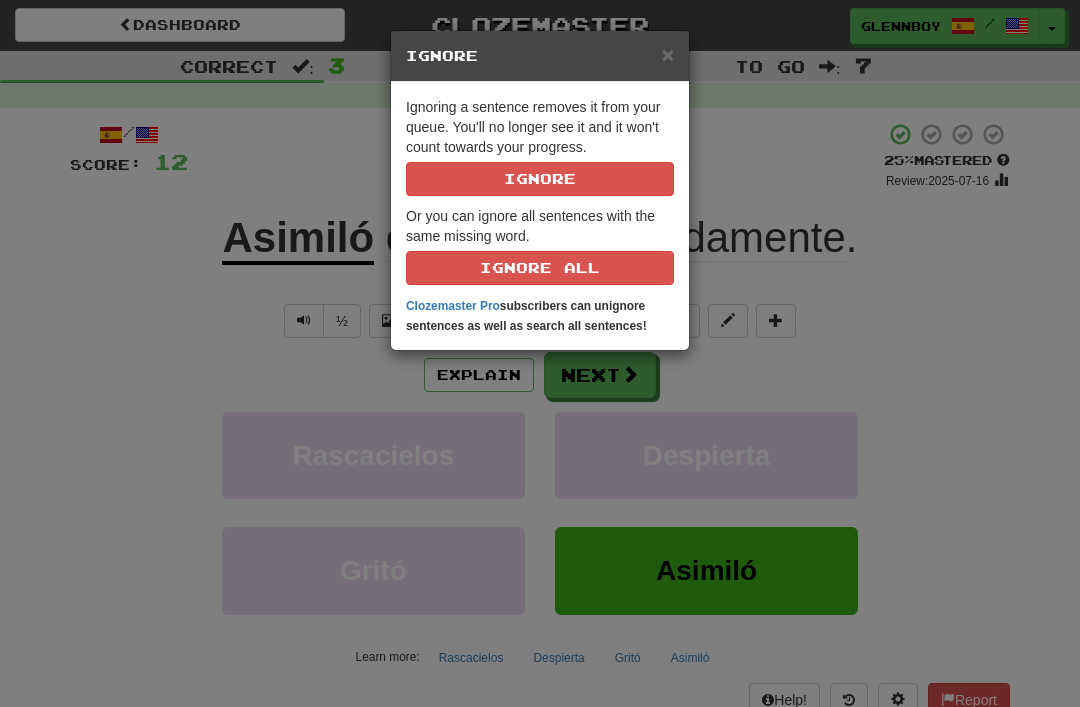 click on "Ignore" at bounding box center [540, 179] 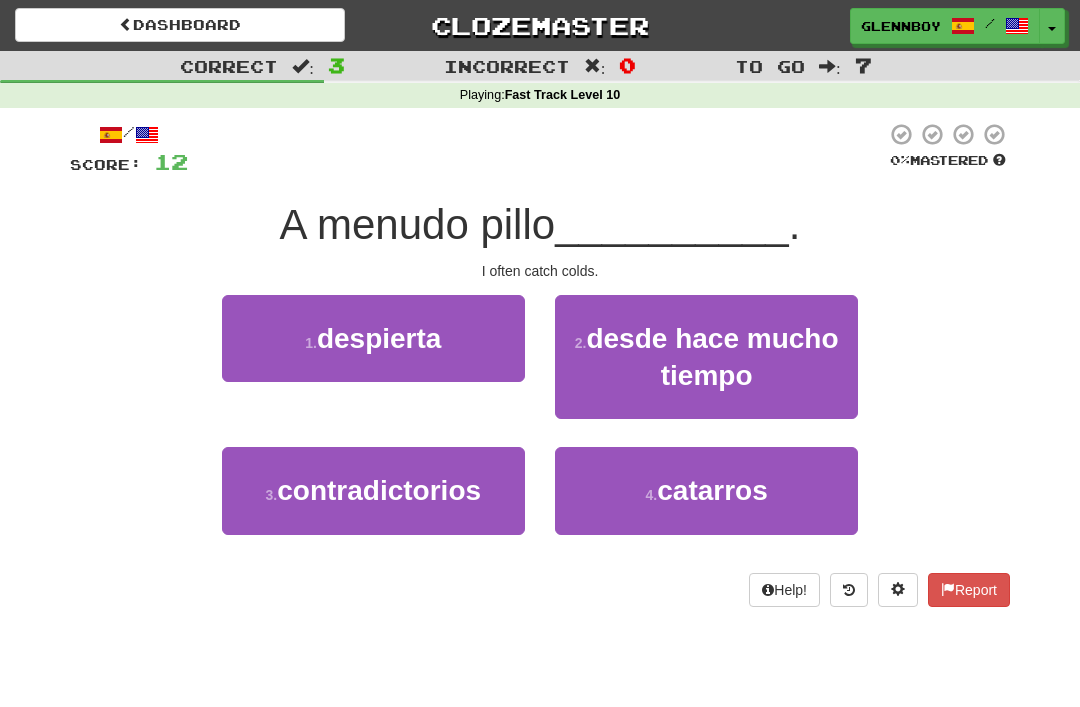 click on "catarros" at bounding box center [712, 490] 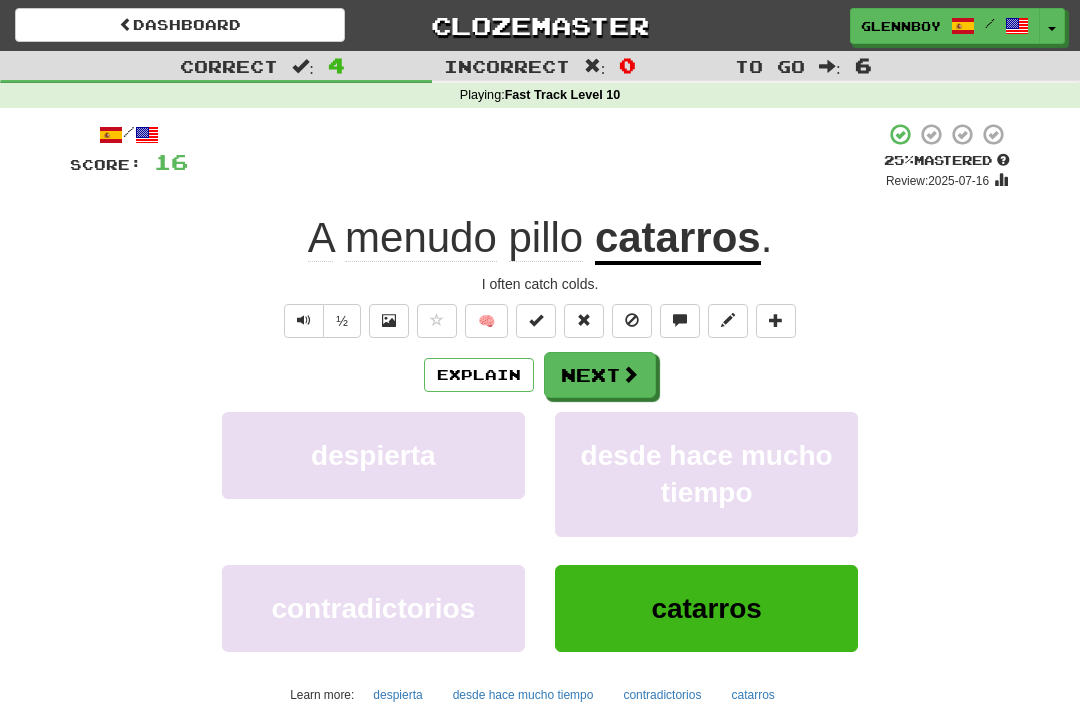 click at bounding box center [632, 320] 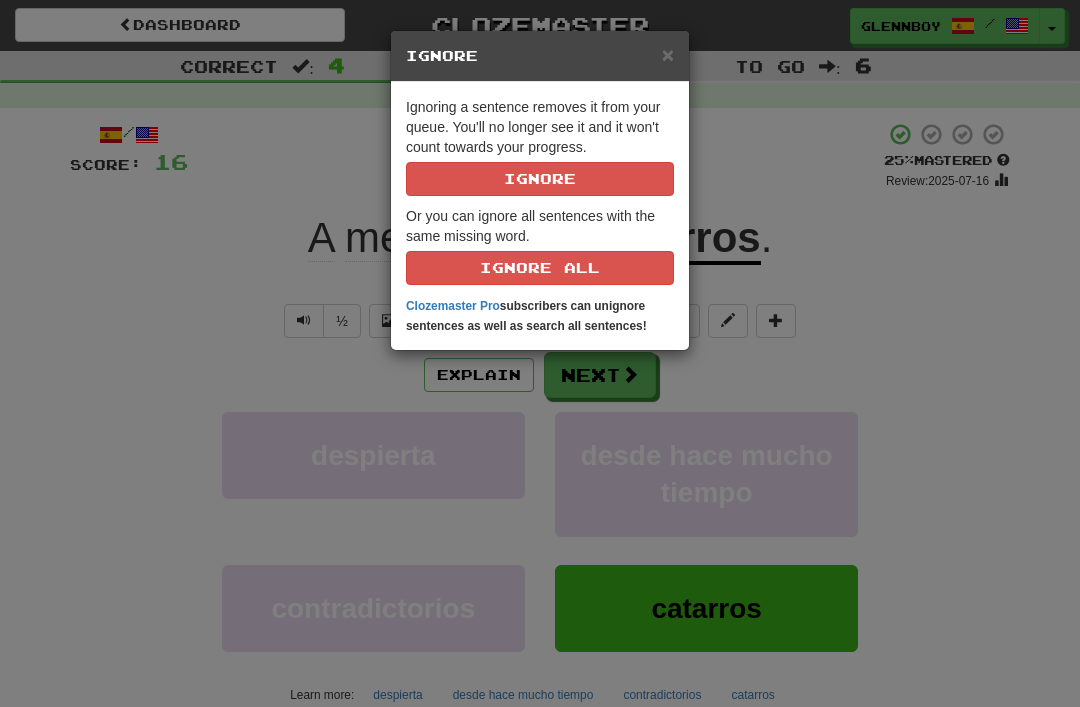 click on "Ignore" at bounding box center [540, 179] 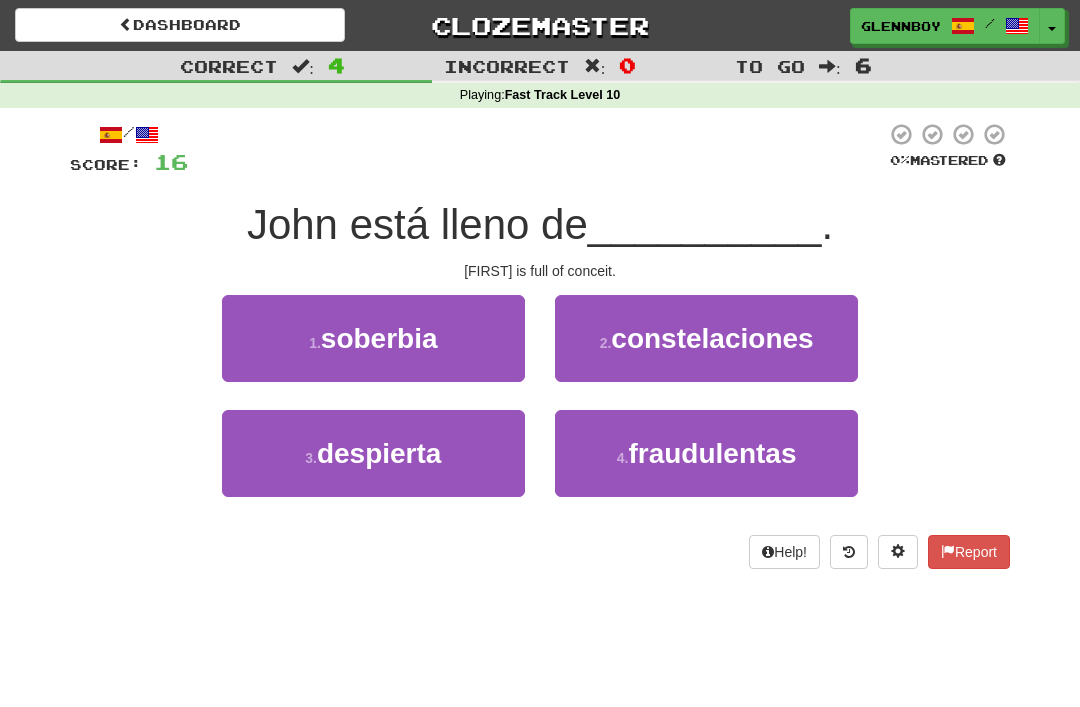 click on "soberbia" at bounding box center [379, 338] 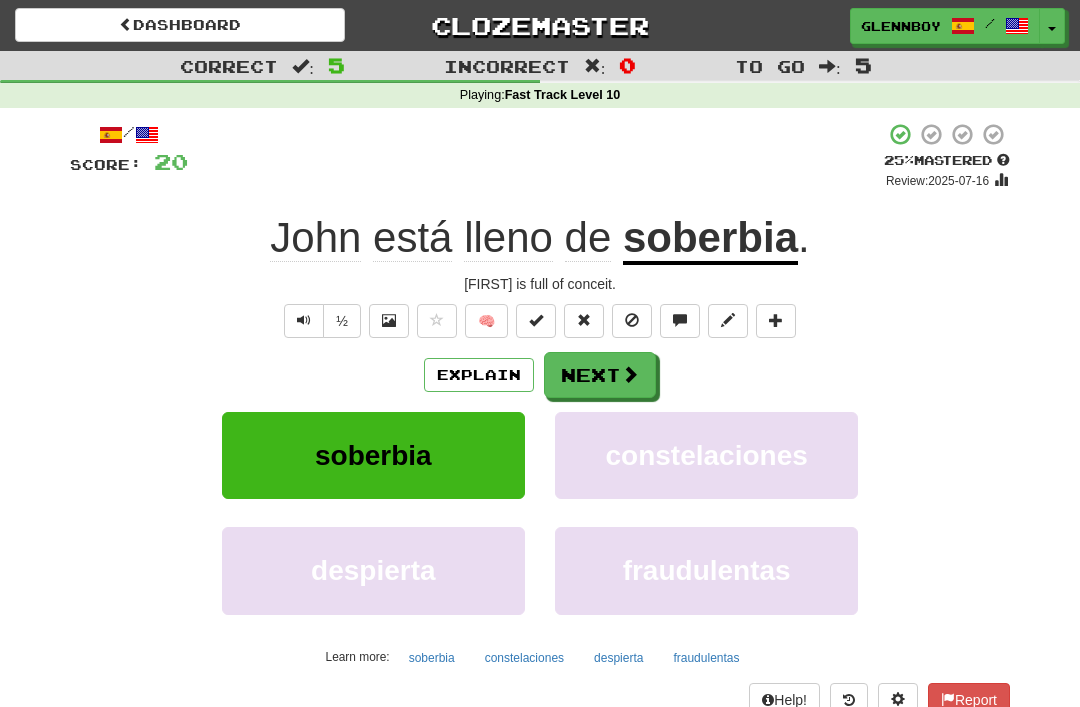 click on "Explain" at bounding box center [479, 375] 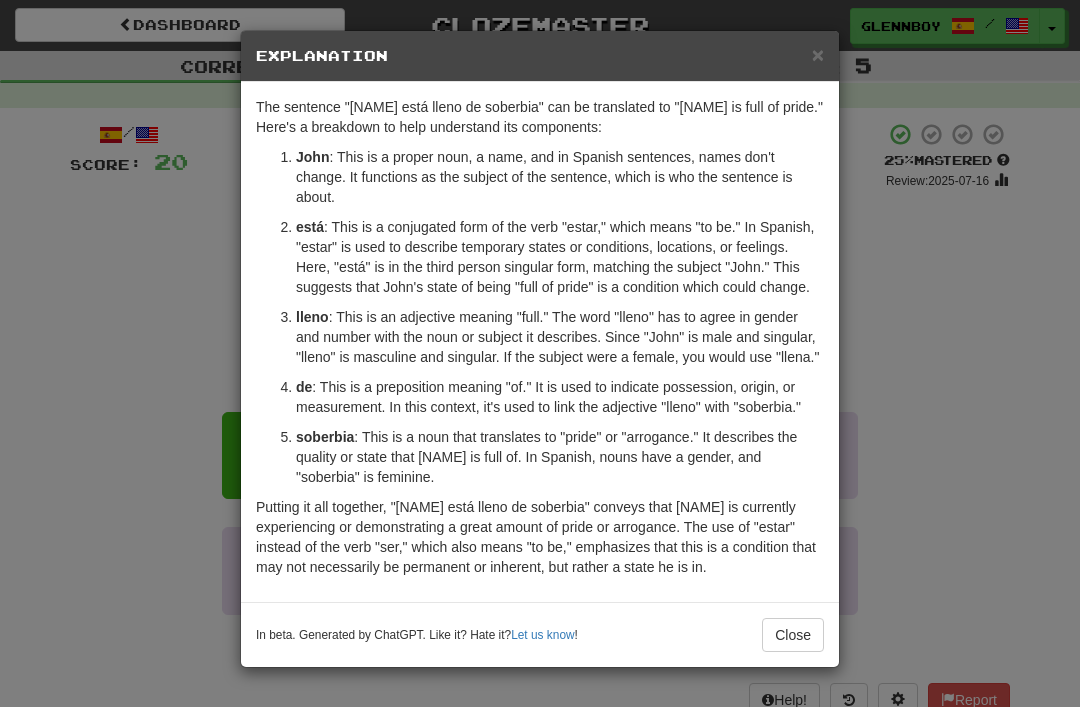 click on "× Explanation The sentence "John está lleno de soberbia" can be translated to "John is full of pride." Here's a breakdown to help understand its components:
John : This is a proper noun, a name, and in Spanish sentences, names don't change. It functions as the subject of the sentence, which is who the sentence is about.
está : This is a conjugated form of the verb "estar," which means "to be." In Spanish, "estar" is used to describe temporary states or conditions, locations, or feelings. Here, "está" is in the third person singular form, matching the subject "John." This suggests that John's state of being "full of pride" is a condition which could change.
lleno : This is an adjective meaning "full." The word "lleno" has to agree in gender and number with the noun or subject it describes. Since "John" is male and singular, "lleno" is masculine and singular. If the subject were a female, you would use "llena."
de
soberbia
In beta. Generated by ChatGPT. Like it? Hate it?" at bounding box center (540, 353) 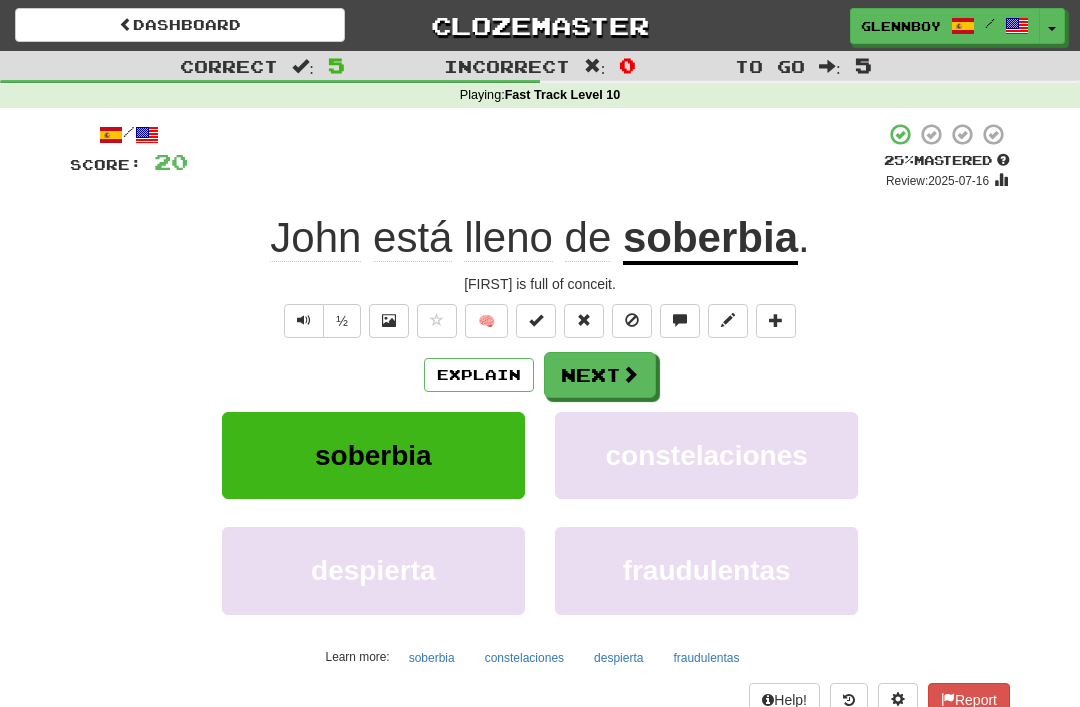 click at bounding box center [632, 320] 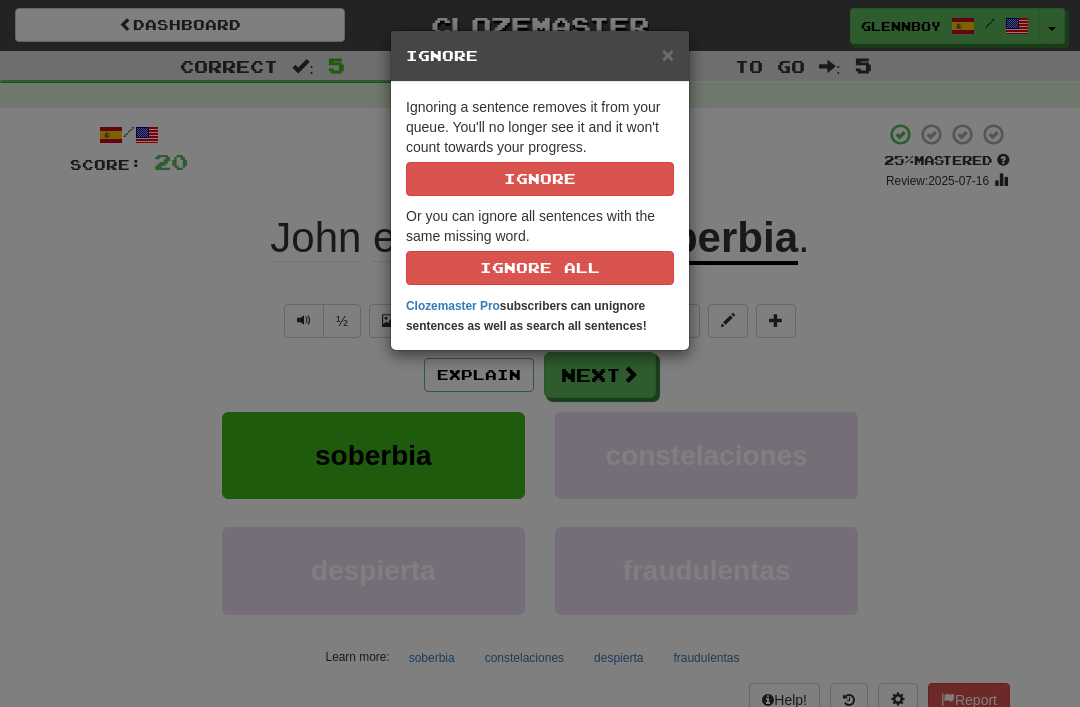 click on "Ignore" at bounding box center [540, 179] 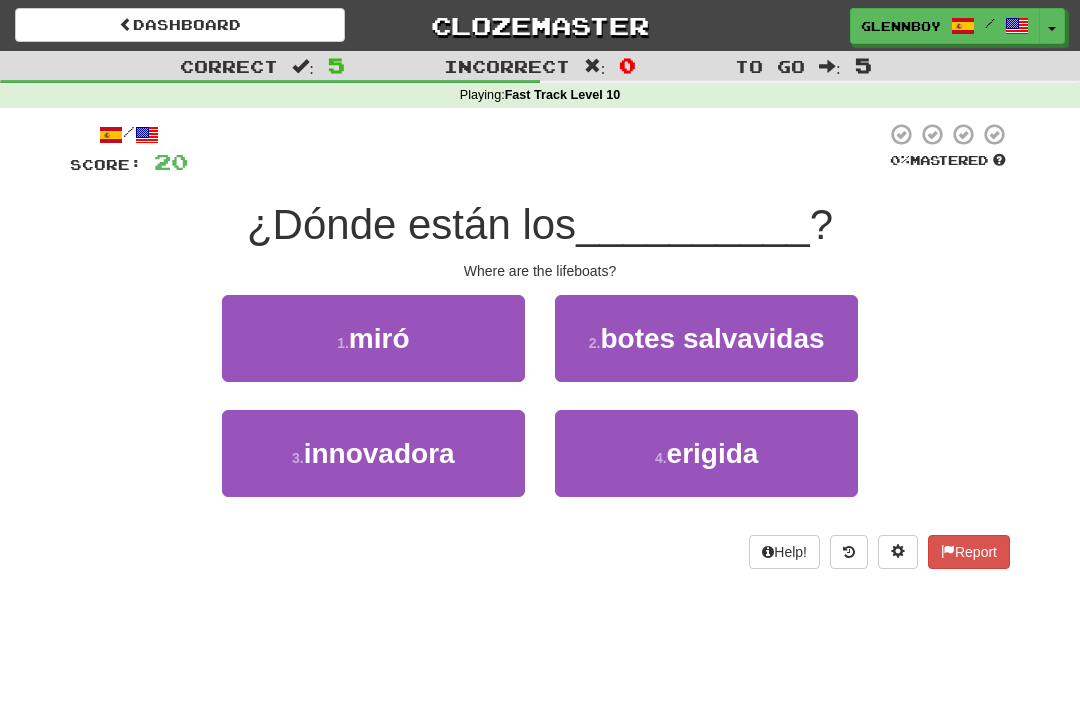 click on "botes salvavidas" at bounding box center (712, 338) 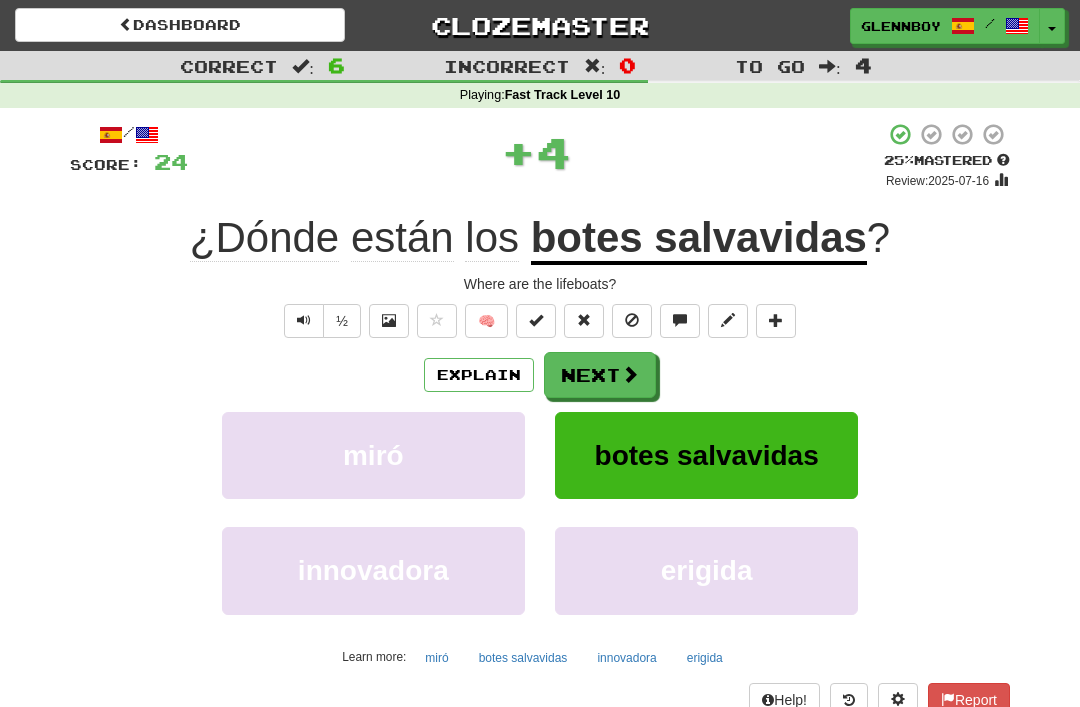 click at bounding box center [632, 321] 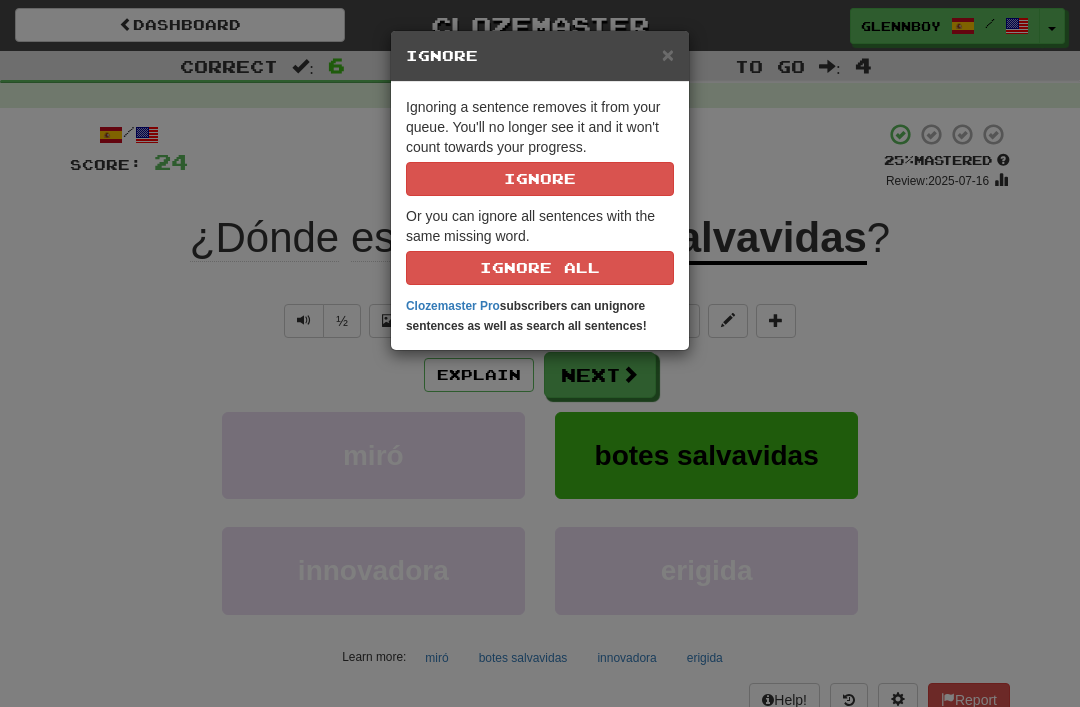 click on "Ignore" at bounding box center [540, 179] 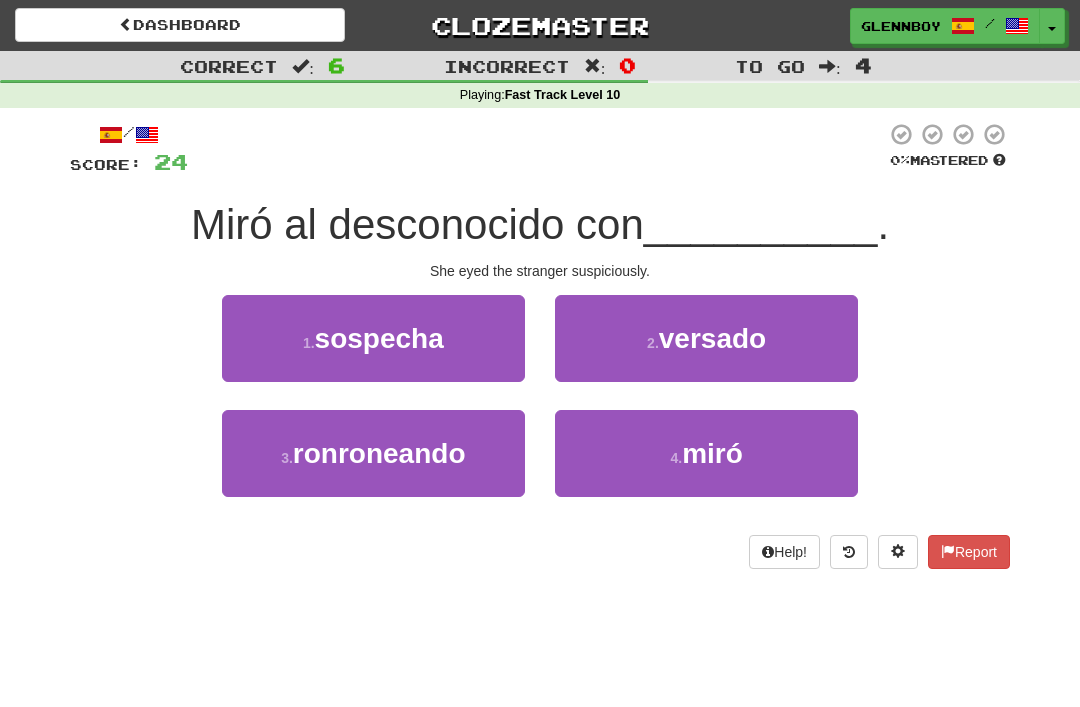 click on "sospecha" at bounding box center [379, 338] 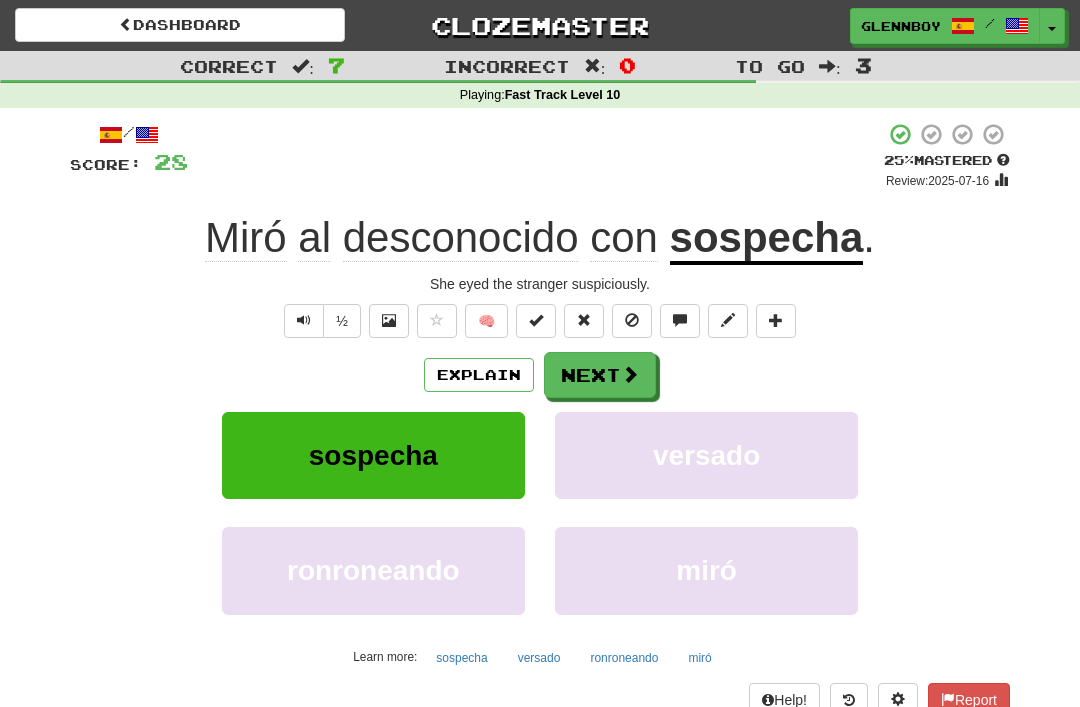 click at bounding box center [632, 320] 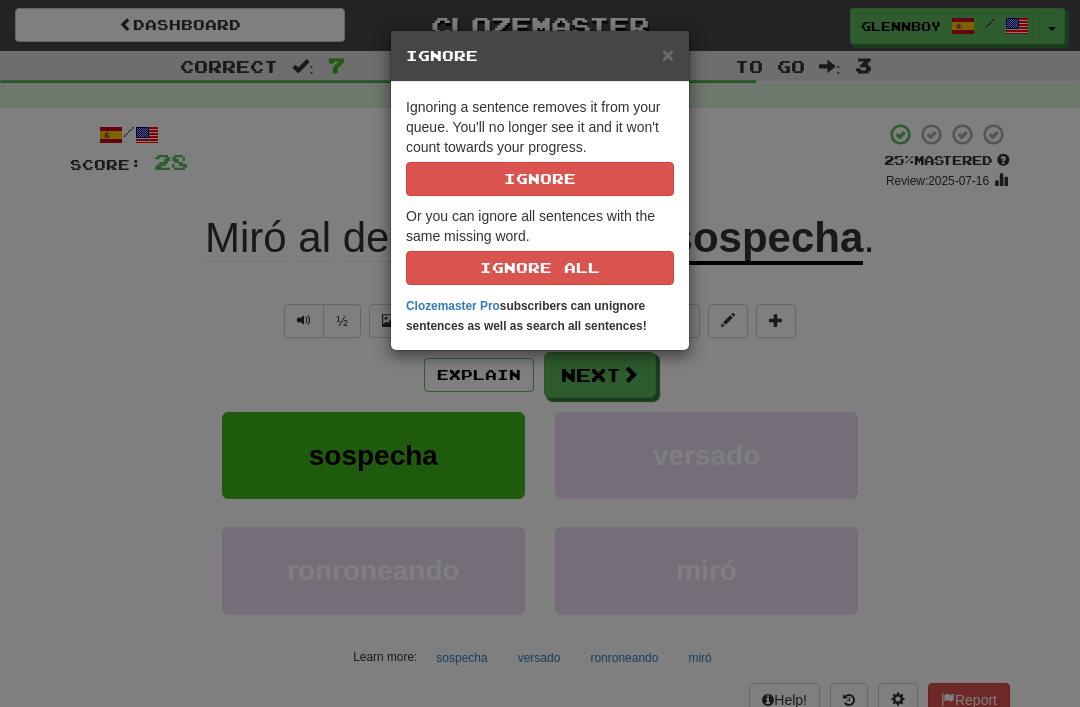 click on "Ignore" at bounding box center (540, 179) 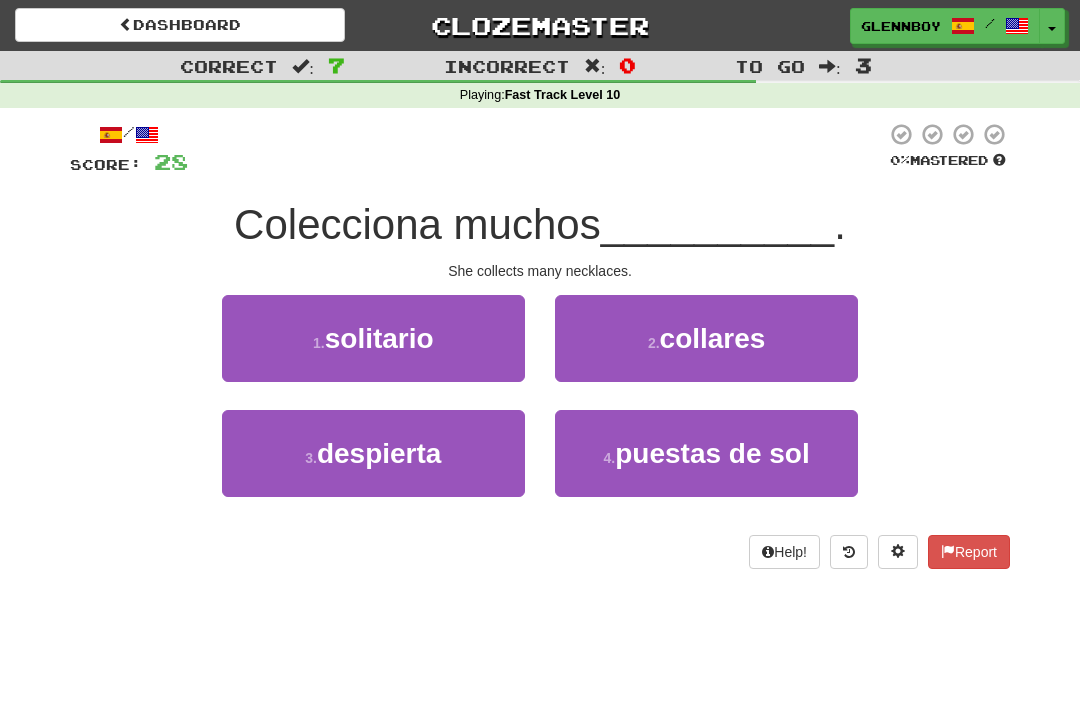 click on "collares" at bounding box center [713, 338] 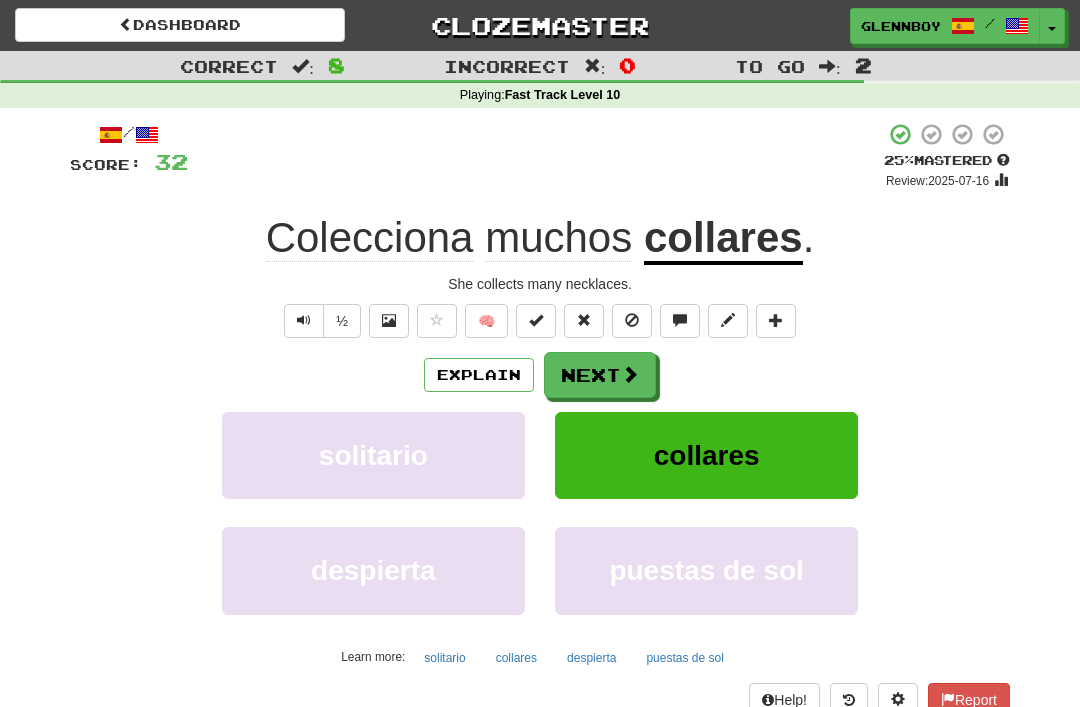 click at bounding box center [632, 320] 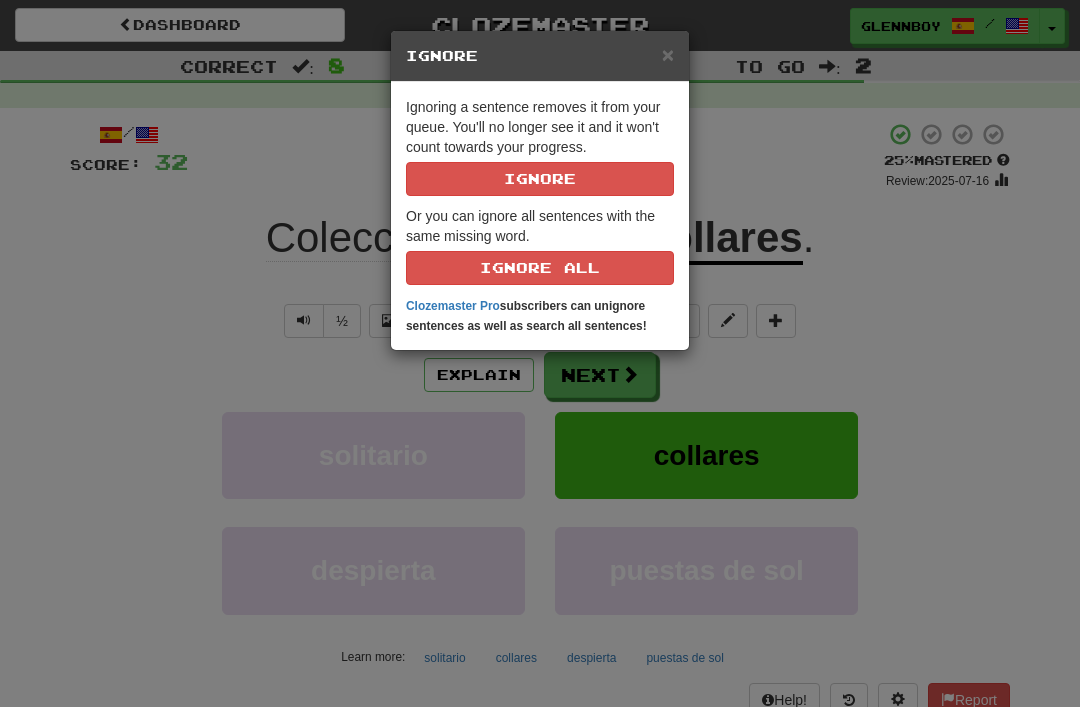 click on "Ignore" at bounding box center [540, 179] 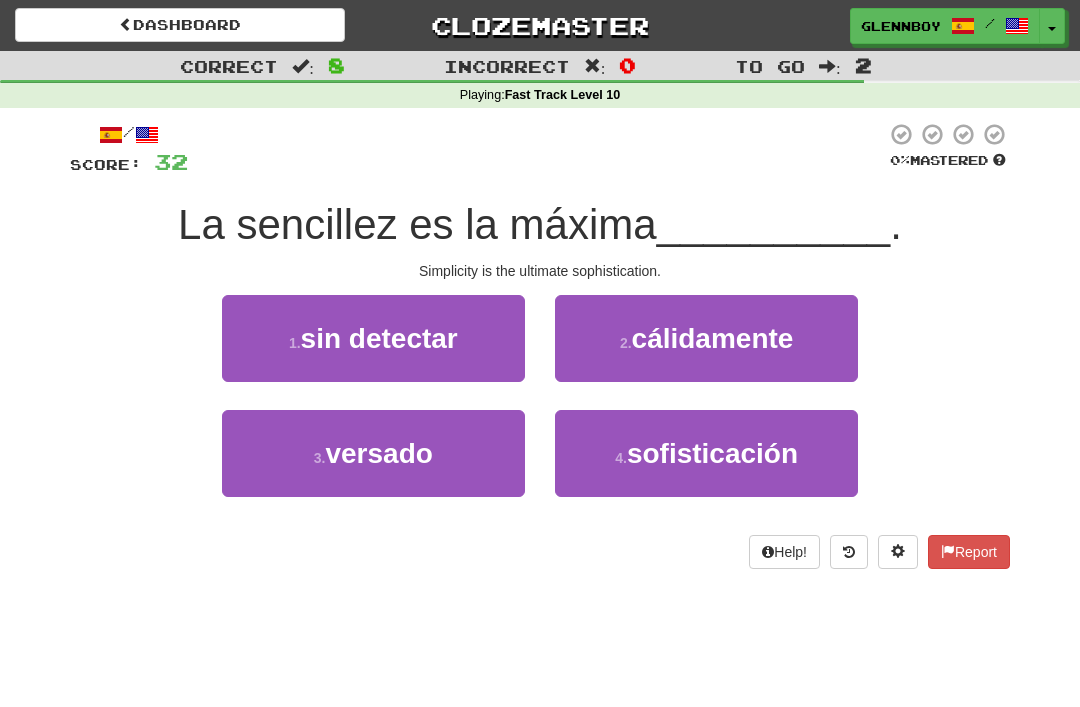 click on "sofisticación" at bounding box center [712, 453] 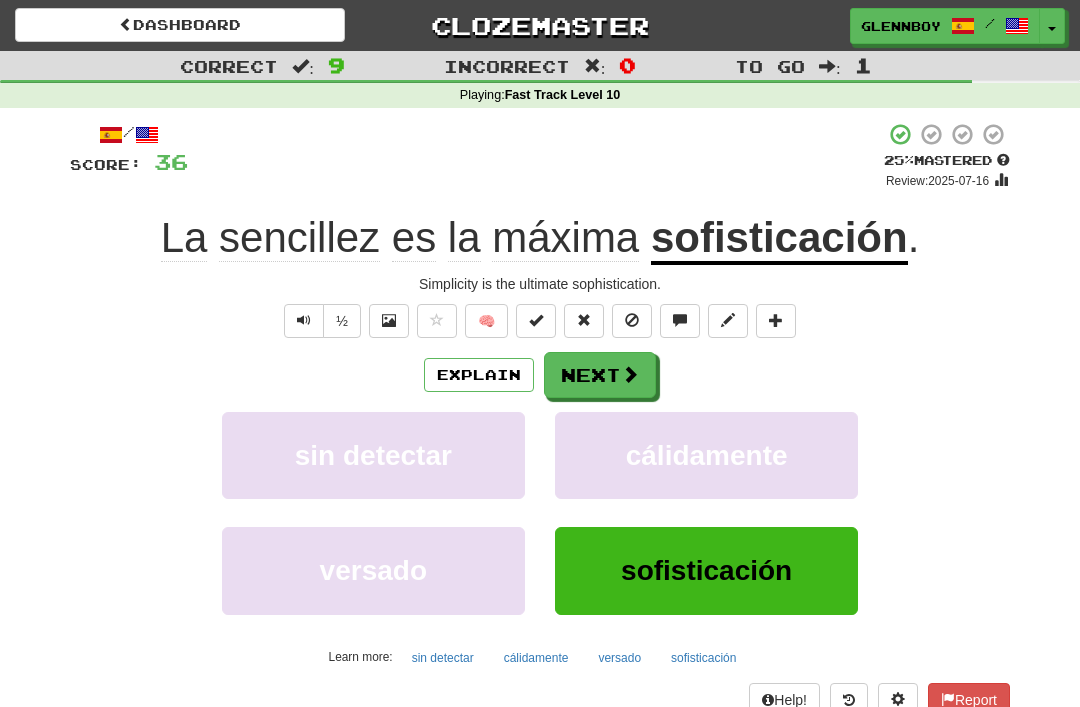 click at bounding box center [632, 320] 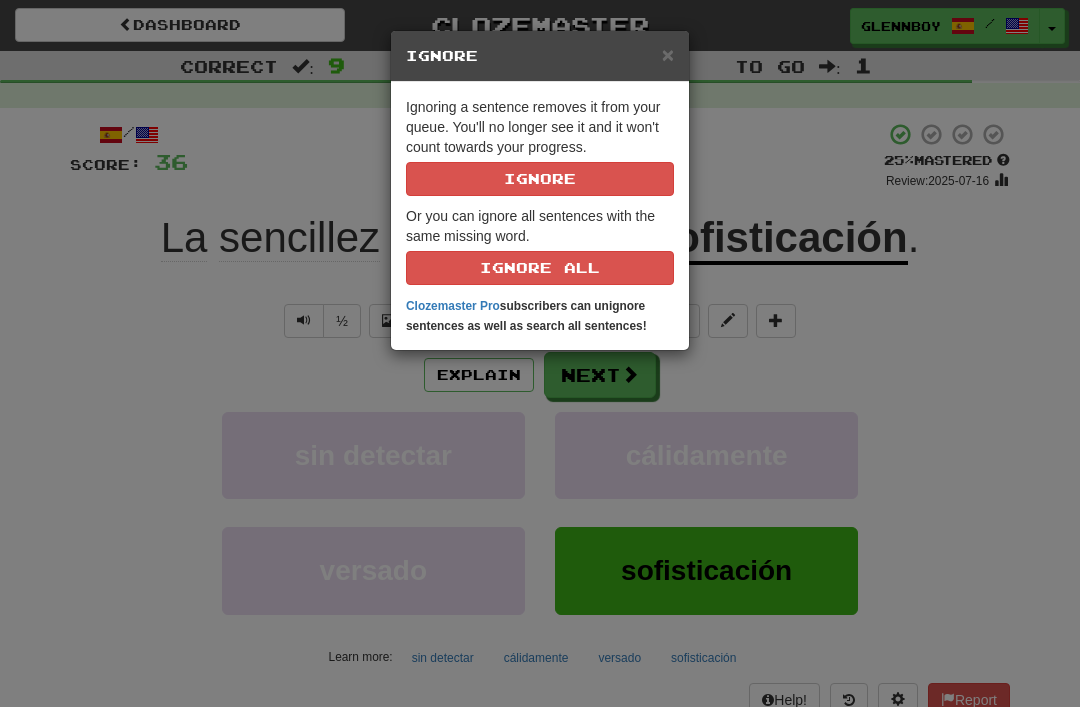 click on "Ignore" at bounding box center (540, 179) 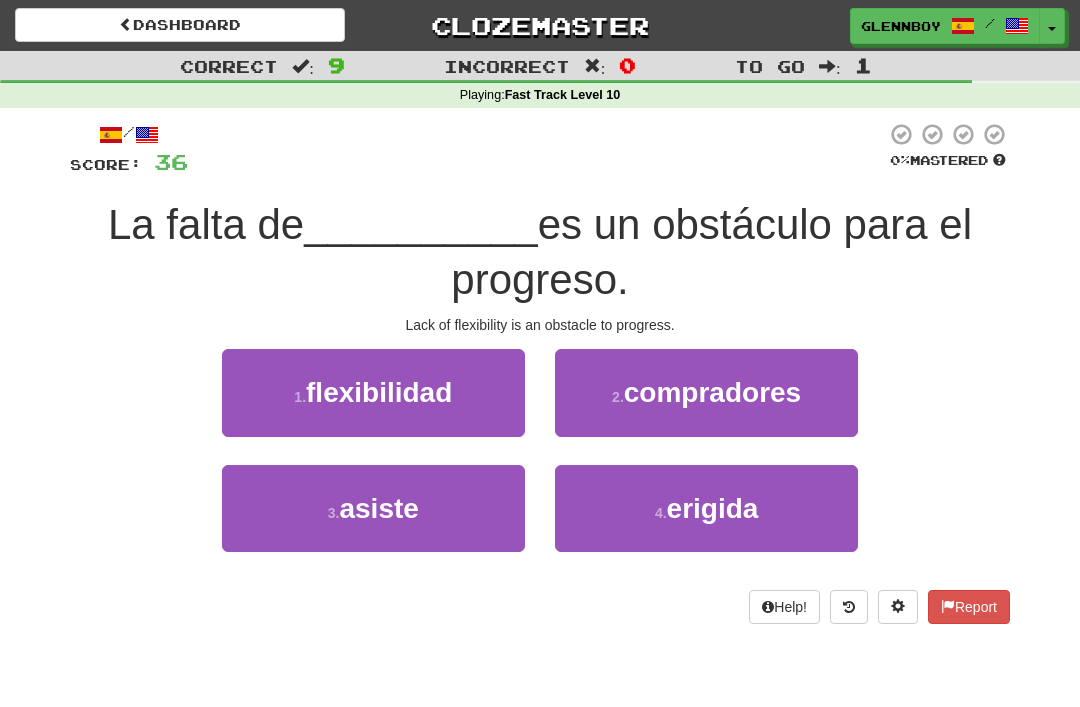 click on "flexibilidad" at bounding box center [379, 392] 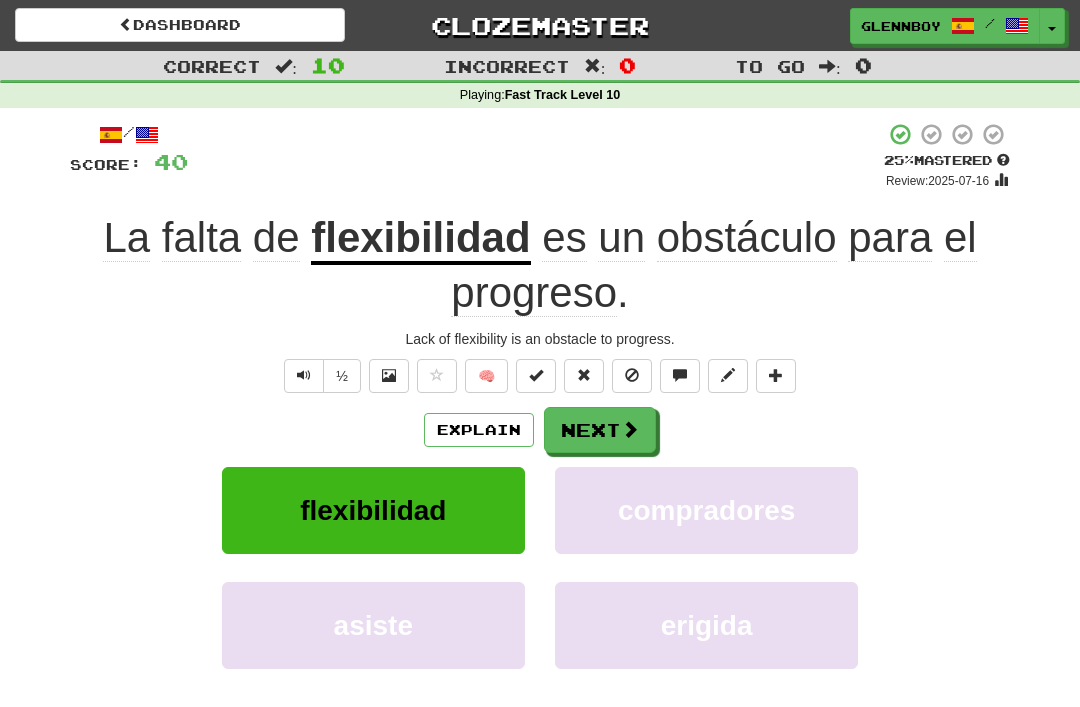 click at bounding box center (632, 375) 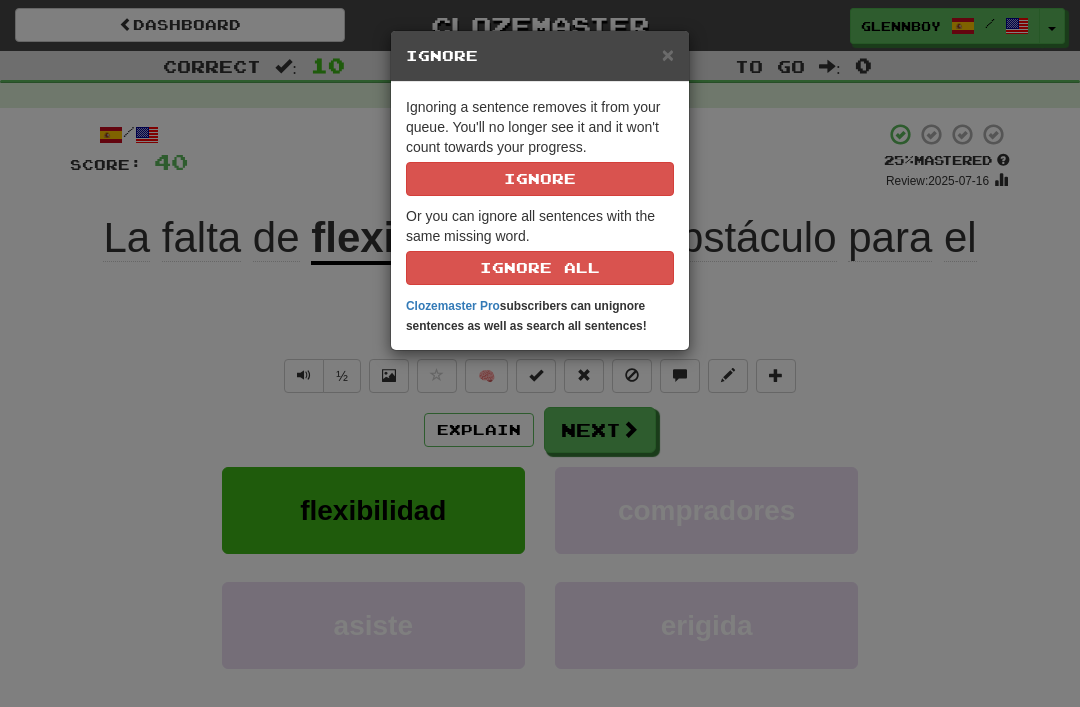 click on "Ignore" at bounding box center (540, 179) 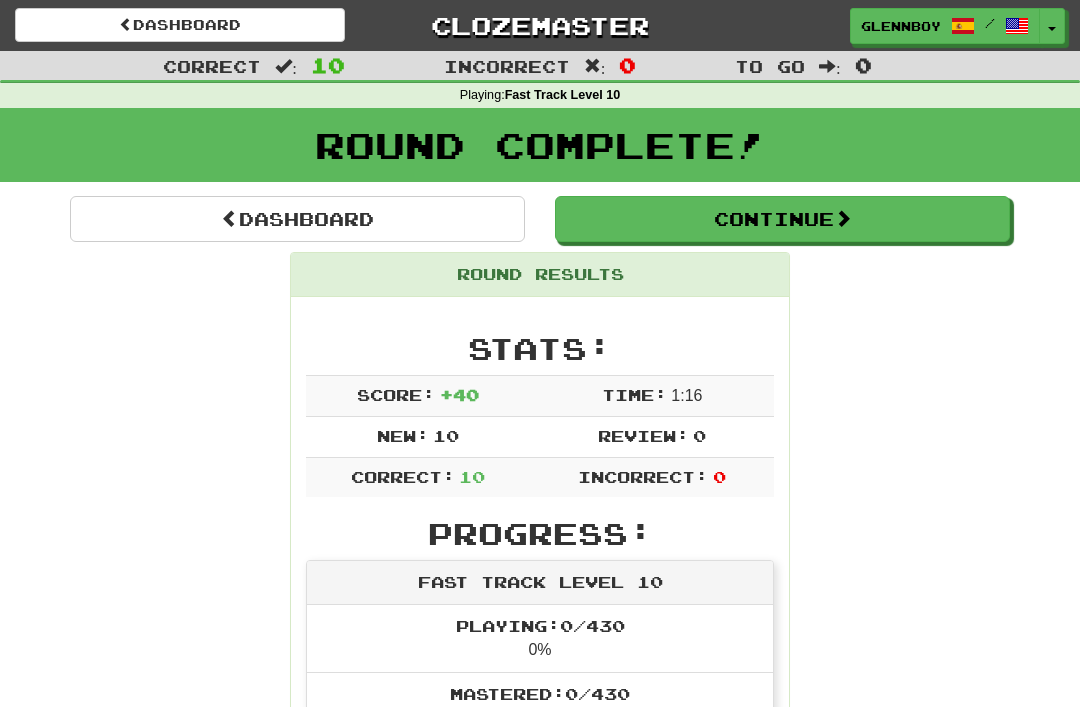 click on "Continue" at bounding box center [782, 219] 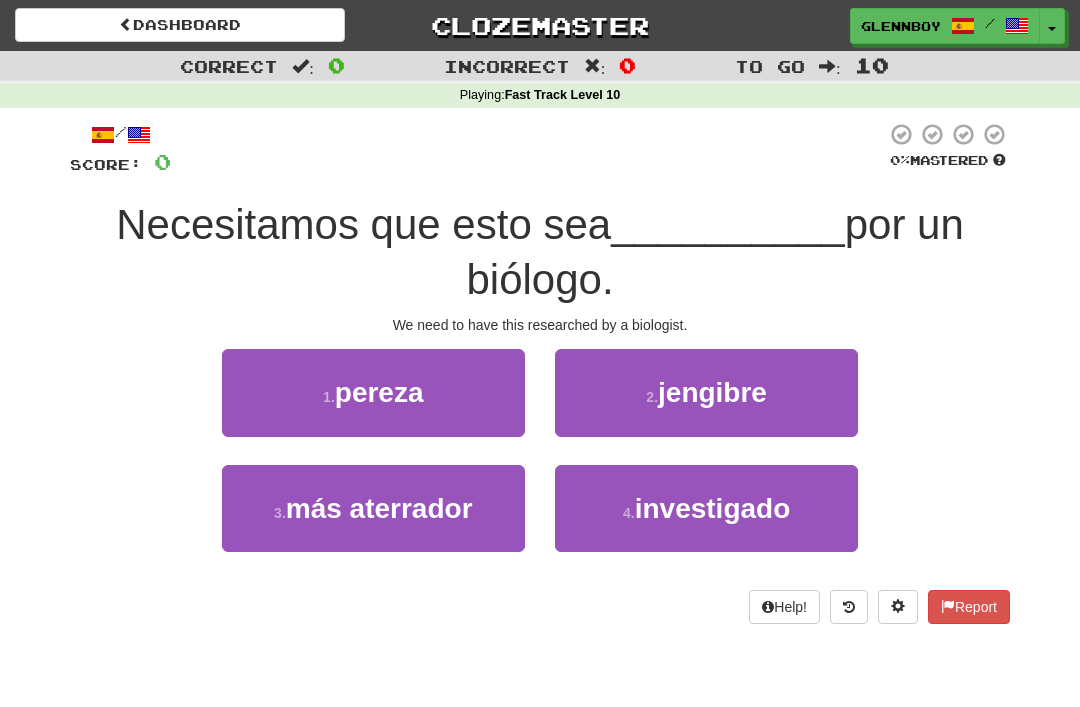 click on "investigado" at bounding box center [713, 508] 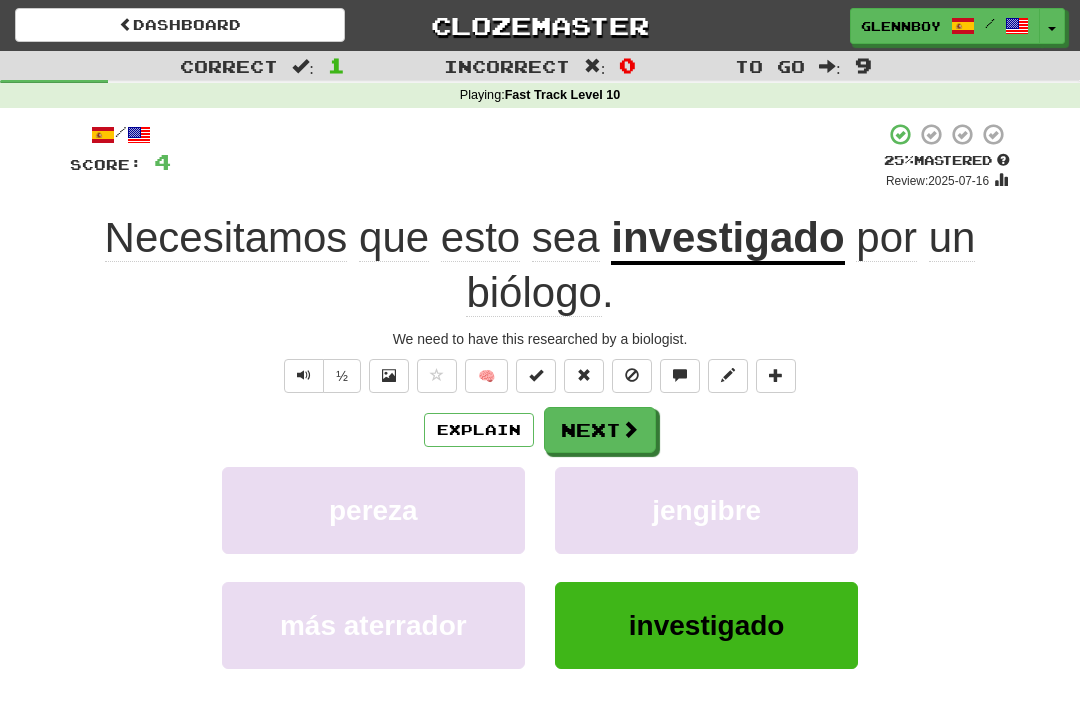 click at bounding box center (632, 376) 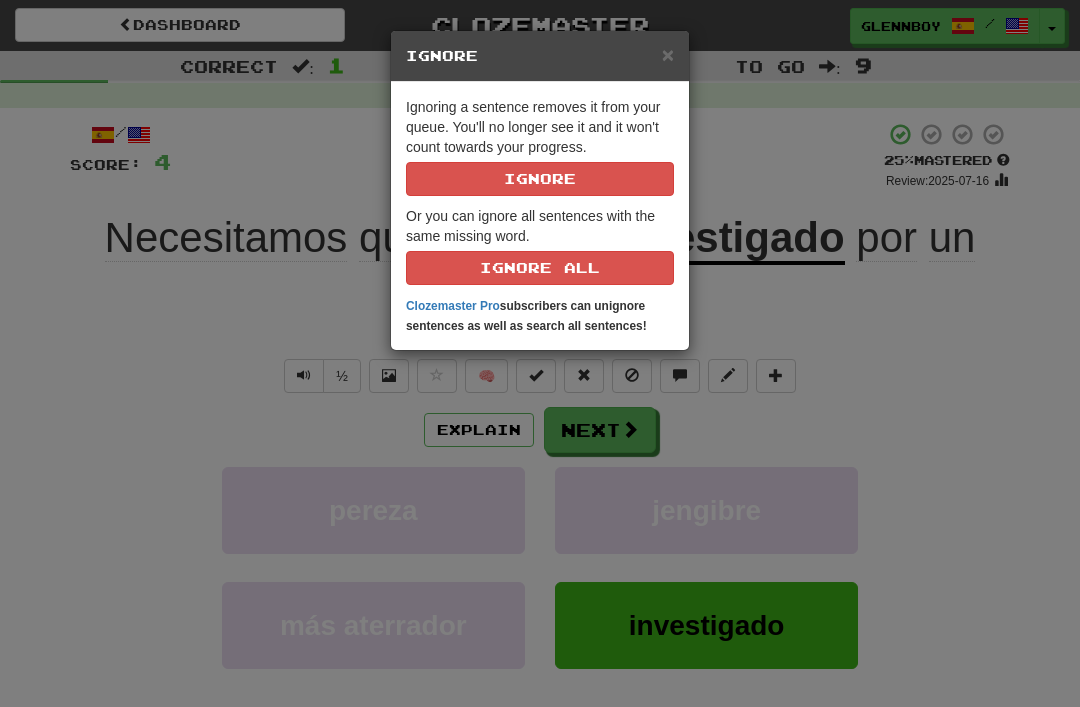 click on "Ignore" at bounding box center (540, 179) 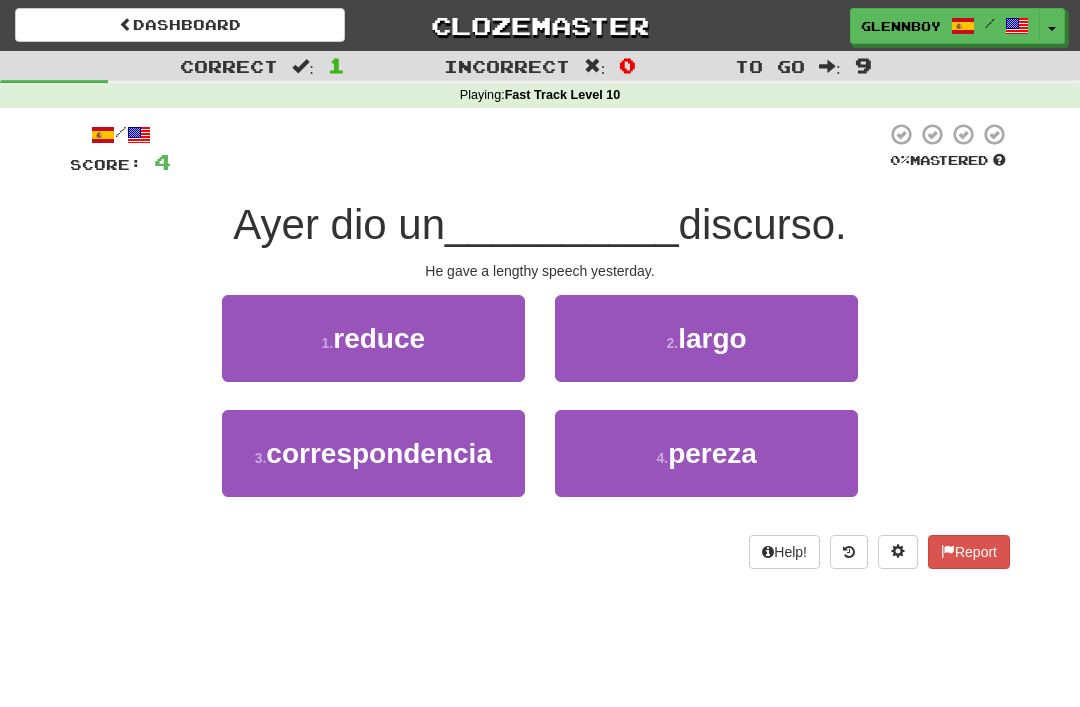 click on "2 ." at bounding box center (673, 343) 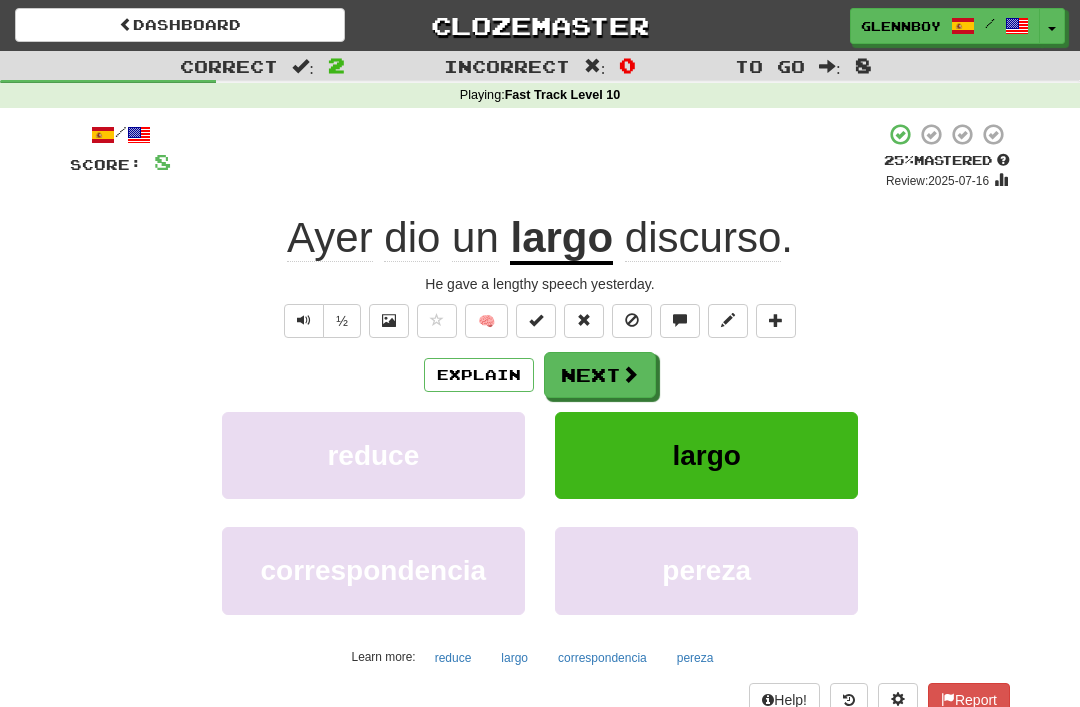 click at bounding box center (632, 320) 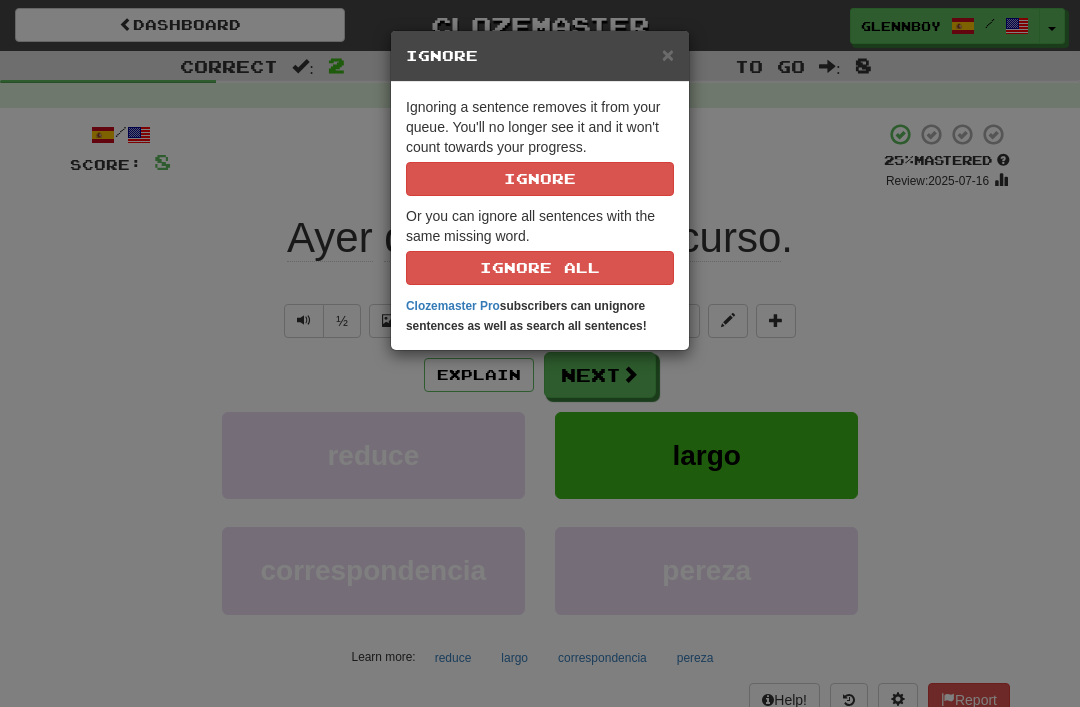 click on "Ignore" at bounding box center (540, 179) 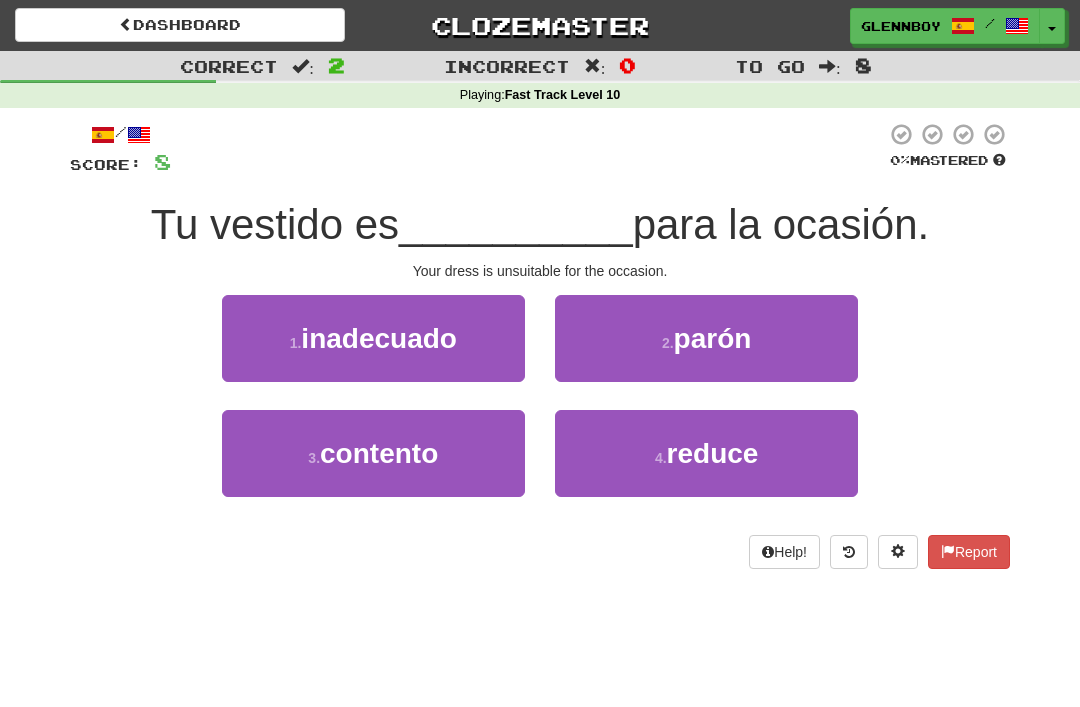 click on "inadecuado" at bounding box center (379, 338) 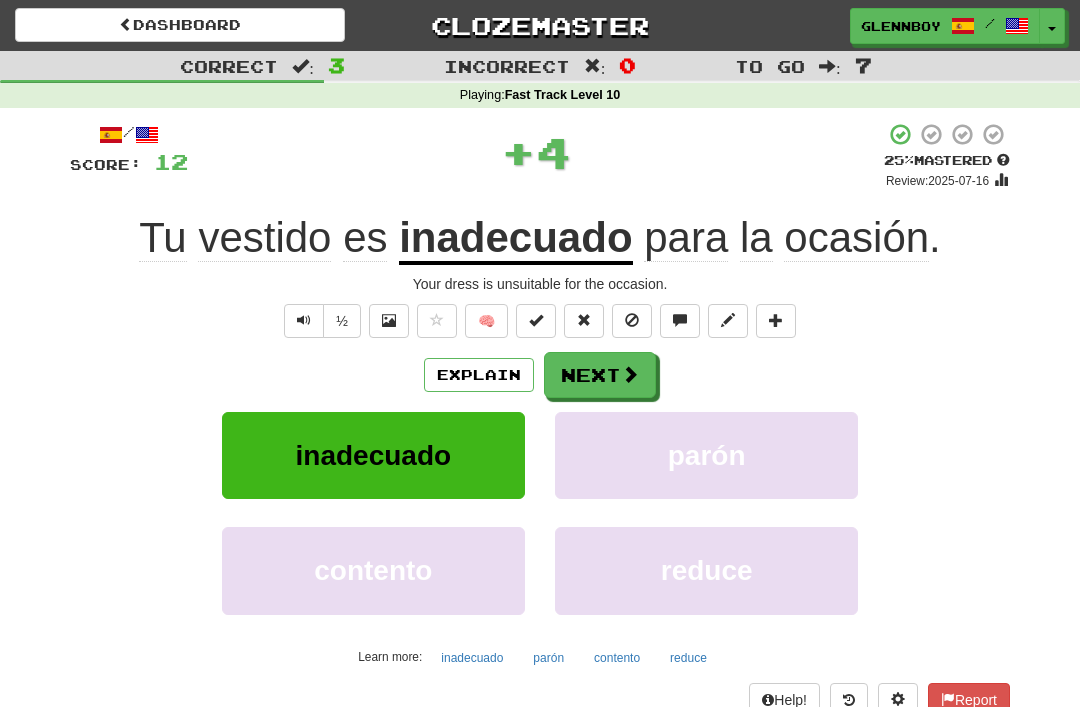 click at bounding box center (632, 320) 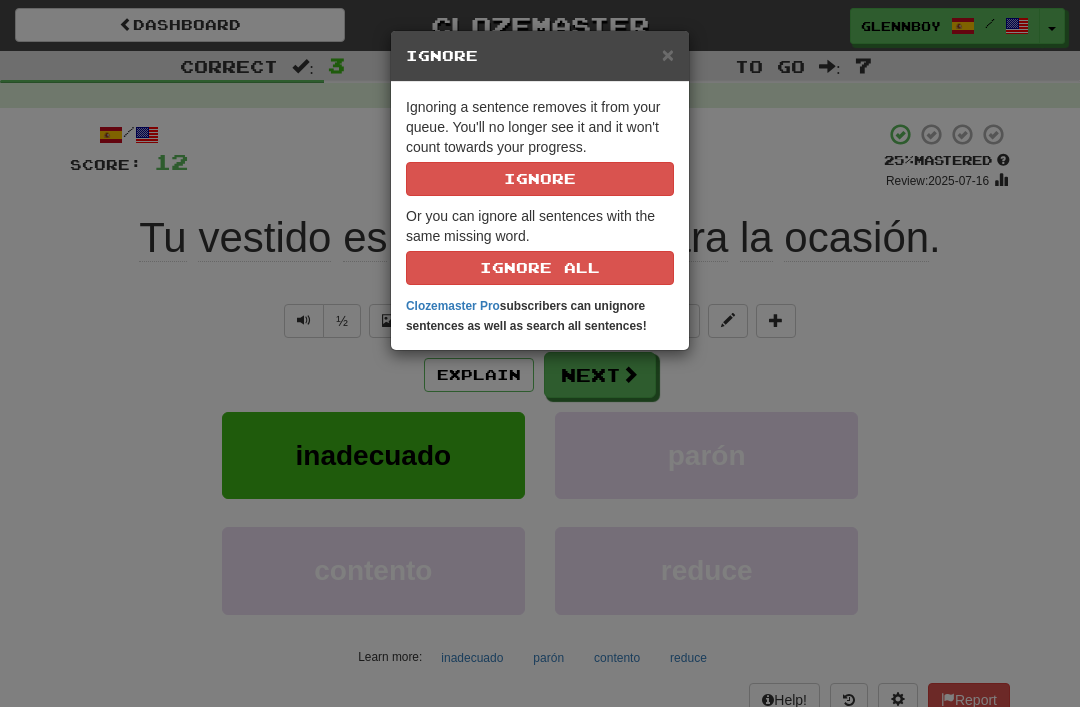 click on "Ignore" at bounding box center (540, 179) 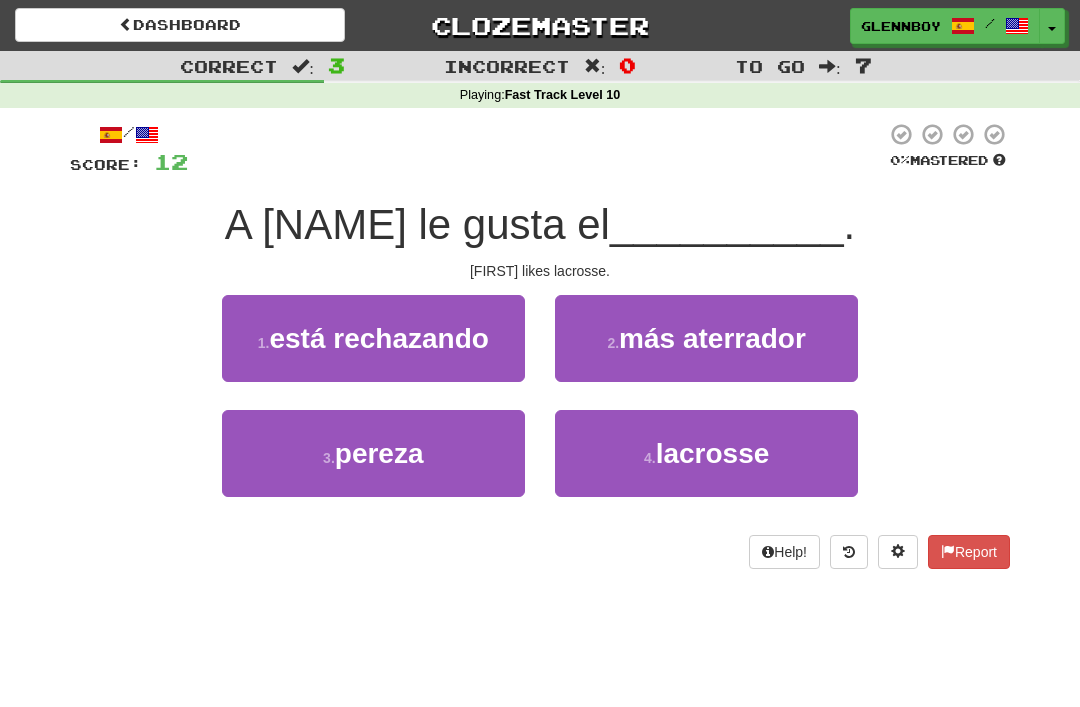 click on "lacrosse" at bounding box center [713, 453] 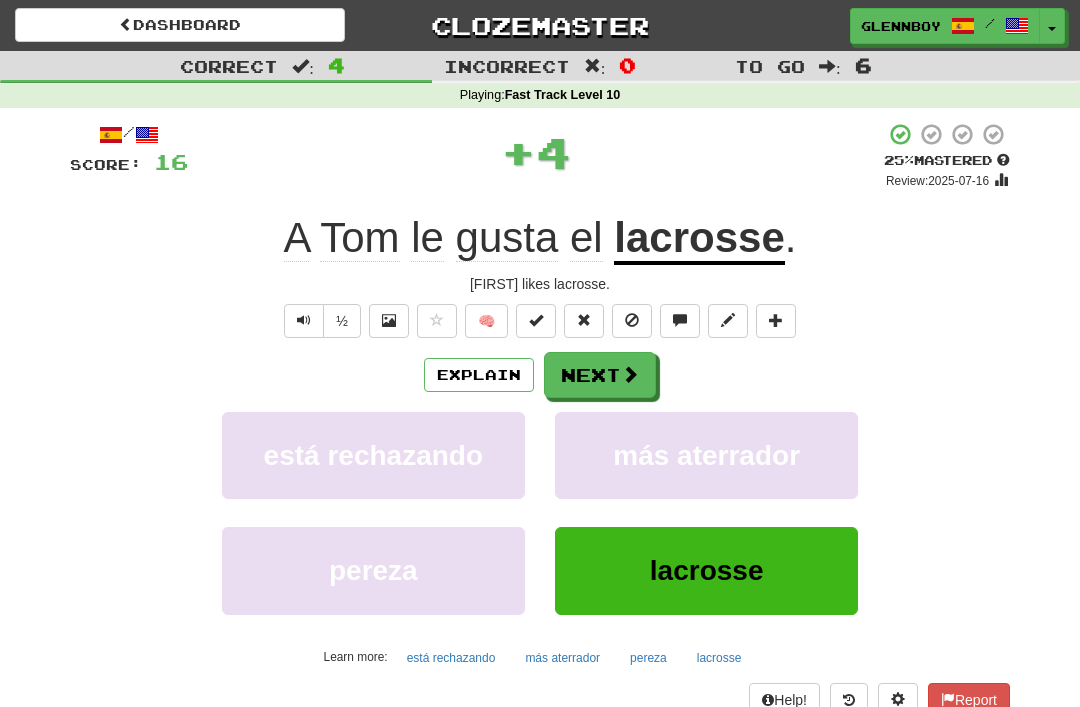 click at bounding box center (632, 321) 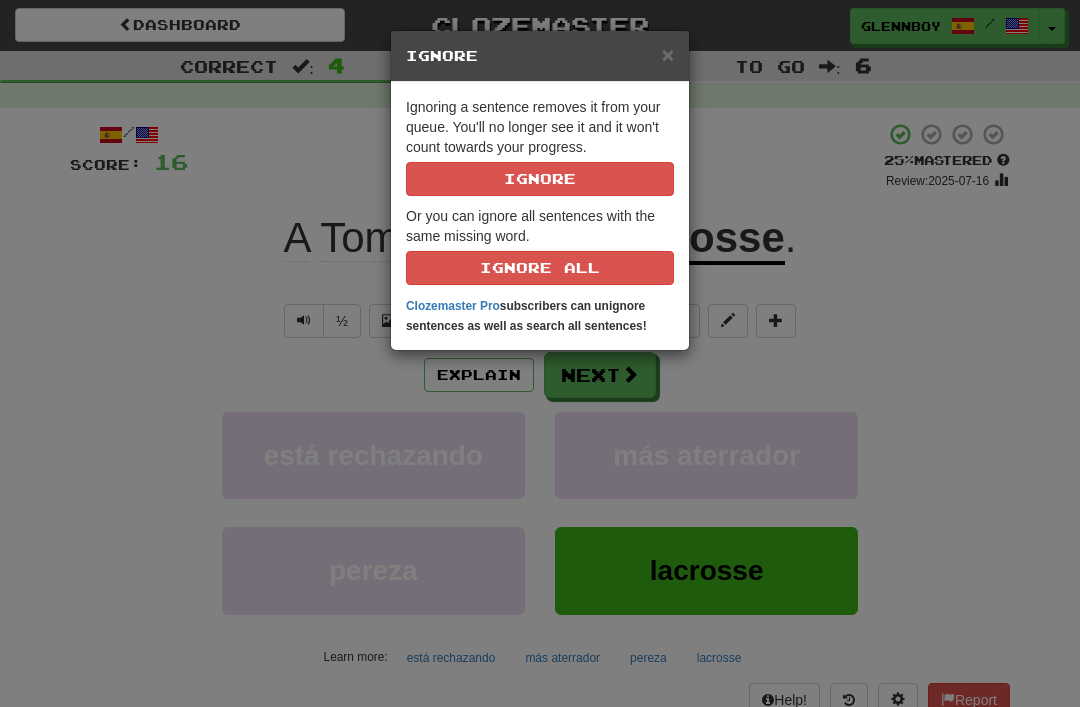 click on "Ignore" at bounding box center (540, 179) 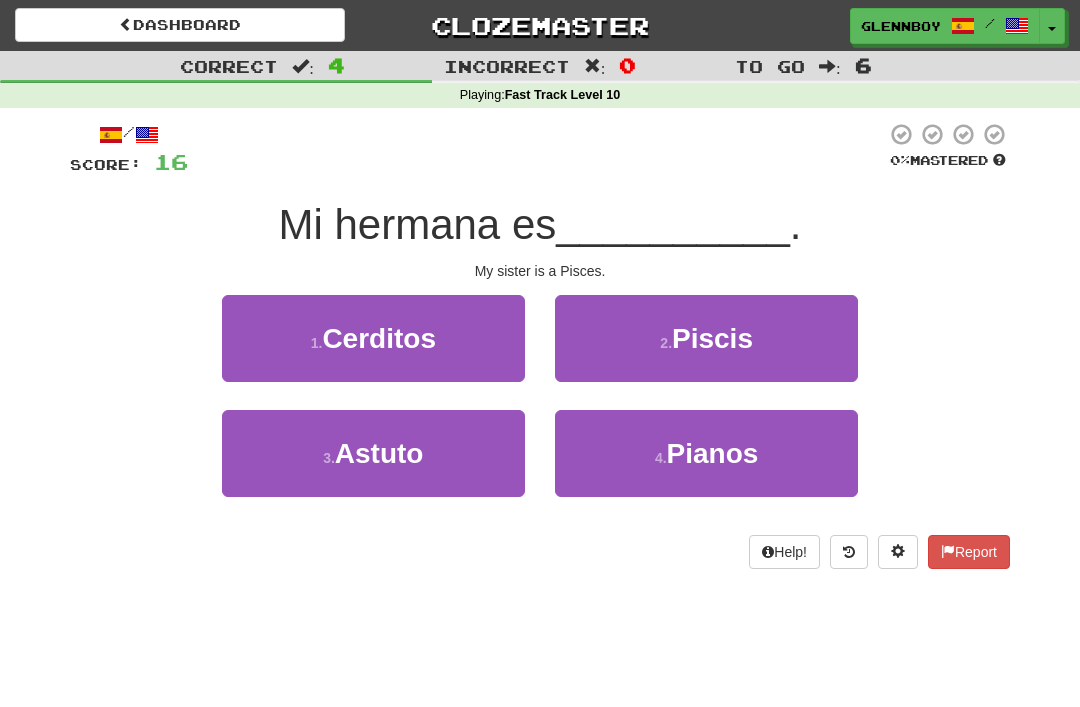 click on "2 ." at bounding box center [666, 343] 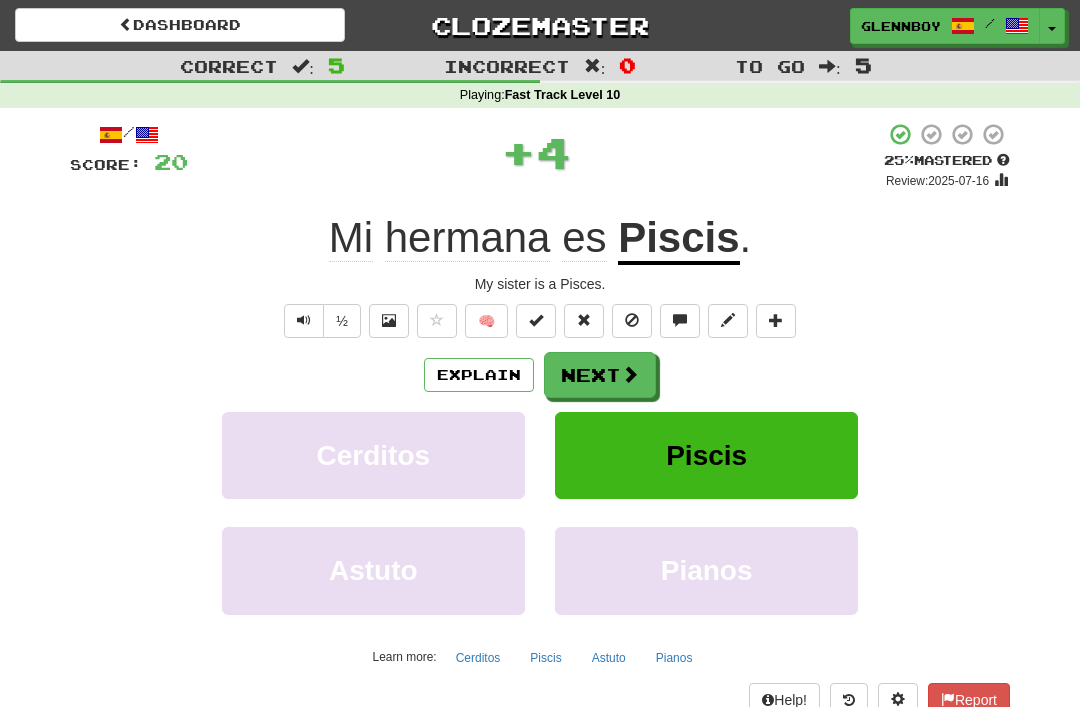 click at bounding box center [632, 320] 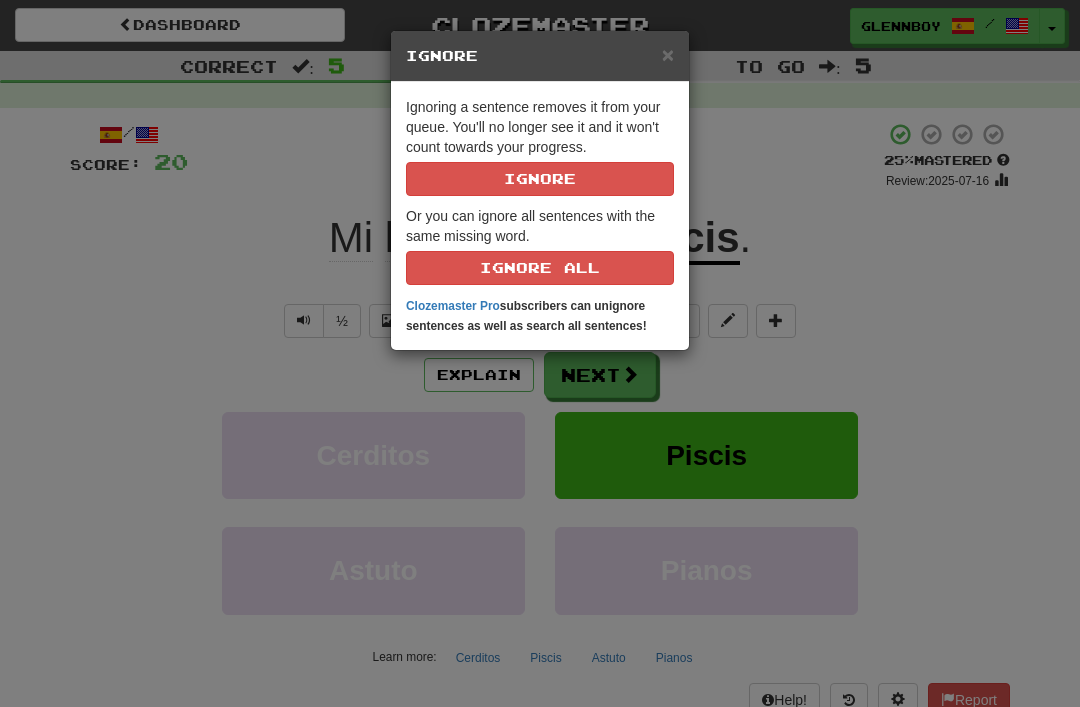click on "Ignore" at bounding box center (540, 179) 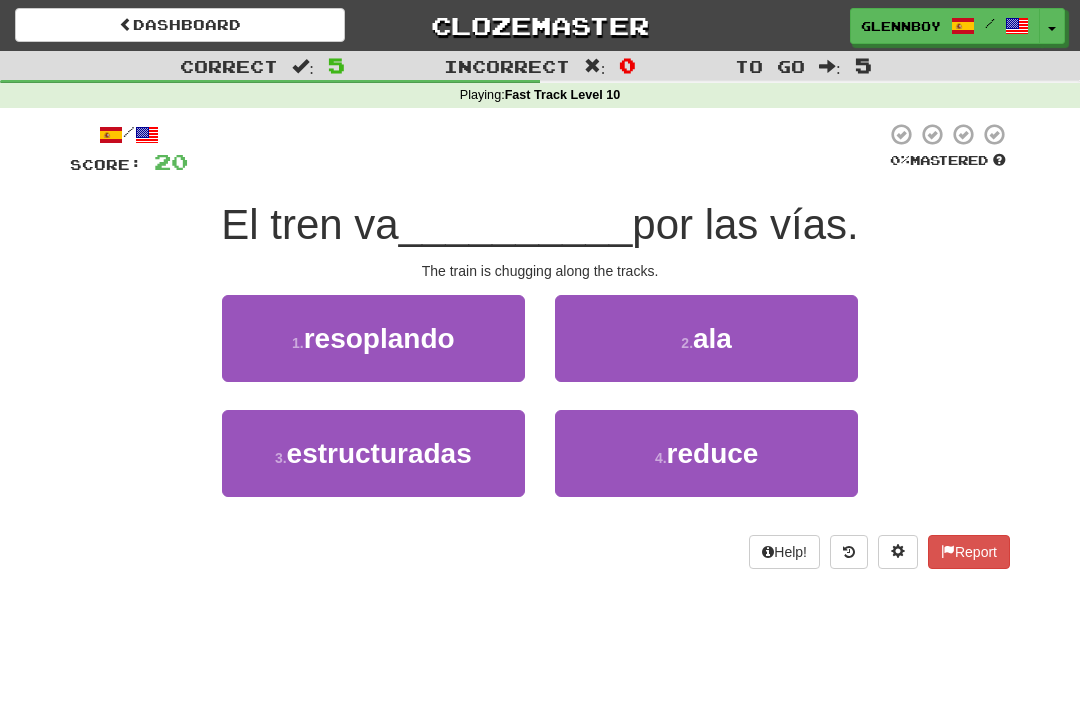 click on "resoplando" at bounding box center [379, 338] 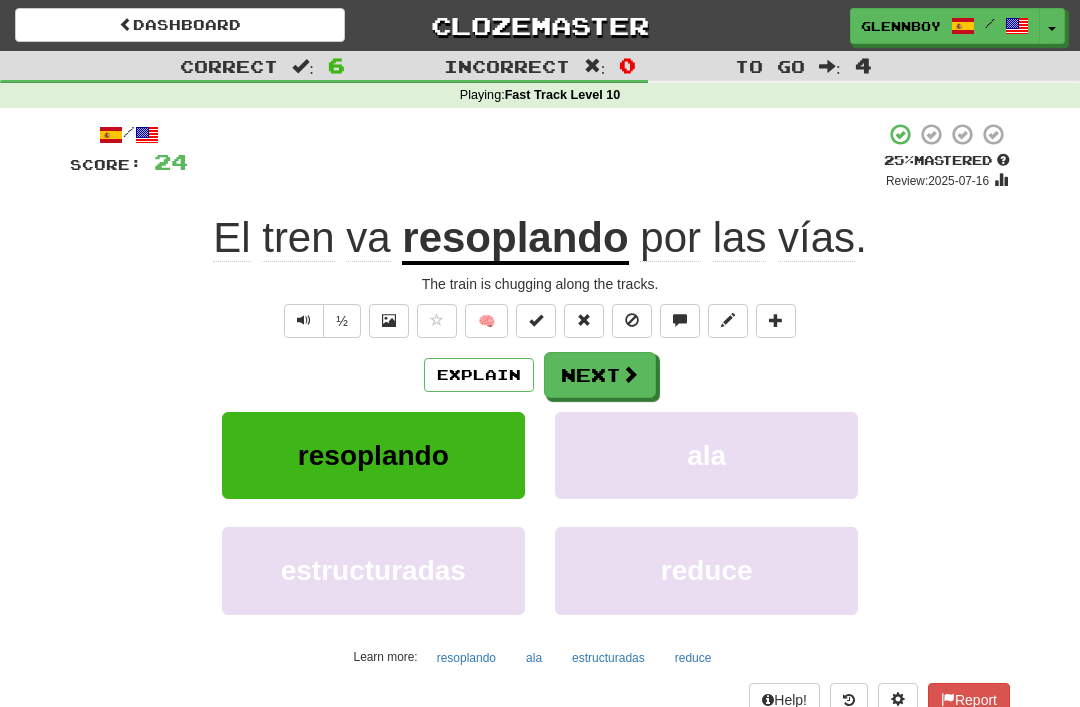 click on "Explain" at bounding box center (479, 375) 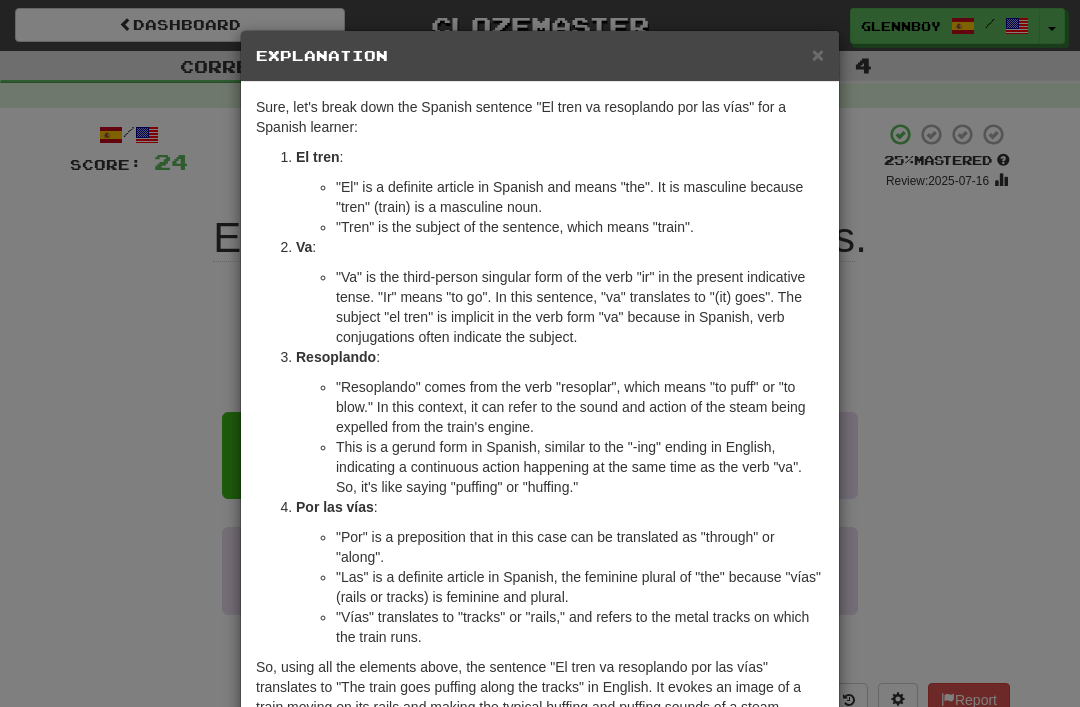 scroll, scrollTop: 0, scrollLeft: 0, axis: both 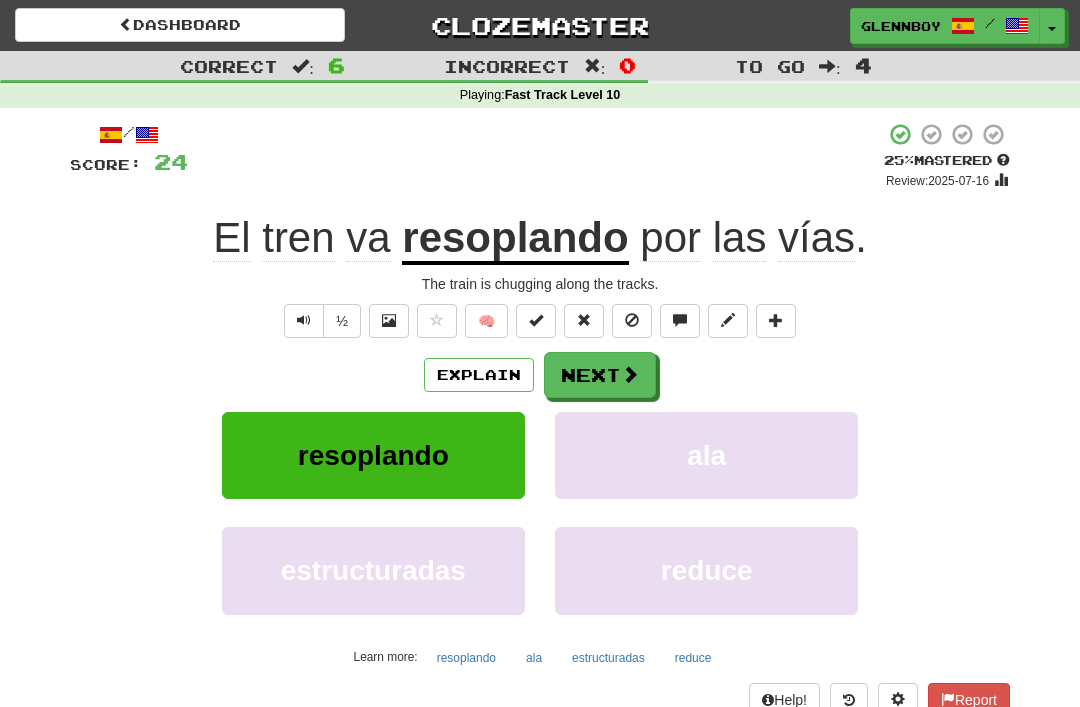 click at bounding box center (632, 320) 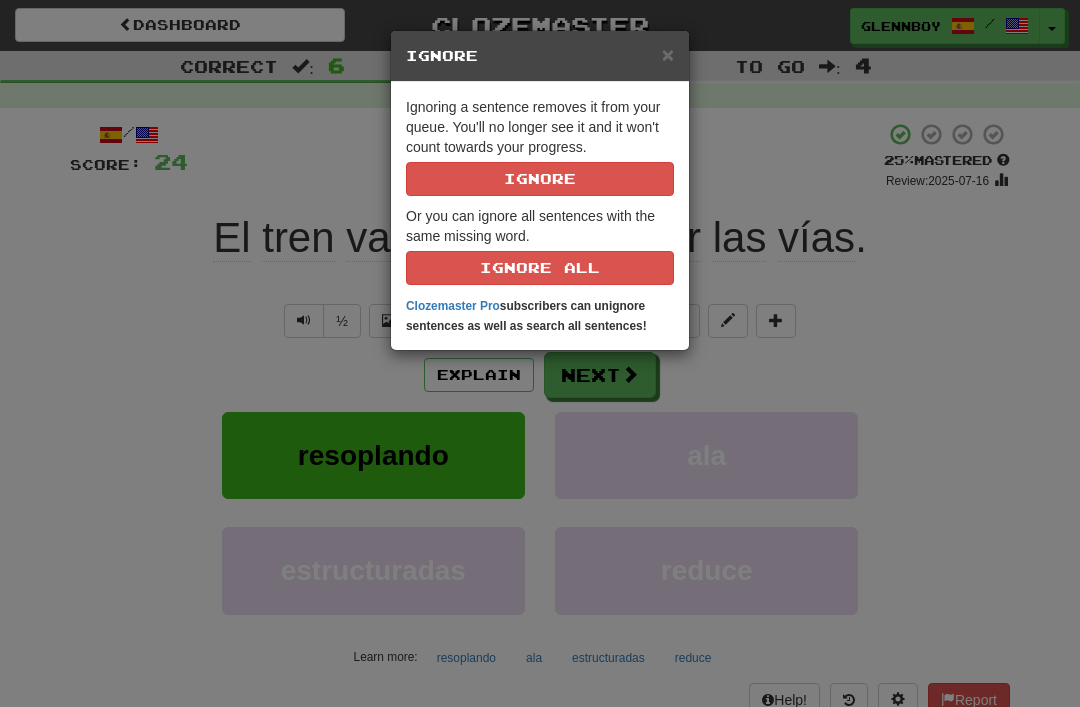 click on "Ignore" at bounding box center [540, 179] 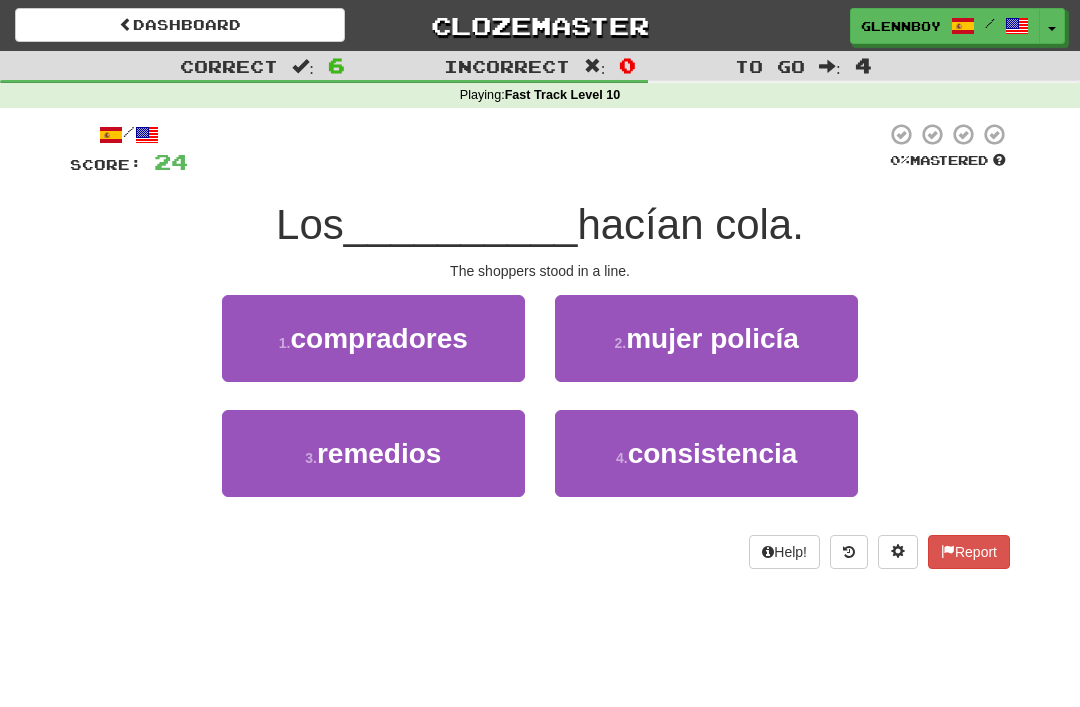 click on "compradores" at bounding box center [378, 338] 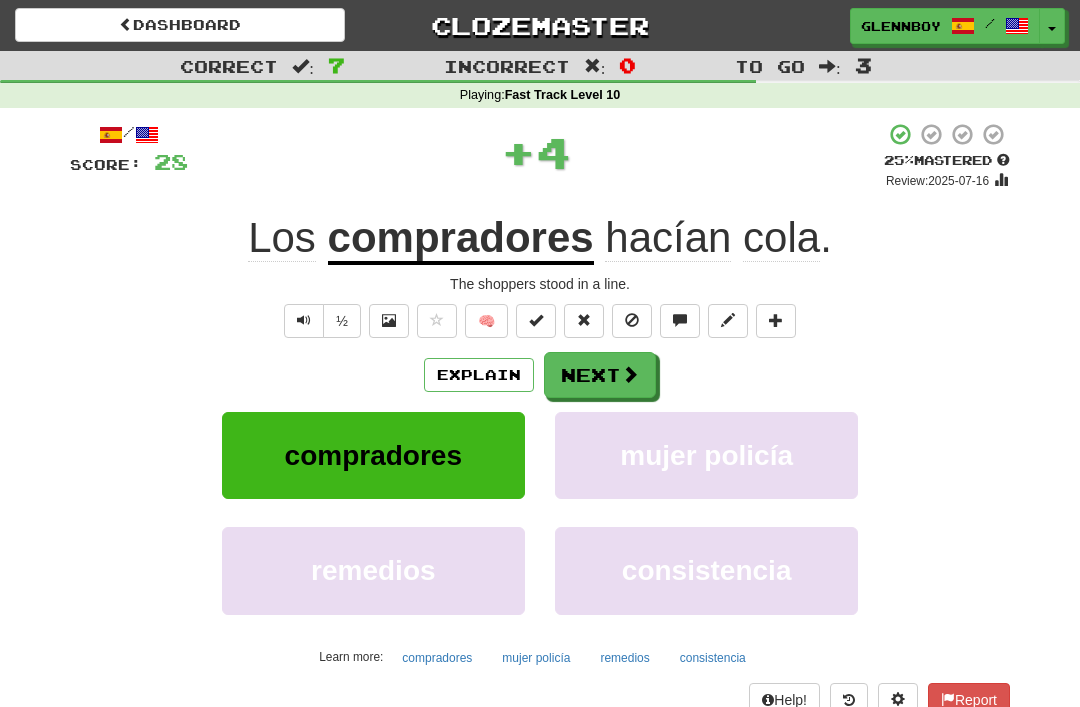 click at bounding box center (632, 321) 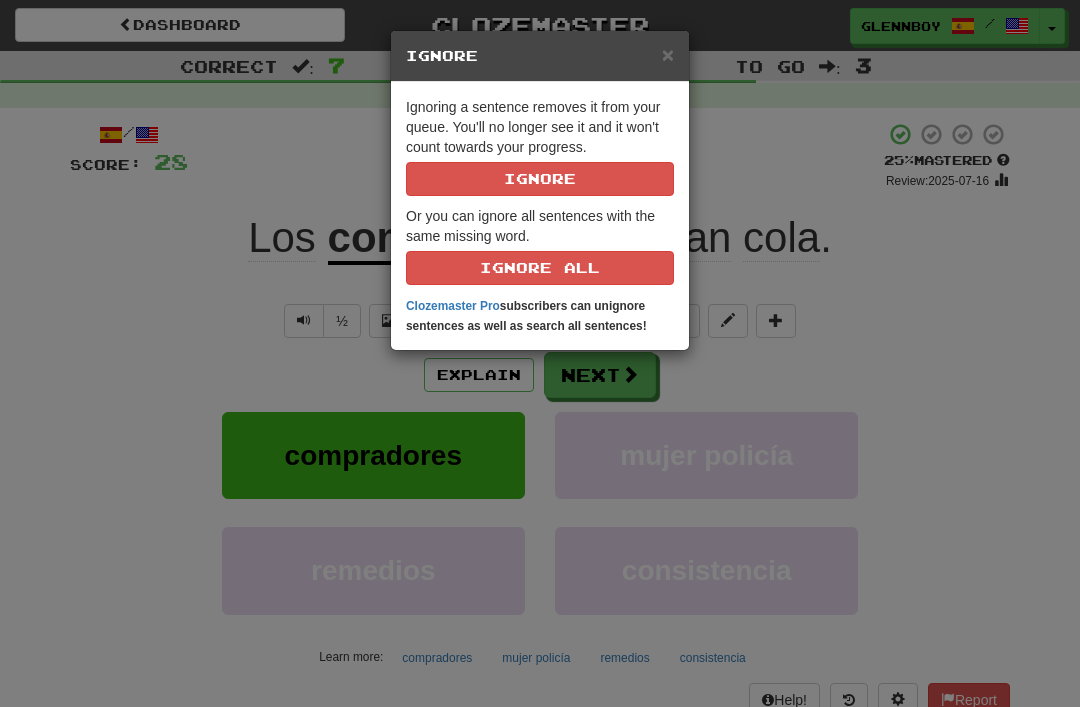 click on "Ignore" at bounding box center (540, 179) 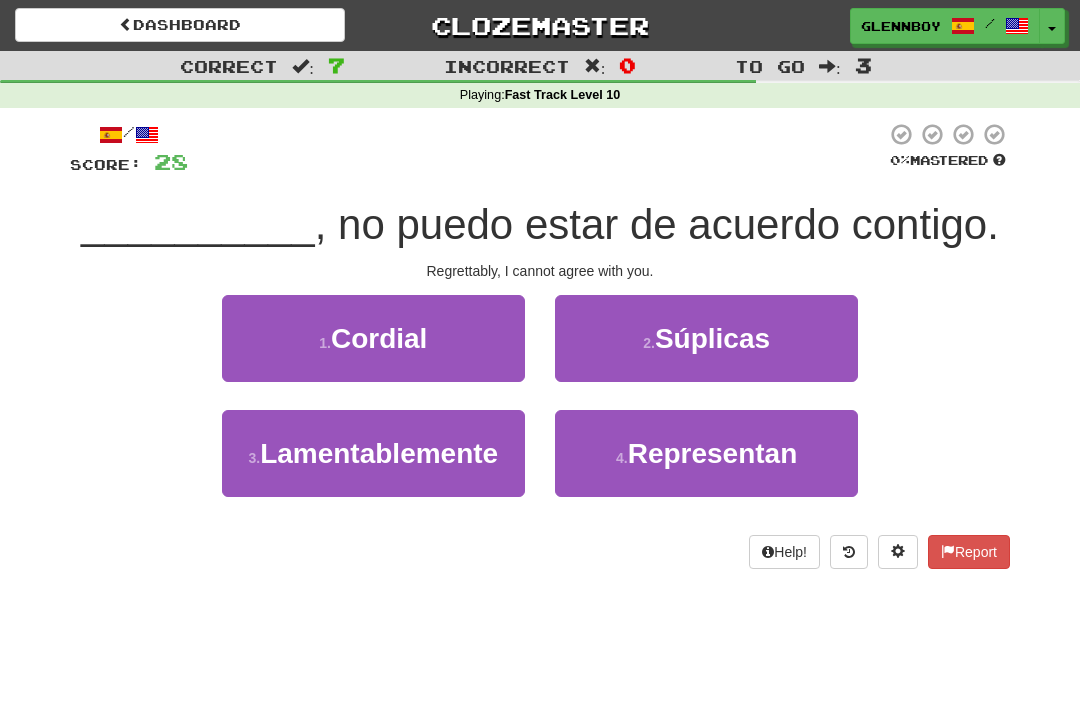 click on "Lamentablemente" at bounding box center (379, 453) 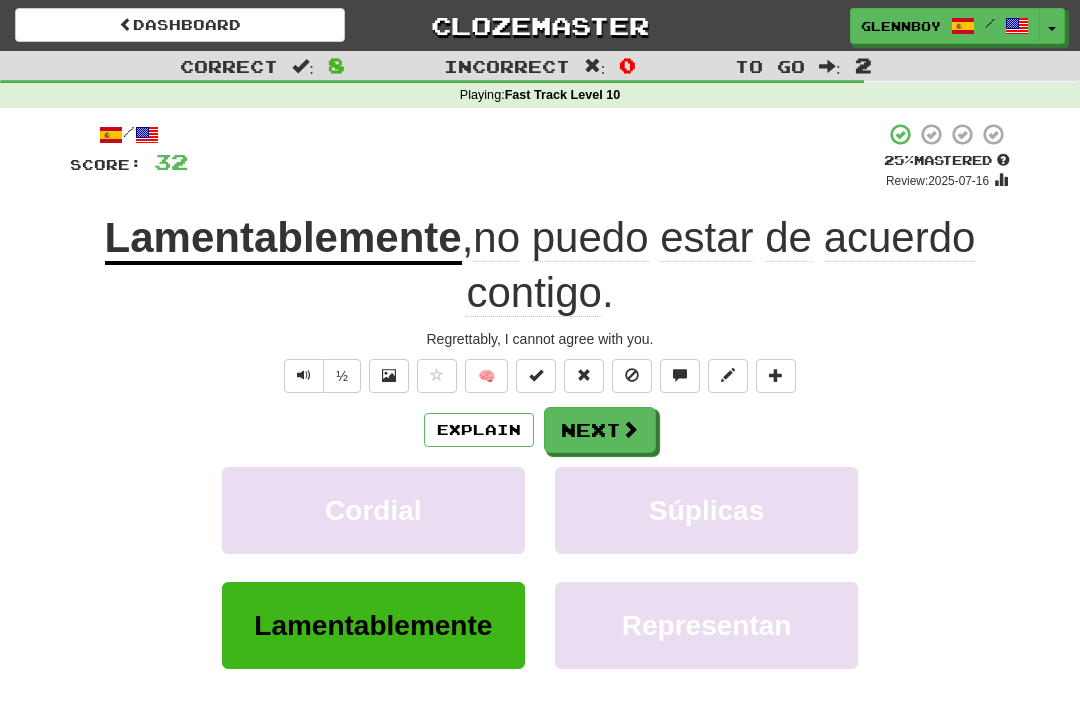click at bounding box center (632, 376) 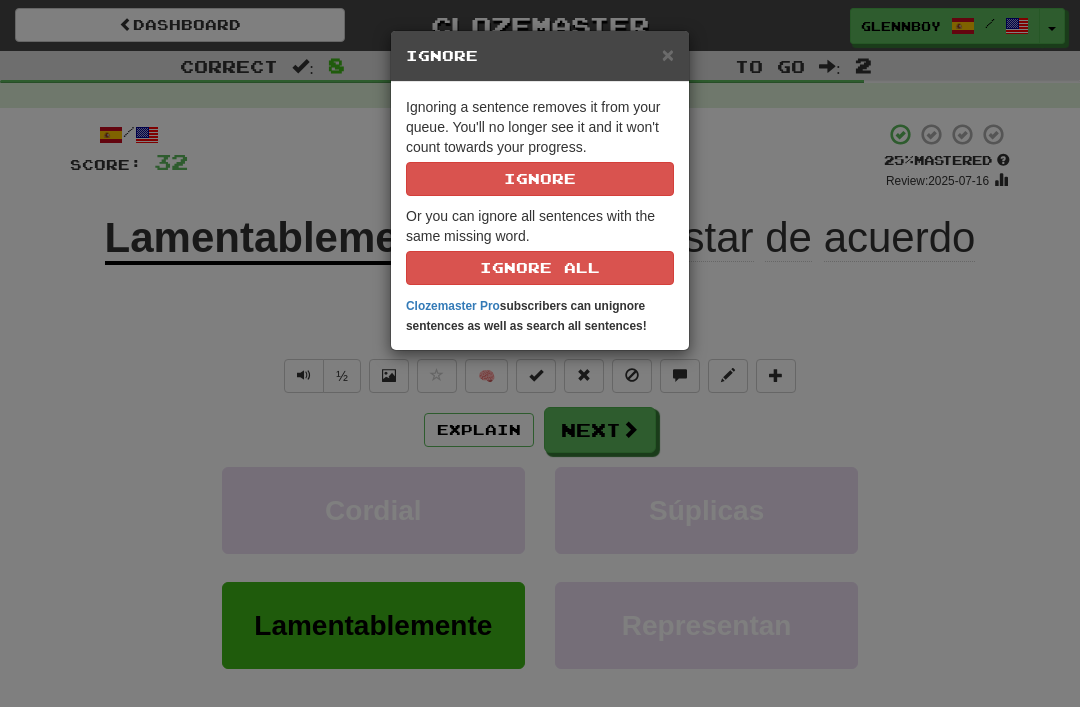 click on "Ignore" at bounding box center [540, 179] 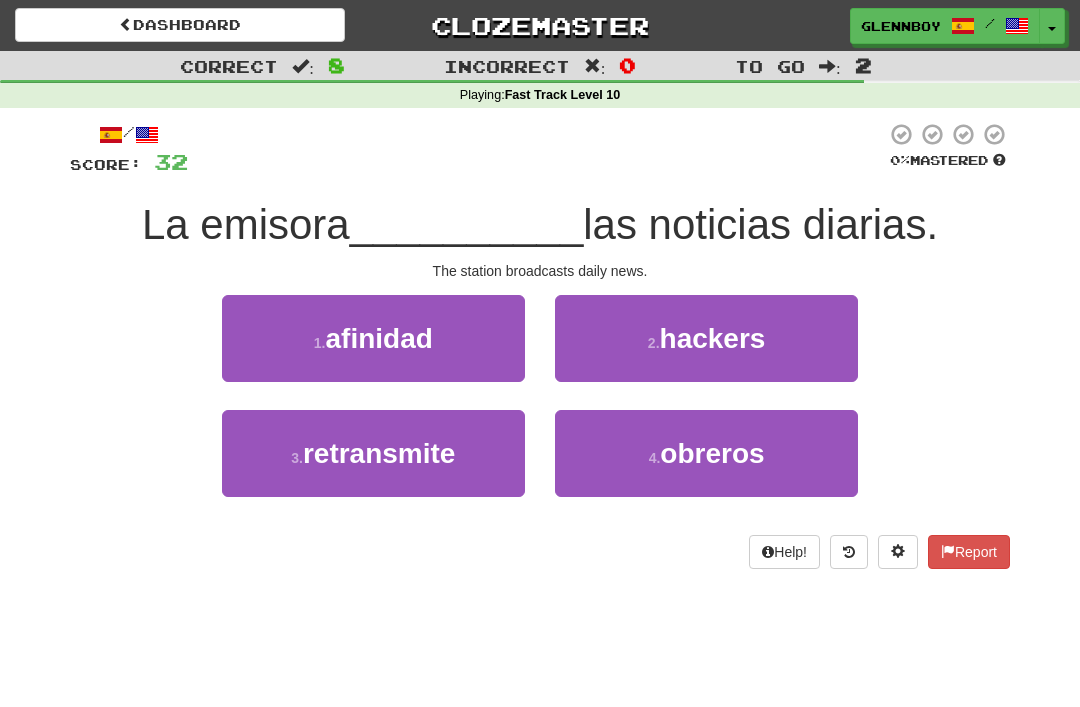 click on "retransmite" at bounding box center (379, 453) 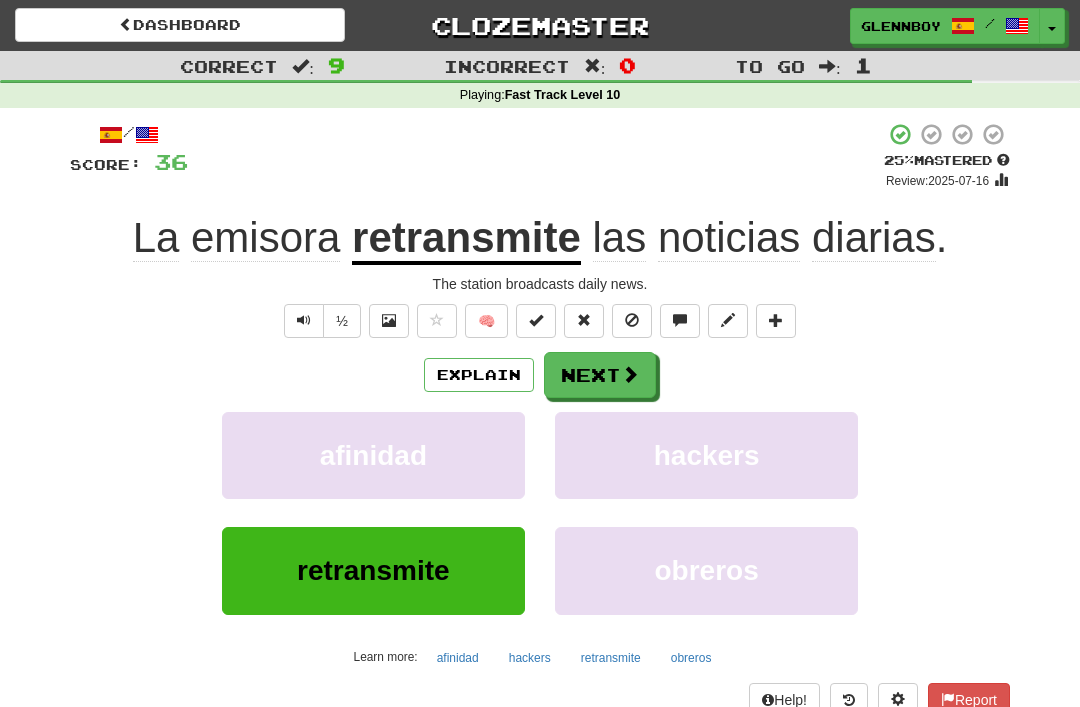 click on "Explain" at bounding box center [479, 375] 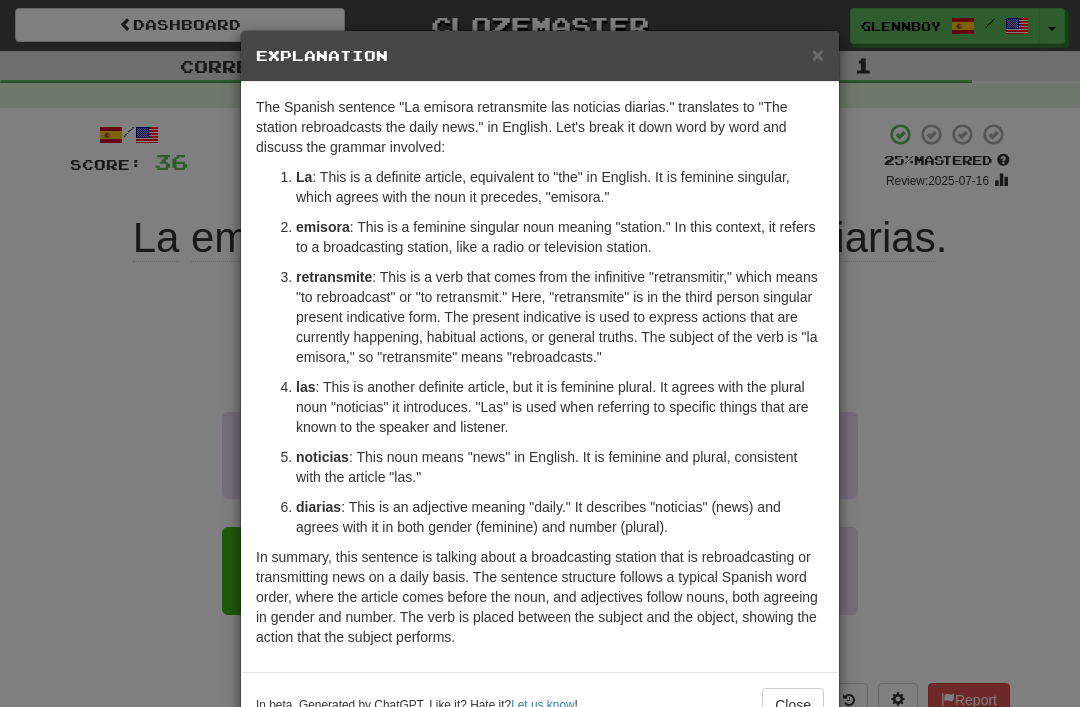 click on "×" at bounding box center (818, 54) 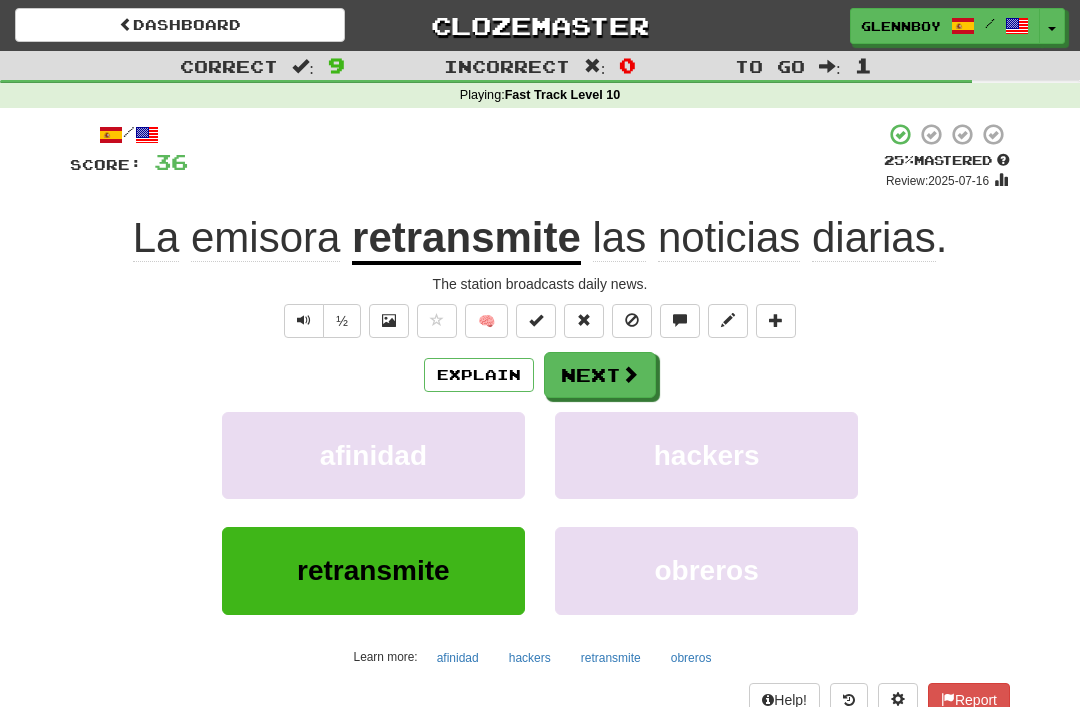 click at bounding box center [632, 321] 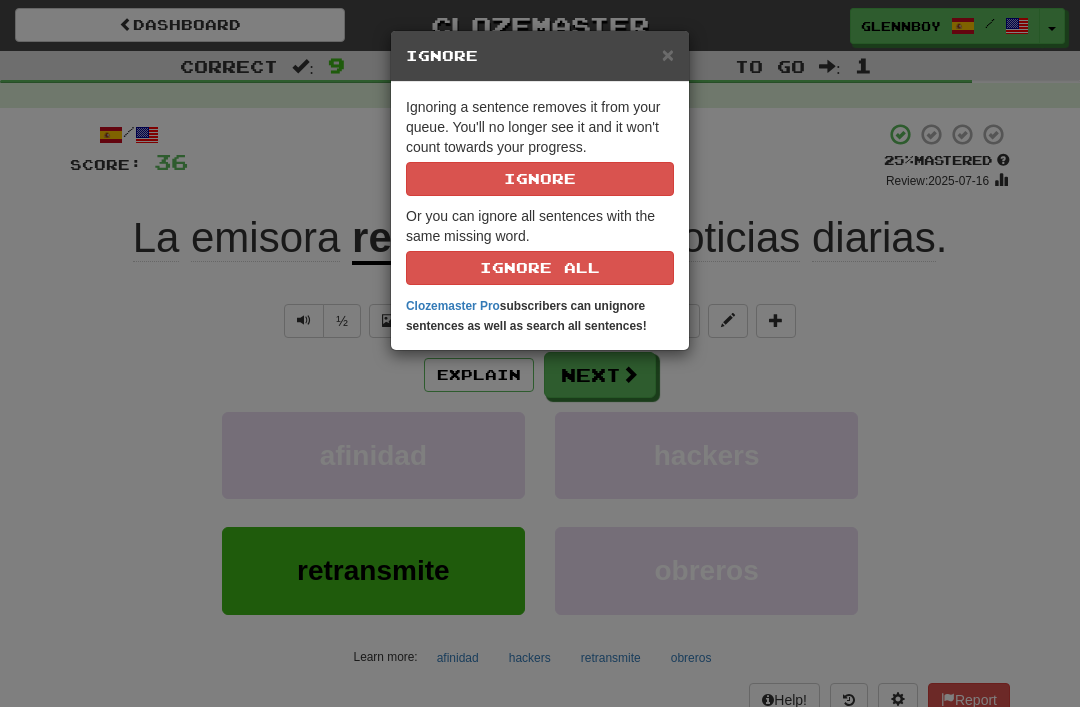 click on "Ignore" at bounding box center (540, 179) 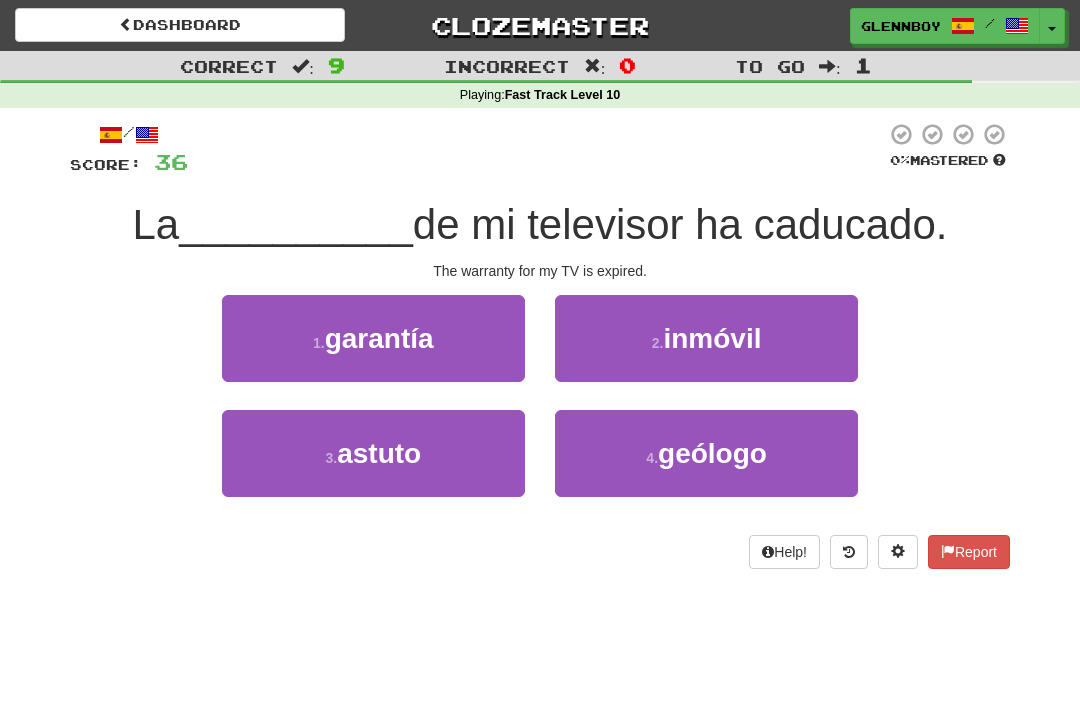 click on "garantía" at bounding box center (379, 338) 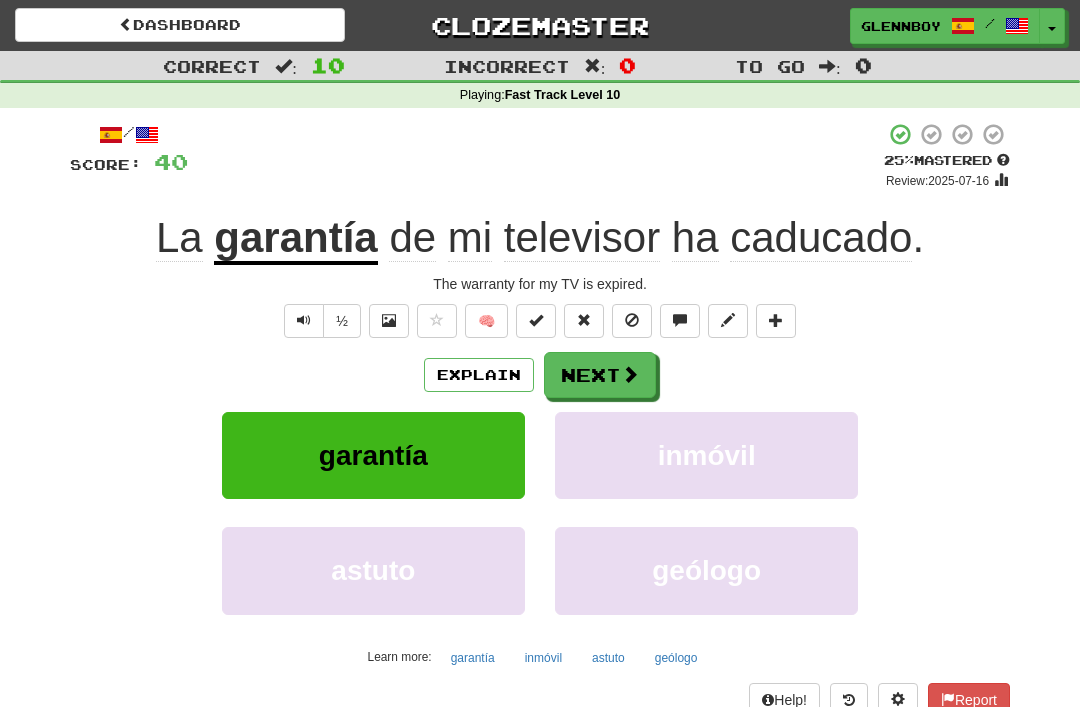 click on "Explain" at bounding box center [479, 375] 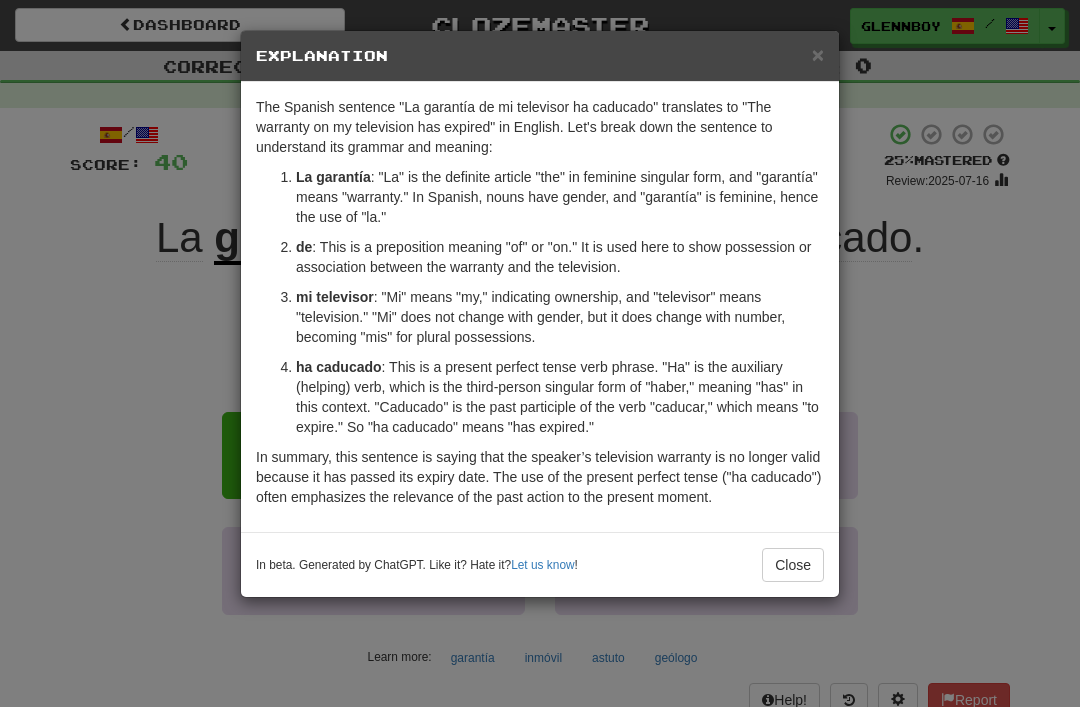 click on "×" at bounding box center (818, 54) 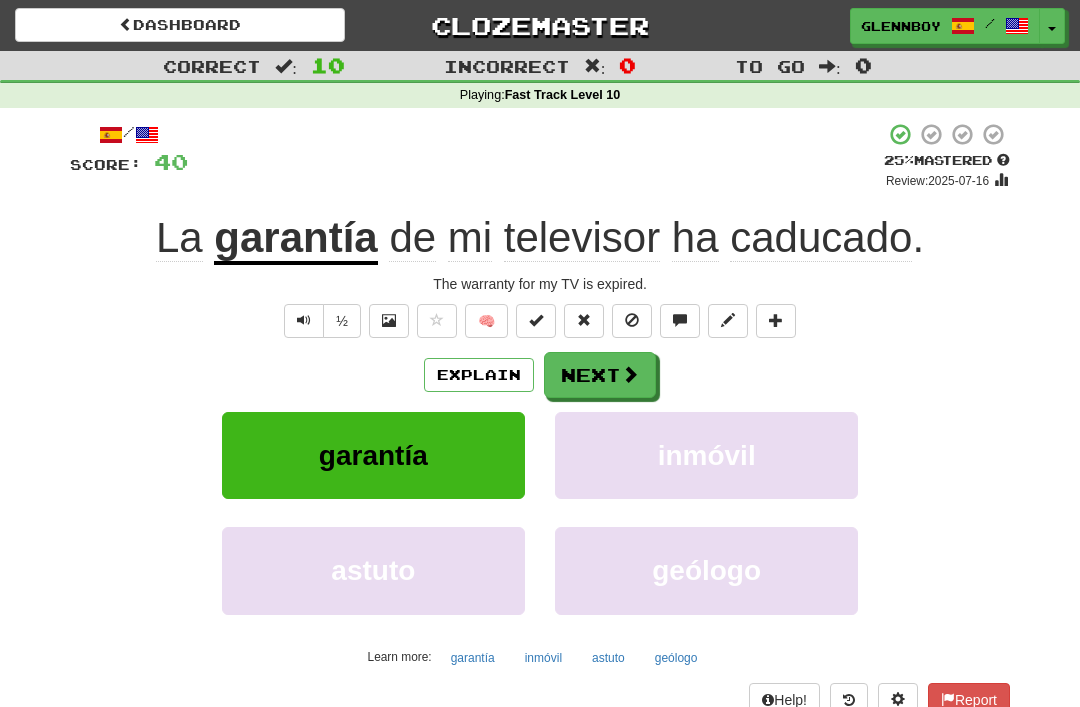 click at bounding box center [632, 320] 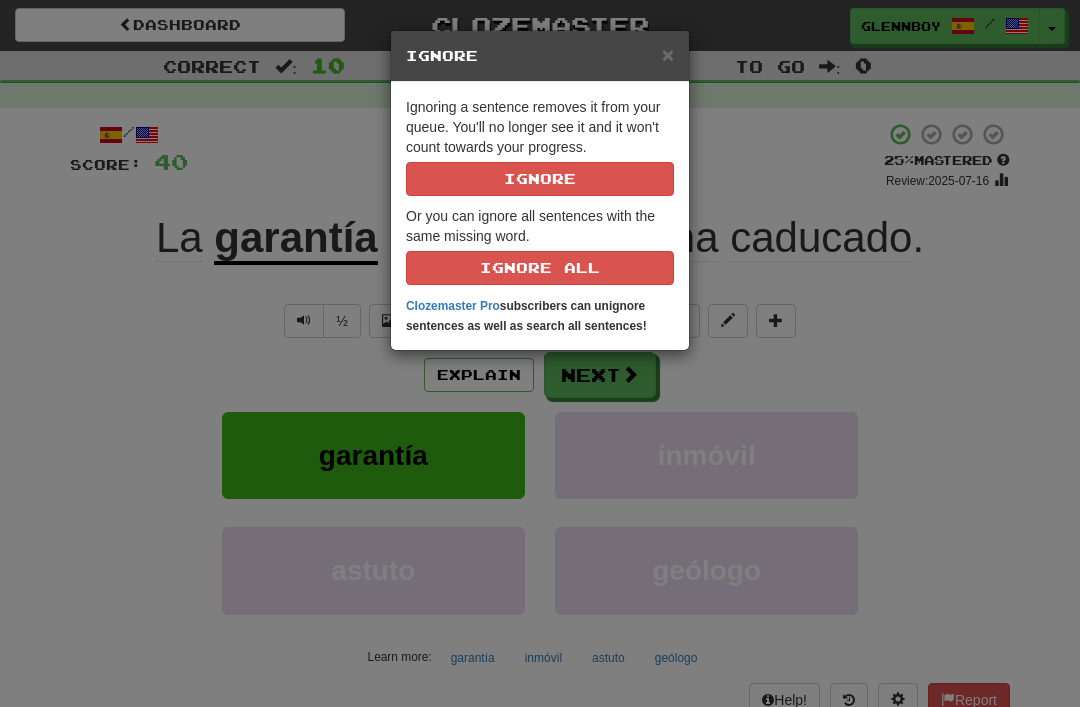 click on "Ignore" at bounding box center [540, 179] 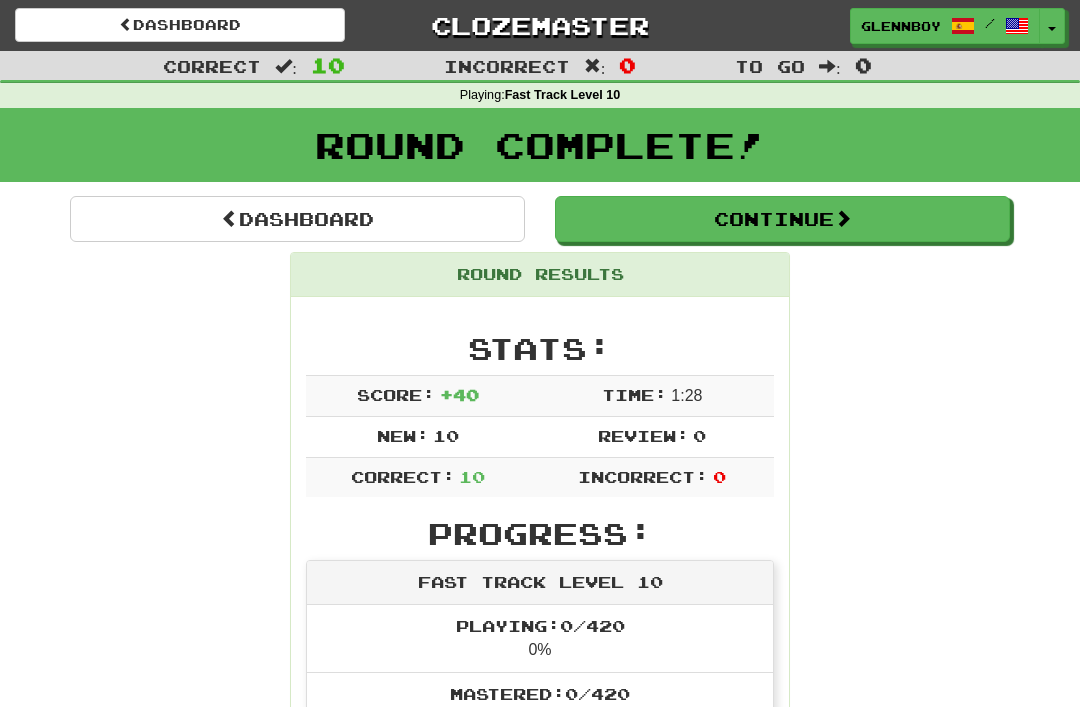 click on "Continue" at bounding box center (782, 219) 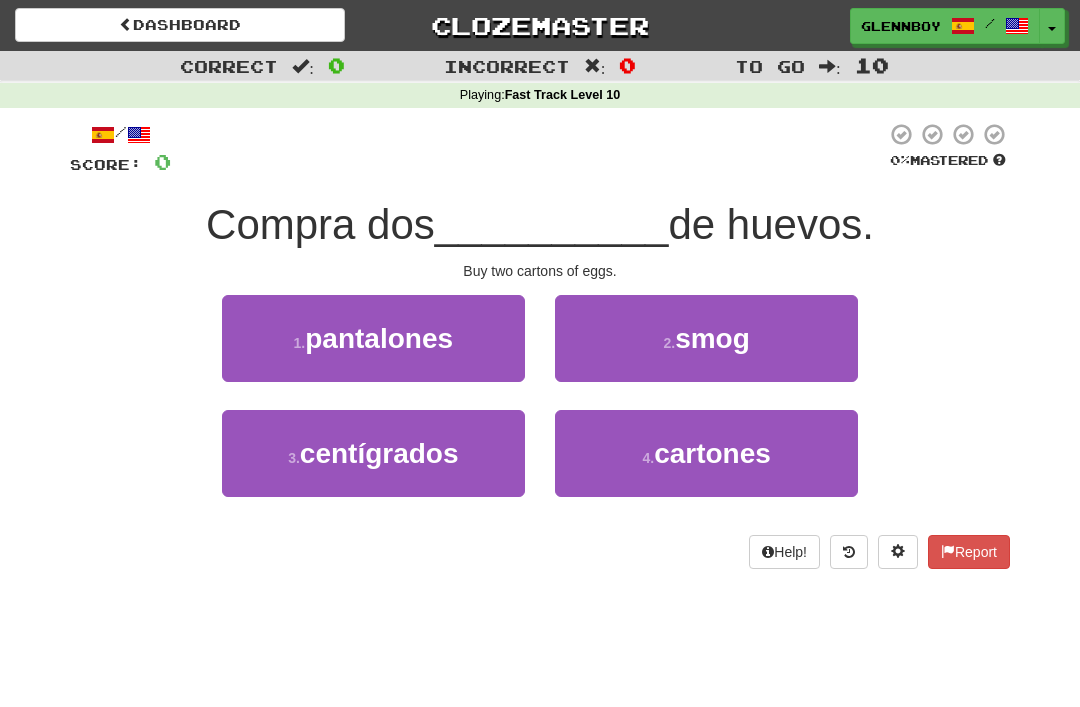 click on "cartones" at bounding box center [712, 453] 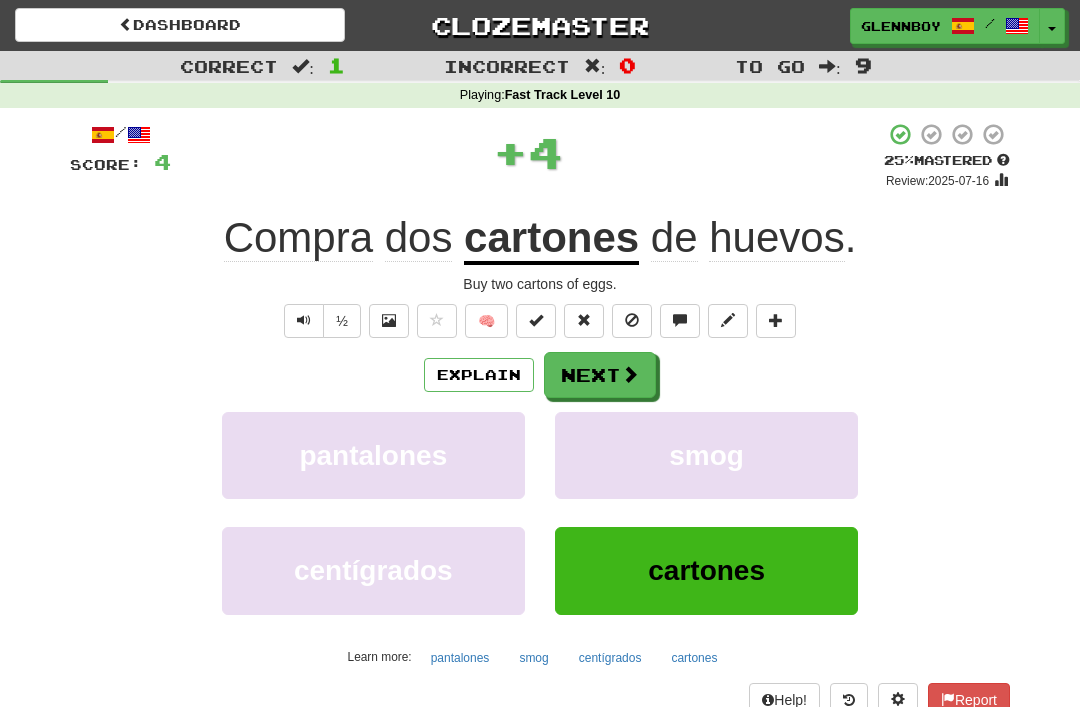 click at bounding box center [632, 320] 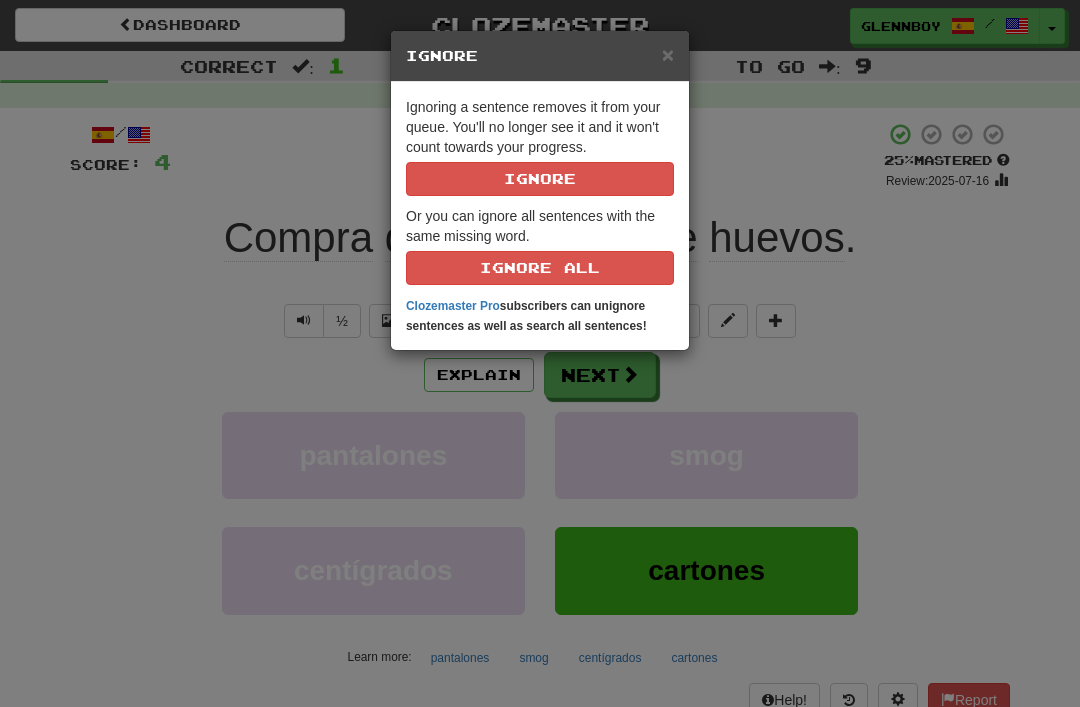 click on "Ignore" at bounding box center [540, 179] 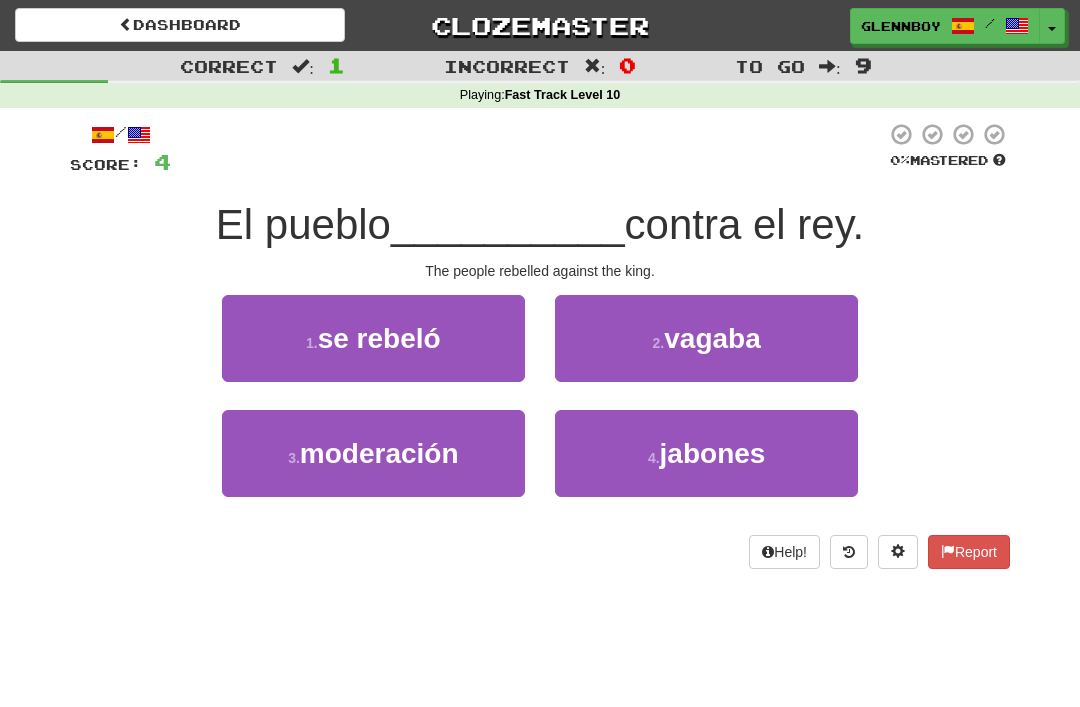 click on "se rebeló" at bounding box center (379, 338) 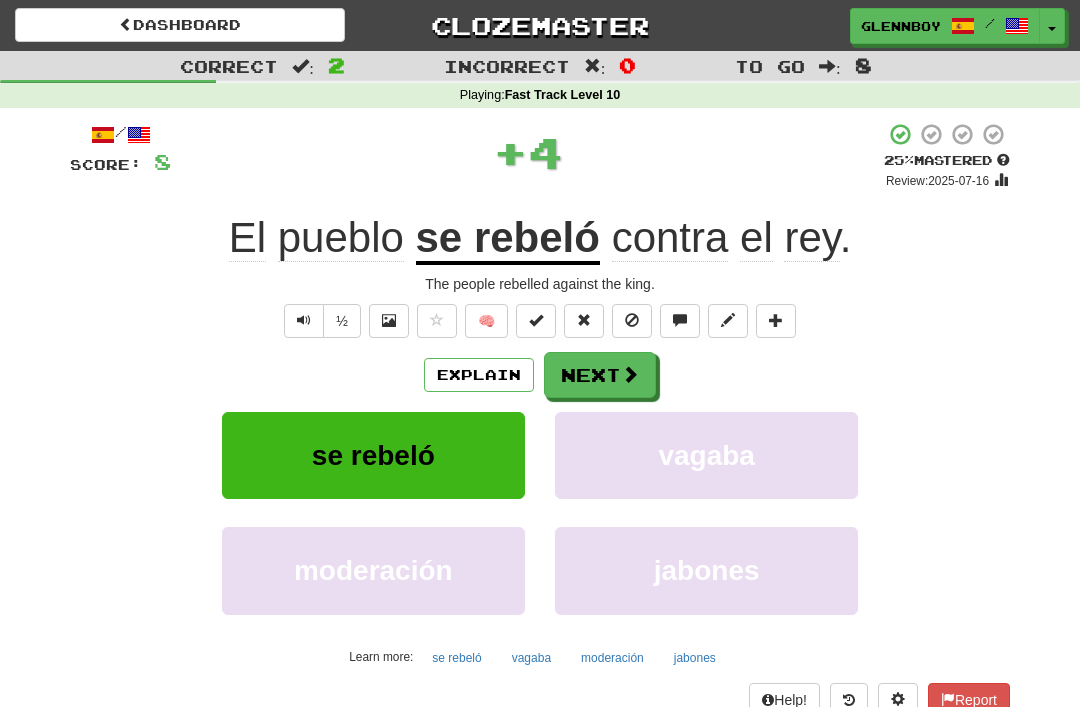 click at bounding box center [632, 321] 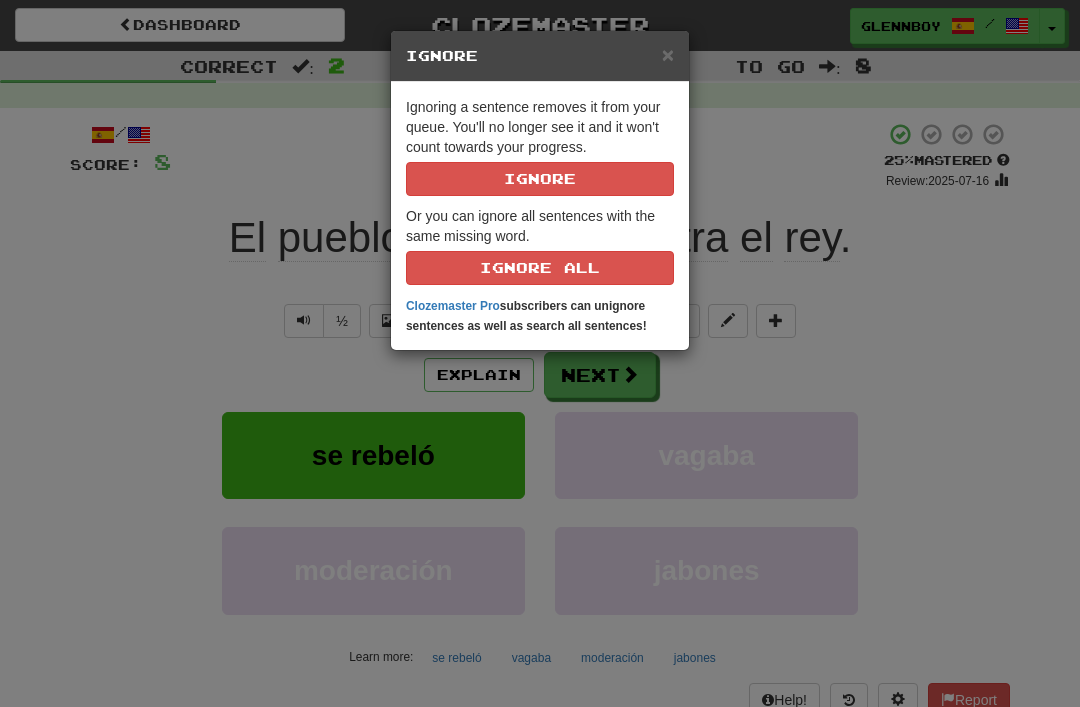 click on "Ignore" at bounding box center (540, 179) 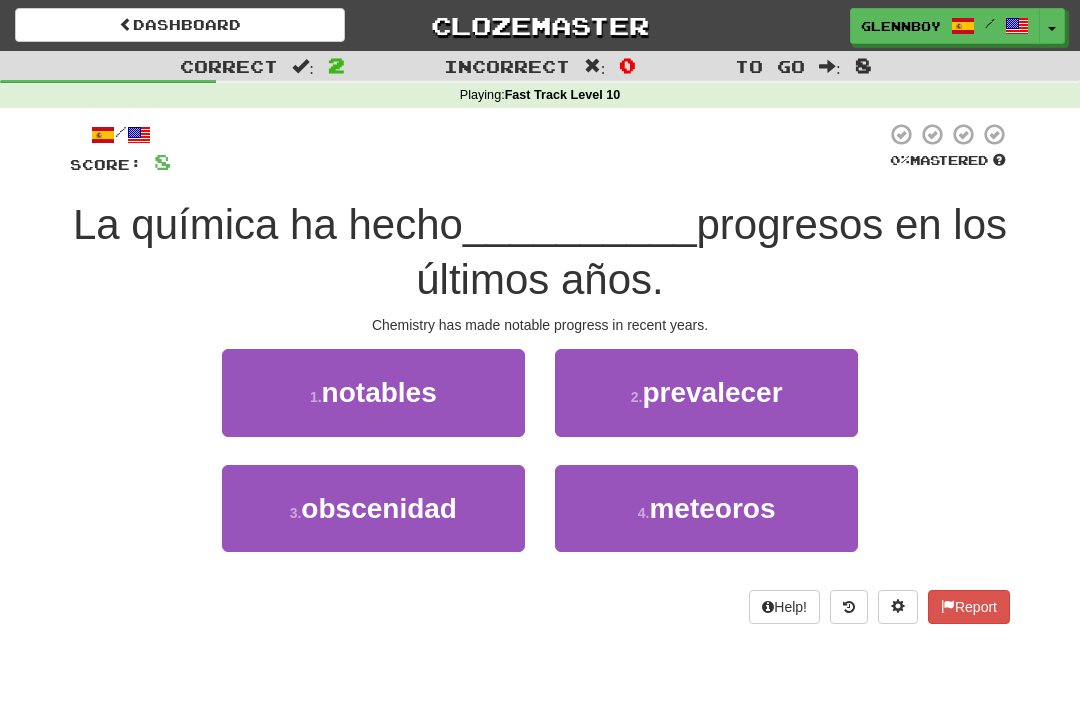 click on "notables" at bounding box center (379, 392) 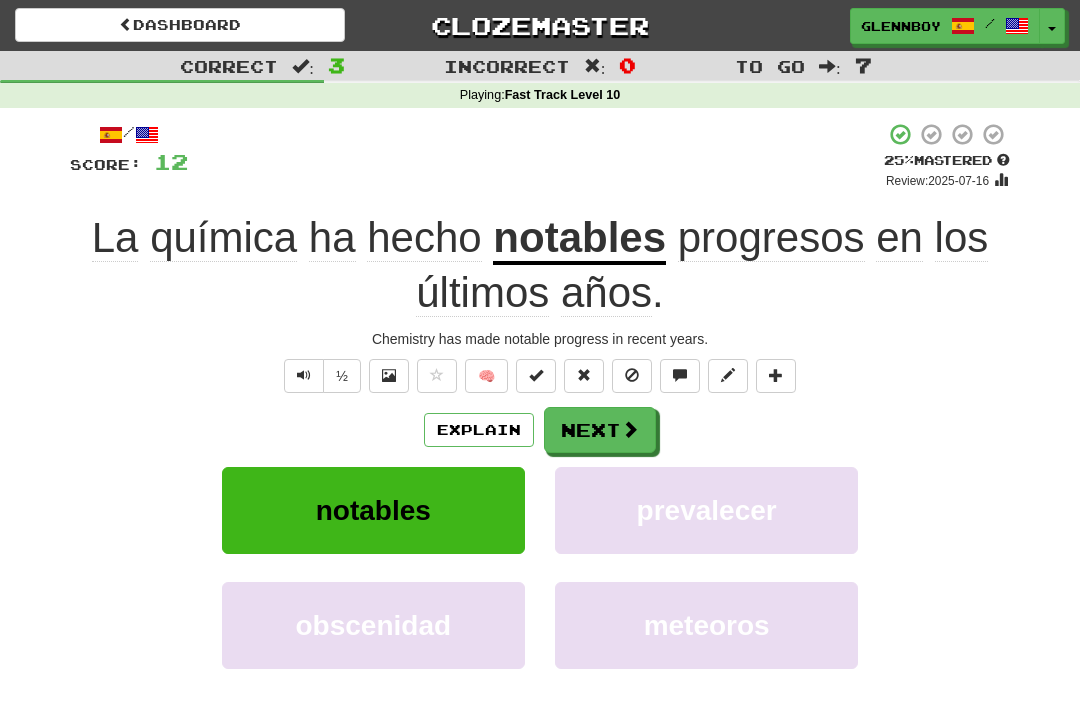 click at bounding box center (632, 375) 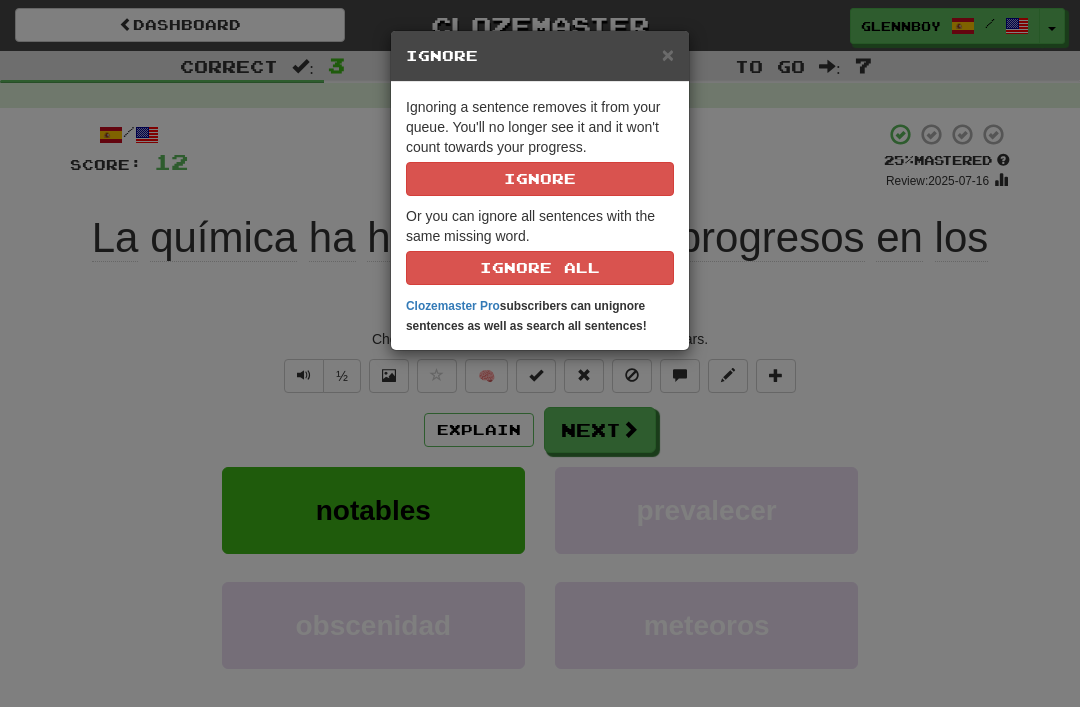 click on "Ignore" at bounding box center (540, 179) 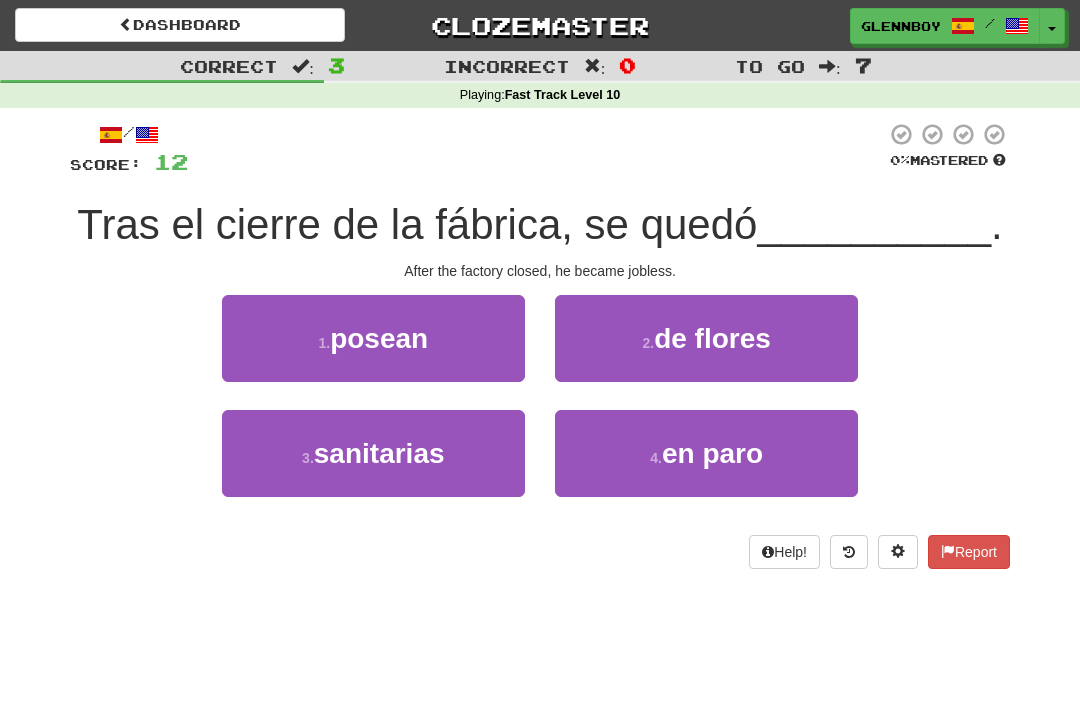 click on "en paro" at bounding box center (712, 453) 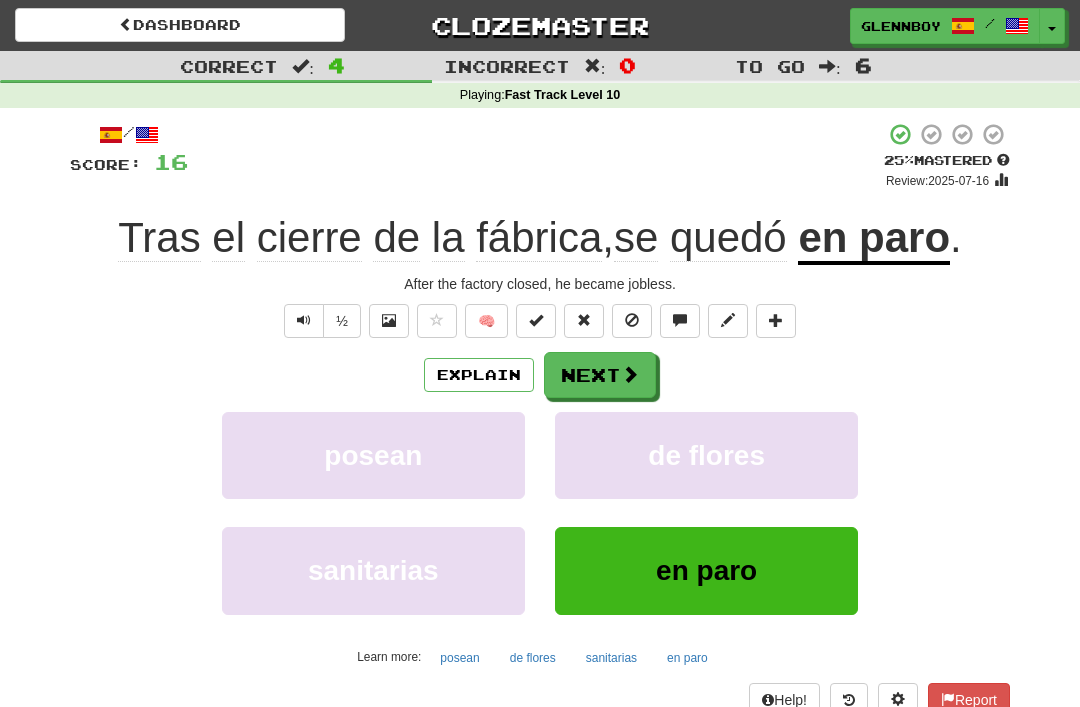 click on "Explain" at bounding box center (479, 375) 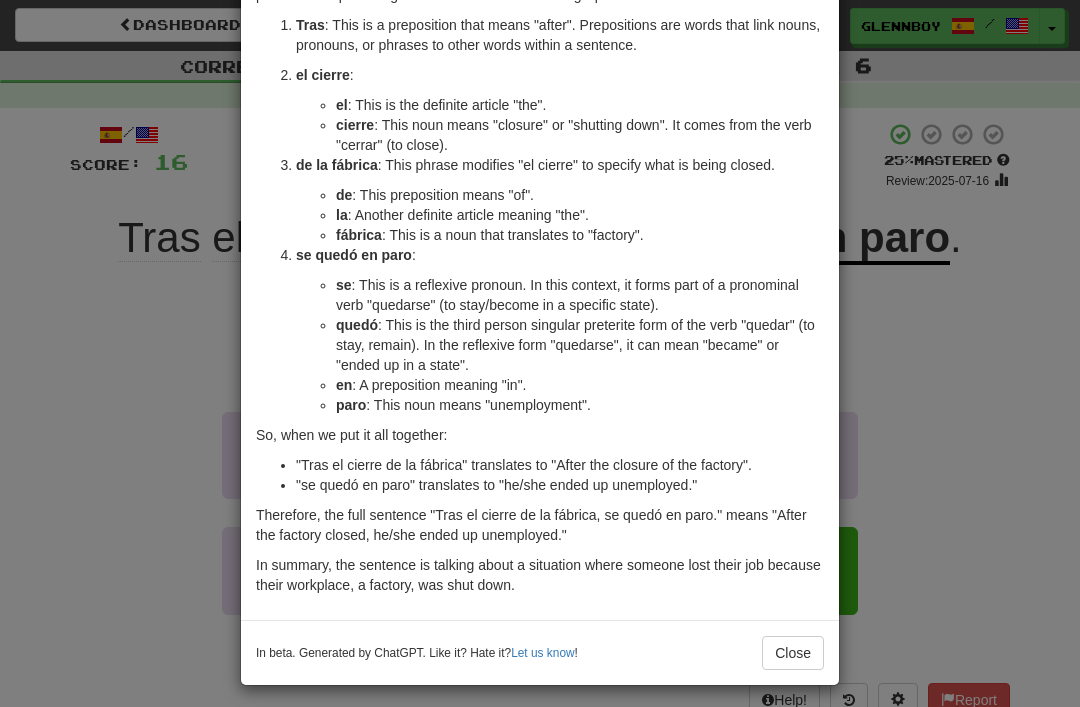 scroll, scrollTop: 138, scrollLeft: 0, axis: vertical 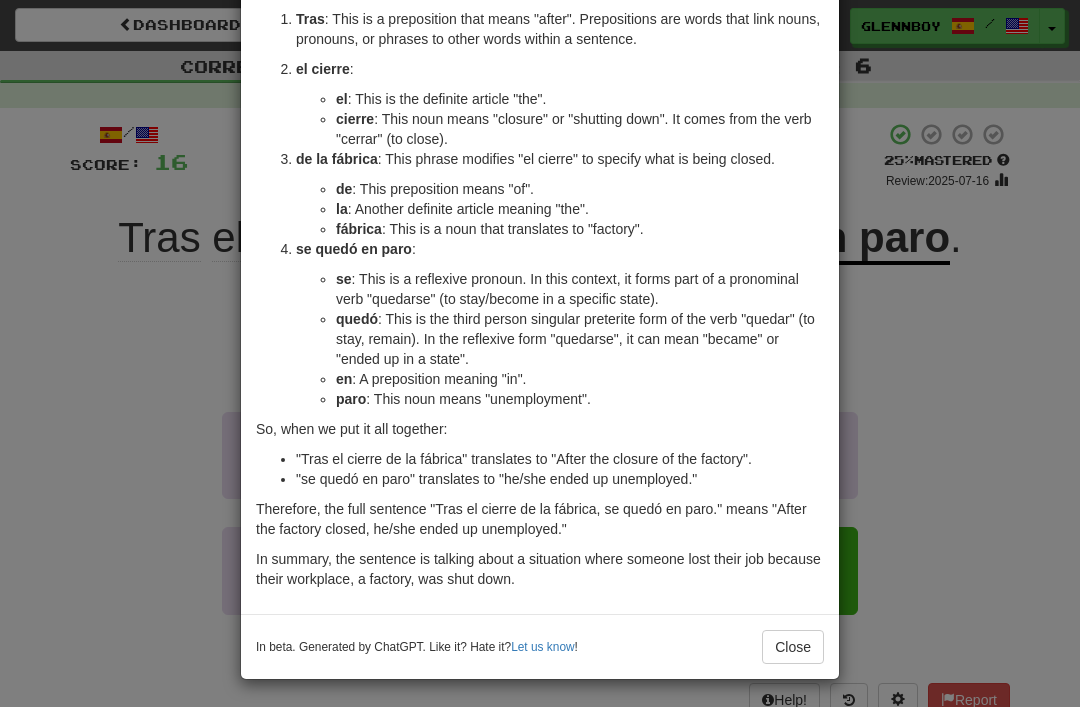 click on "Close" at bounding box center (793, 647) 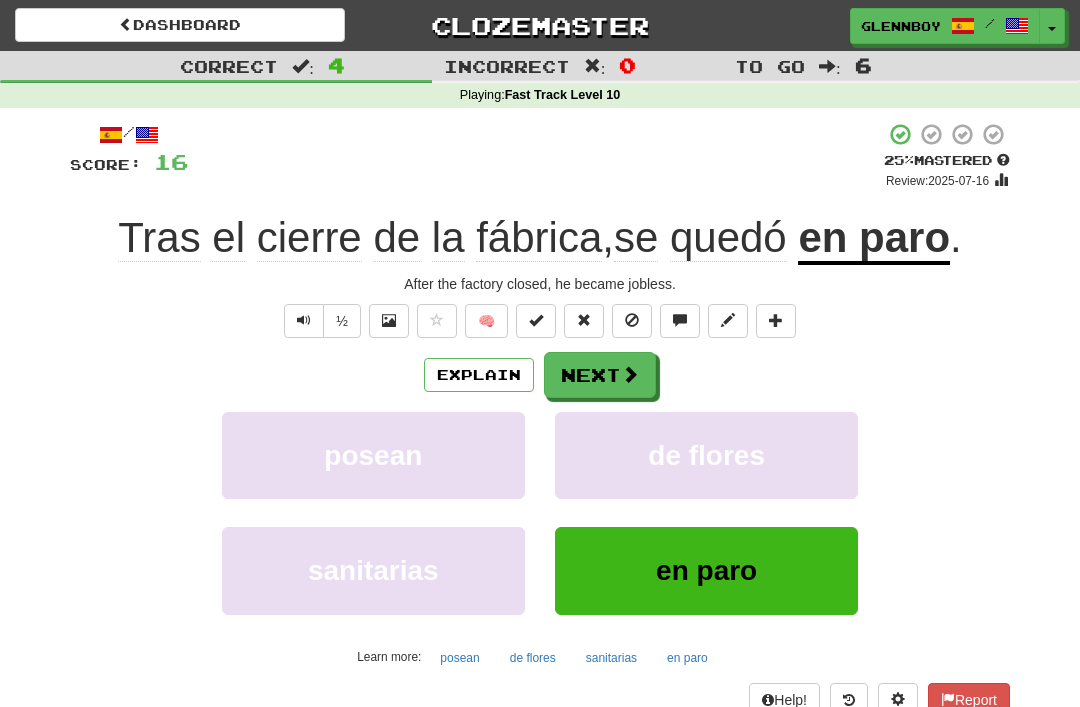 click at bounding box center (632, 320) 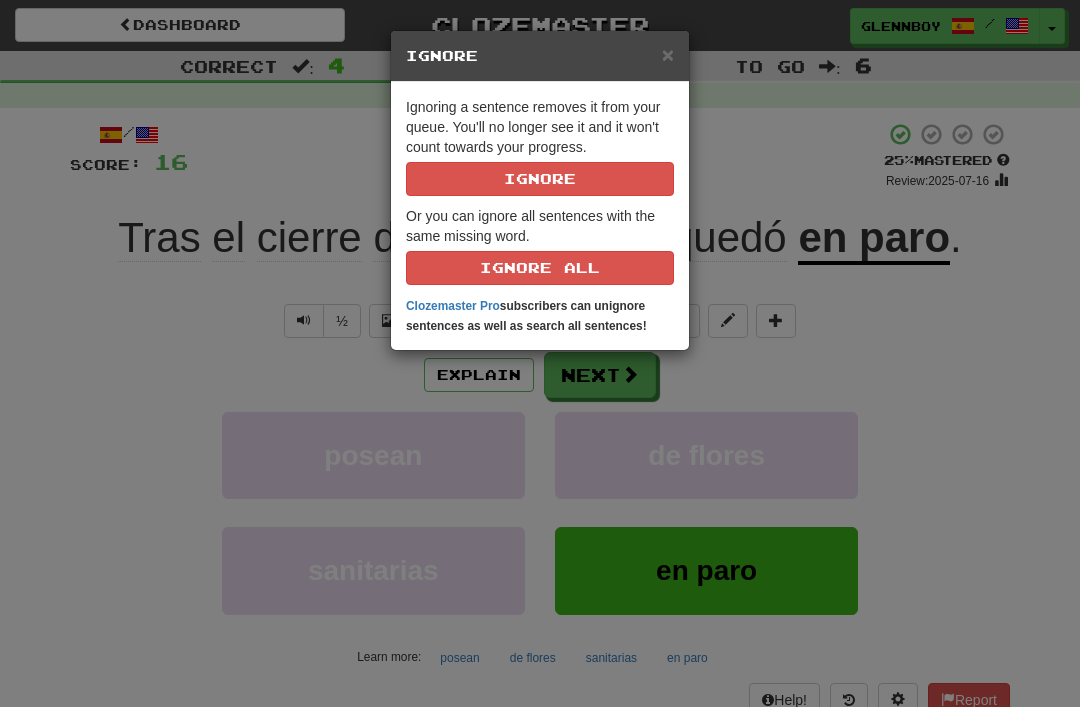 click on "Ignore" at bounding box center [540, 179] 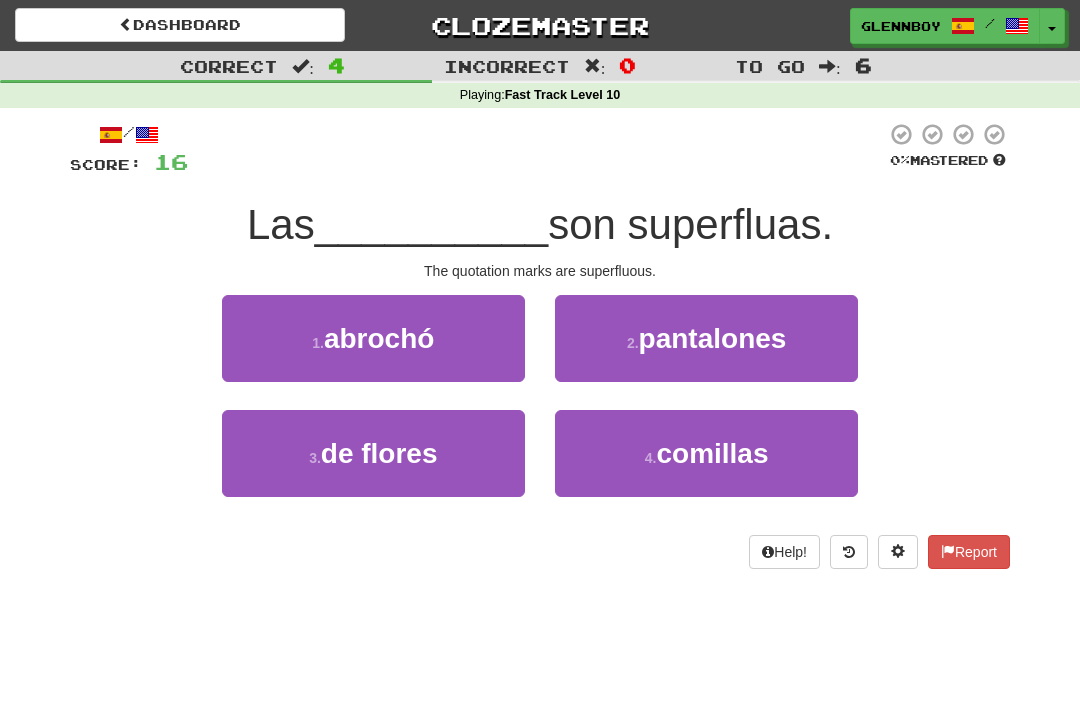 click on "4 .  comillas" at bounding box center (706, 453) 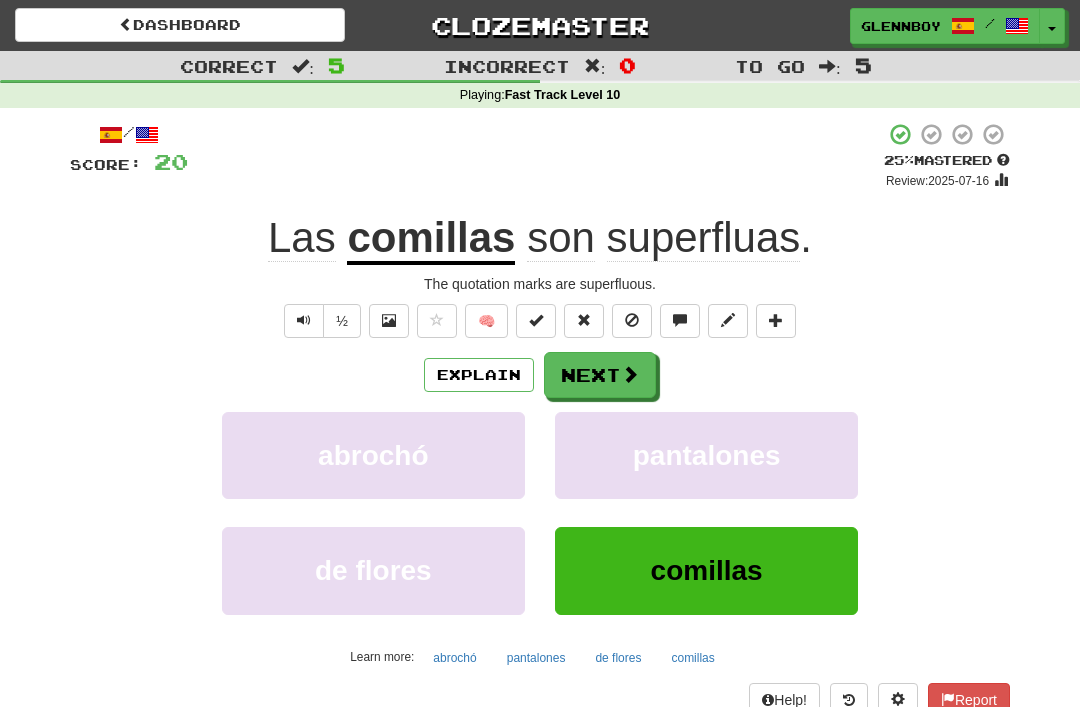 click at bounding box center [632, 320] 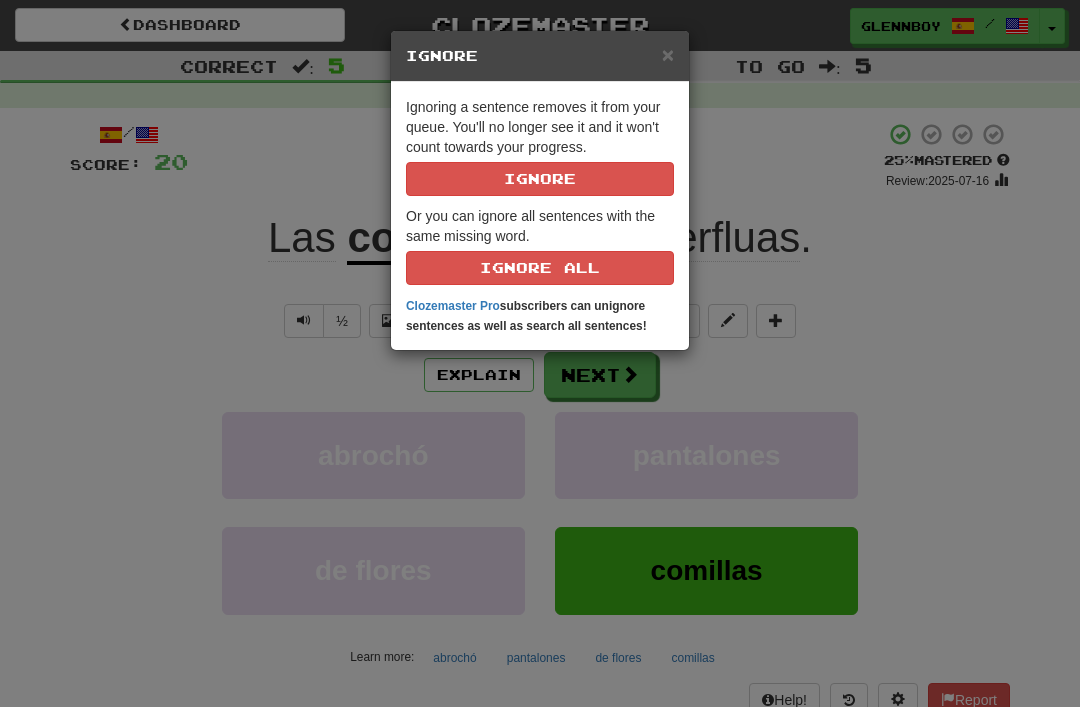 click on "Ignore" at bounding box center [540, 179] 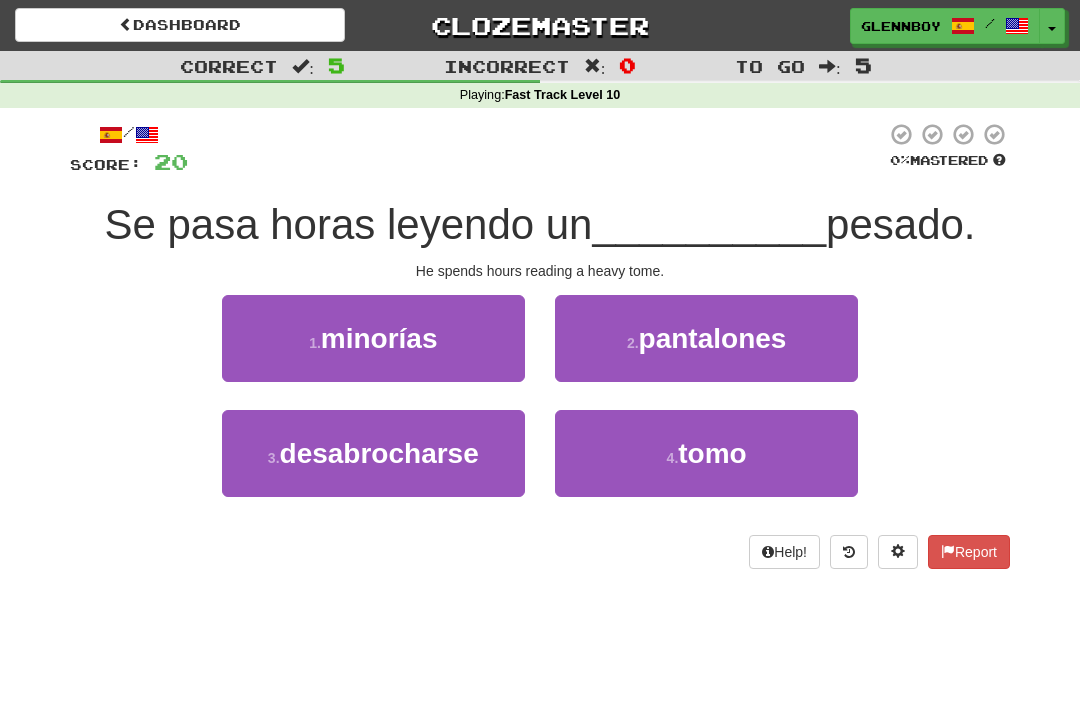 click on "tomo" at bounding box center [712, 453] 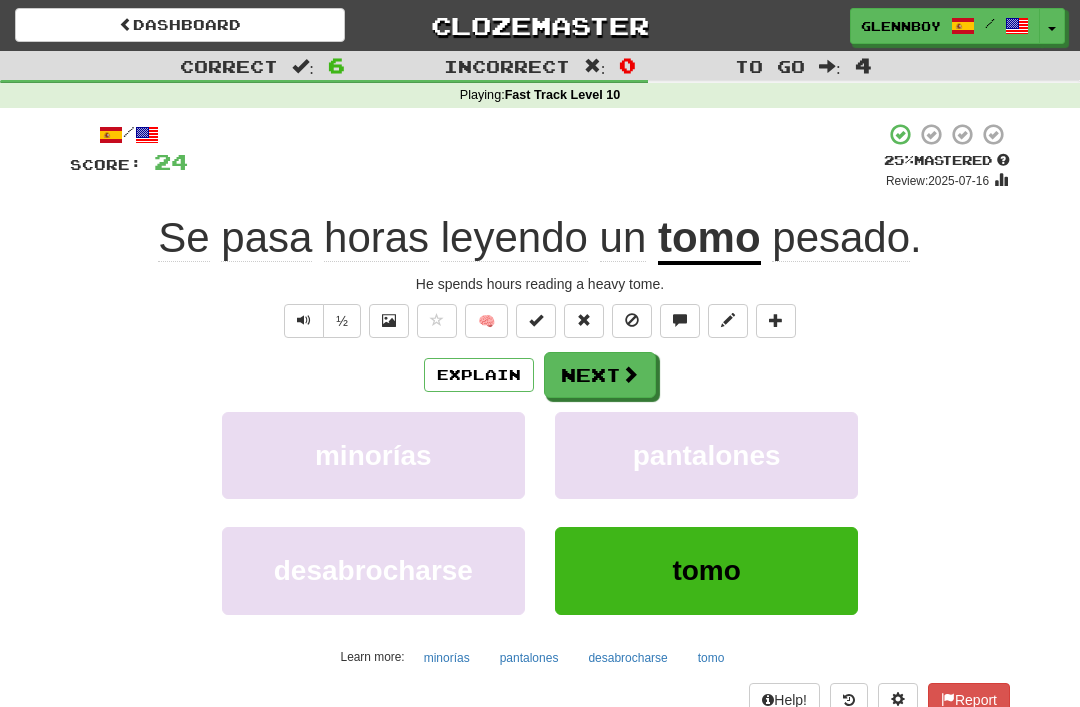 click at bounding box center [632, 320] 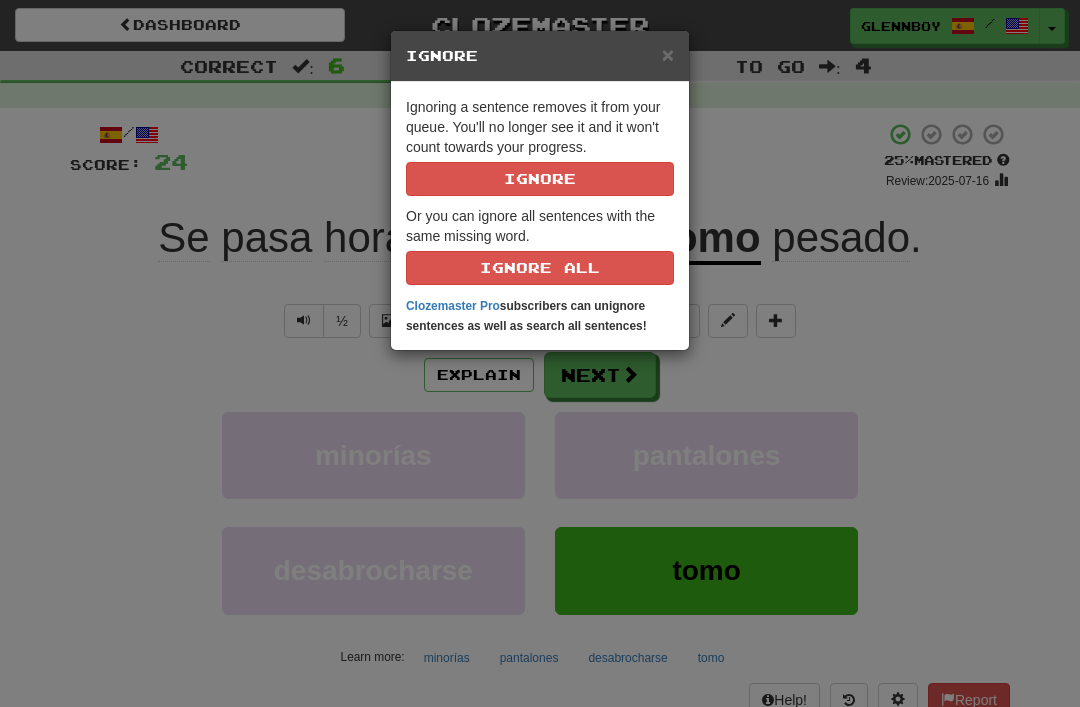 click on "Ignore" at bounding box center [540, 179] 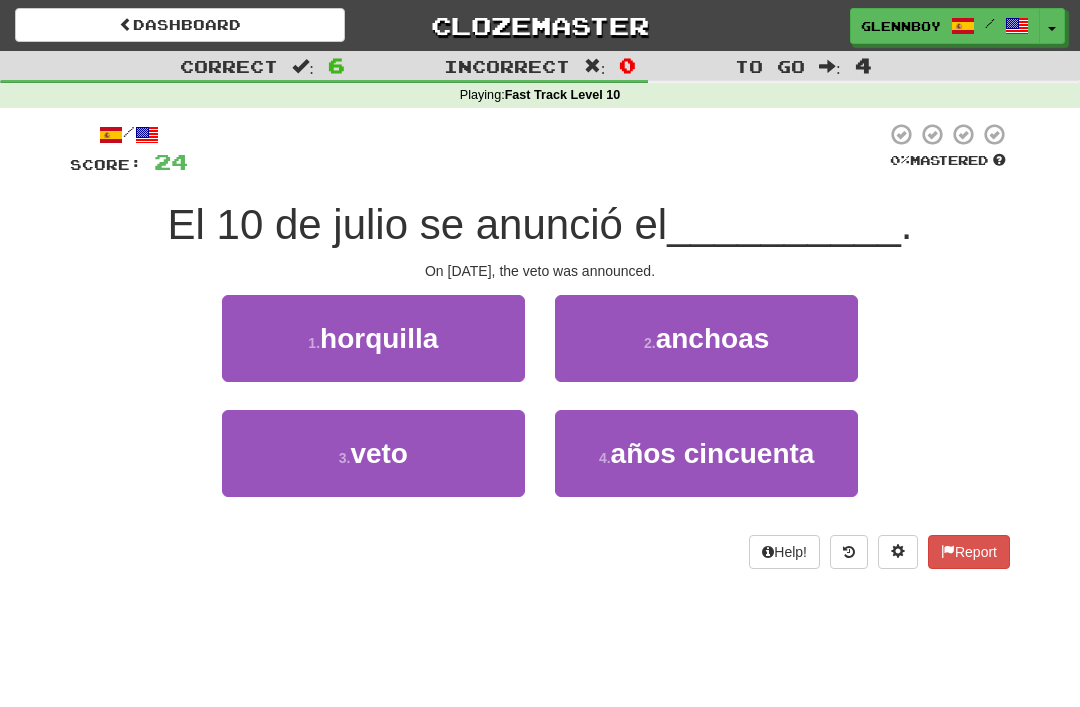 click on "veto" at bounding box center (379, 453) 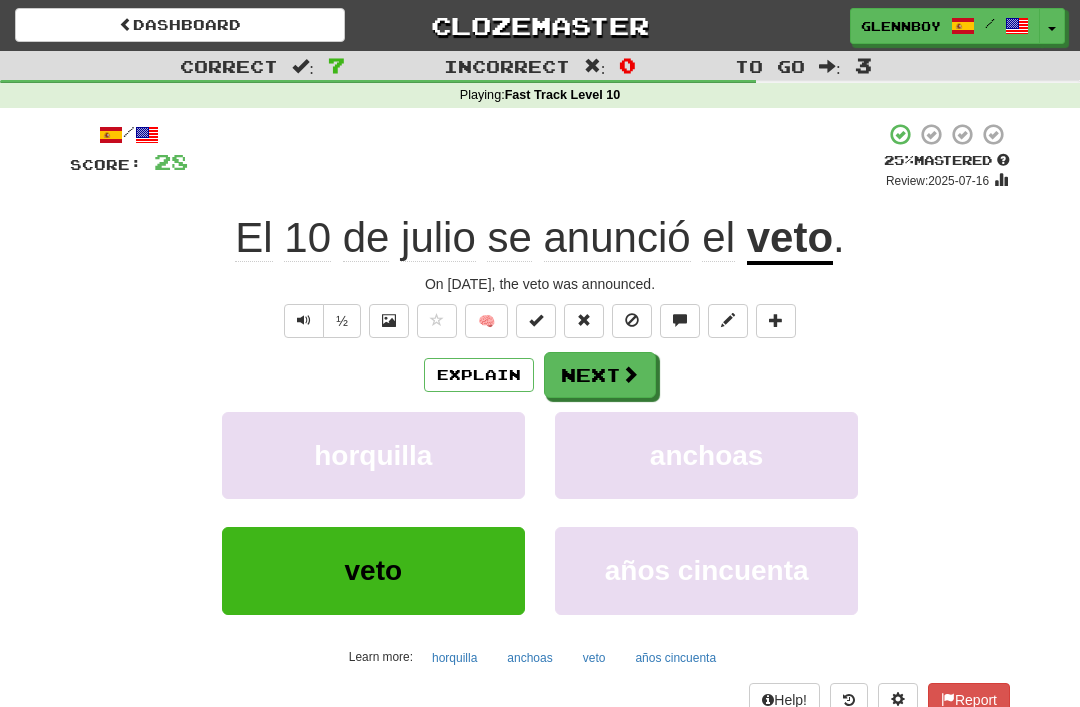 click at bounding box center (304, 320) 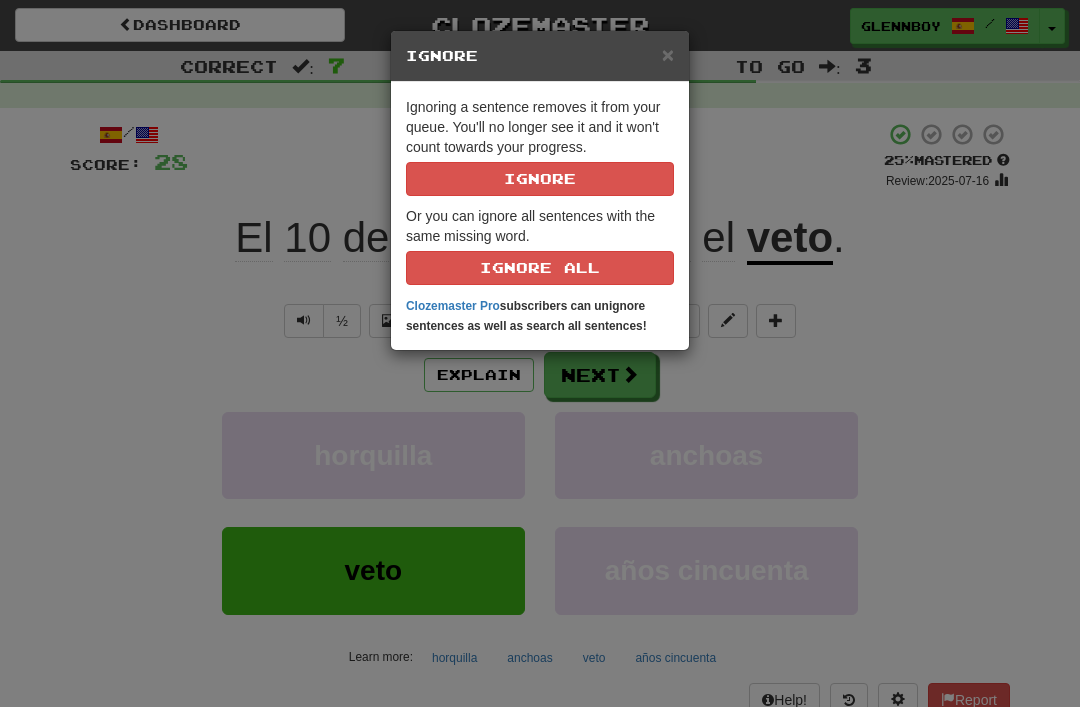 click on "Ignore" at bounding box center [540, 179] 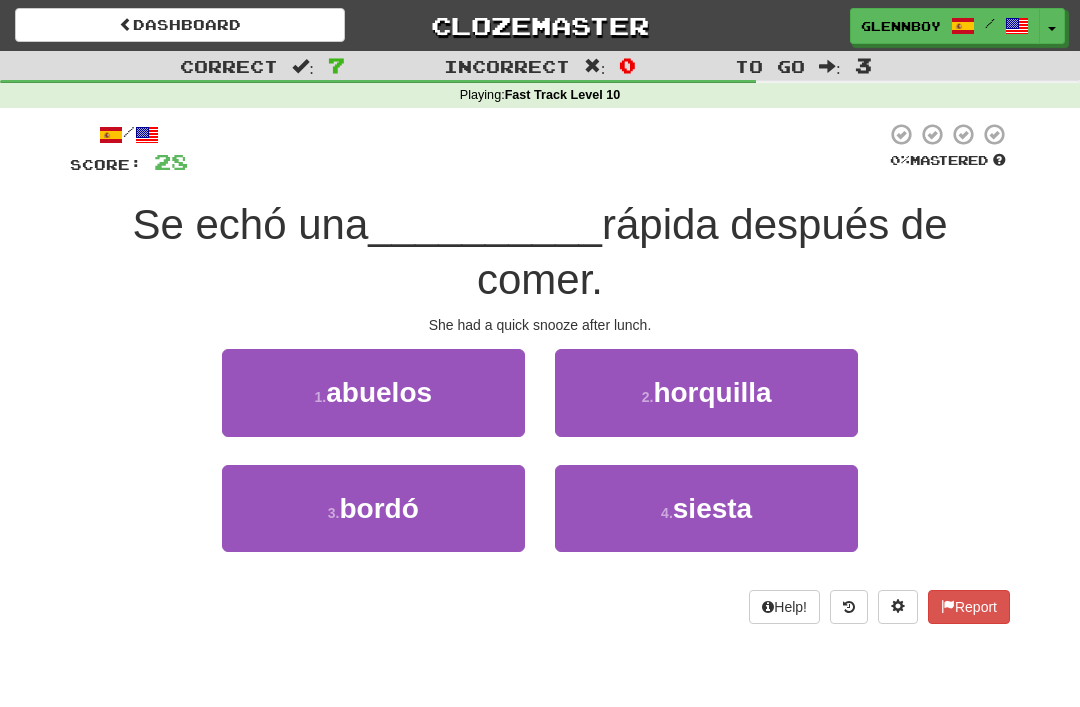 click on "4 ." at bounding box center (667, 513) 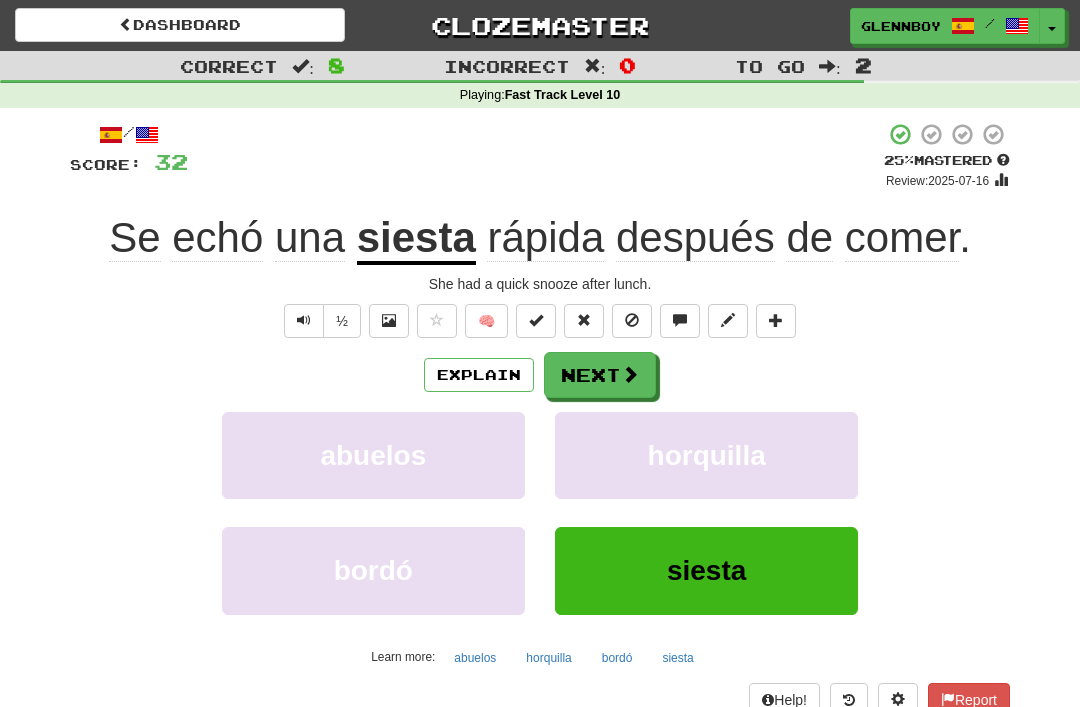 click on "Explain" at bounding box center (479, 375) 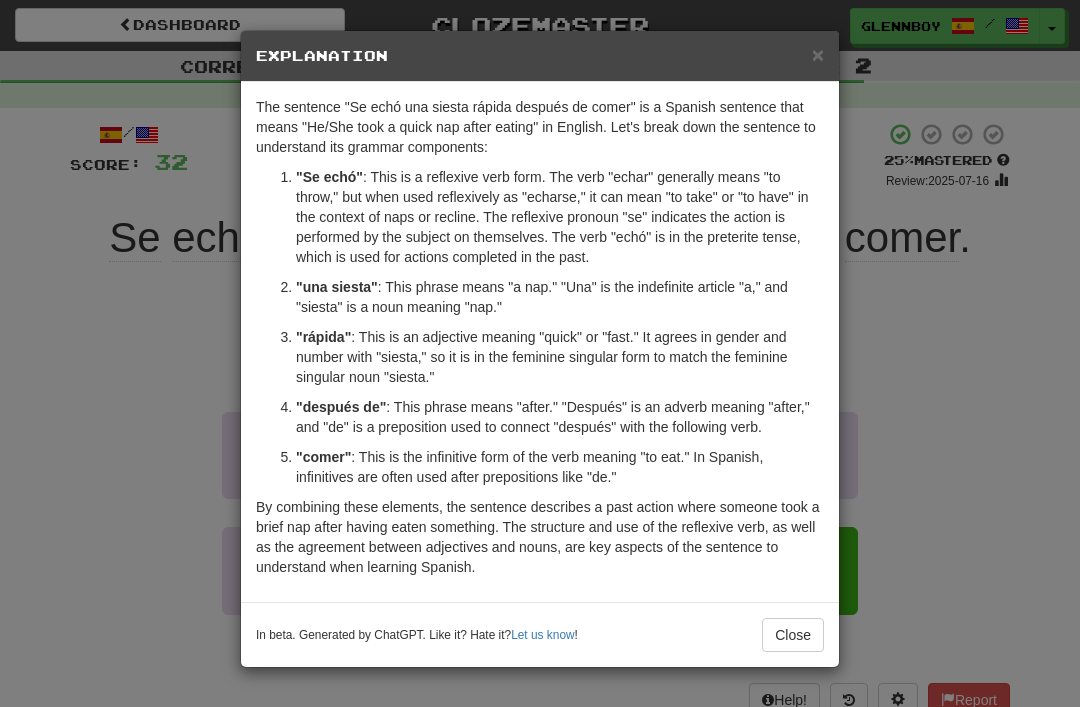 click on "×" at bounding box center [818, 54] 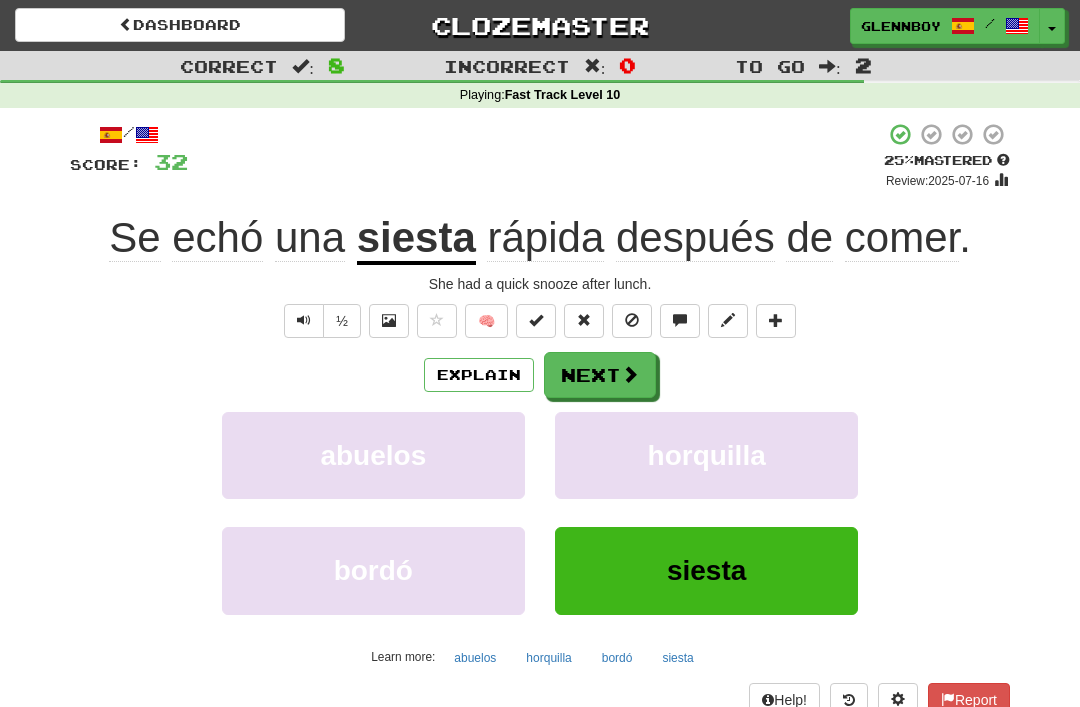click at bounding box center (632, 320) 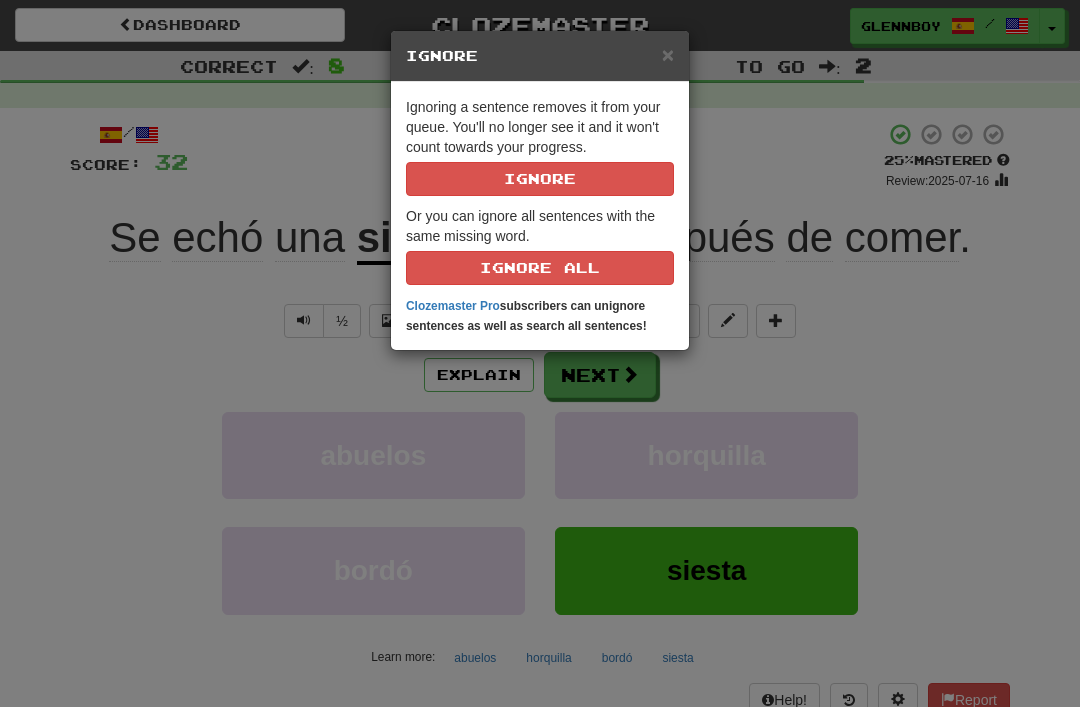 click on "Ignore" at bounding box center [540, 179] 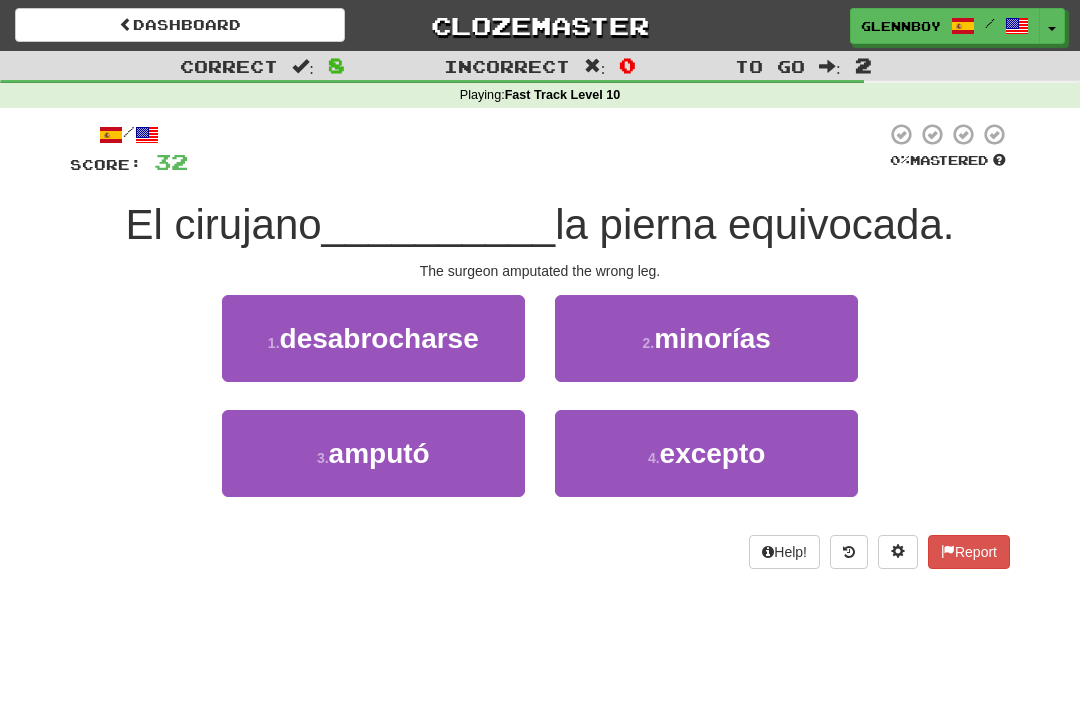 click on "amputó" at bounding box center [379, 453] 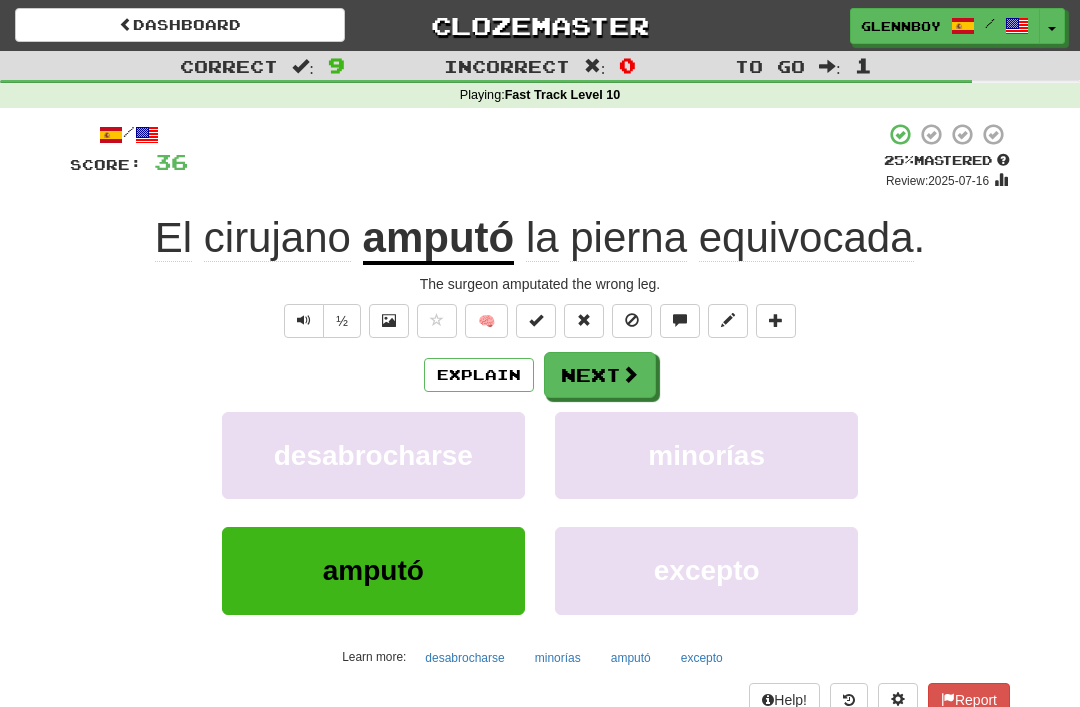 click at bounding box center [632, 320] 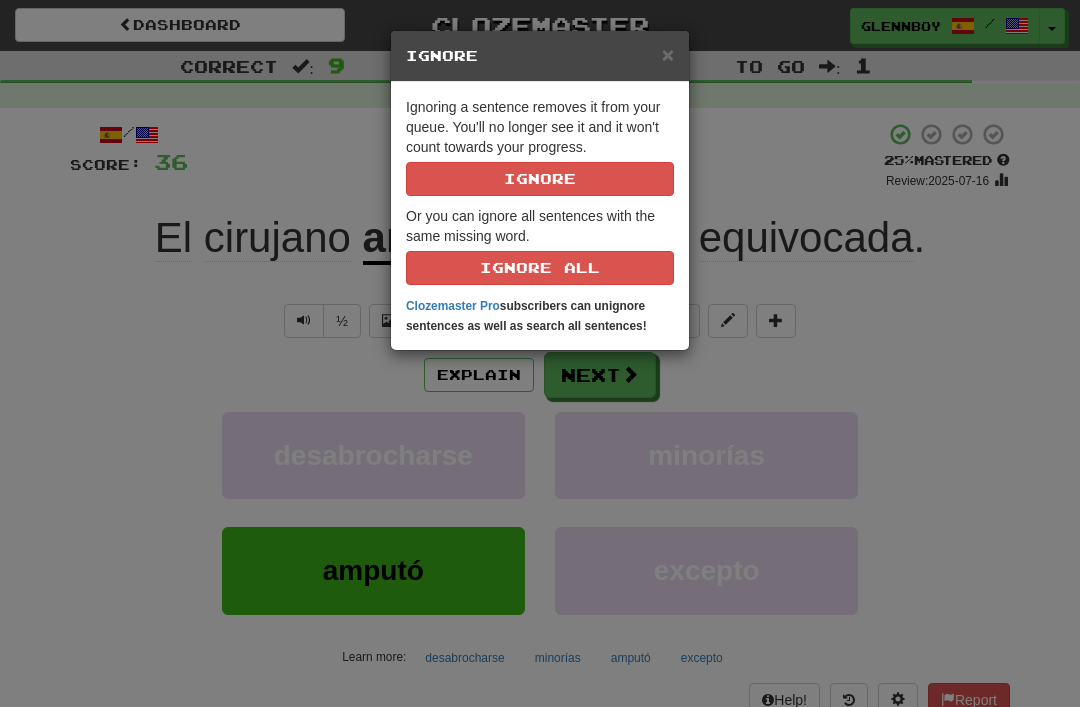 click on "Ignore" at bounding box center [540, 179] 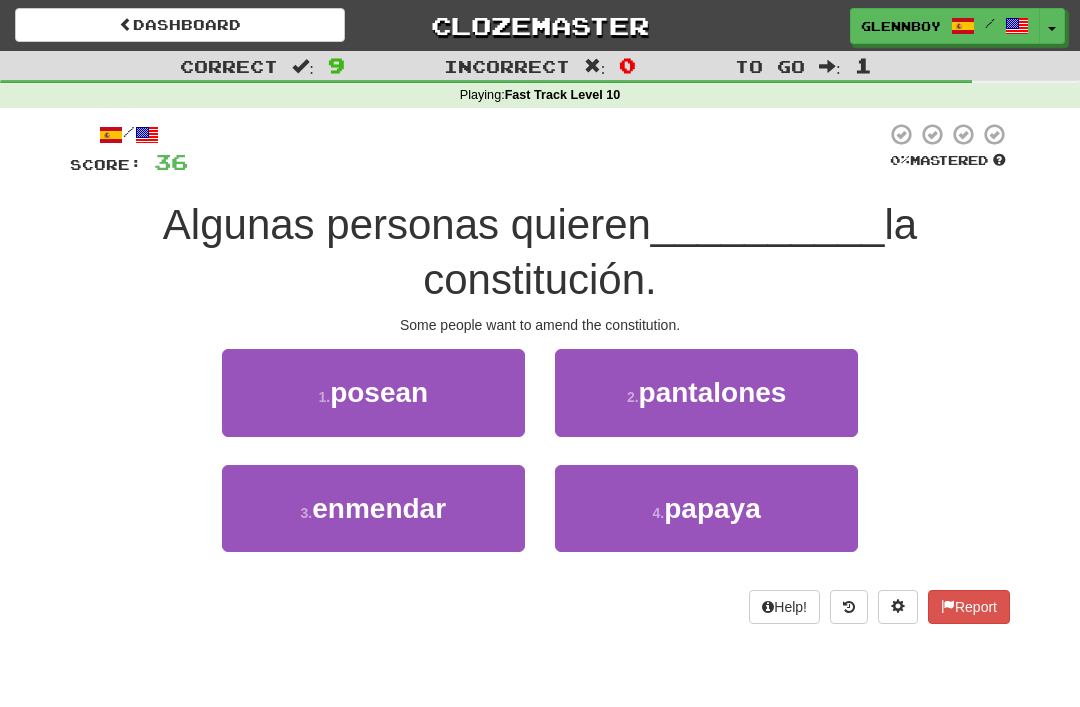 click on "enmendar" at bounding box center (379, 508) 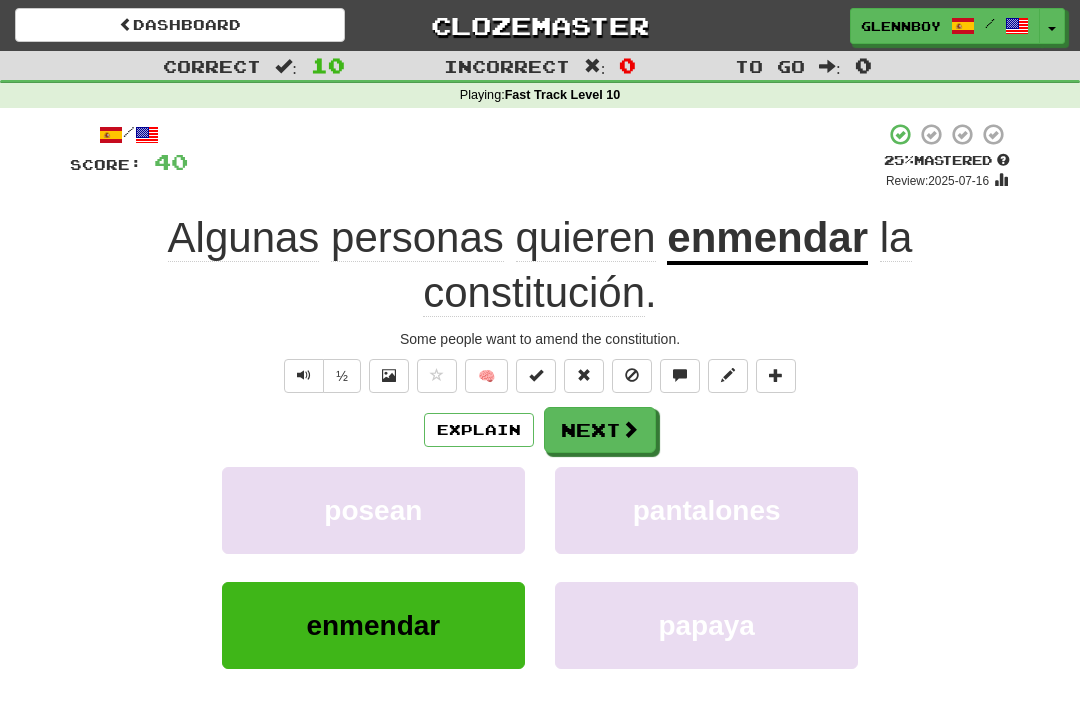 click at bounding box center (632, 375) 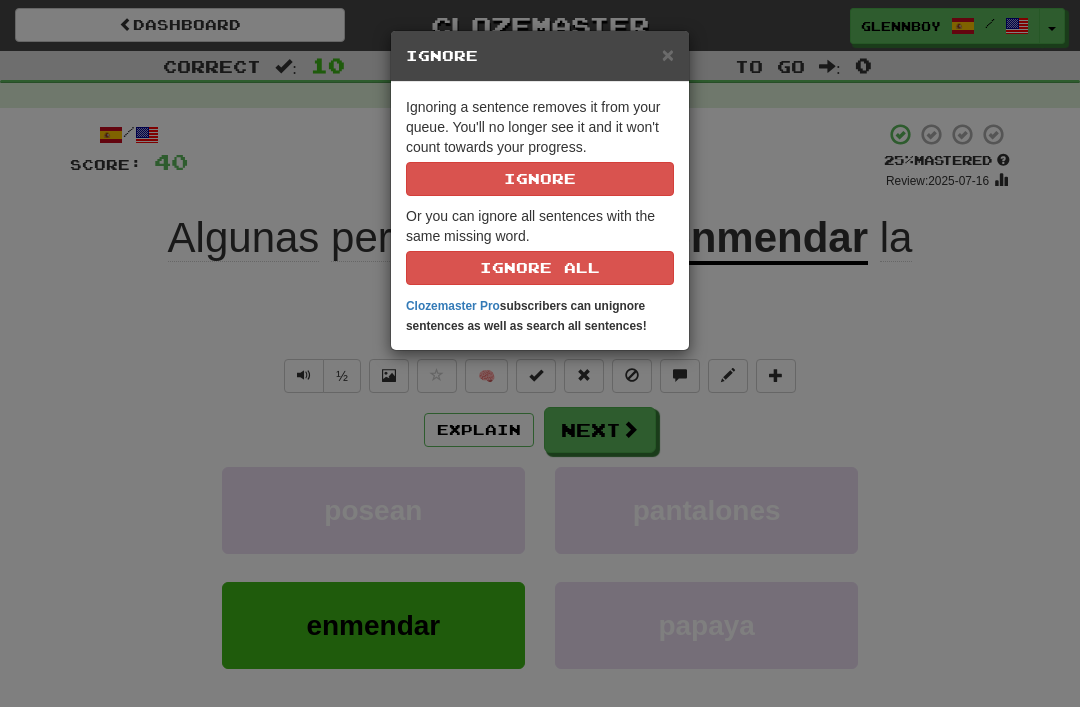 click on "Ignore" at bounding box center (540, 179) 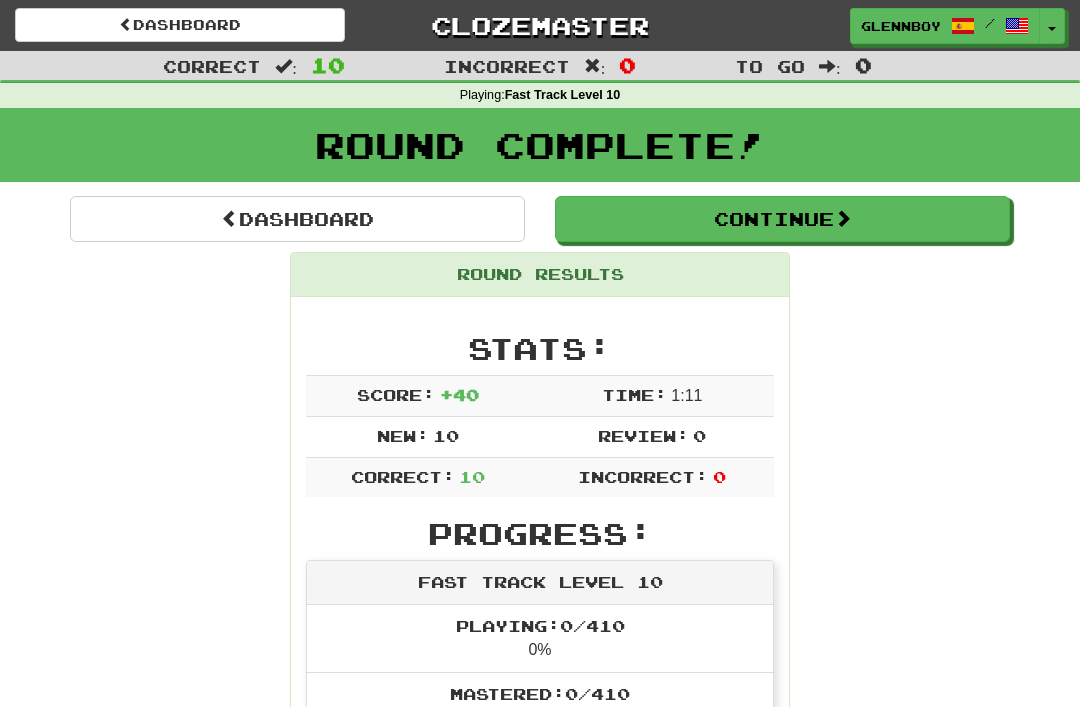 click on "Continue" at bounding box center [782, 219] 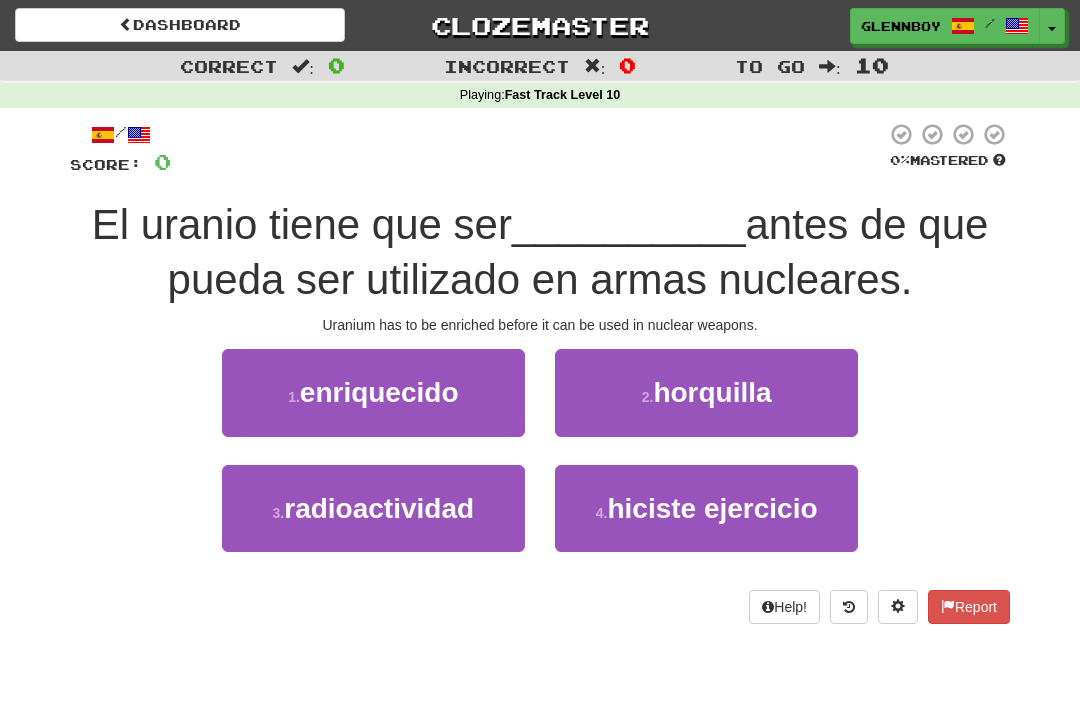 click on "enriquecido" at bounding box center (379, 392) 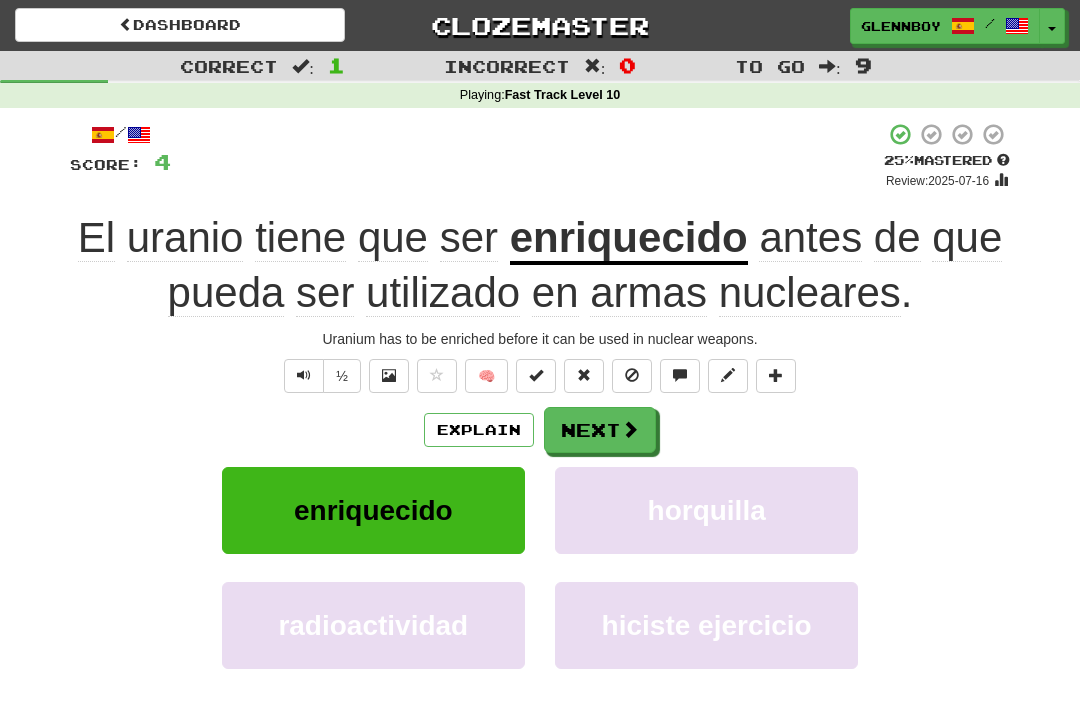 click at bounding box center [632, 375] 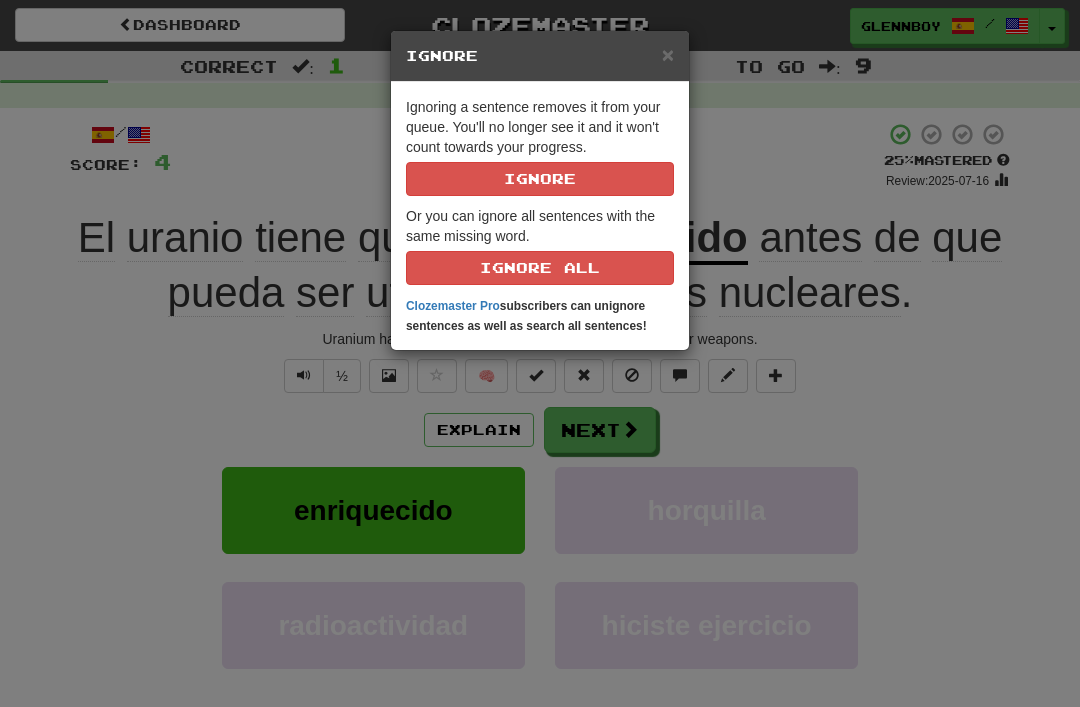click on "Ignore" at bounding box center [540, 179] 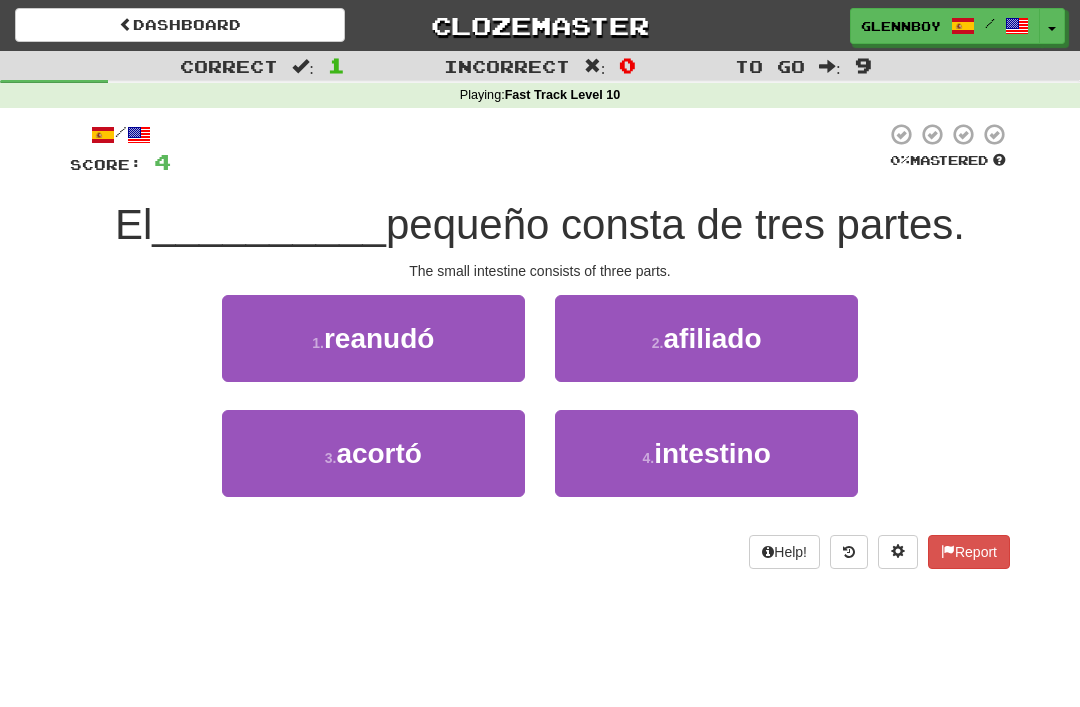 click on "intestino" at bounding box center (712, 453) 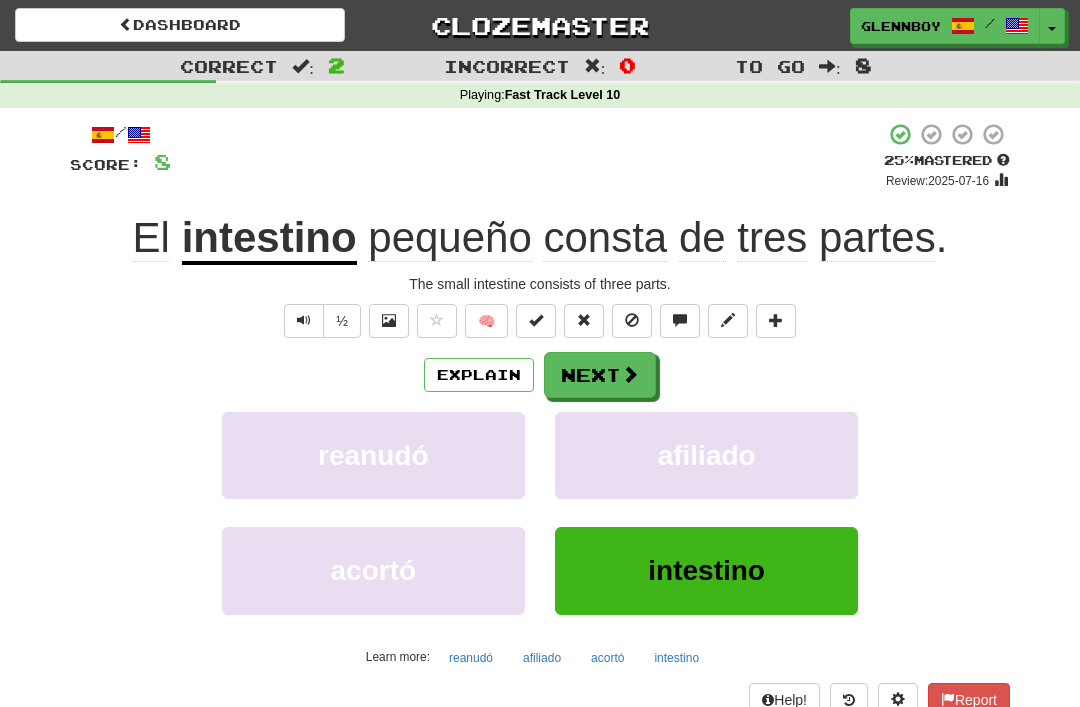 click at bounding box center (632, 320) 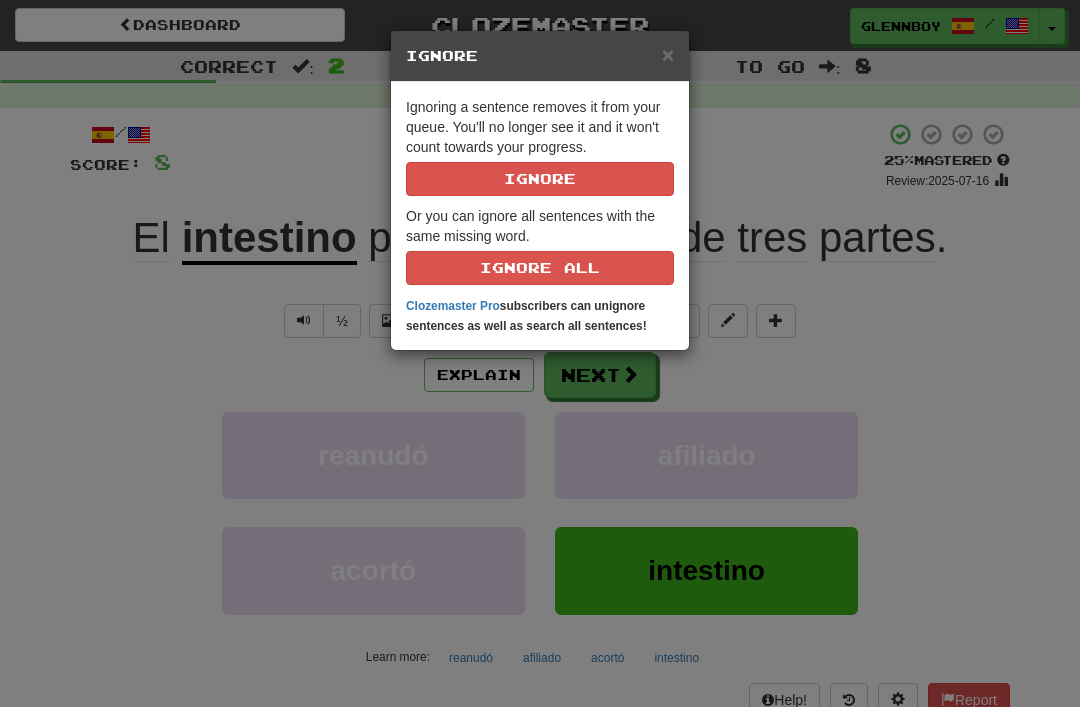 click on "Ignore" at bounding box center (540, 179) 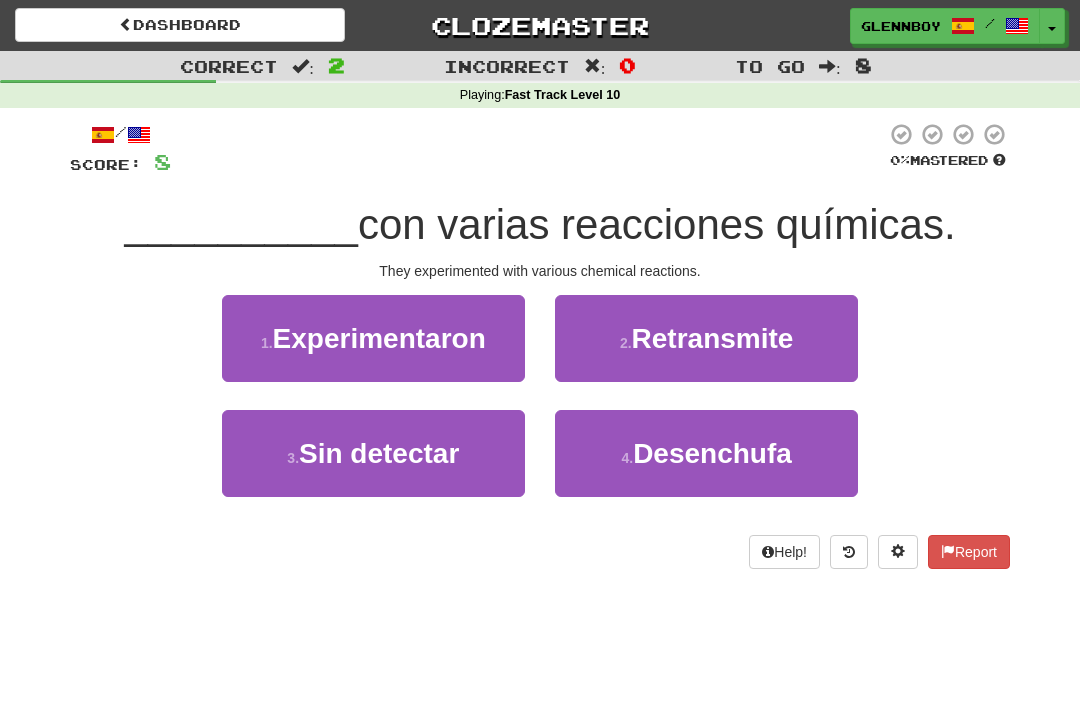 click on "Experimentaron" at bounding box center (379, 338) 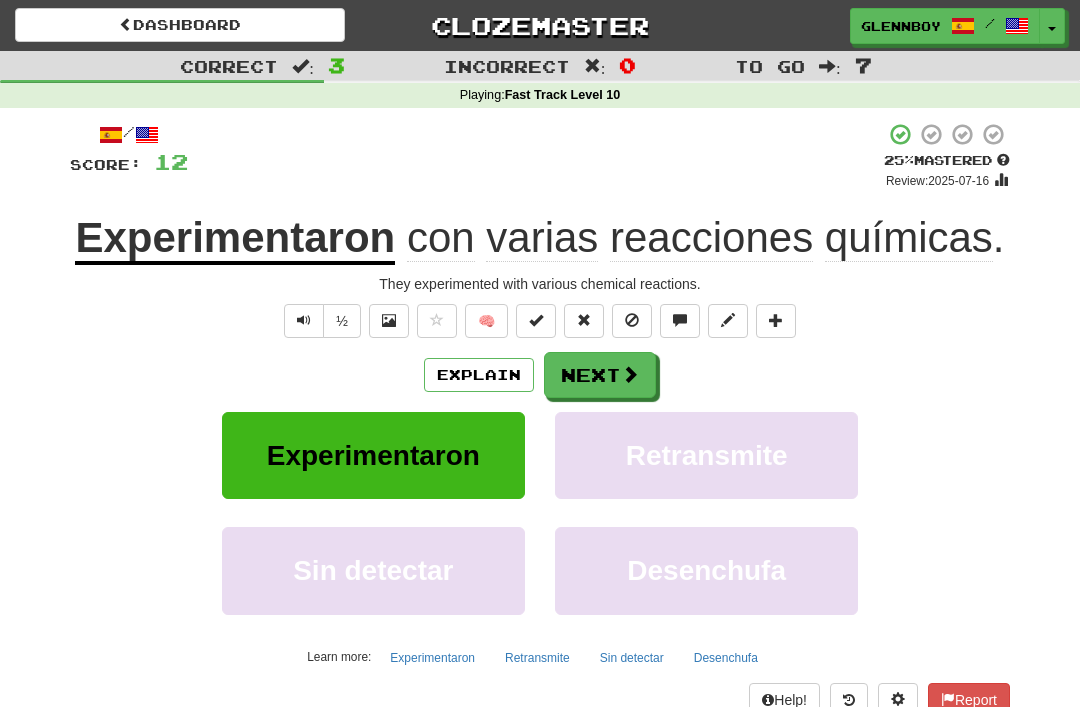 click at bounding box center (632, 320) 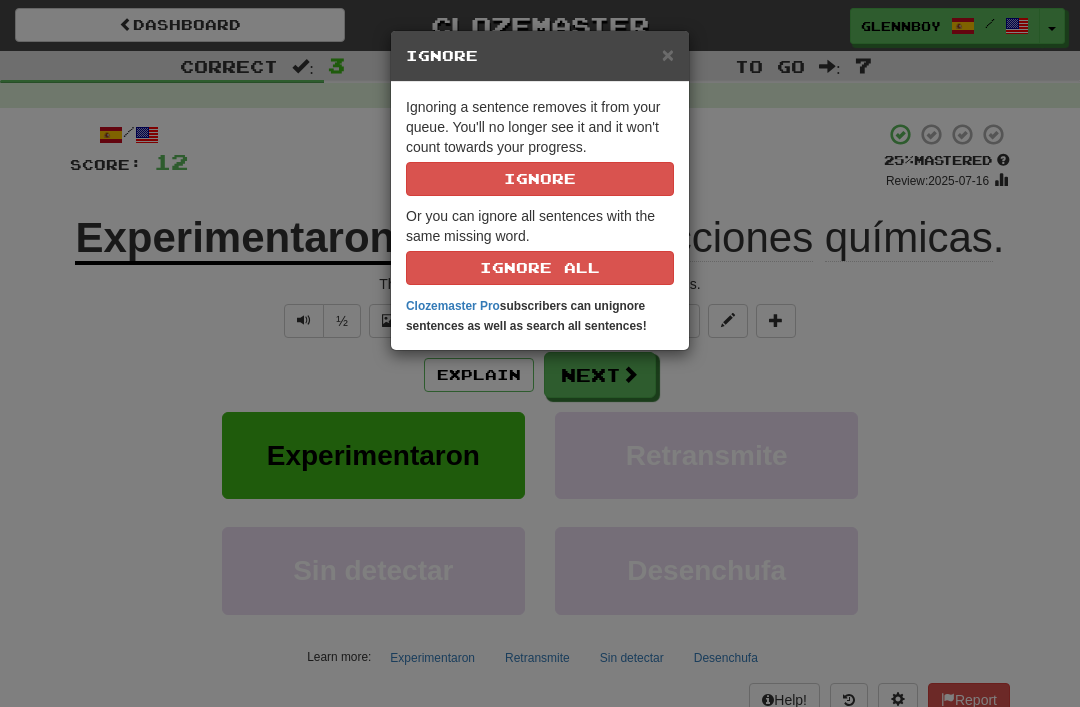 click on "Ignore" at bounding box center (540, 179) 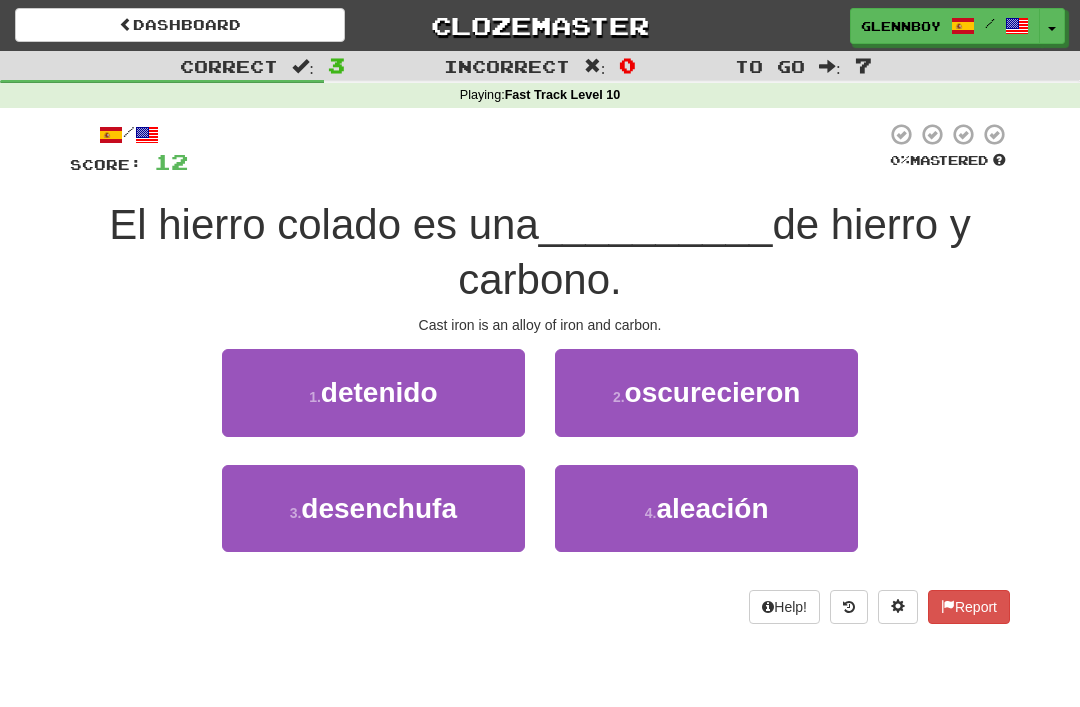 click on "aleación" at bounding box center (712, 508) 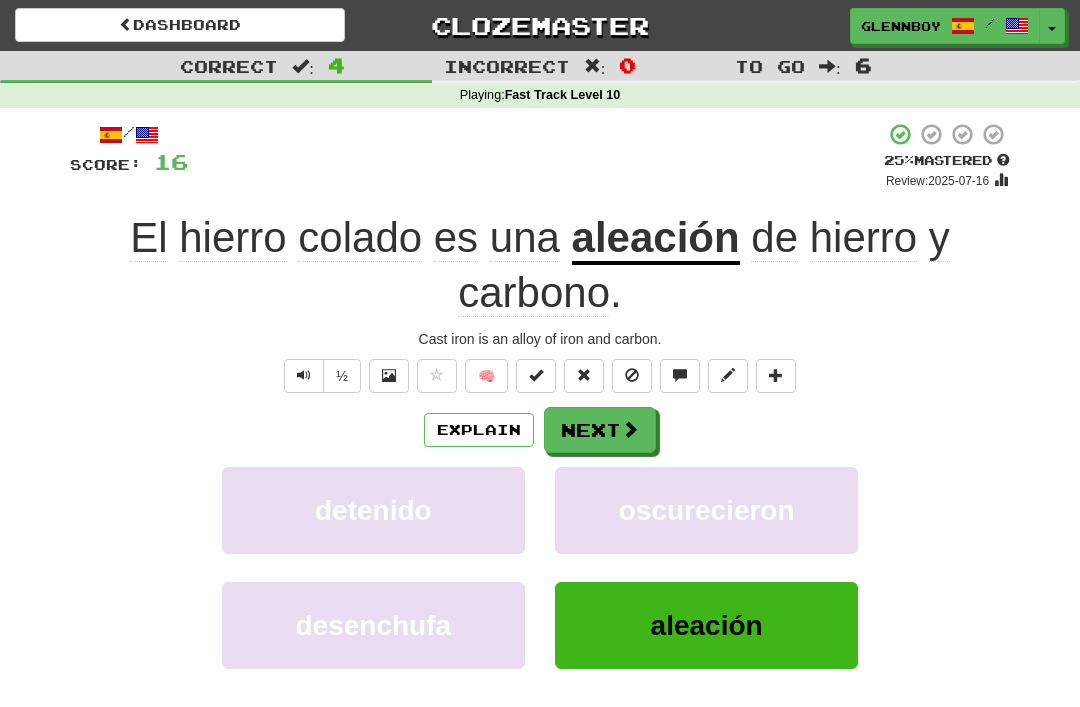 click at bounding box center (632, 375) 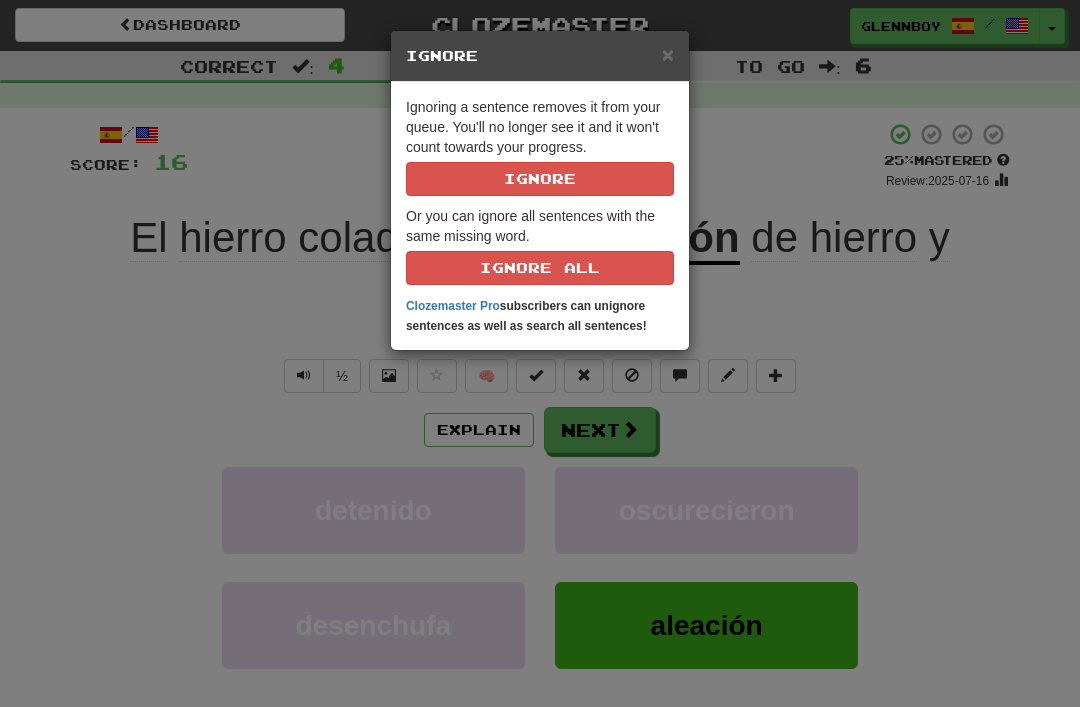 click on "Ignore" at bounding box center (540, 179) 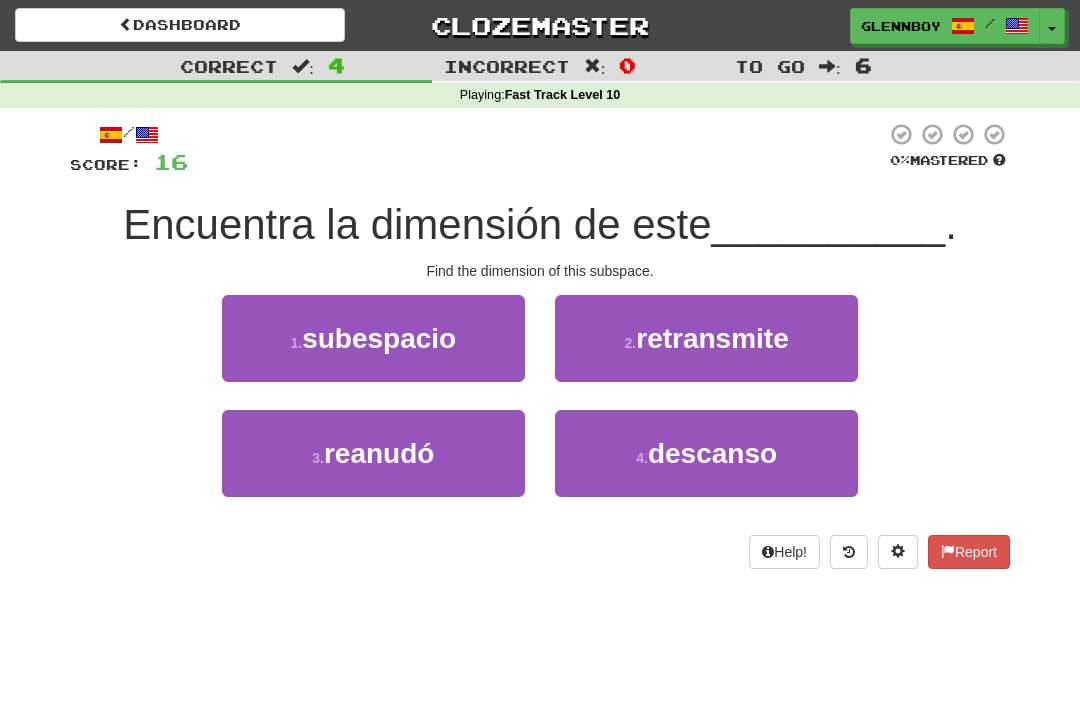 click on "subespacio" at bounding box center (379, 338) 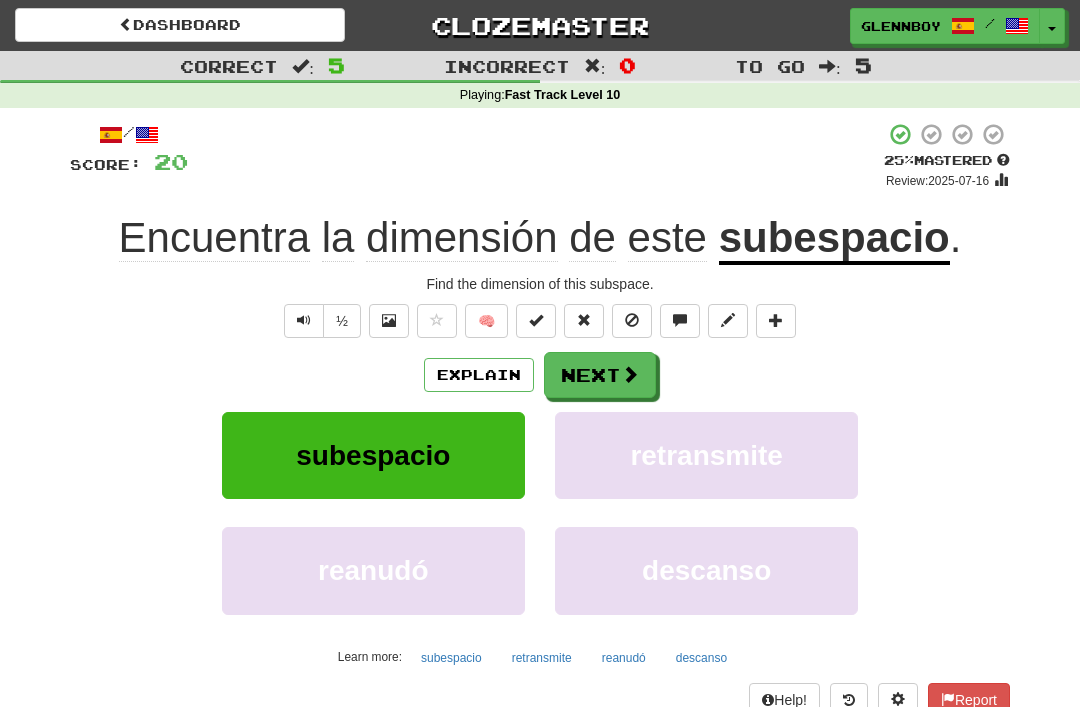 click on "Explain" at bounding box center (479, 375) 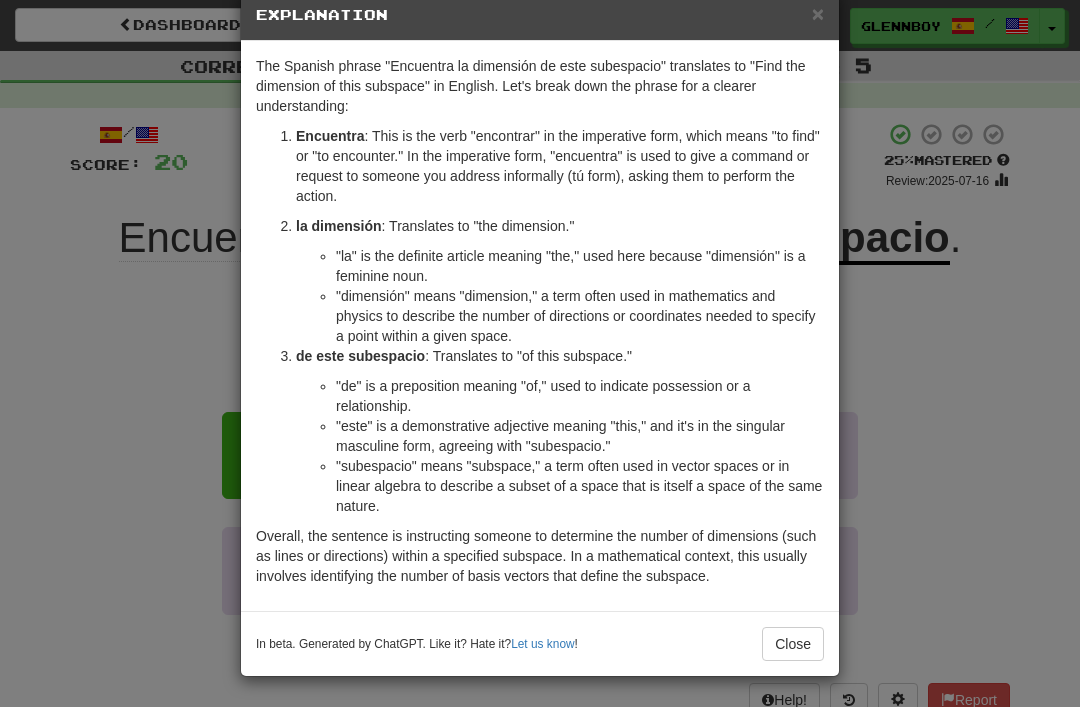scroll, scrollTop: 41, scrollLeft: 0, axis: vertical 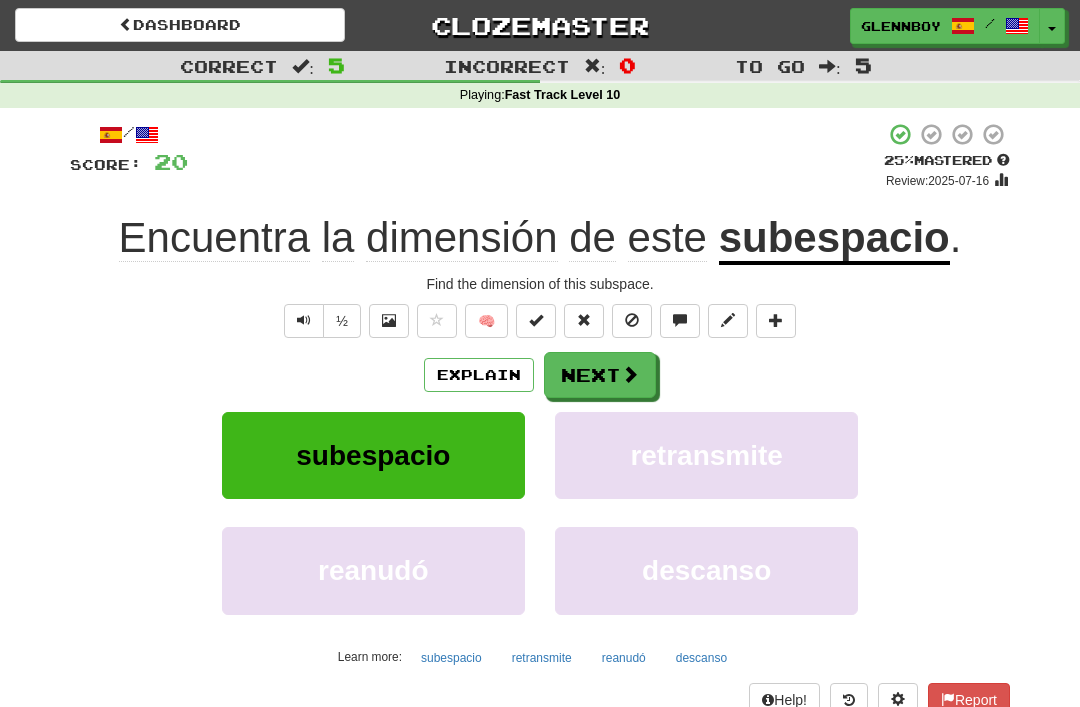 click at bounding box center [632, 321] 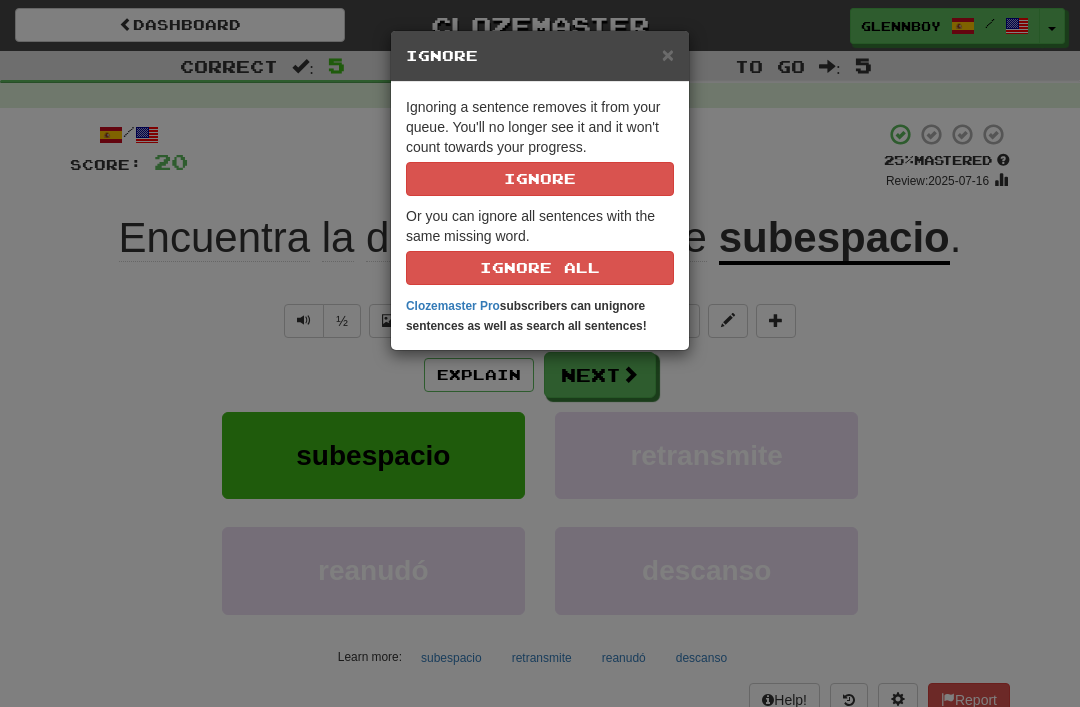 click on "Ignore" at bounding box center [540, 179] 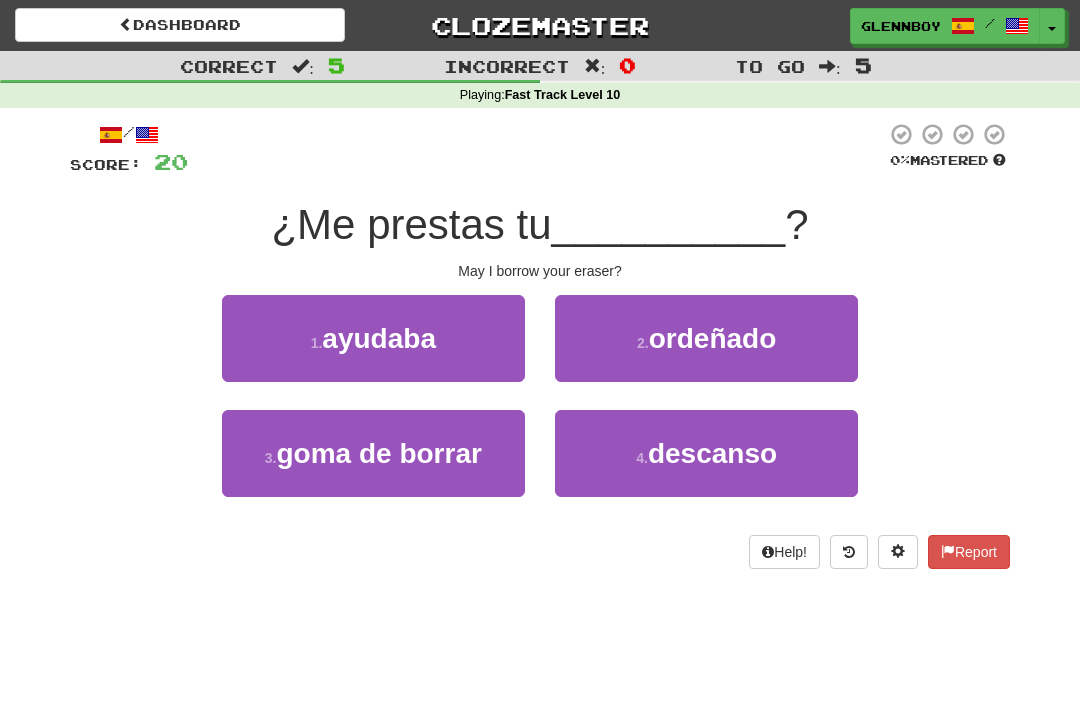 click on "goma de borrar" at bounding box center (378, 453) 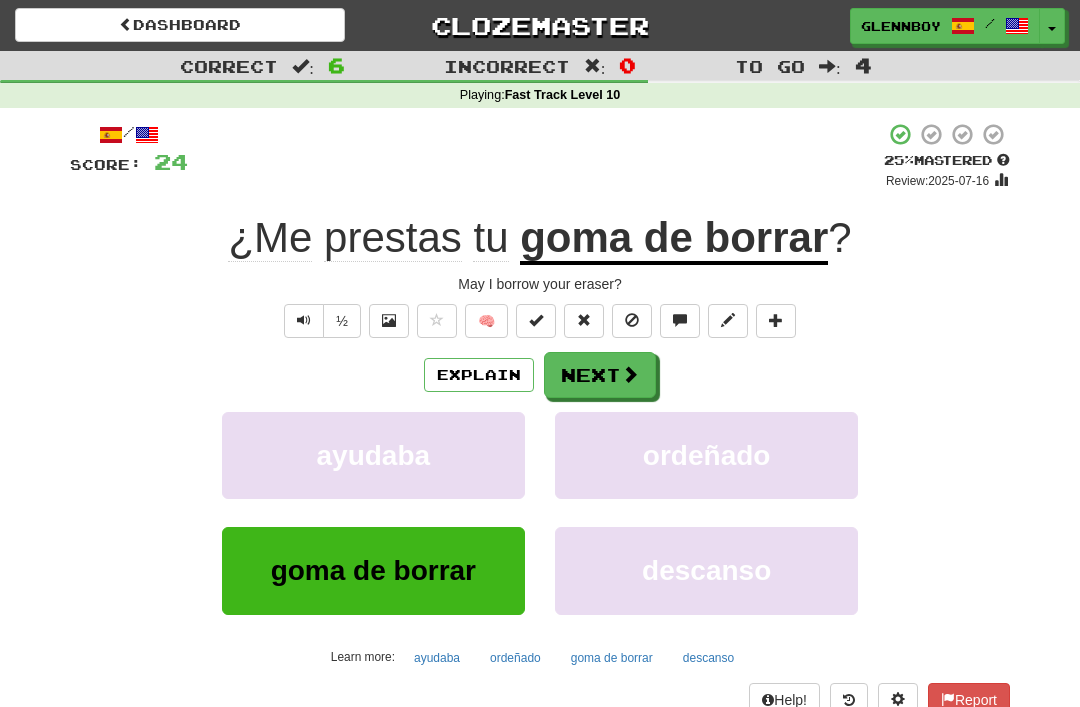 click at bounding box center [632, 320] 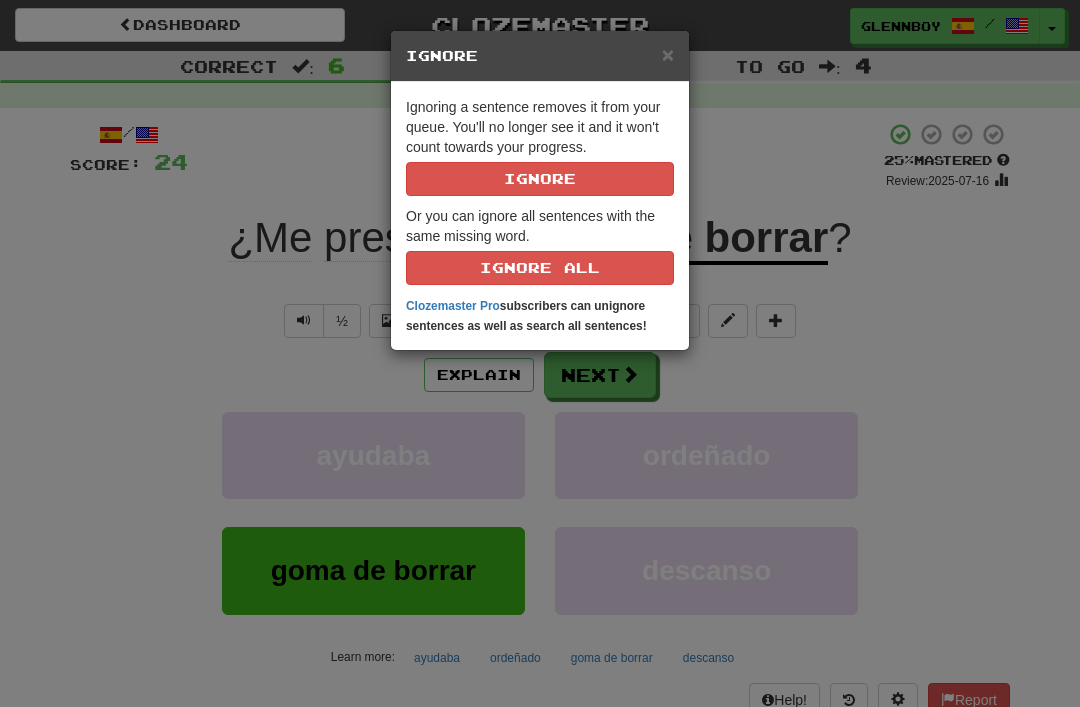 click on "Ignore" at bounding box center (540, 179) 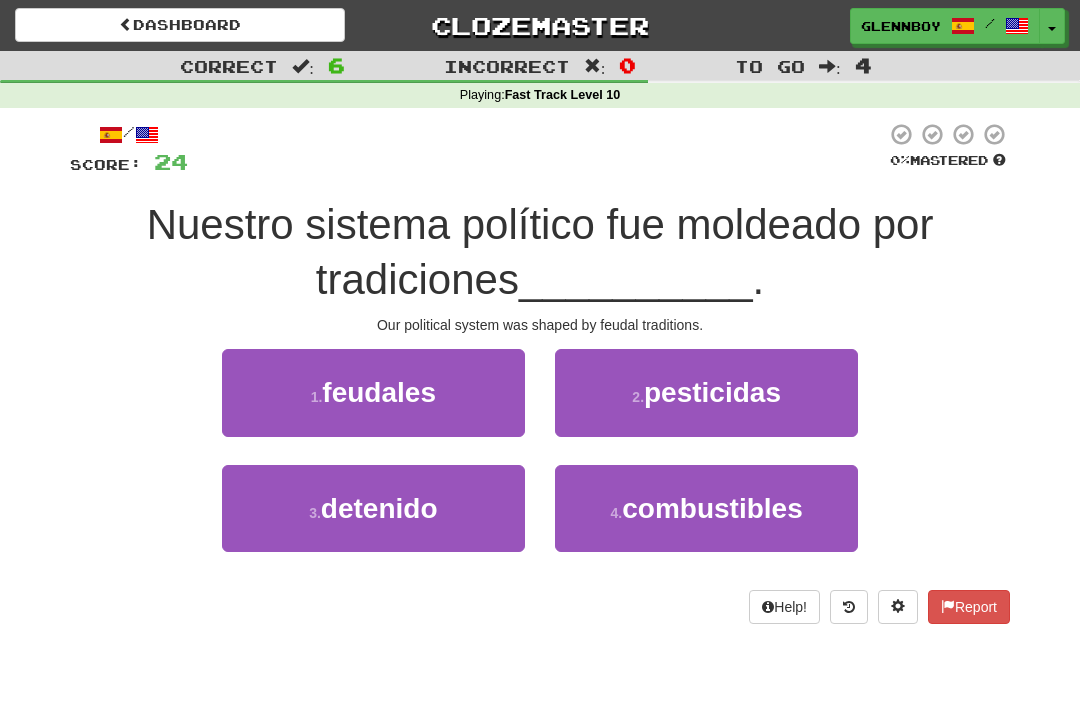 click on "feudales" at bounding box center [379, 392] 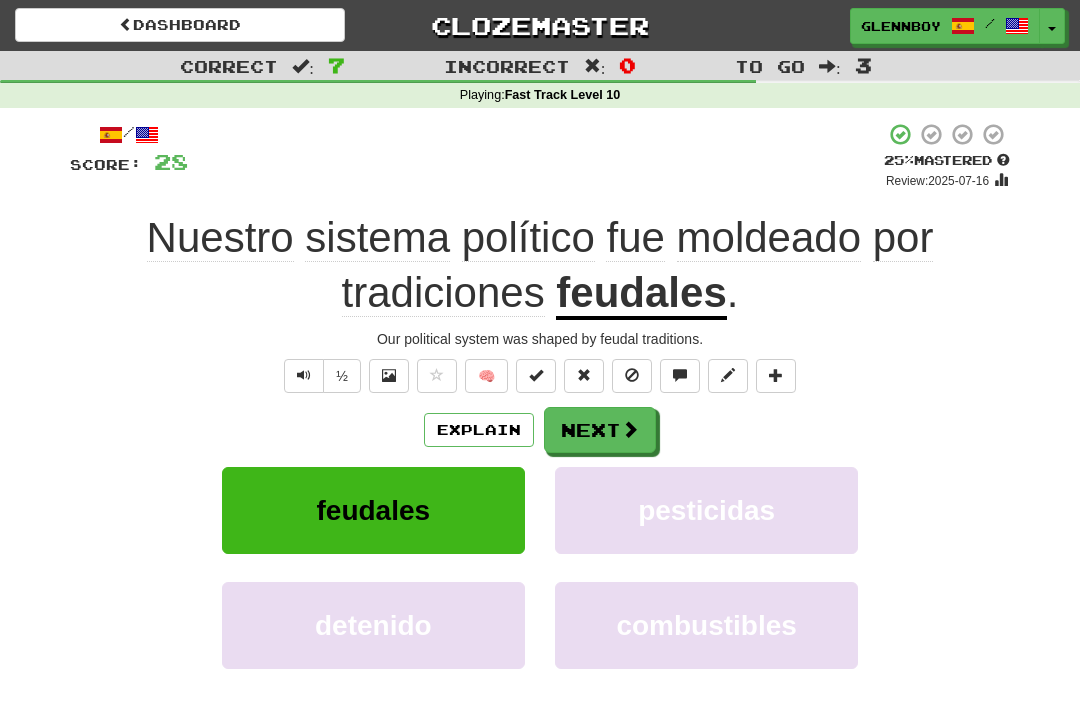 click at bounding box center [632, 375] 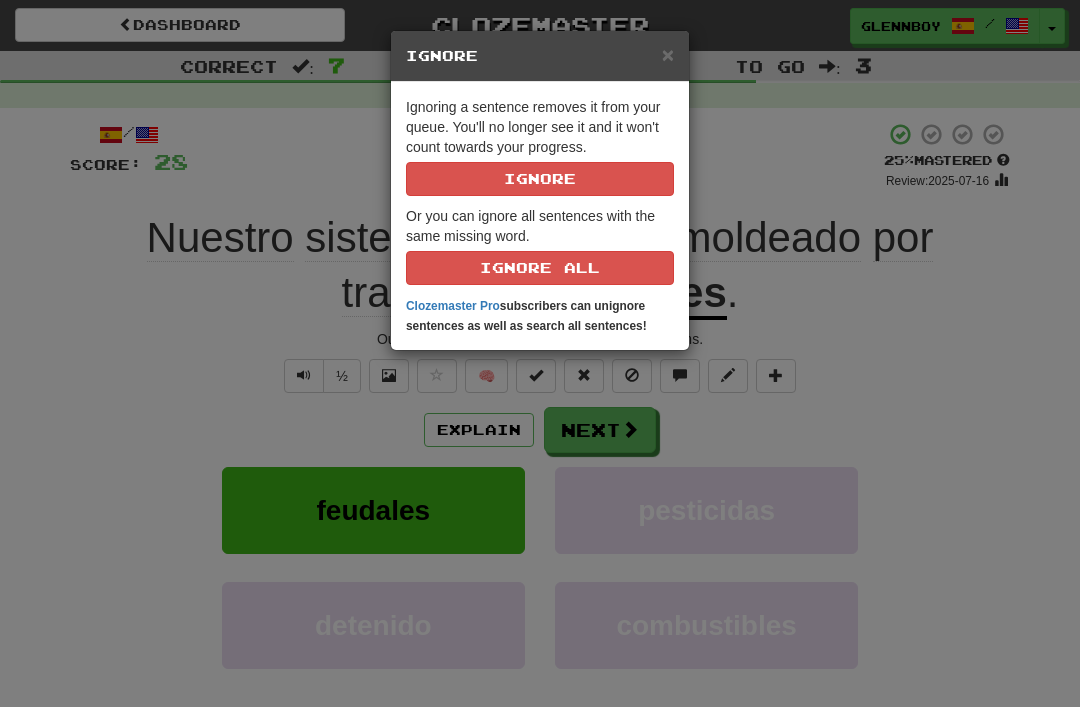 click on "× Ignore Ignoring a sentence removes it from your queue. You'll no longer see it and it won't count towards your progress. Ignore Or you can ignore all sentences with the same missing word. Ignore All Clozemaster Pro  subscribers can unignore sentences as well as search all sentences!" at bounding box center [540, 353] 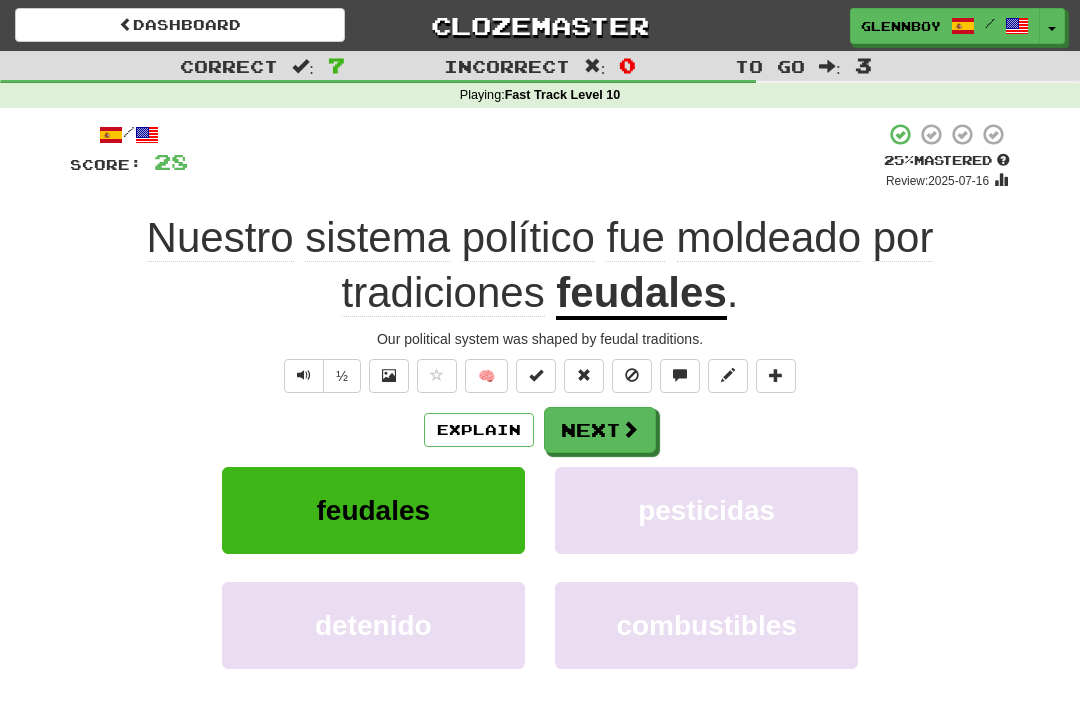 click at bounding box center [304, 376] 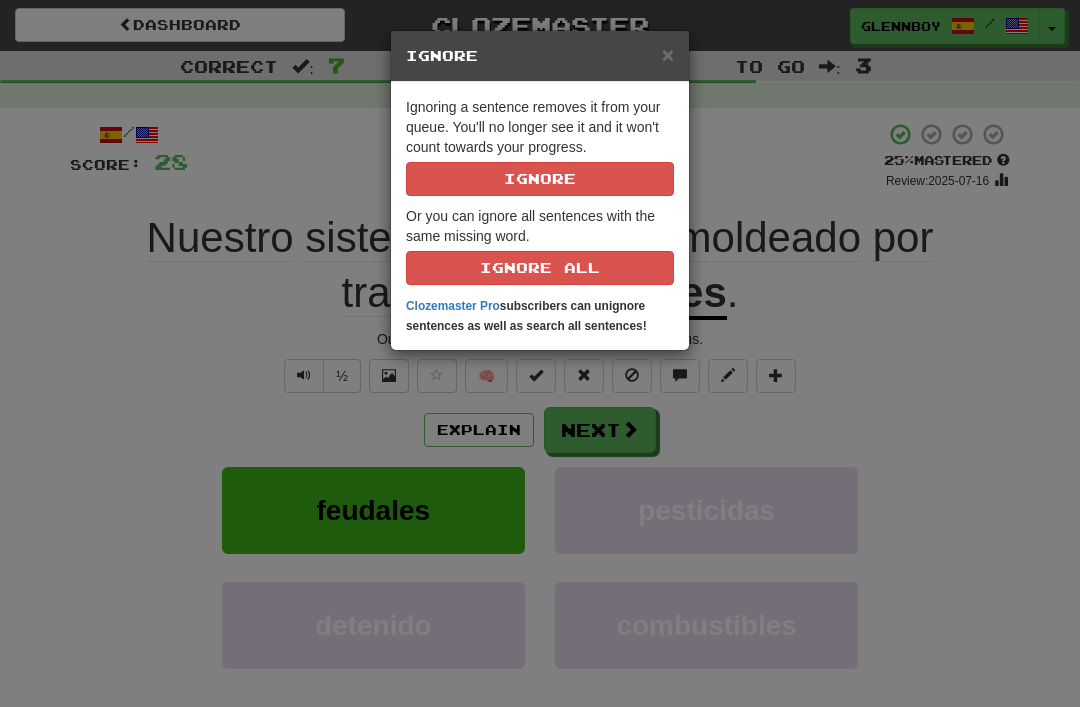 click on "Ignore" at bounding box center [540, 179] 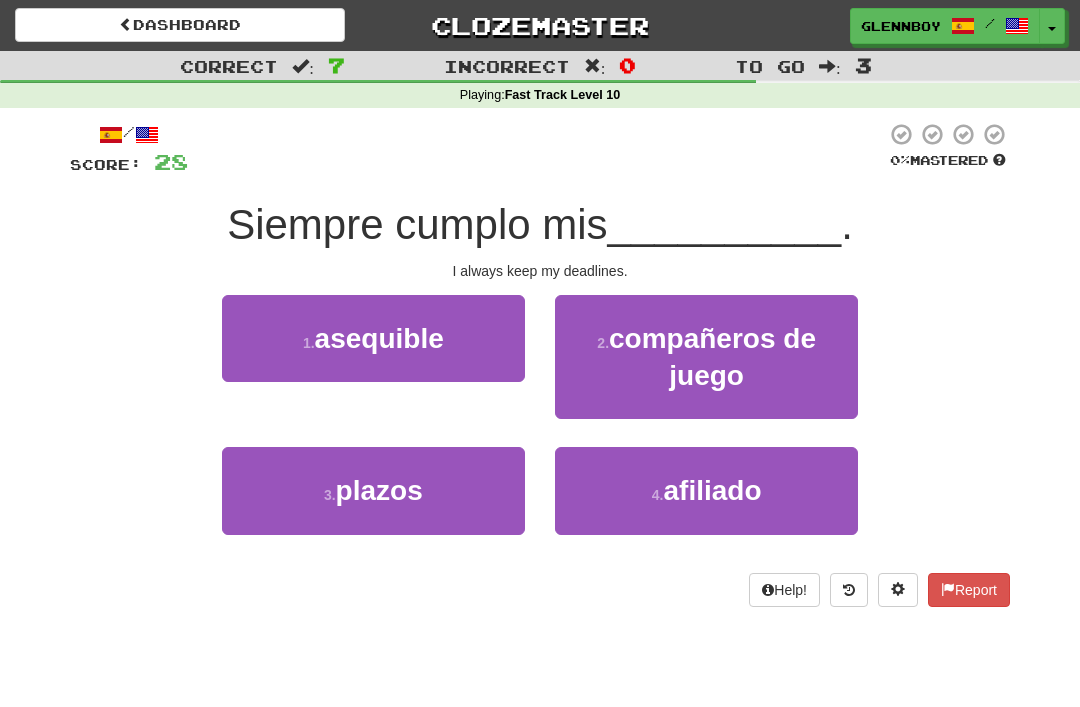 click on "3 .  plazos" at bounding box center (373, 490) 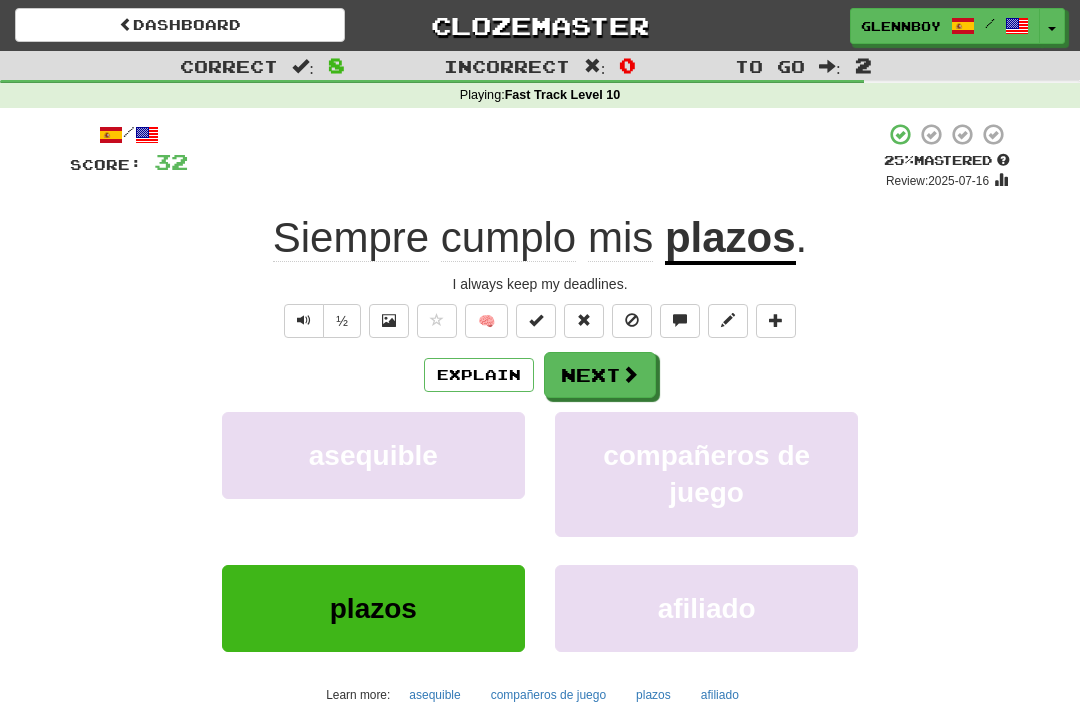 click at bounding box center [632, 320] 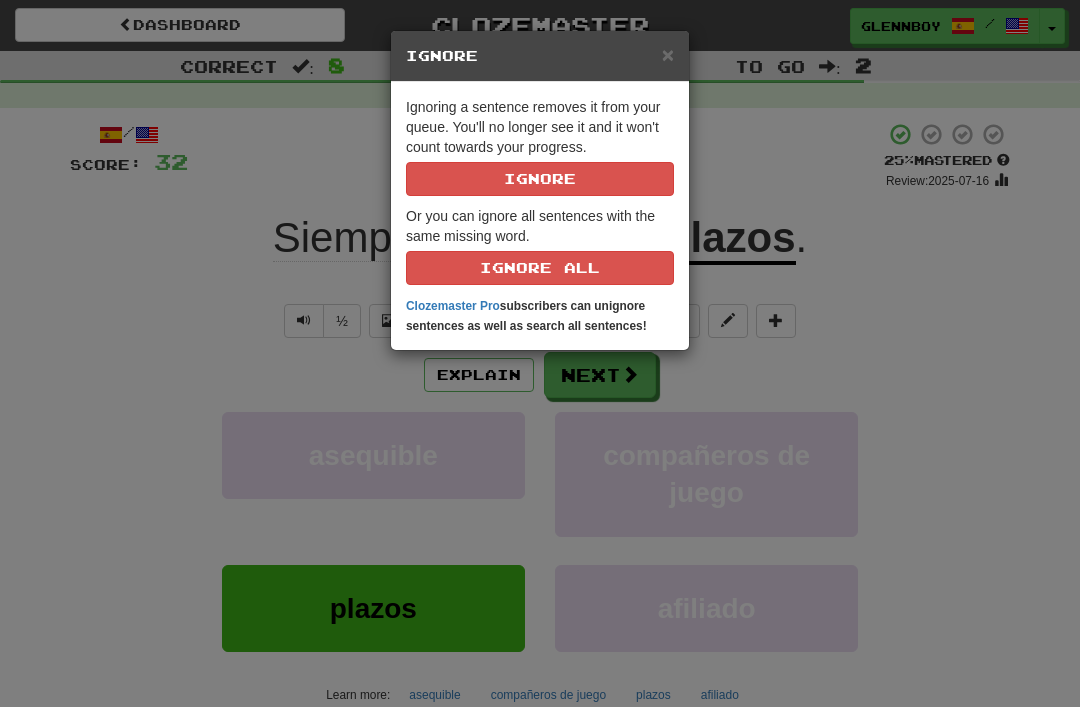 click on "Ignore" at bounding box center [540, 179] 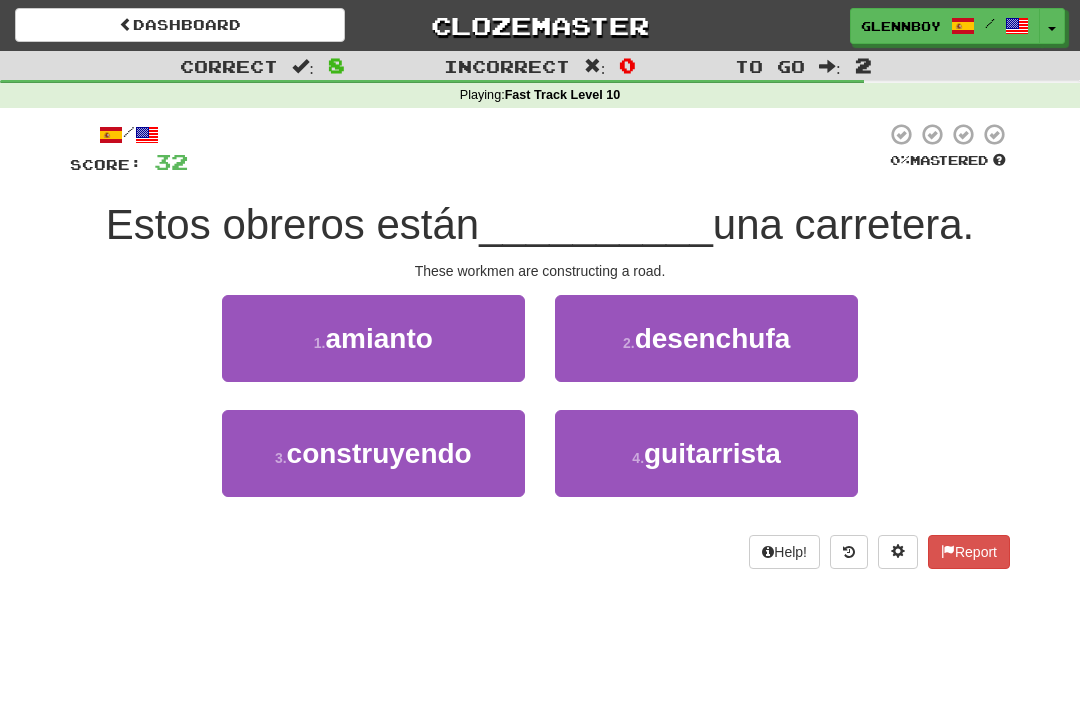 click on "construyendo" at bounding box center [379, 453] 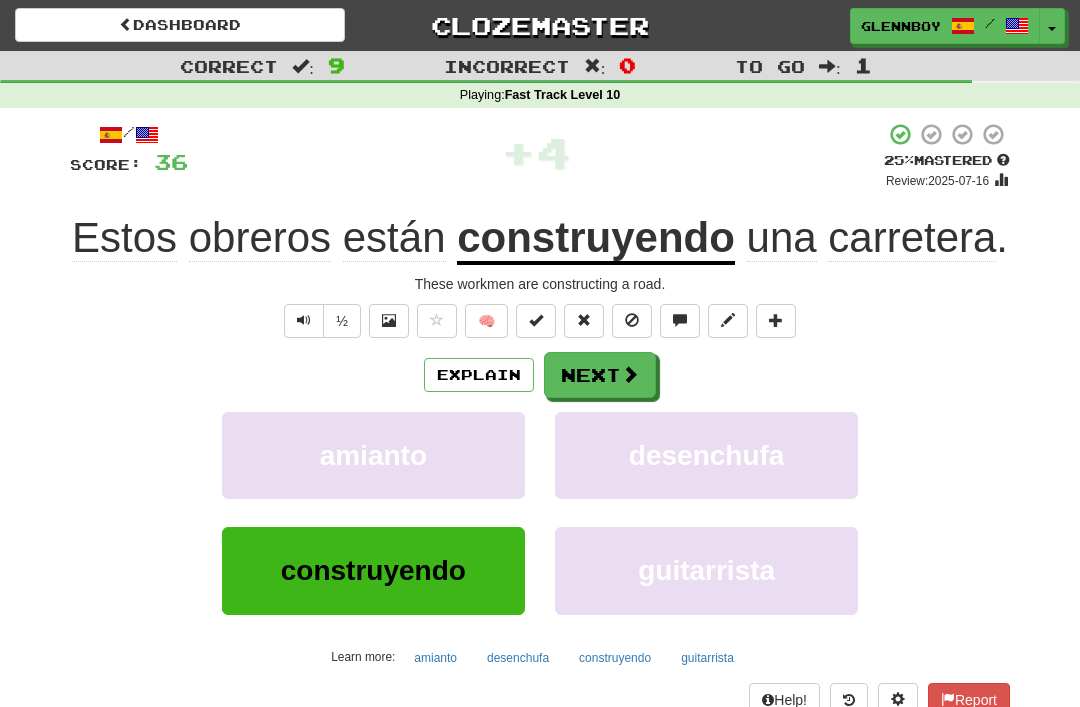 click at bounding box center [632, 320] 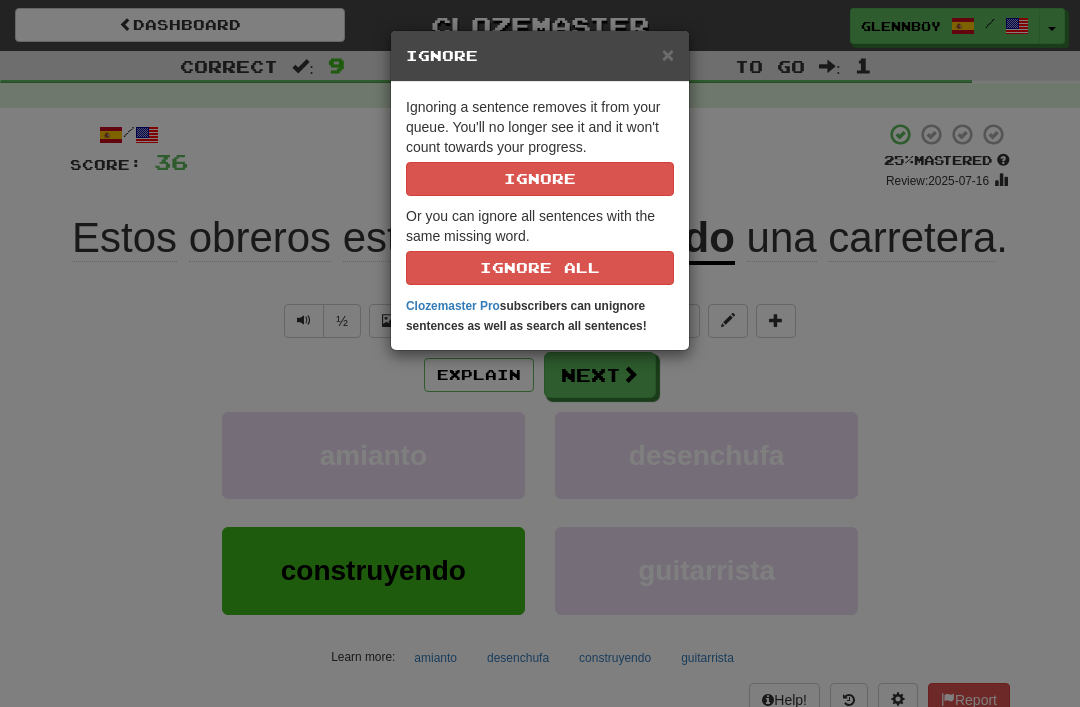 click on "Ignore" at bounding box center (540, 179) 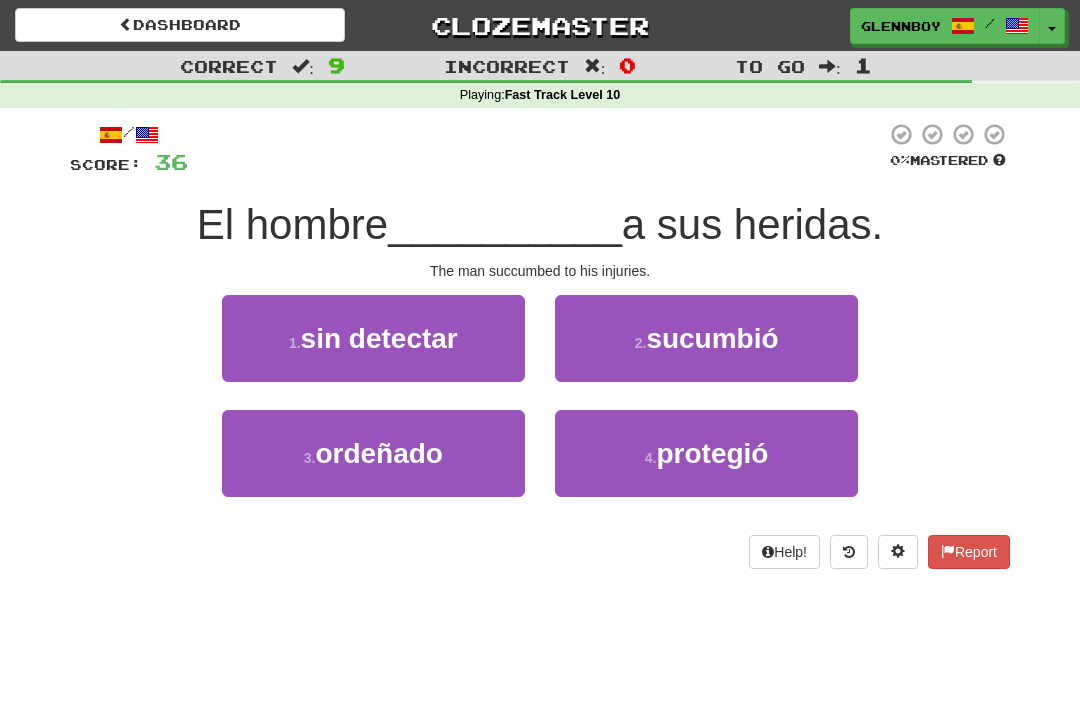 click on "sucumbió" at bounding box center [712, 338] 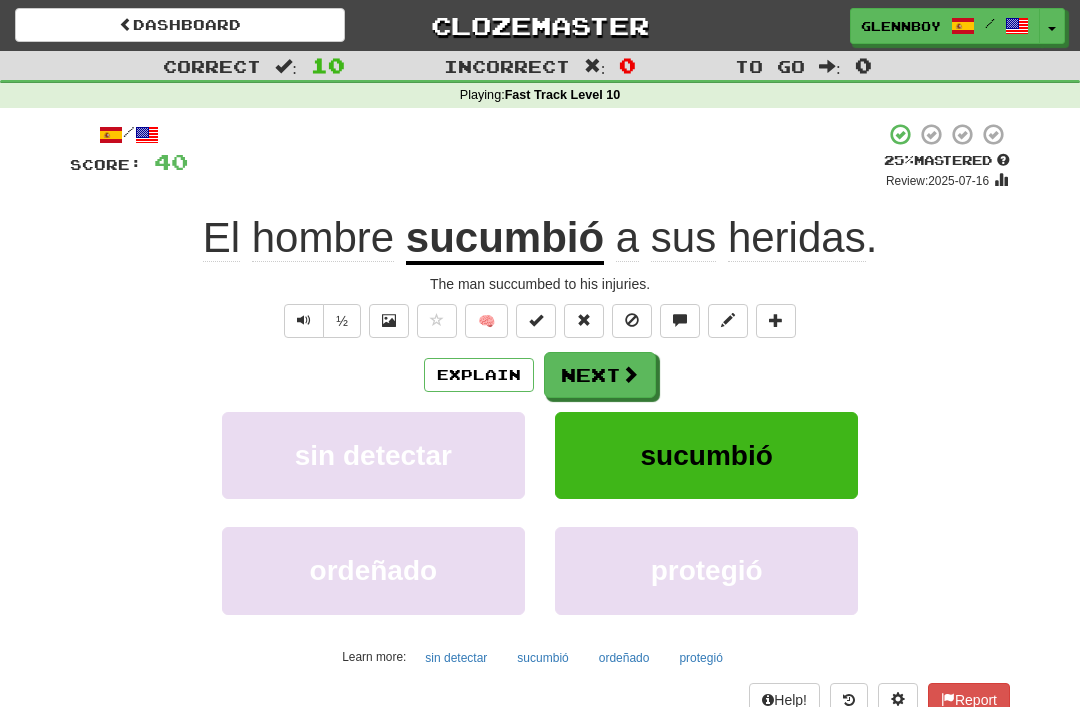 click at bounding box center [632, 320] 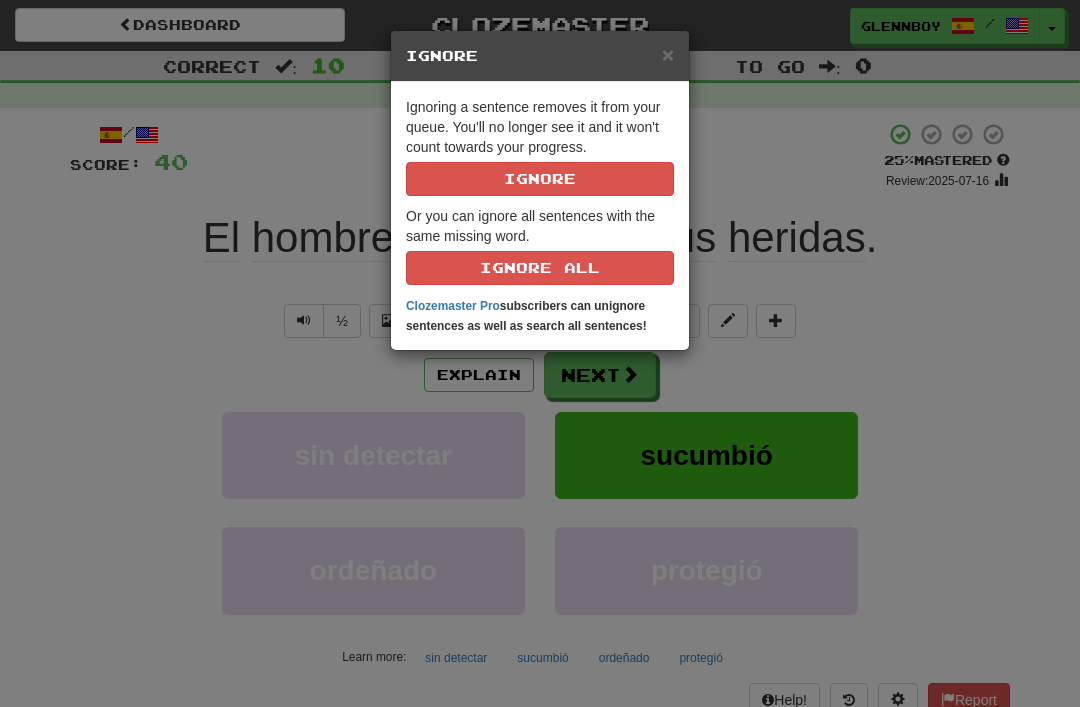 click on "Ignore" at bounding box center [540, 179] 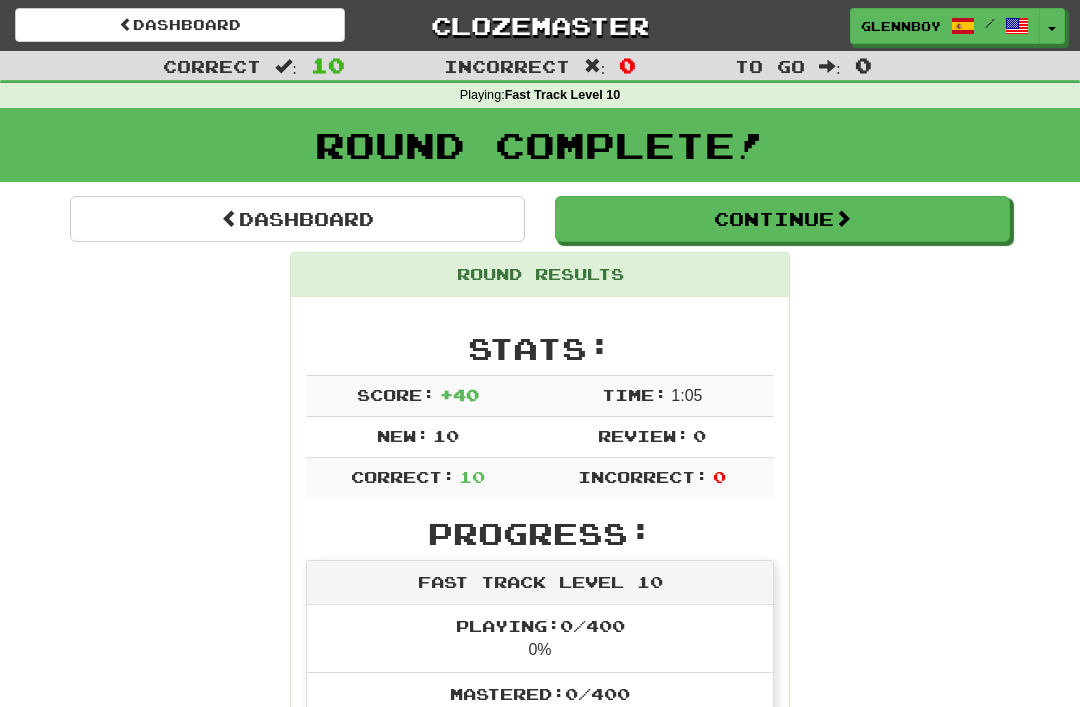 click on "Toggle Dropdown" at bounding box center (1052, 26) 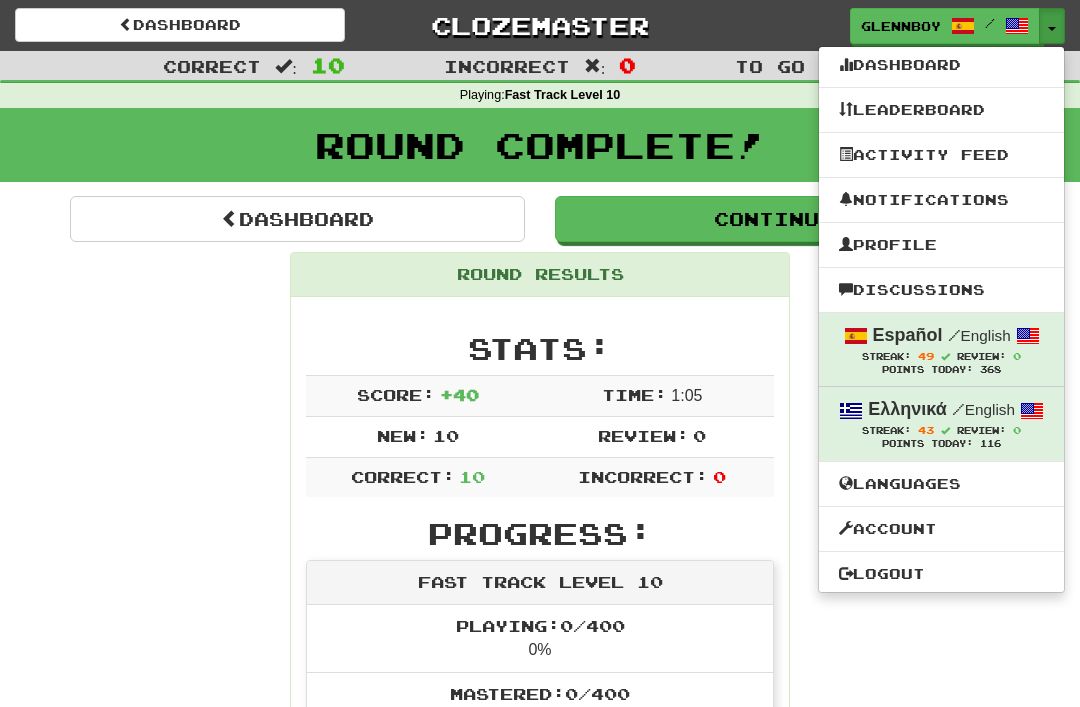 click on "Logout" at bounding box center (941, 574) 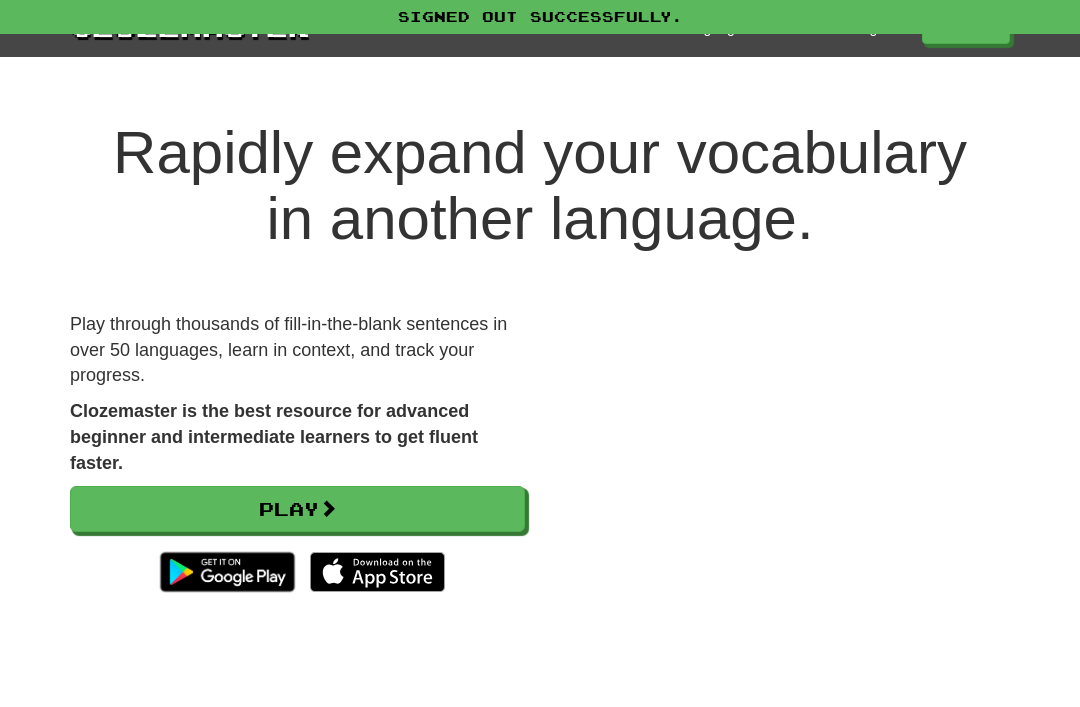 scroll, scrollTop: 0, scrollLeft: 0, axis: both 